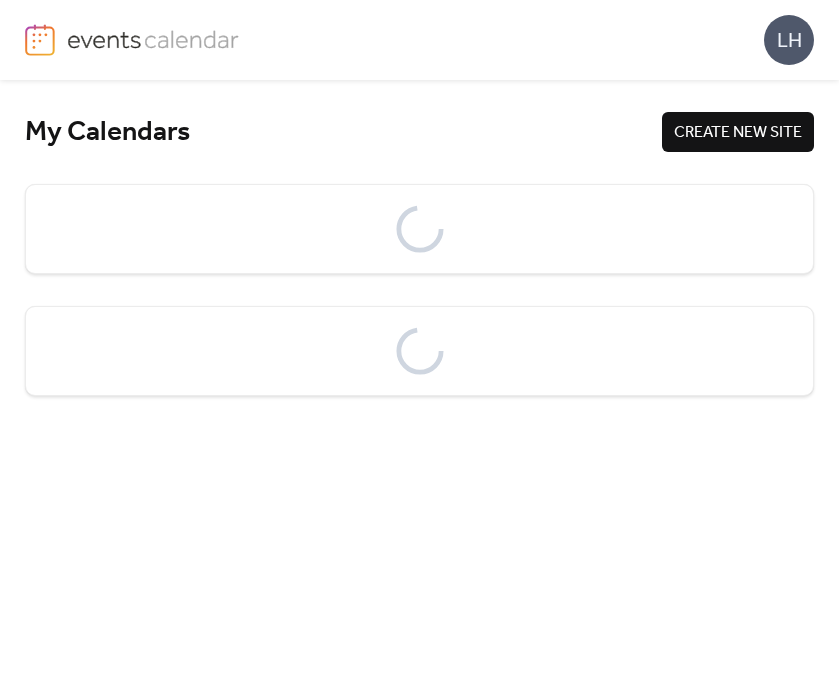 scroll, scrollTop: 0, scrollLeft: 0, axis: both 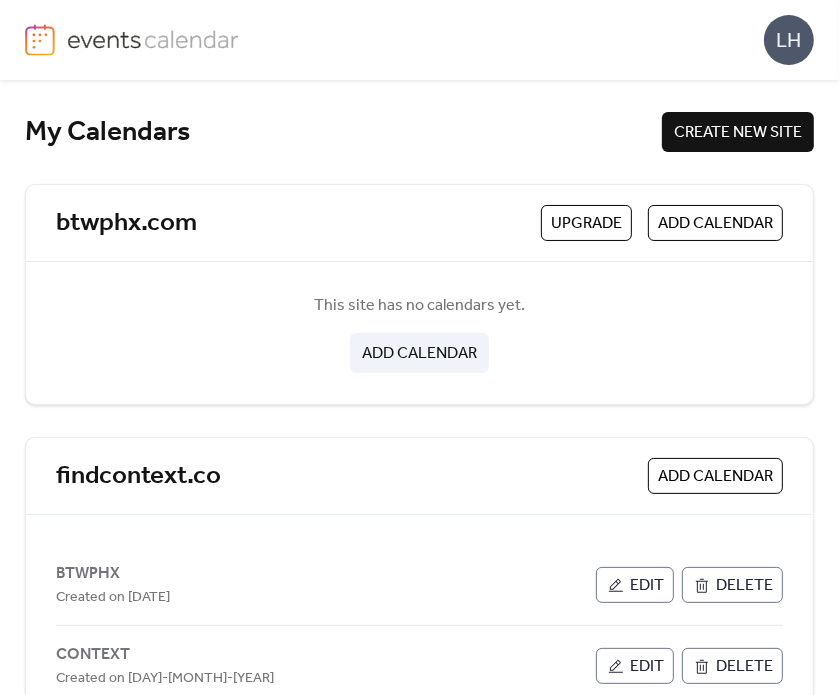 click on "My Calendars" at bounding box center (343, 132) 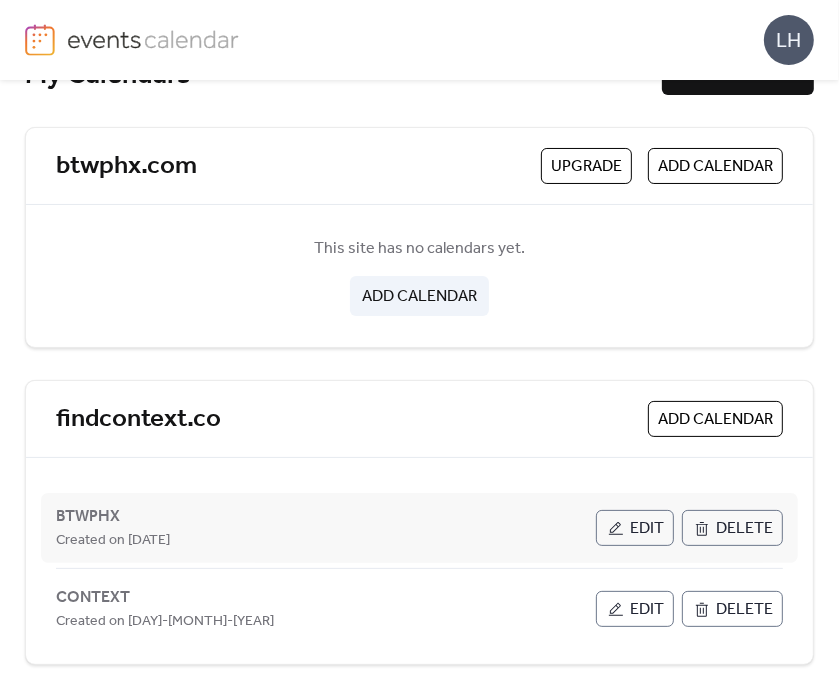 click on "Edit" at bounding box center (647, 529) 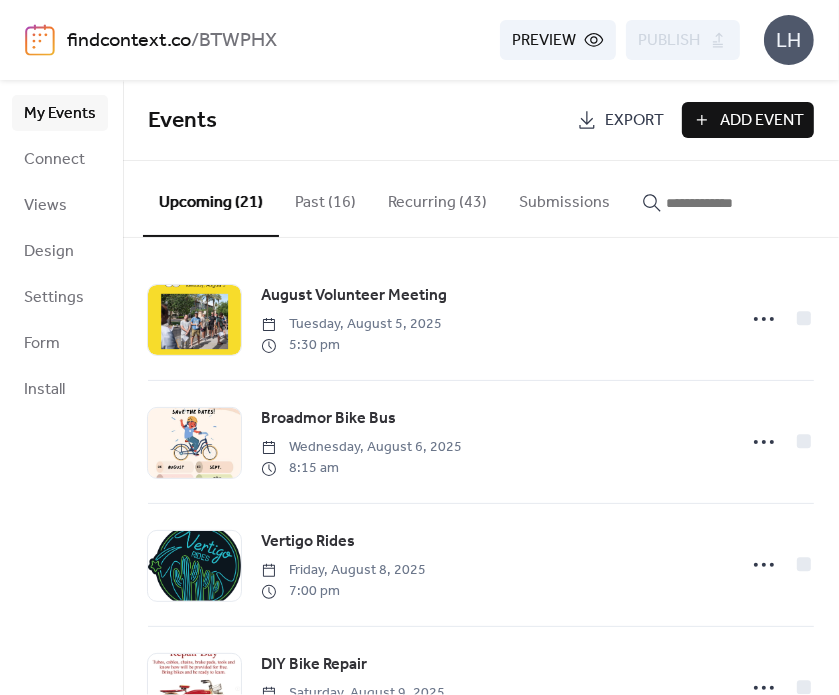 click on "Preview Publish" at bounding box center [567, 40] 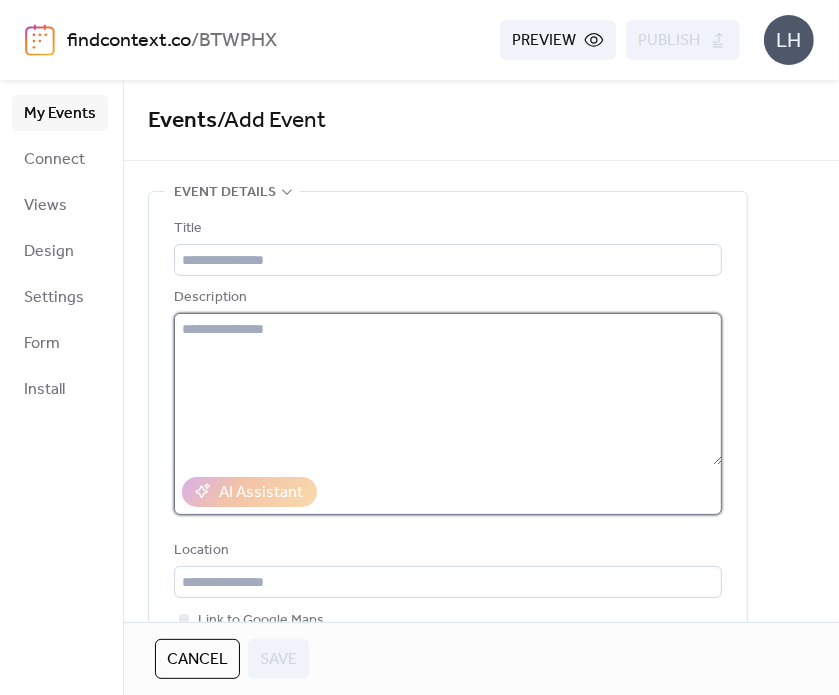 click at bounding box center [448, 389] 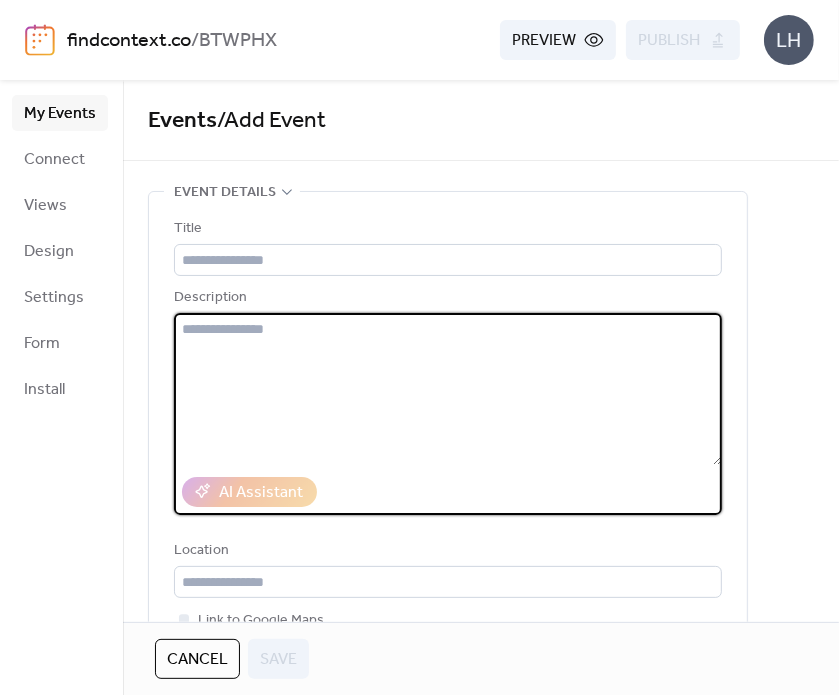 paste on "**********" 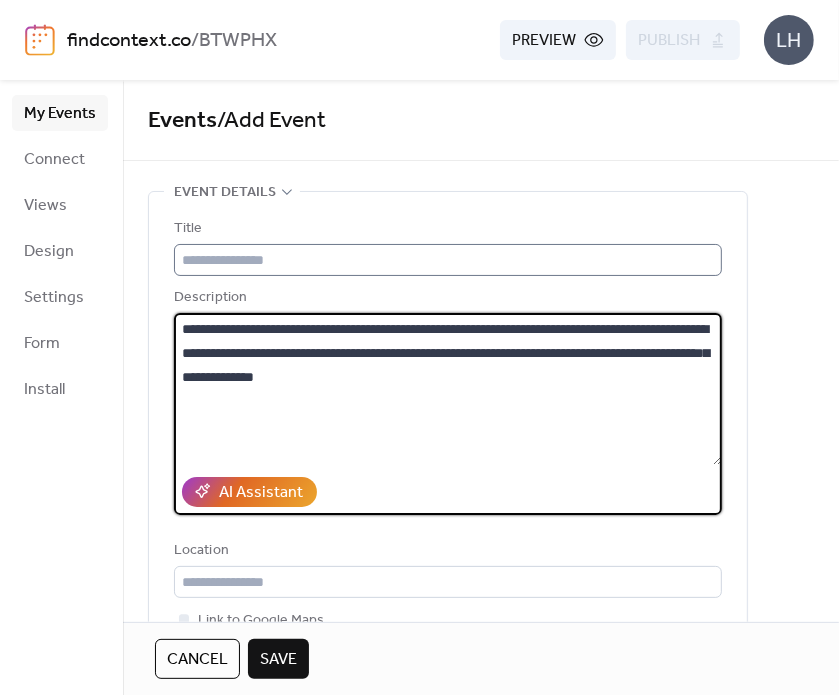 type on "**********" 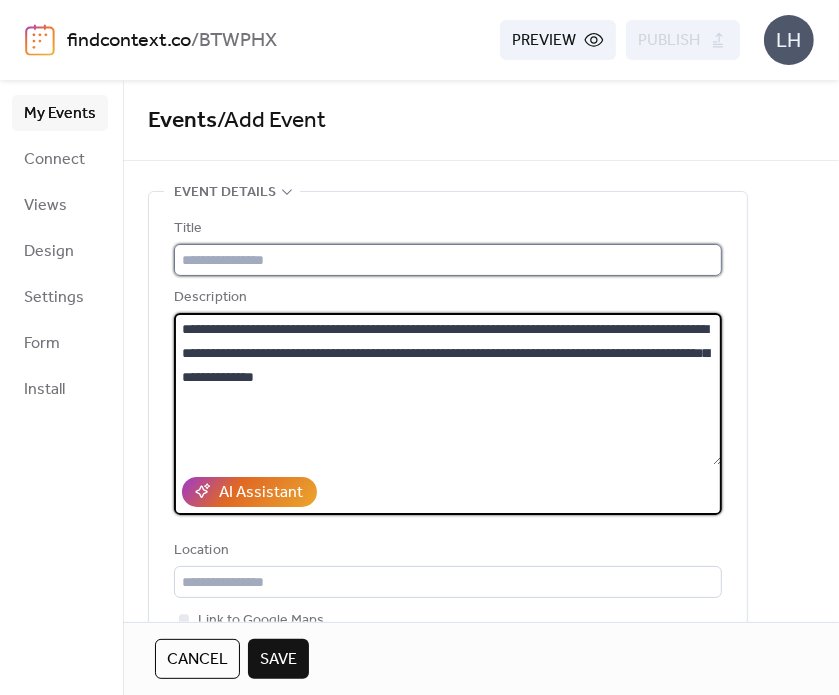 click at bounding box center [448, 260] 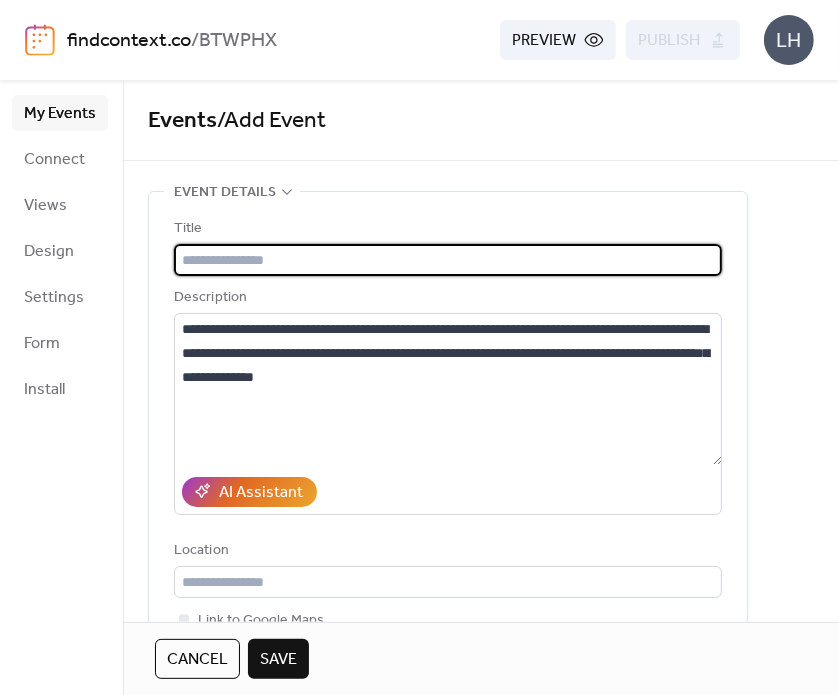 type on "*" 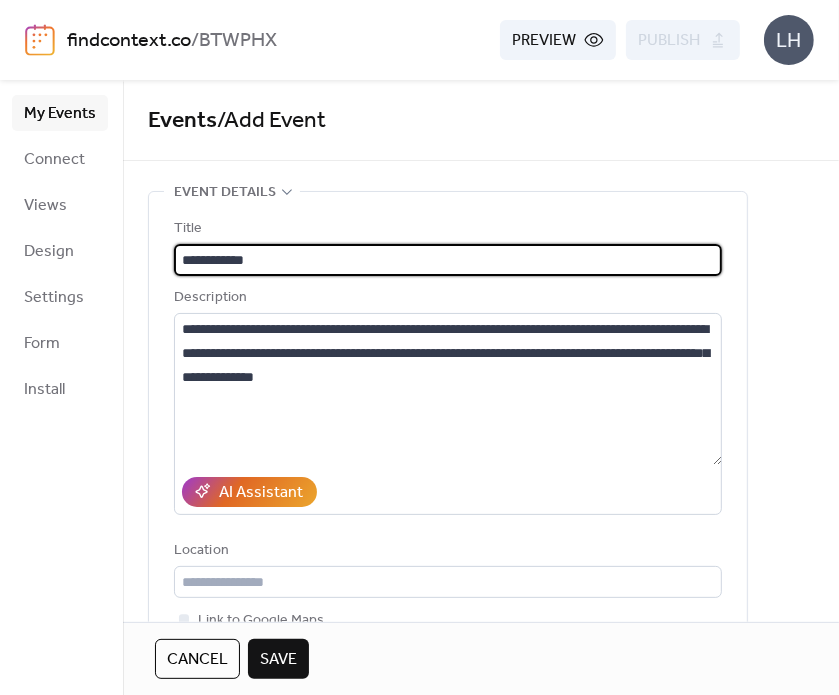 type on "**********" 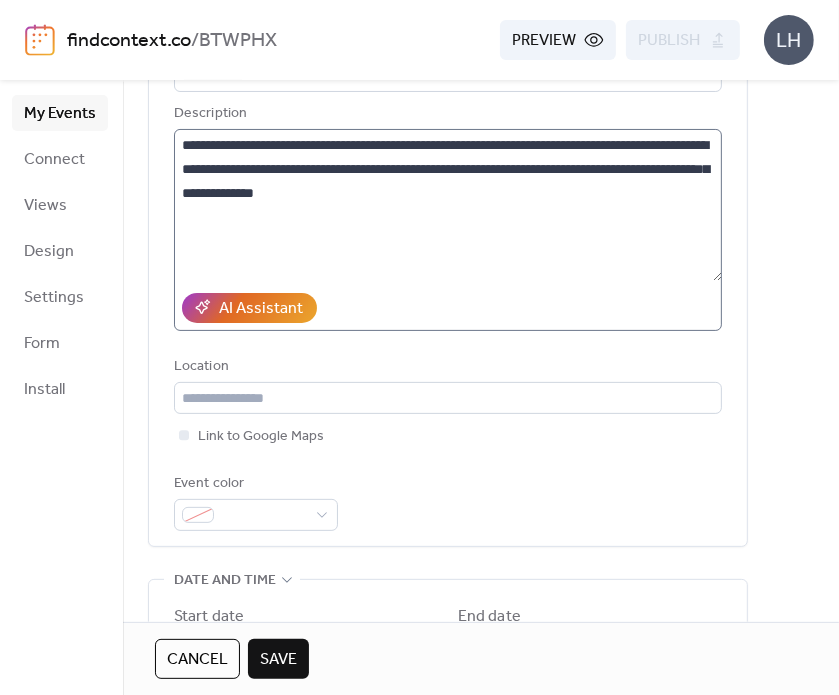 scroll, scrollTop: 255, scrollLeft: 0, axis: vertical 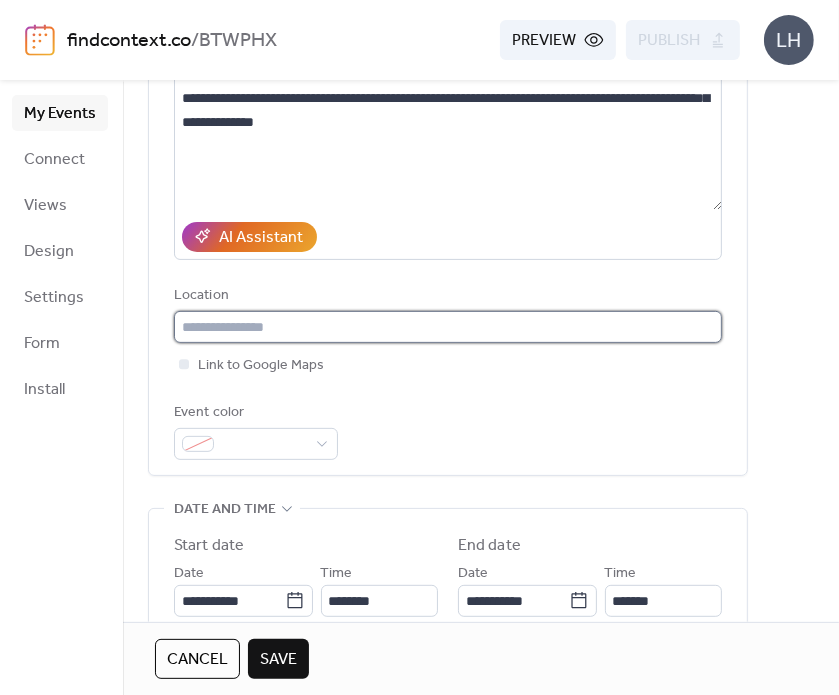 click at bounding box center [448, 327] 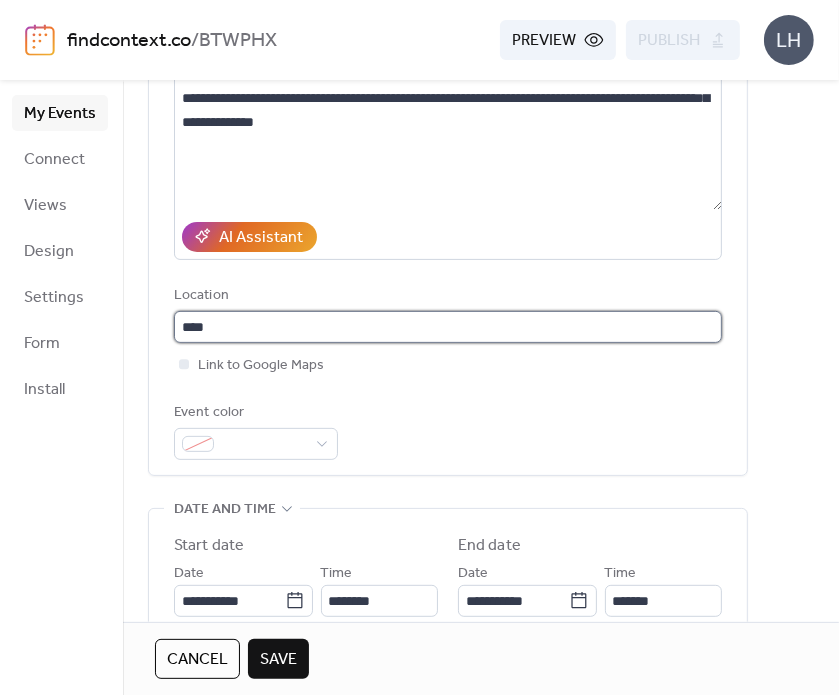 click on "***" at bounding box center (448, 327) 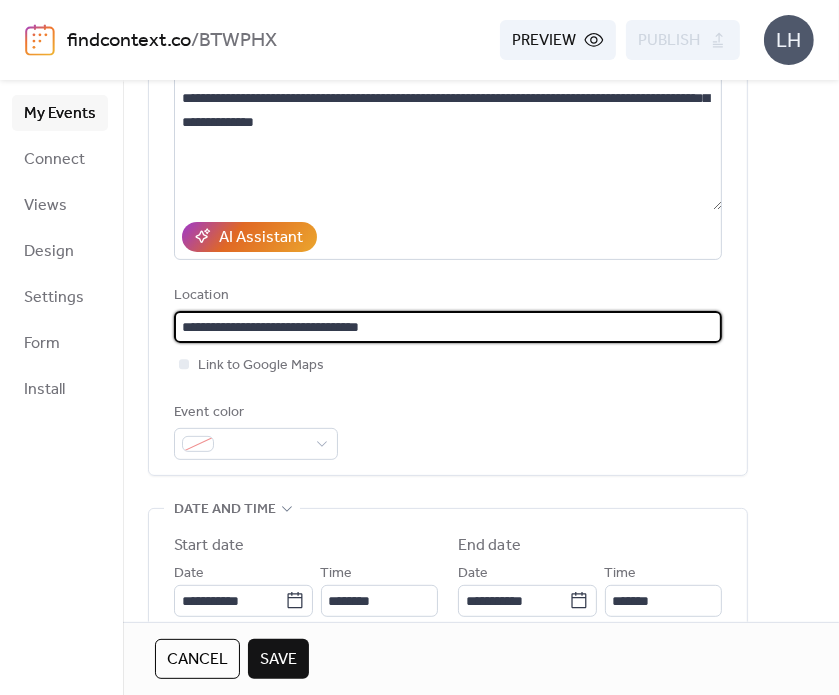 type on "**********" 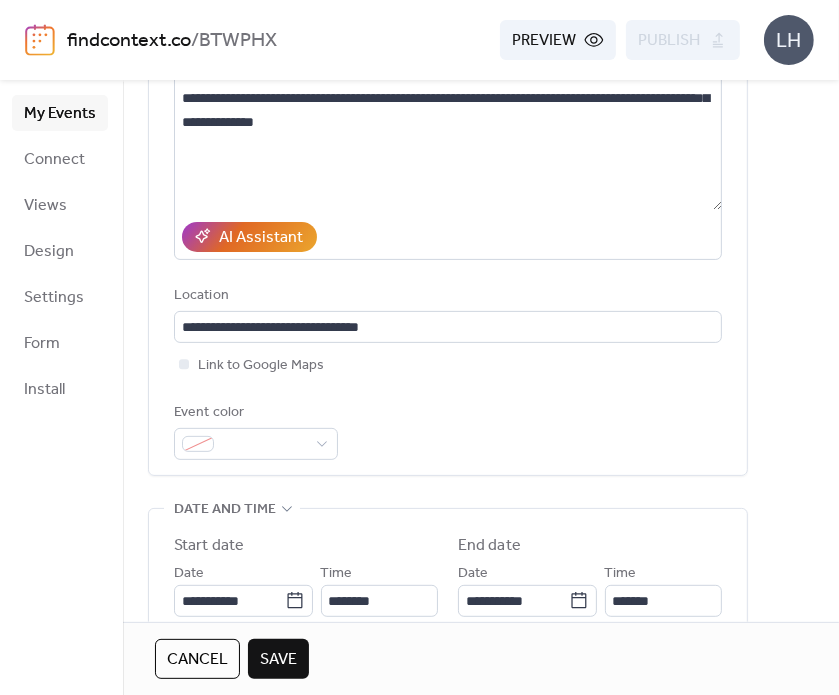 click on "Location" at bounding box center (446, 296) 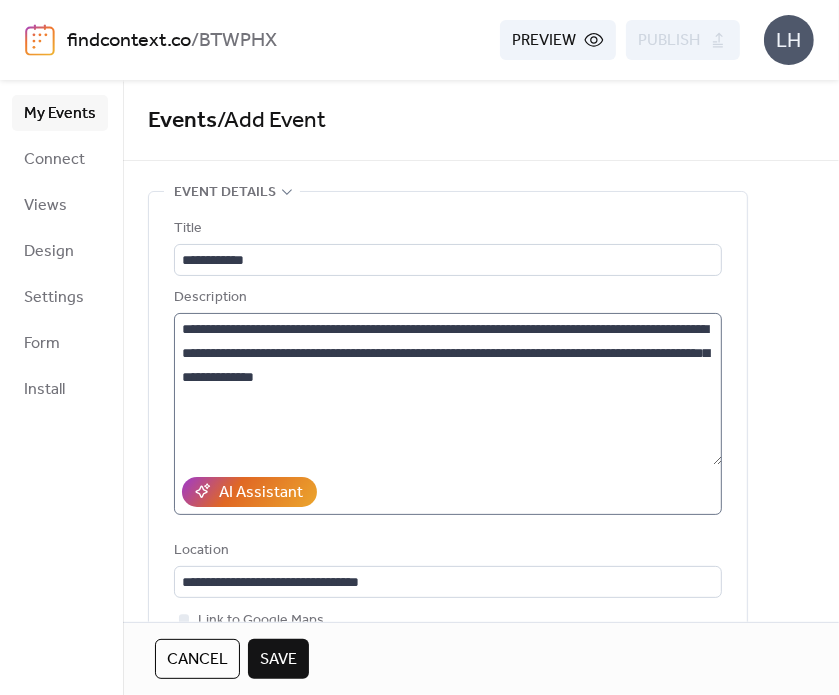 scroll, scrollTop: 368, scrollLeft: 0, axis: vertical 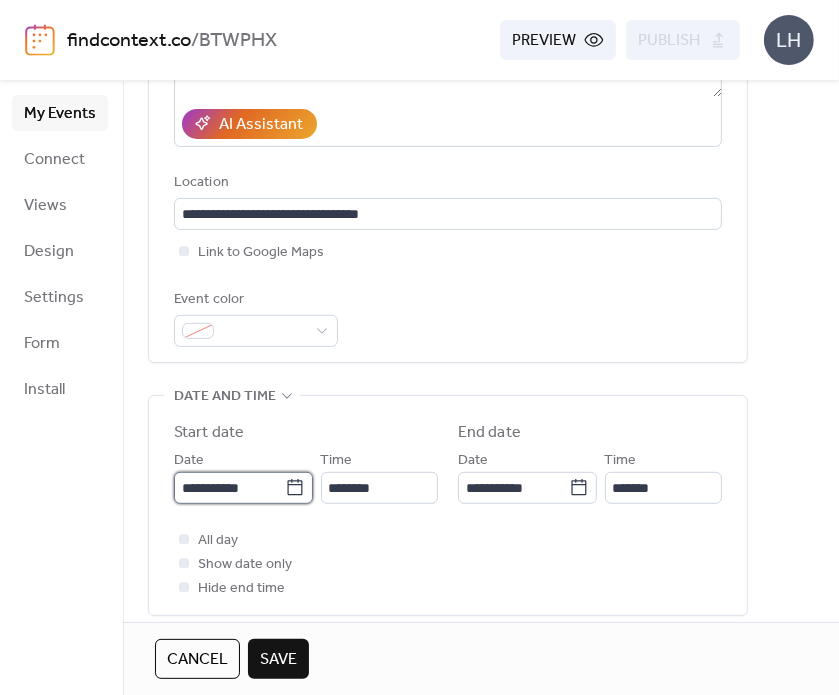 click on "**********" at bounding box center (229, 488) 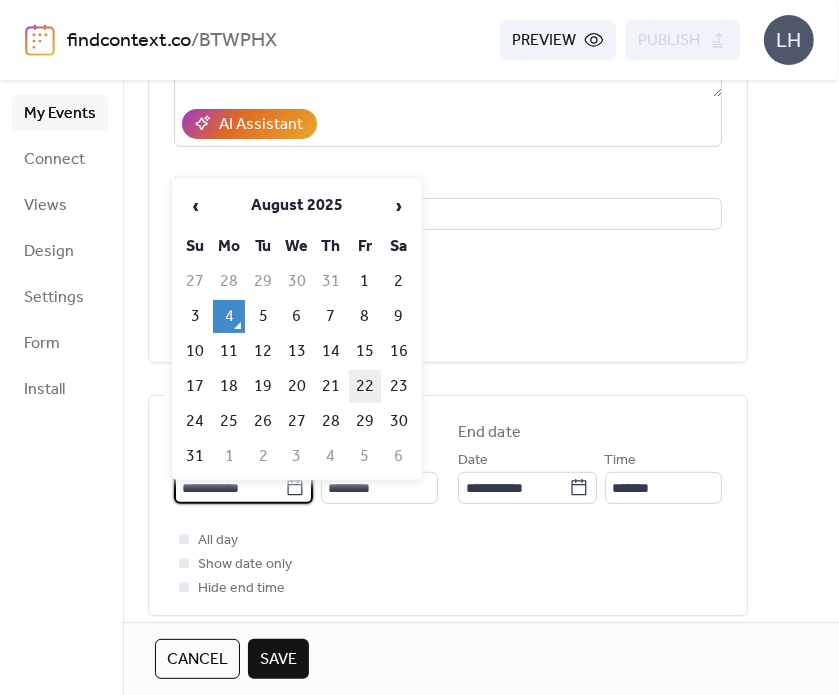 click on "22" at bounding box center (365, 386) 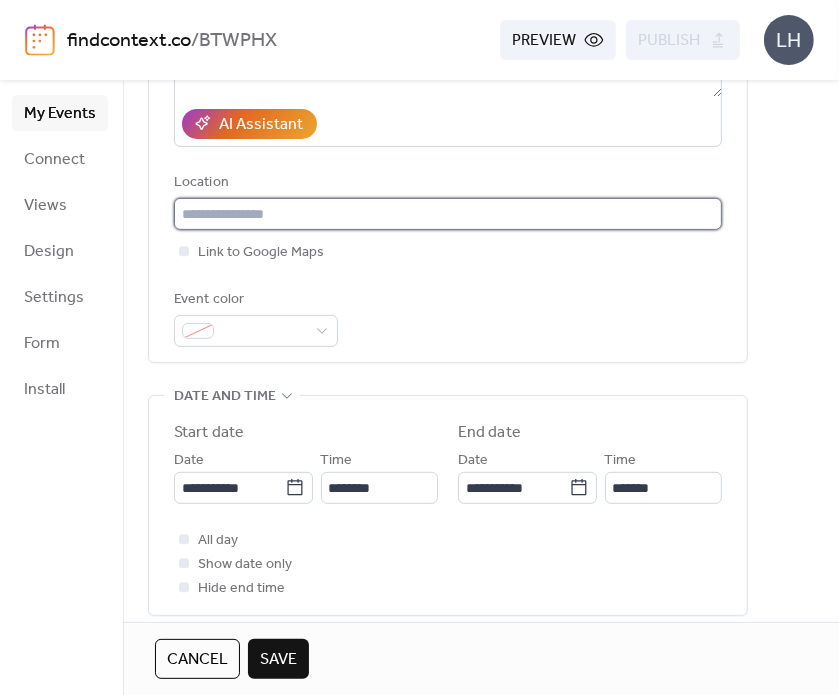 click on "**********" at bounding box center [419, 347] 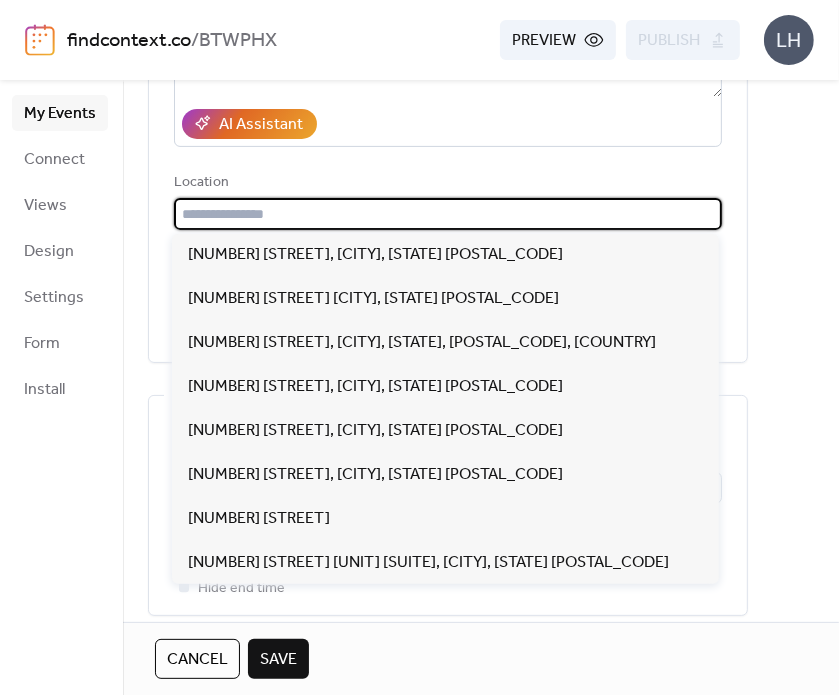 paste on "**********" 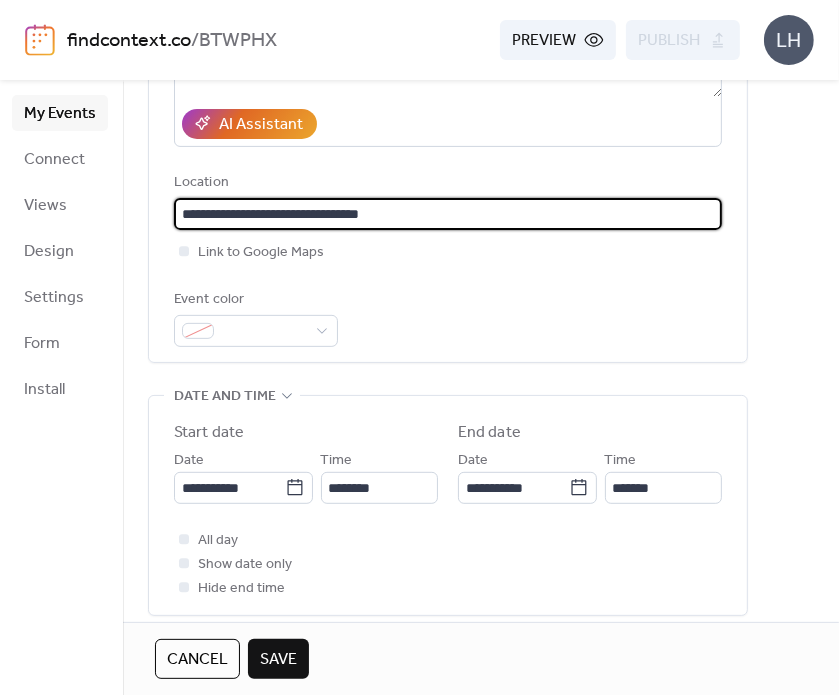 click on "**********" at bounding box center (448, 214) 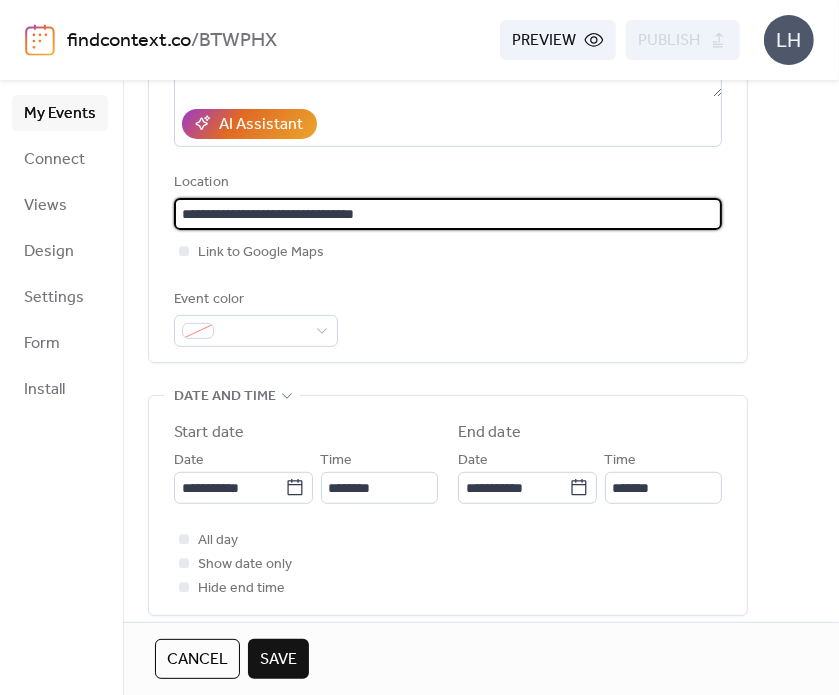 type on "**********" 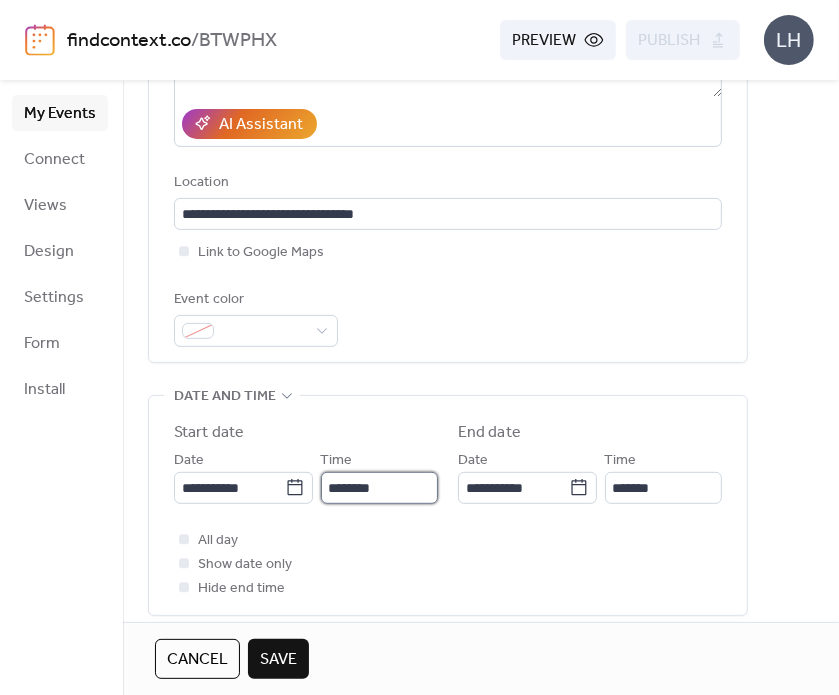 click on "********" at bounding box center [379, 488] 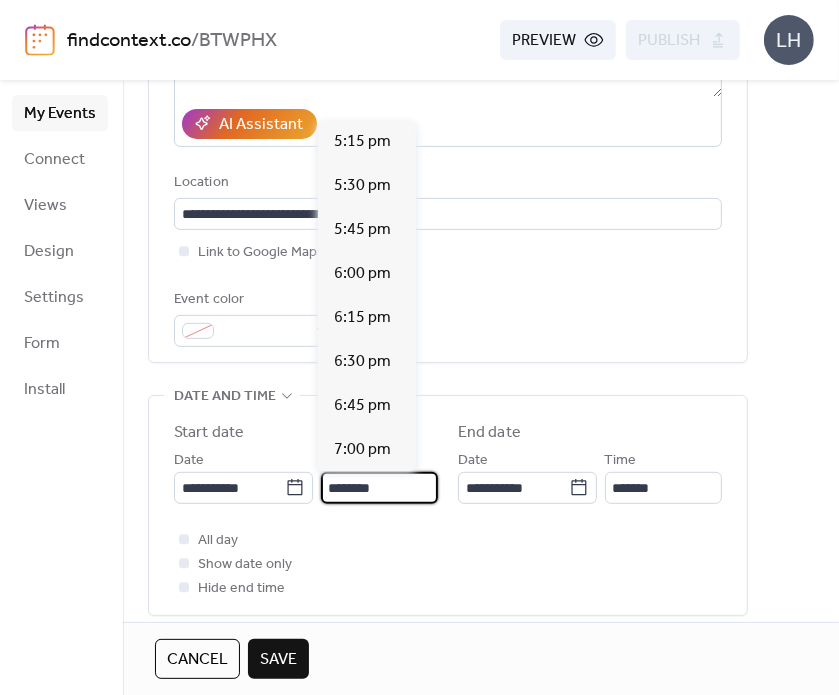 scroll, scrollTop: 3036, scrollLeft: 0, axis: vertical 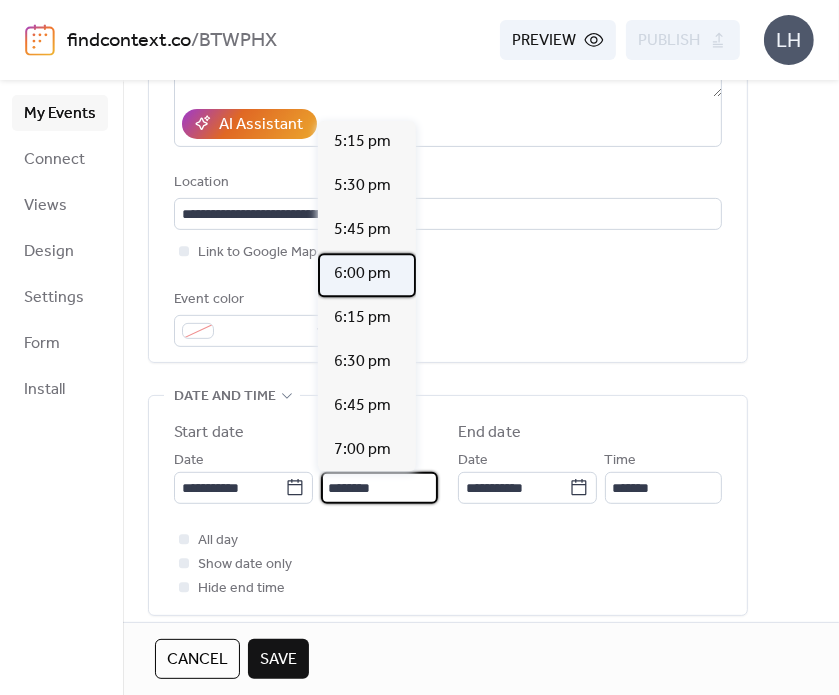 click on "6:00 pm" at bounding box center (362, 274) 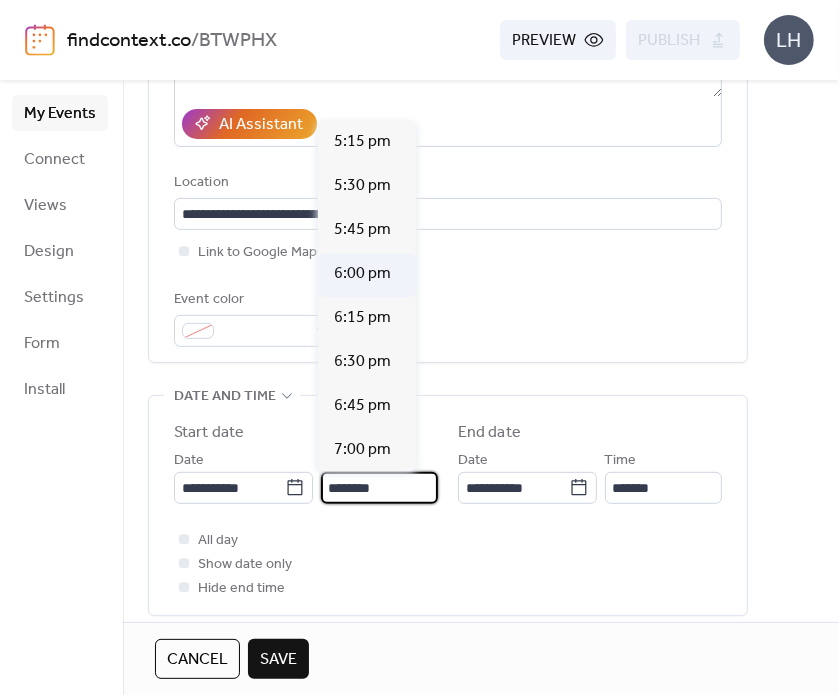 type on "*******" 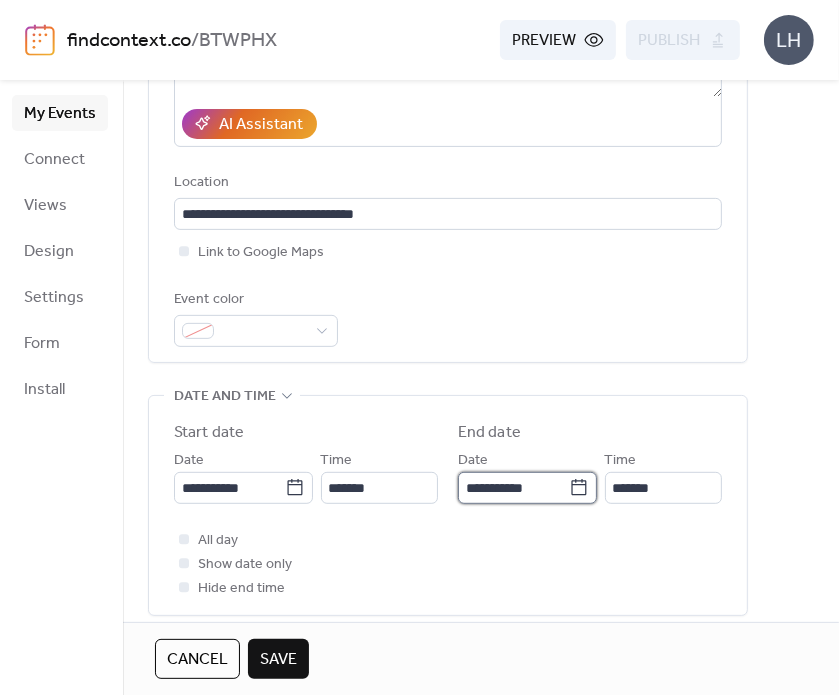 click on "**********" at bounding box center [513, 488] 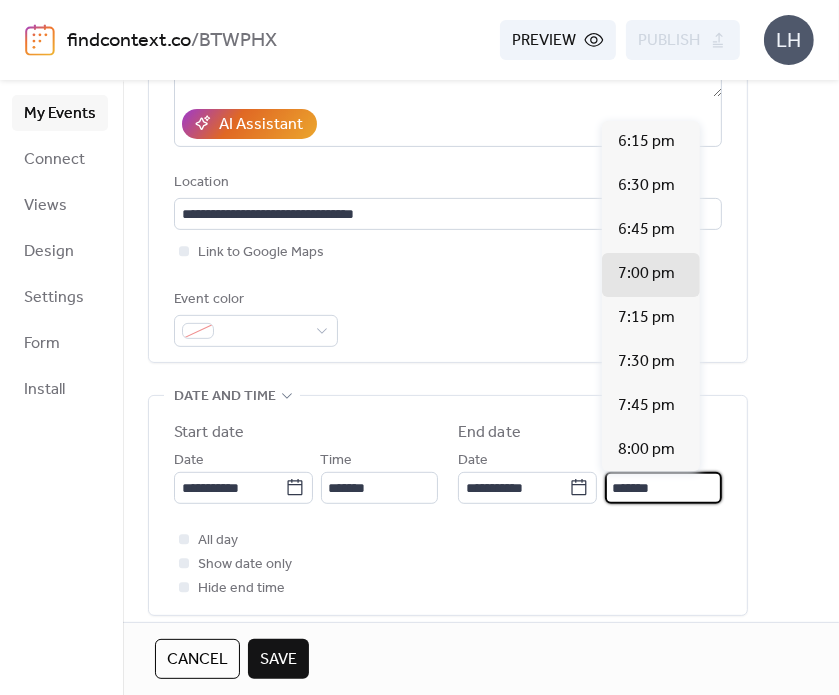 click on "*******" at bounding box center [663, 488] 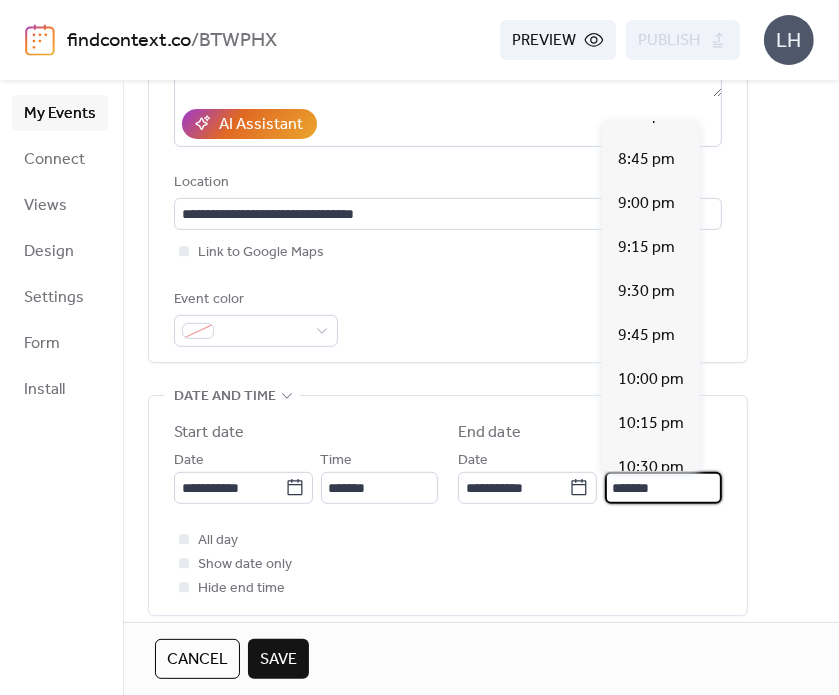 scroll, scrollTop: 426, scrollLeft: 0, axis: vertical 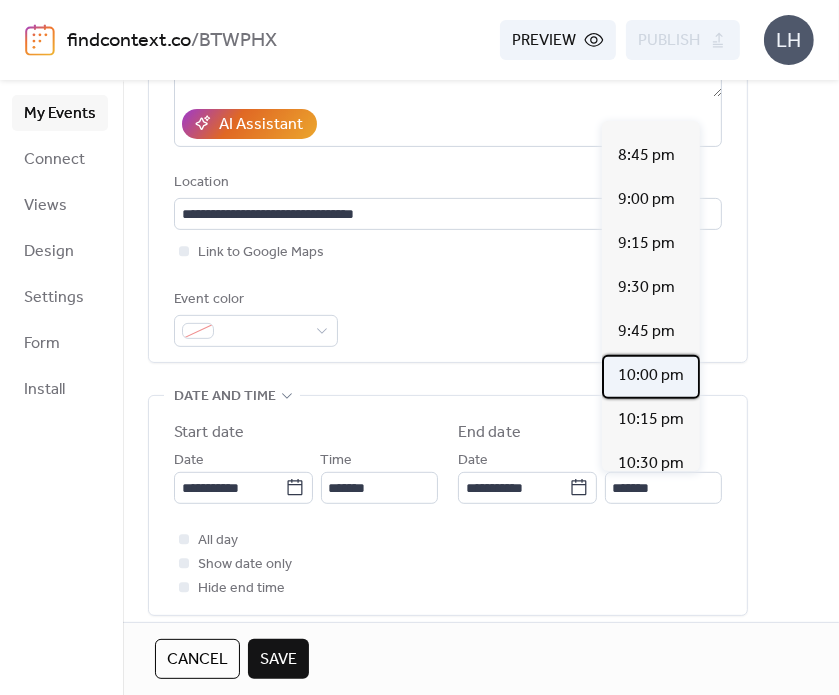 click on "10:00 pm" at bounding box center [651, 376] 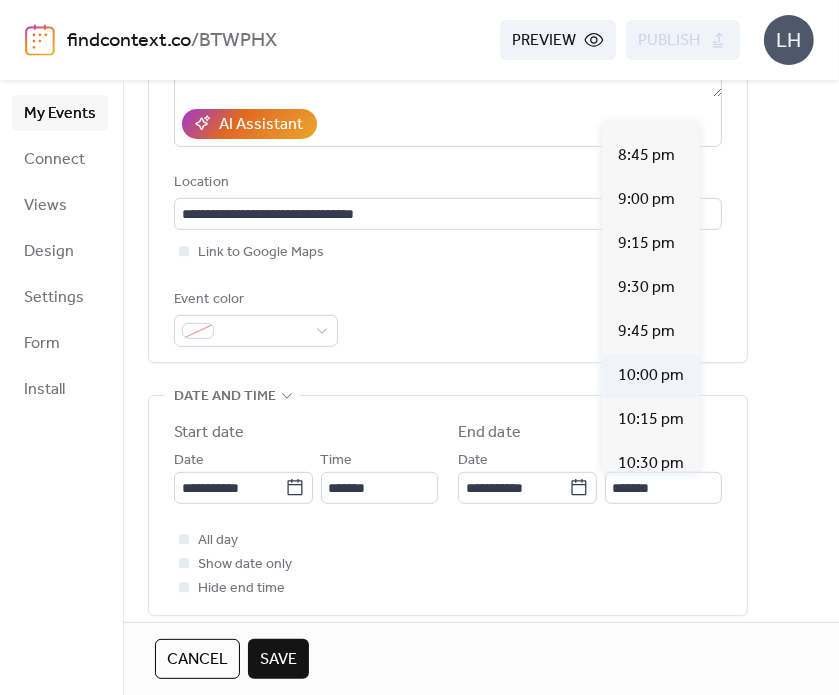 type on "********" 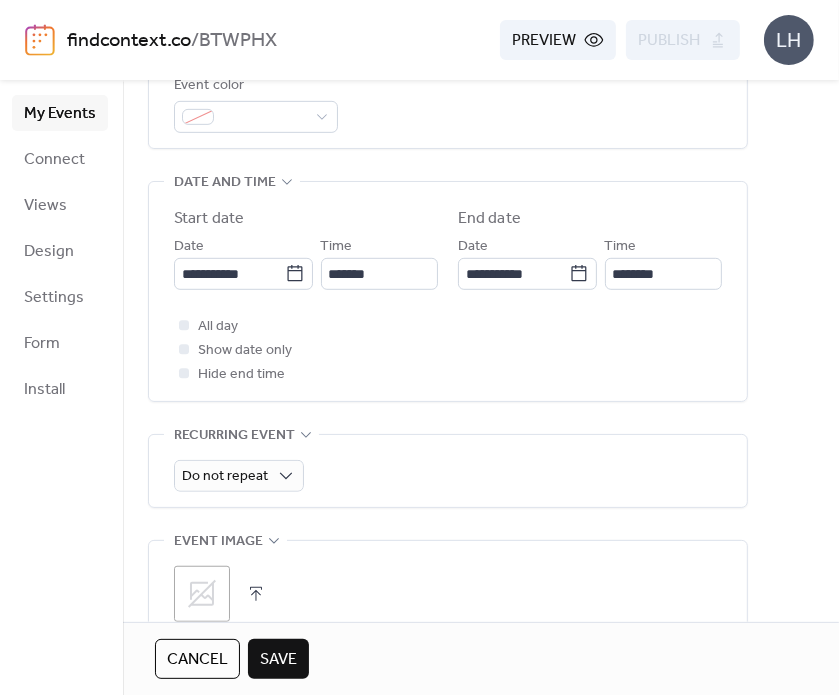 scroll, scrollTop: 808, scrollLeft: 0, axis: vertical 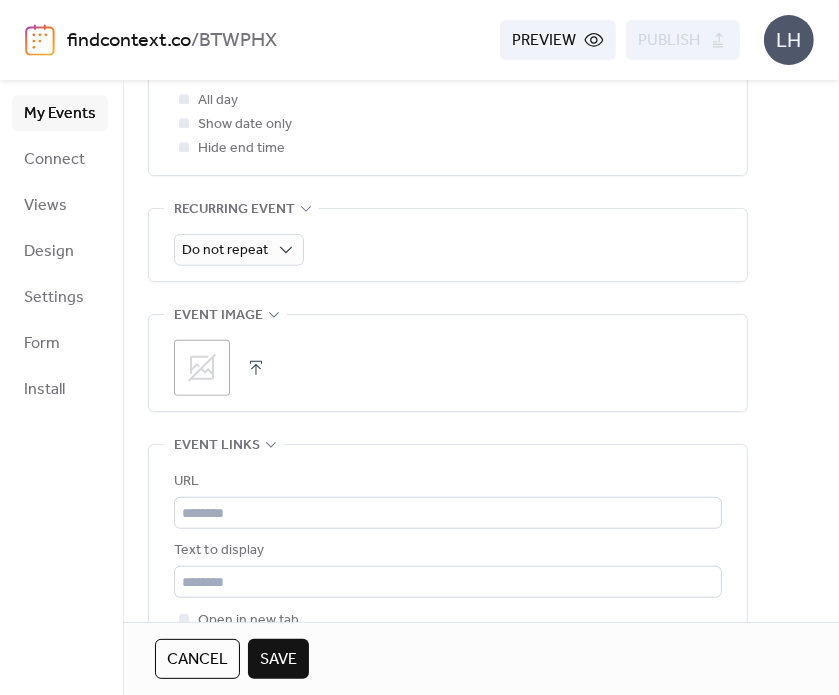 click 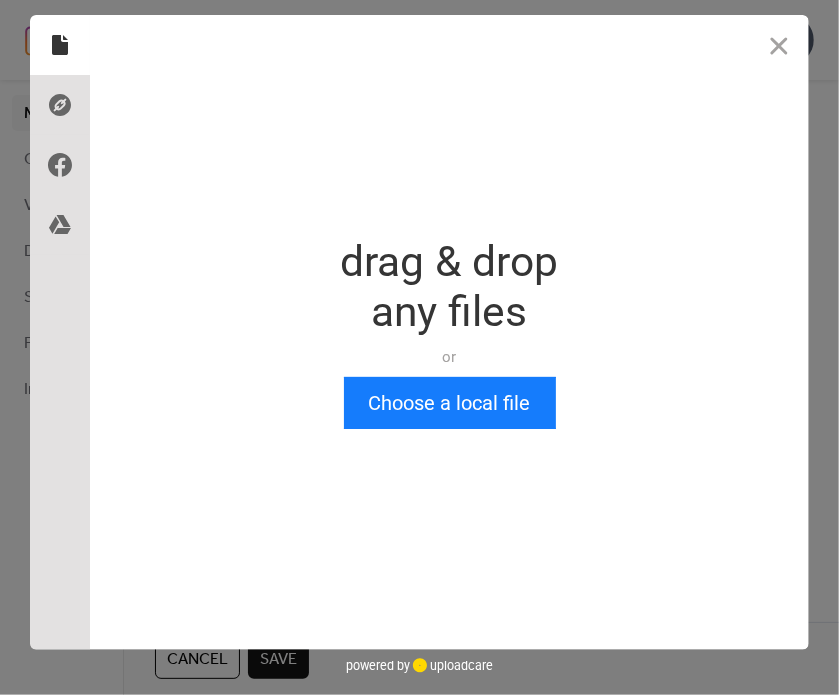 click on "drag & drop any files or Upload files from your computer" at bounding box center [450, 307] 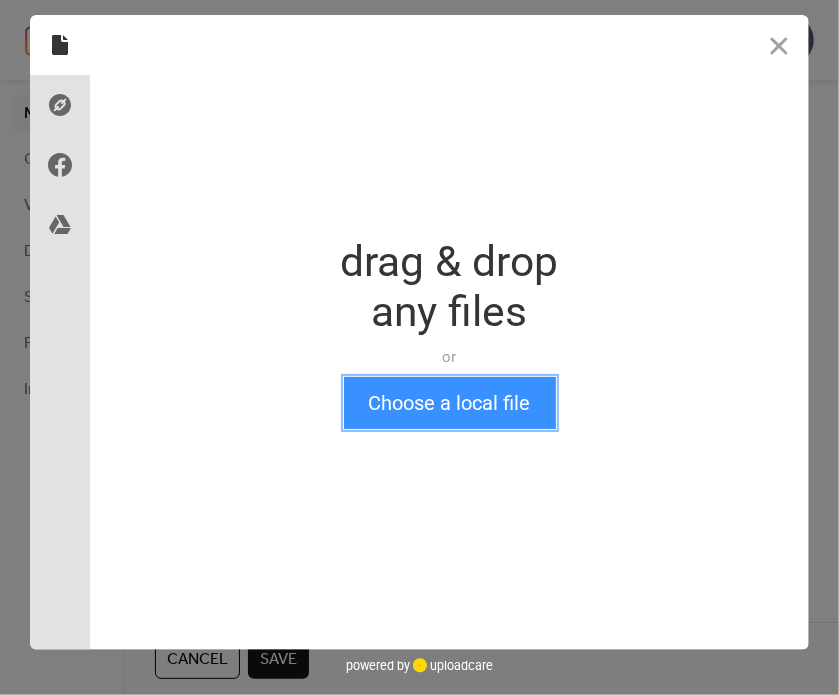 click on "Choose a local file" at bounding box center [450, 403] 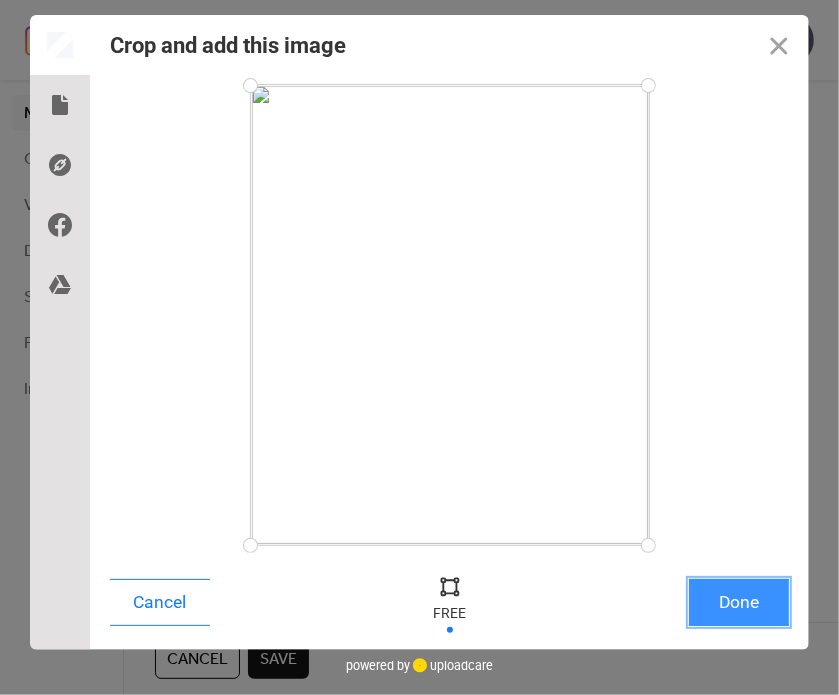 click on "Done" at bounding box center [739, 602] 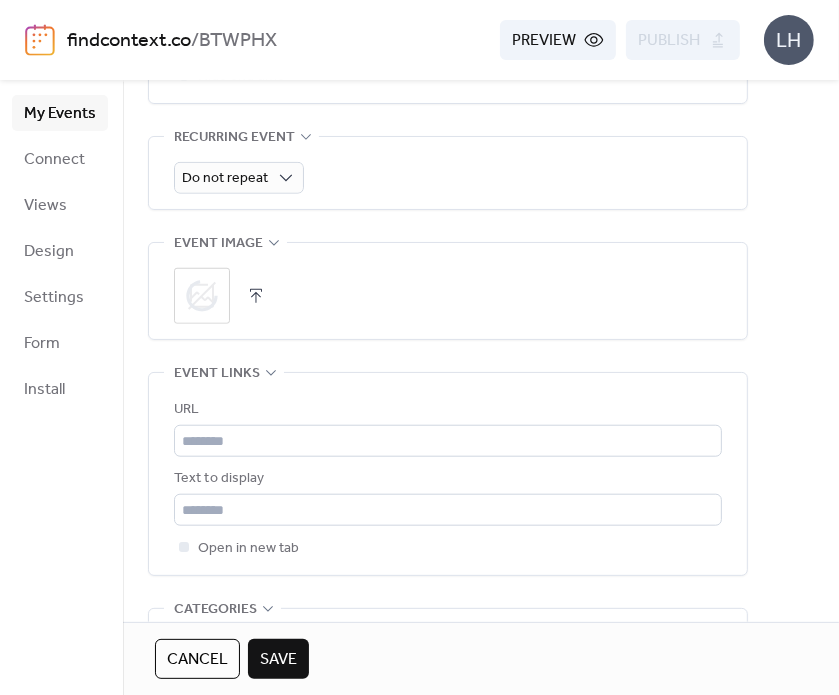 scroll, scrollTop: 880, scrollLeft: 0, axis: vertical 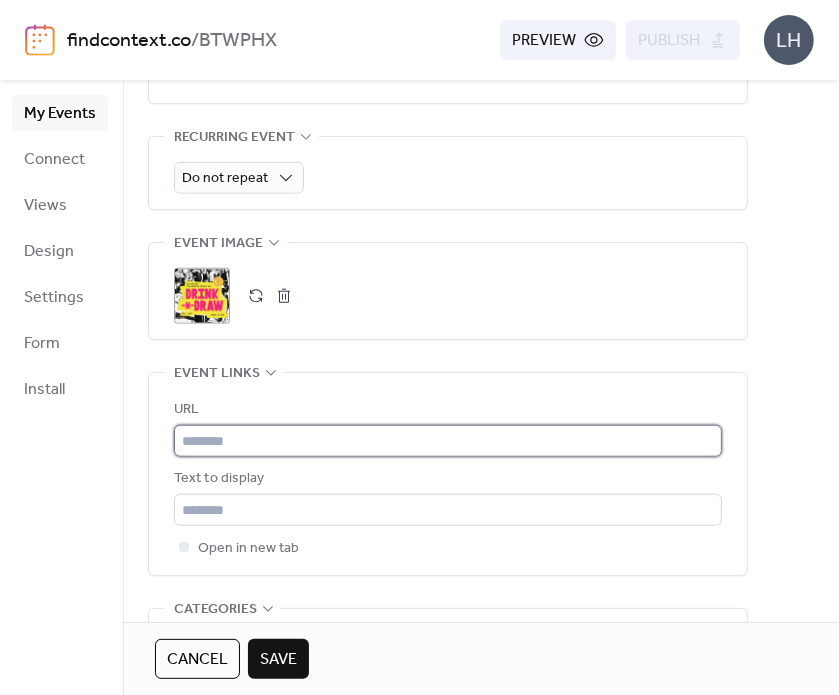 click at bounding box center [448, 441] 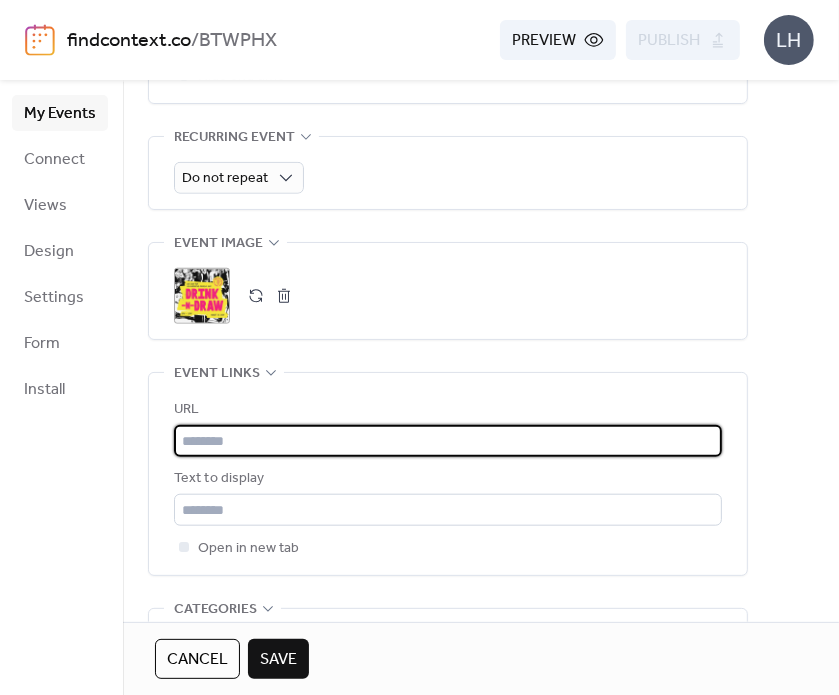paste on "**********" 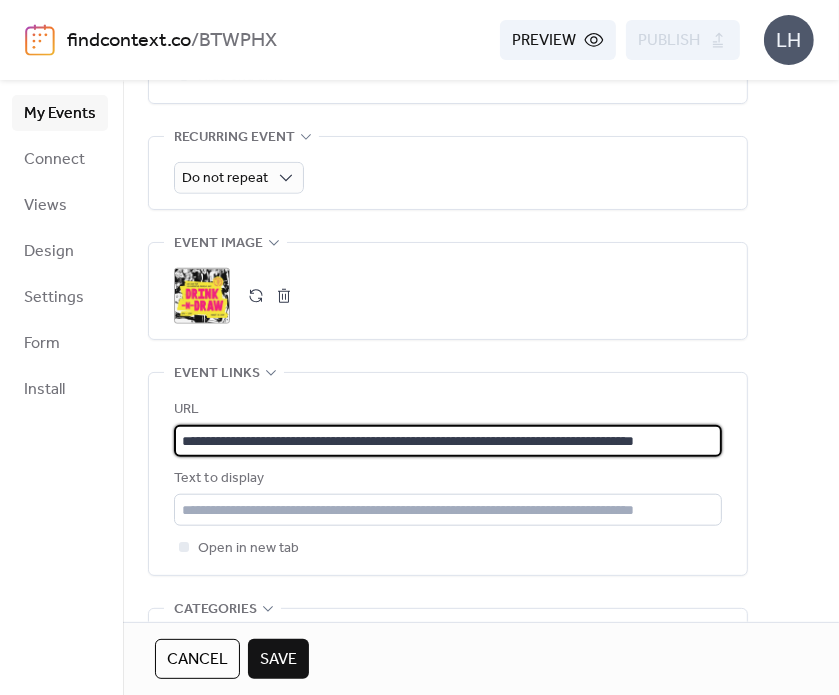 scroll, scrollTop: 0, scrollLeft: 110, axis: horizontal 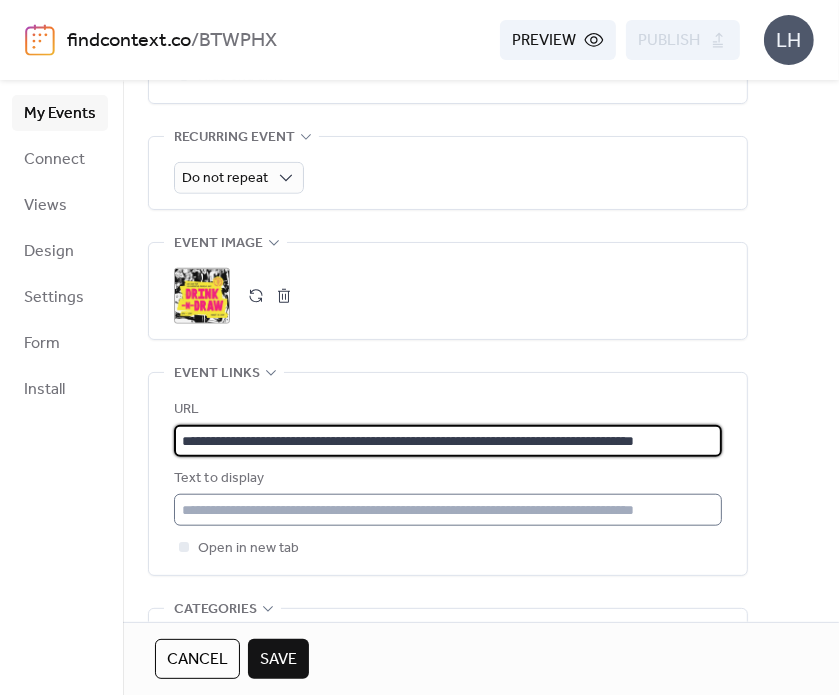 type on "**********" 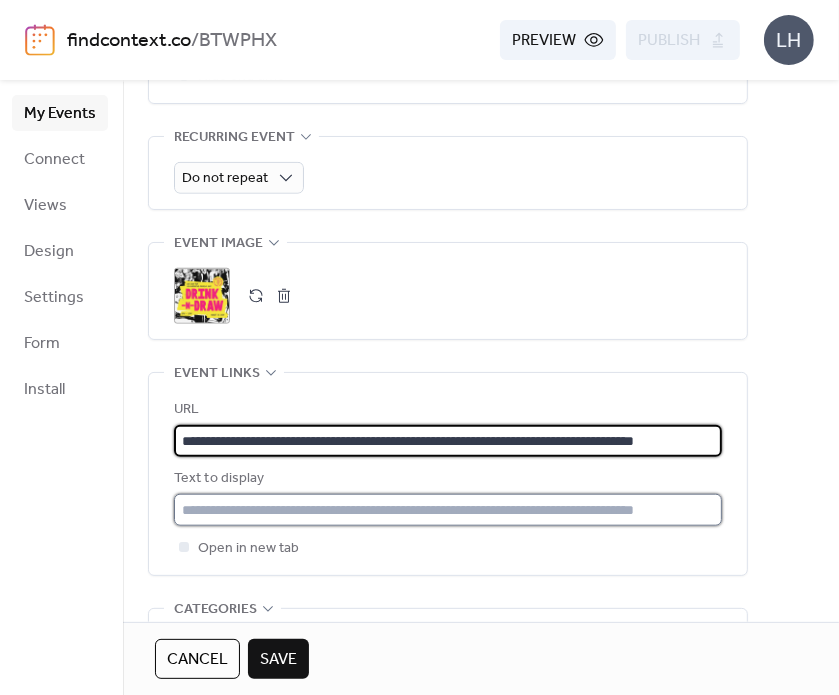 click at bounding box center (448, 510) 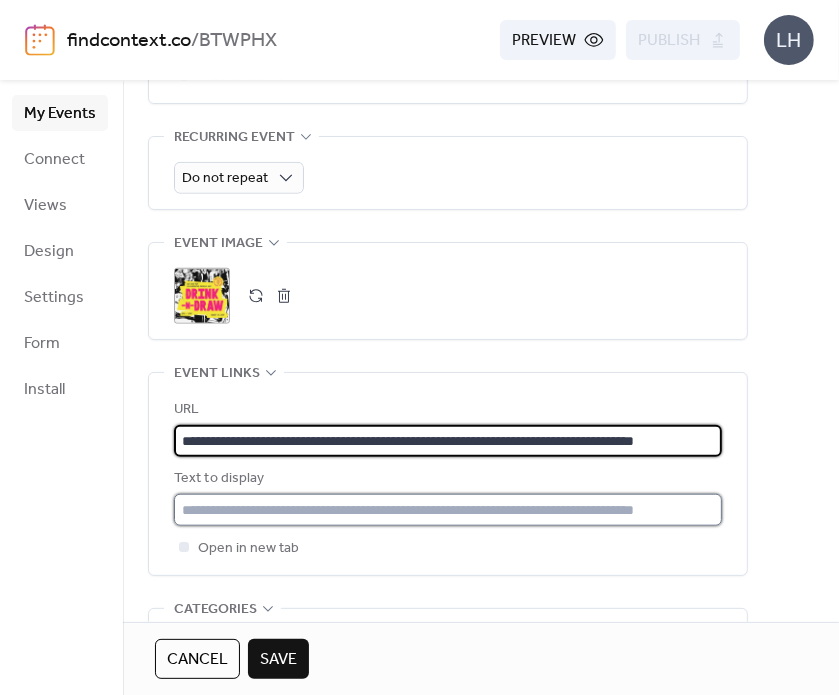 scroll, scrollTop: 0, scrollLeft: 0, axis: both 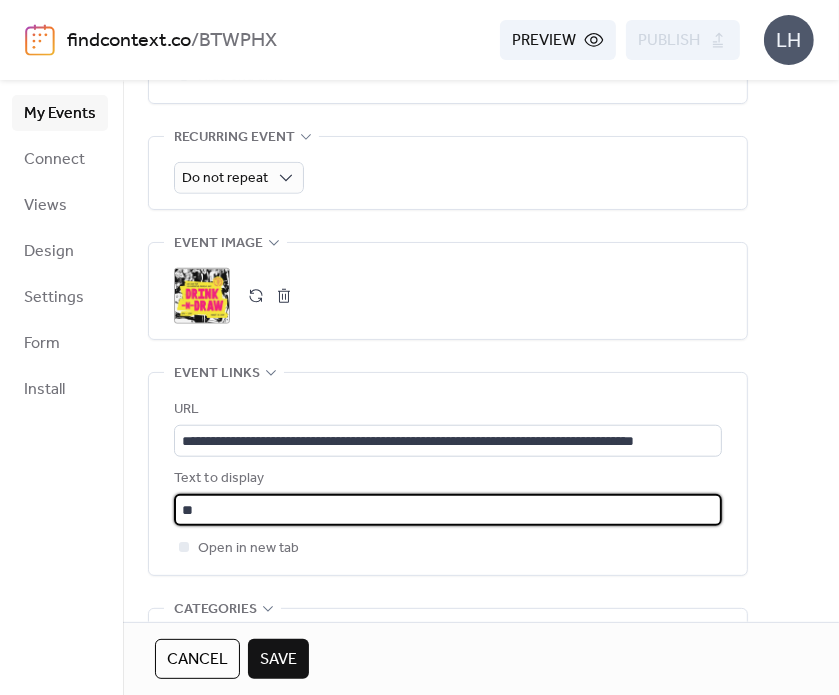 type on "*" 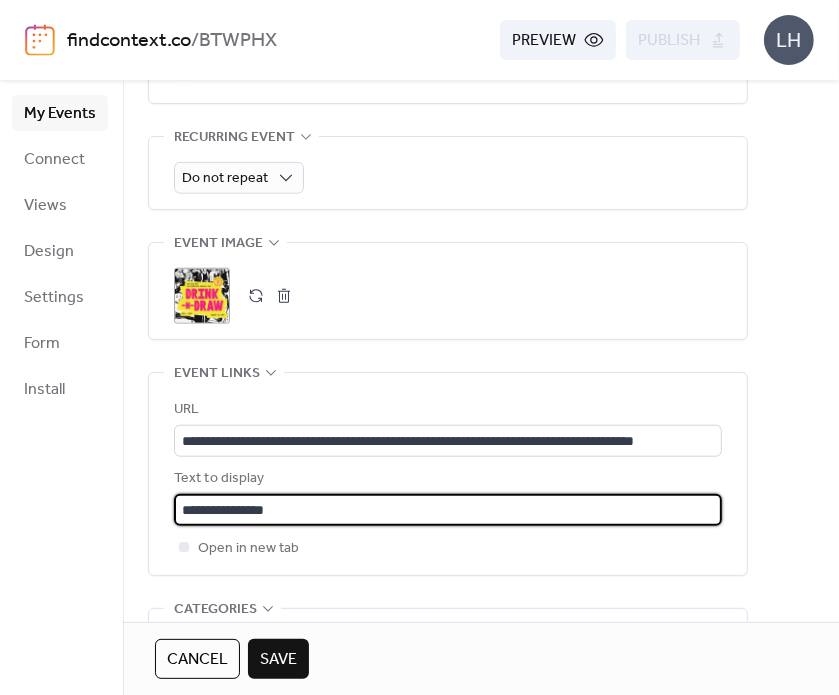 scroll, scrollTop: 0, scrollLeft: 0, axis: both 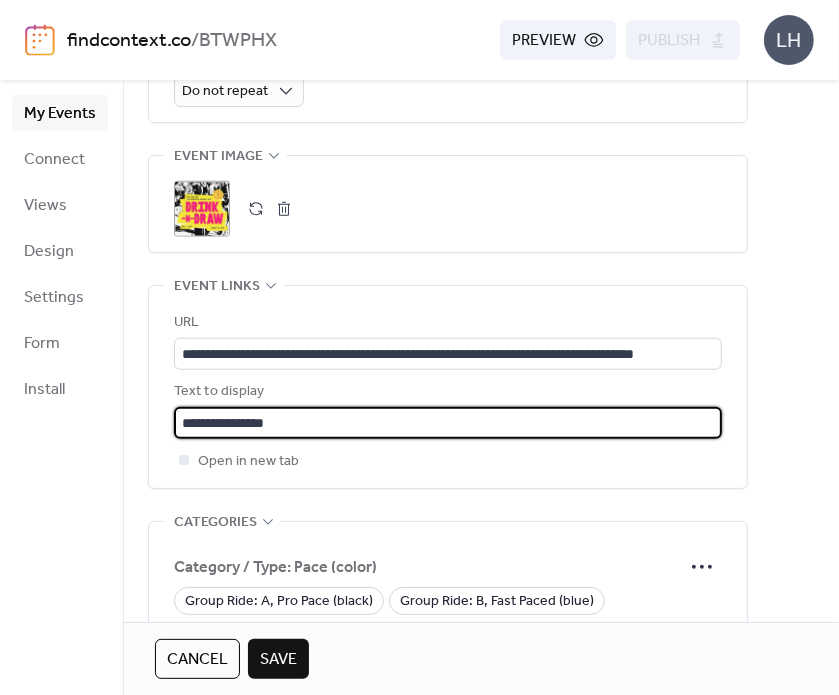 type on "**********" 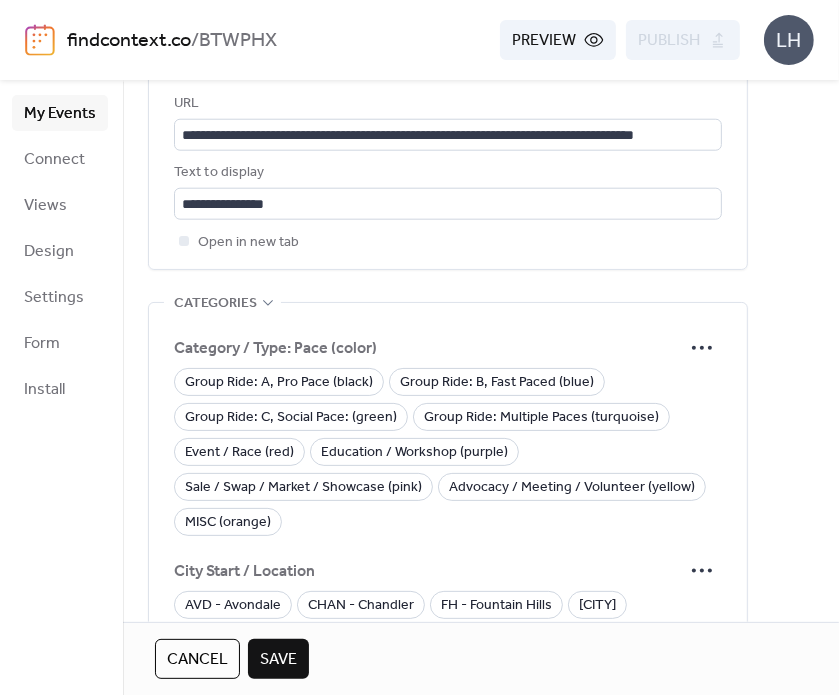 scroll, scrollTop: 1227, scrollLeft: 0, axis: vertical 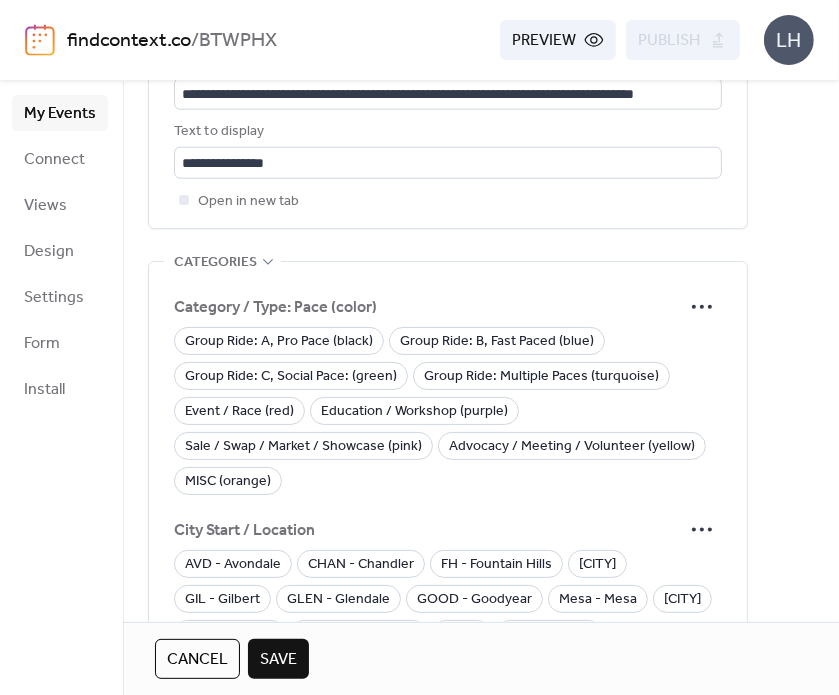 click on "Cancel" at bounding box center (197, 660) 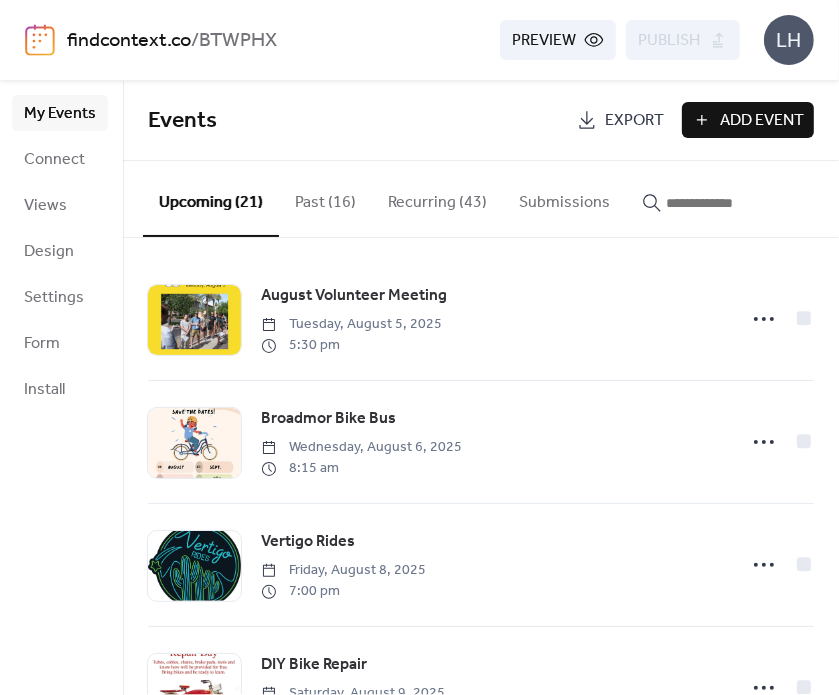 click on "findcontext.co" at bounding box center (129, 41) 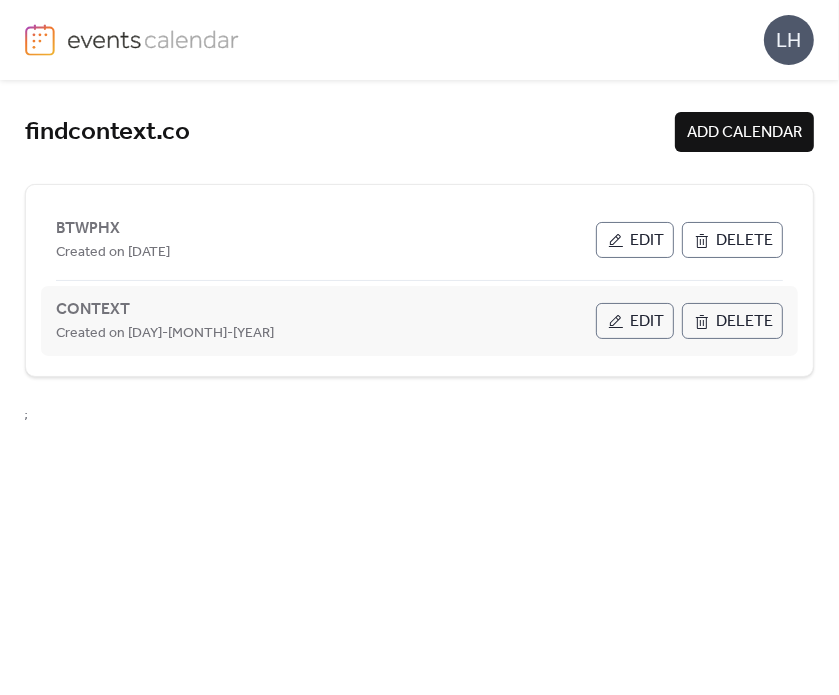 click on "Edit" at bounding box center (647, 322) 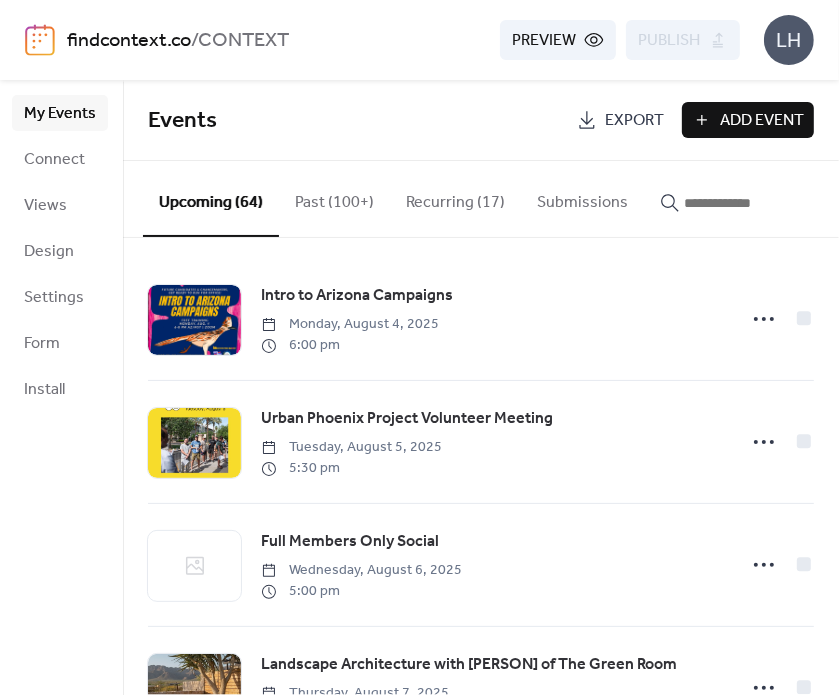 click on "Add Event" at bounding box center (762, 121) 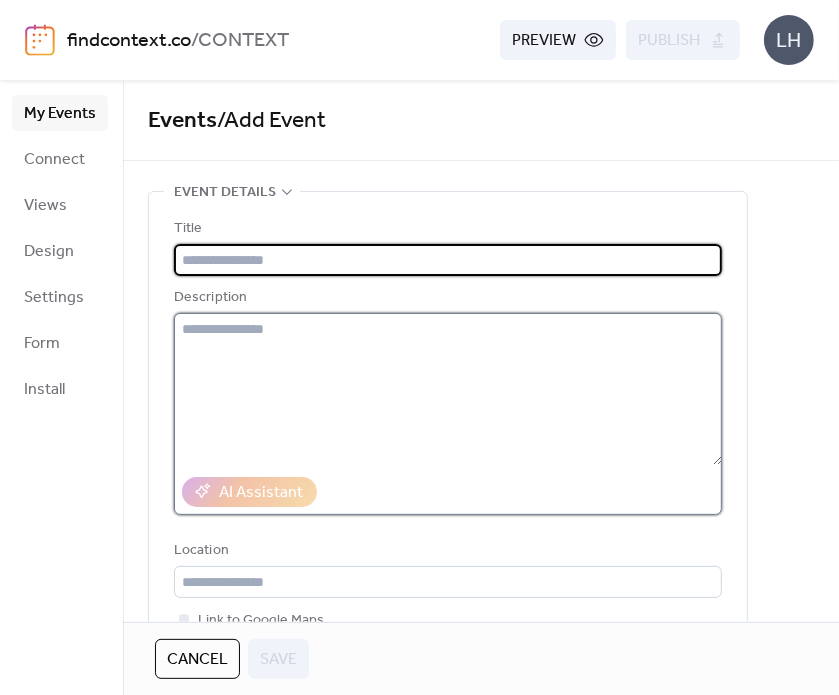 click at bounding box center (448, 389) 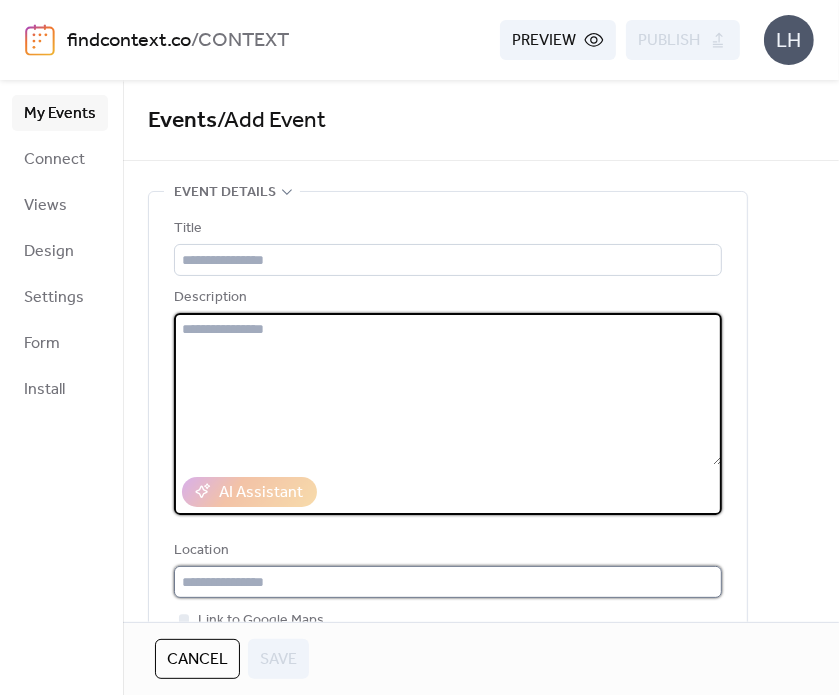 click at bounding box center [448, 582] 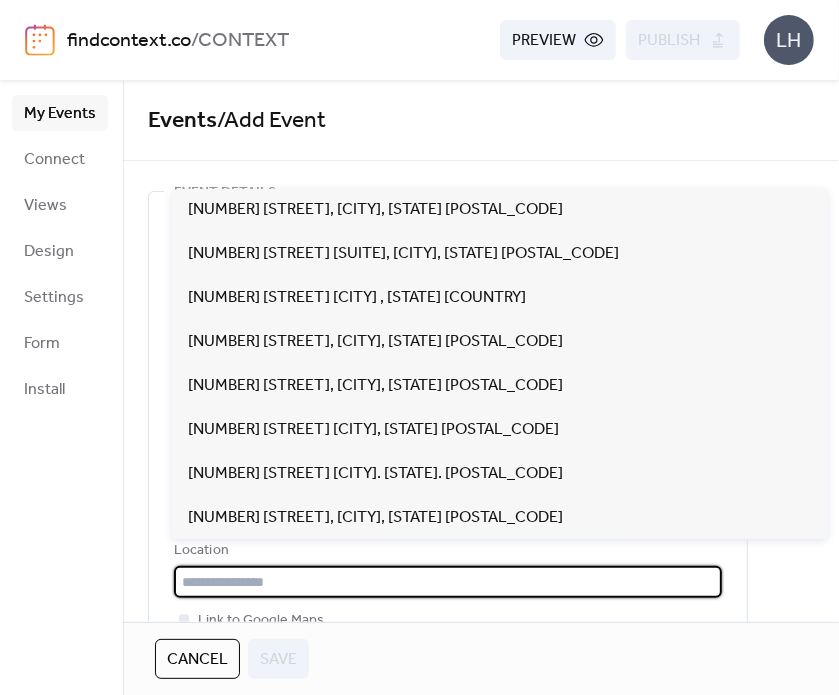 paste on "**********" 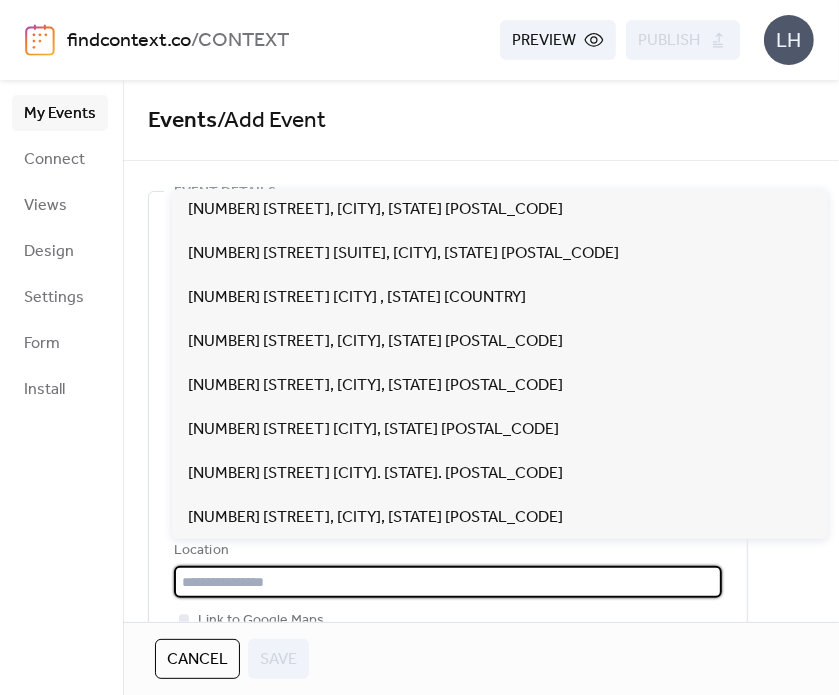type on "**********" 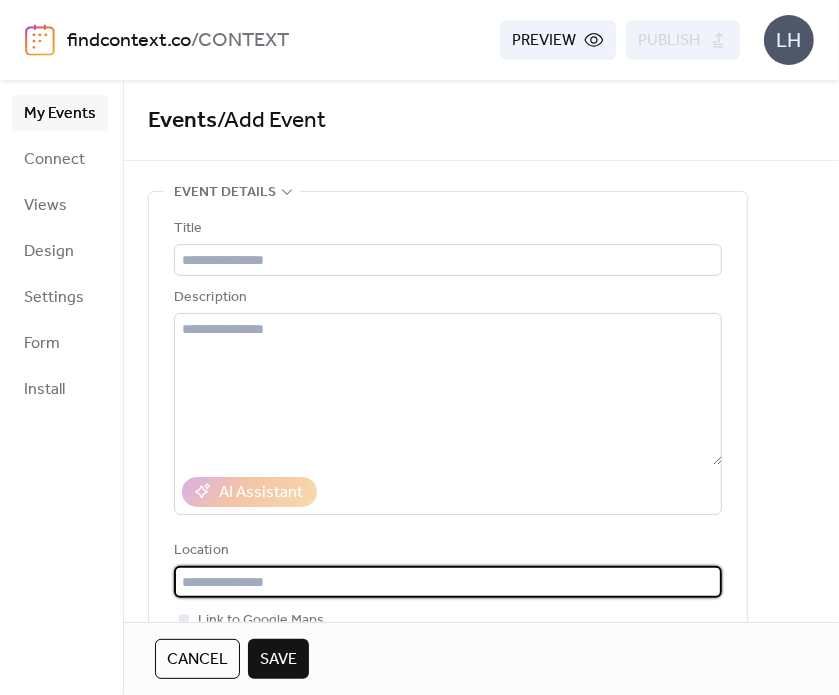 scroll, scrollTop: 0, scrollLeft: 0, axis: both 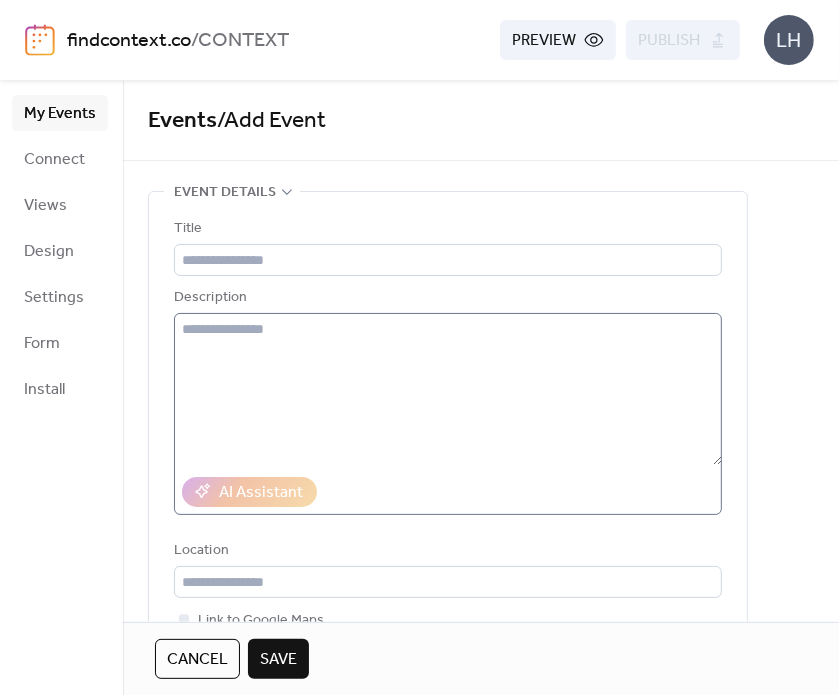 type on "**********" 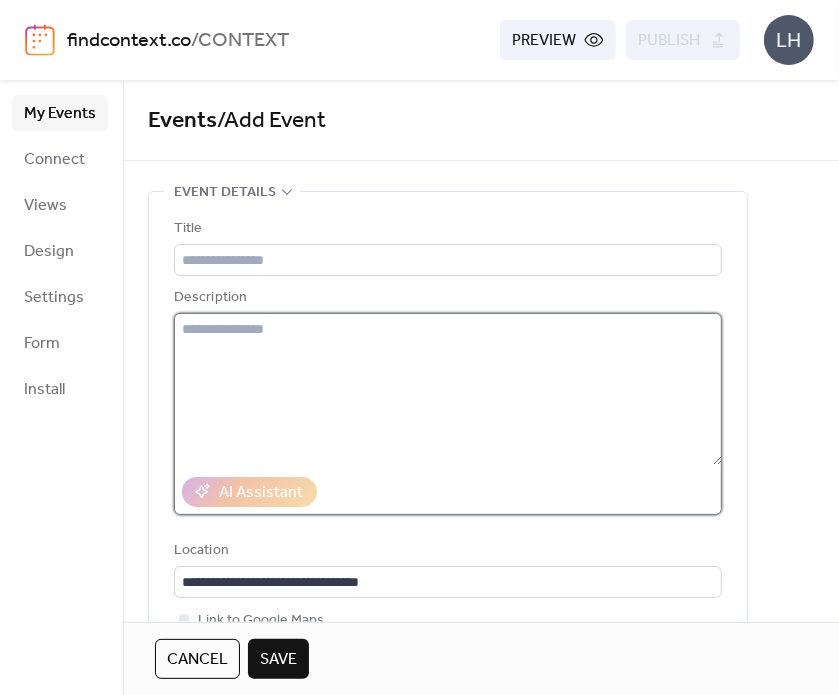 click at bounding box center [448, 389] 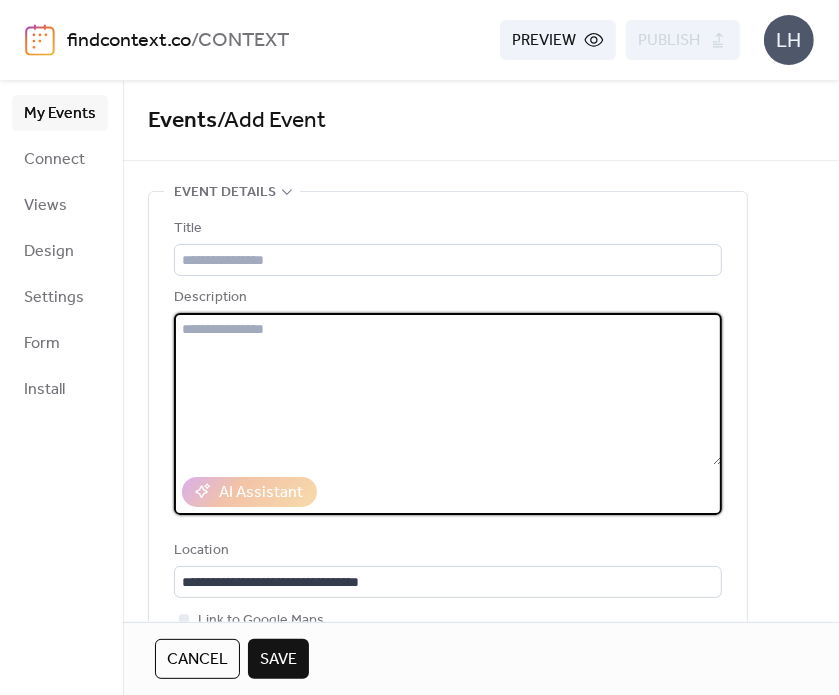 paste on "**********" 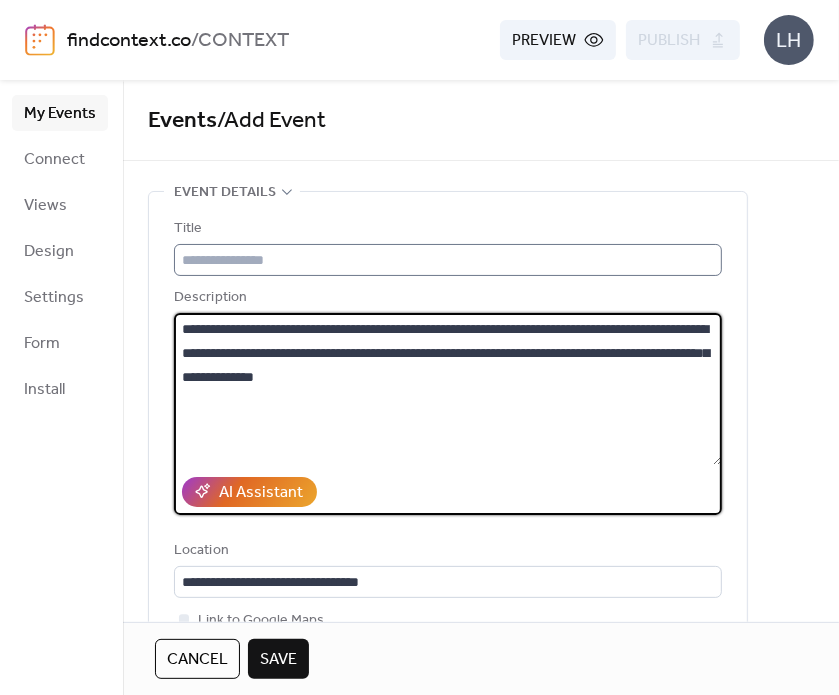 type on "**********" 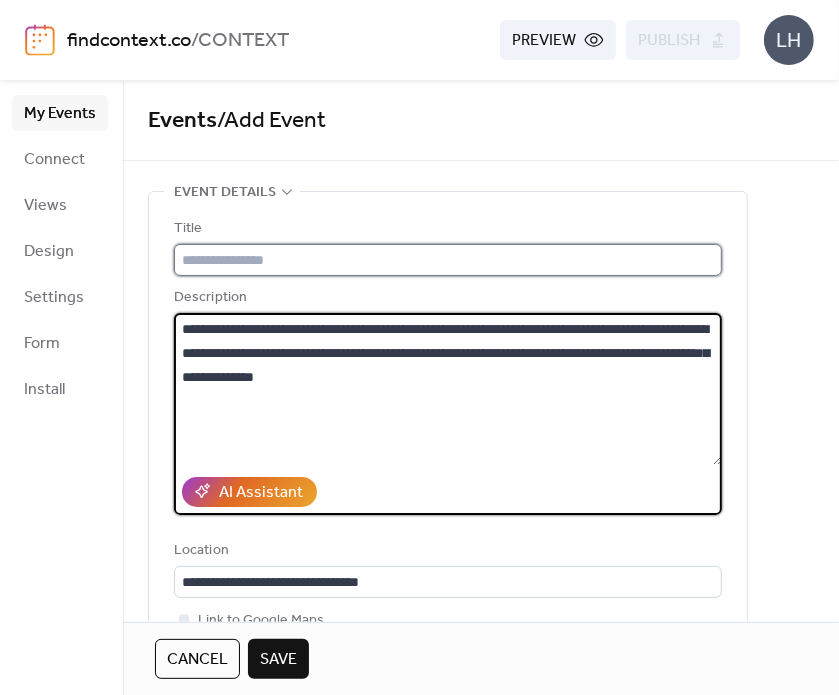 click at bounding box center (448, 260) 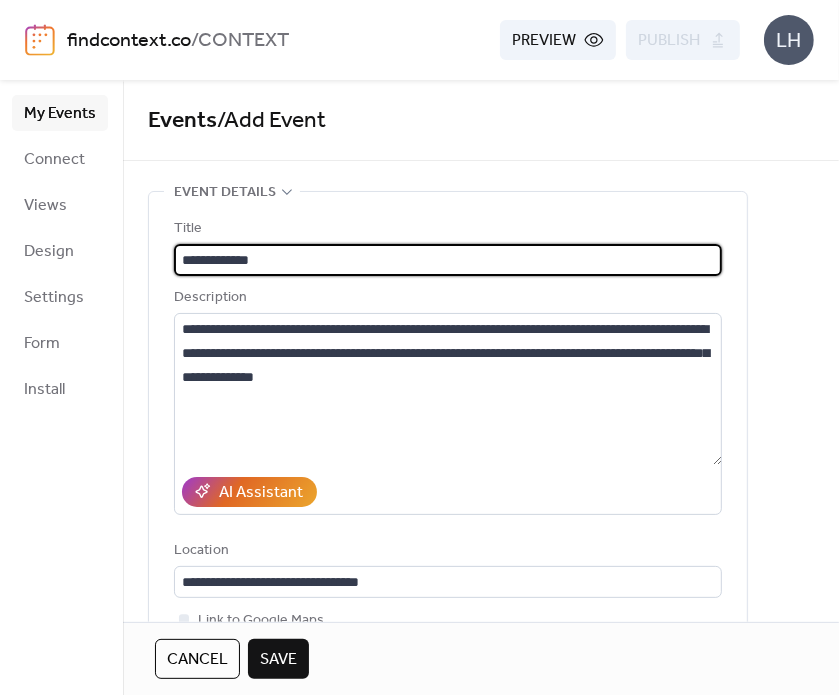 scroll, scrollTop: 0, scrollLeft: 0, axis: both 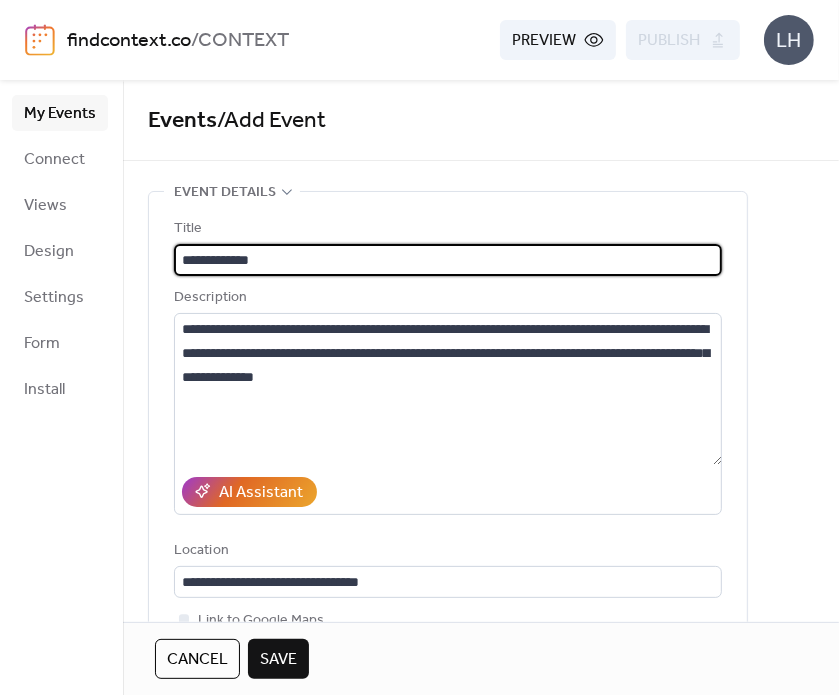 type on "**********" 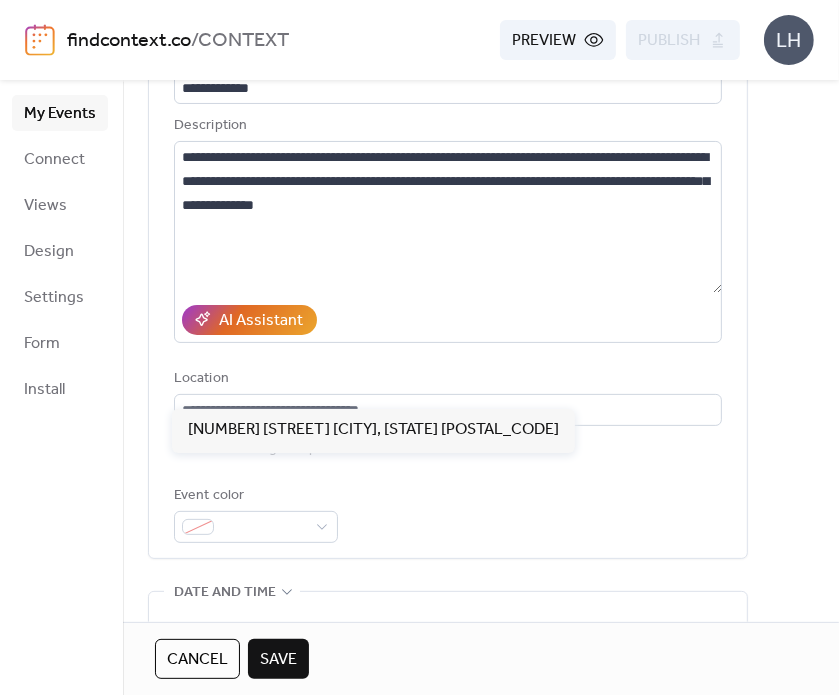 scroll, scrollTop: 192, scrollLeft: 0, axis: vertical 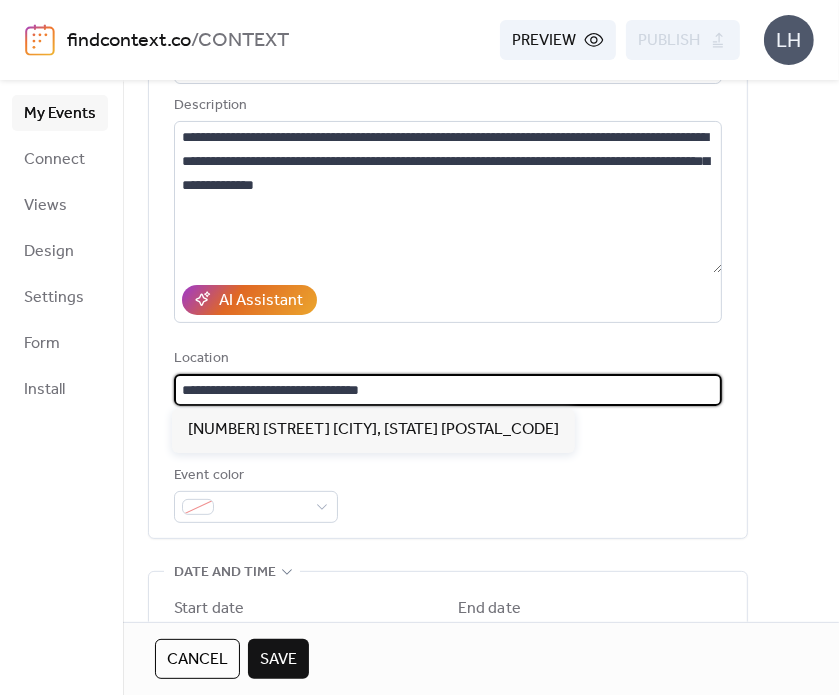 click on "**********" at bounding box center [448, 390] 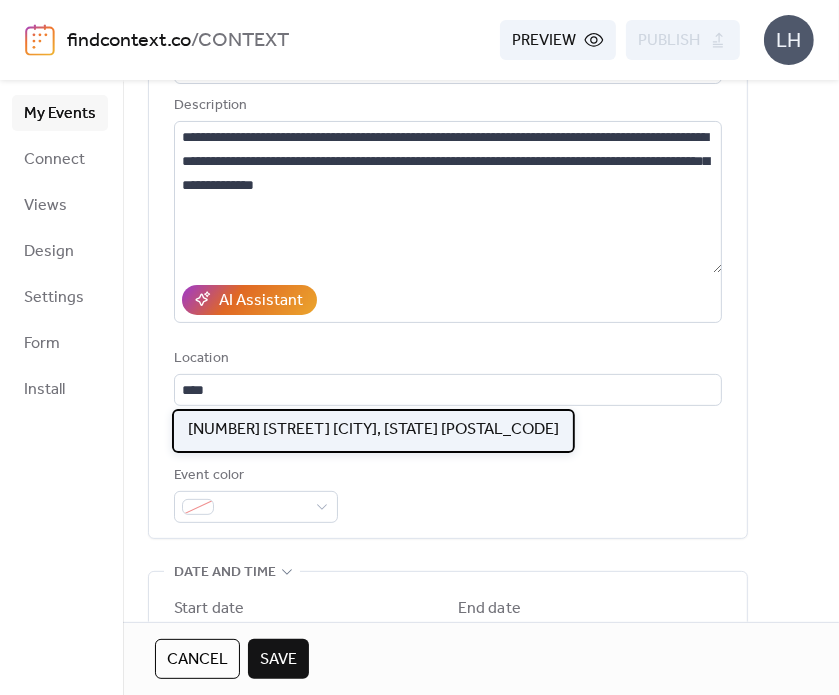 click on "[NUMBER] [STREET] [CITY], [STATE] [POSTAL_CODE]" at bounding box center (373, 430) 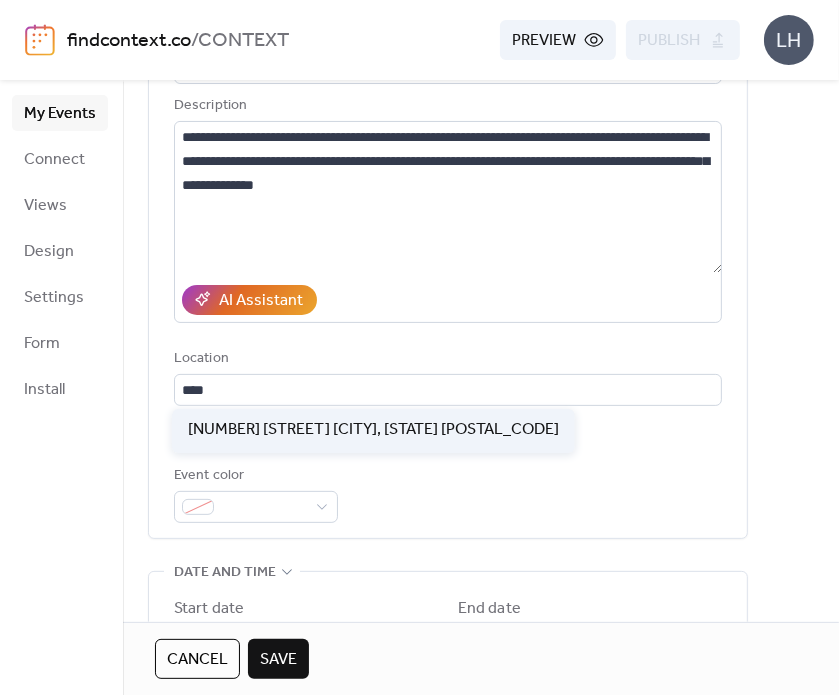 type on "**********" 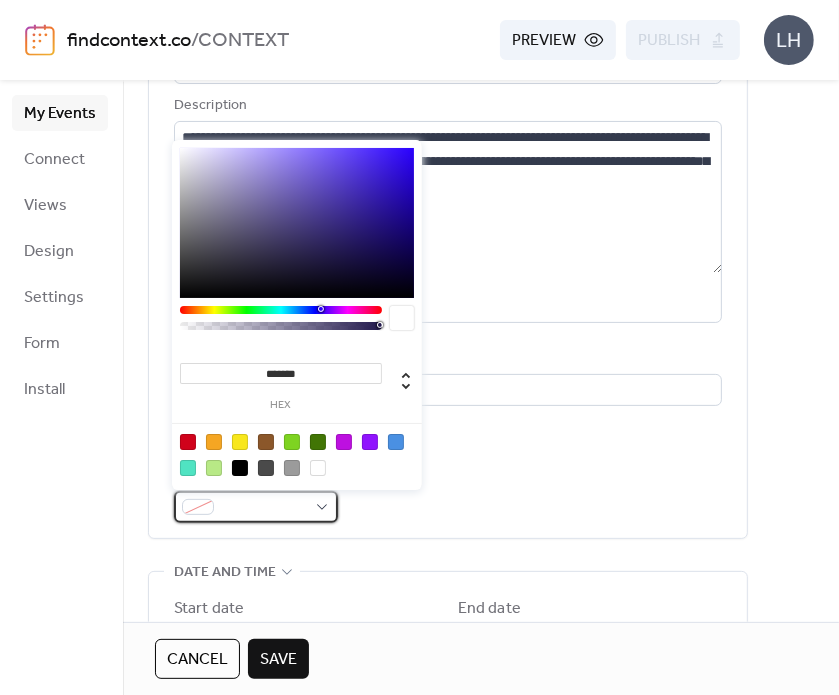 click at bounding box center (256, 507) 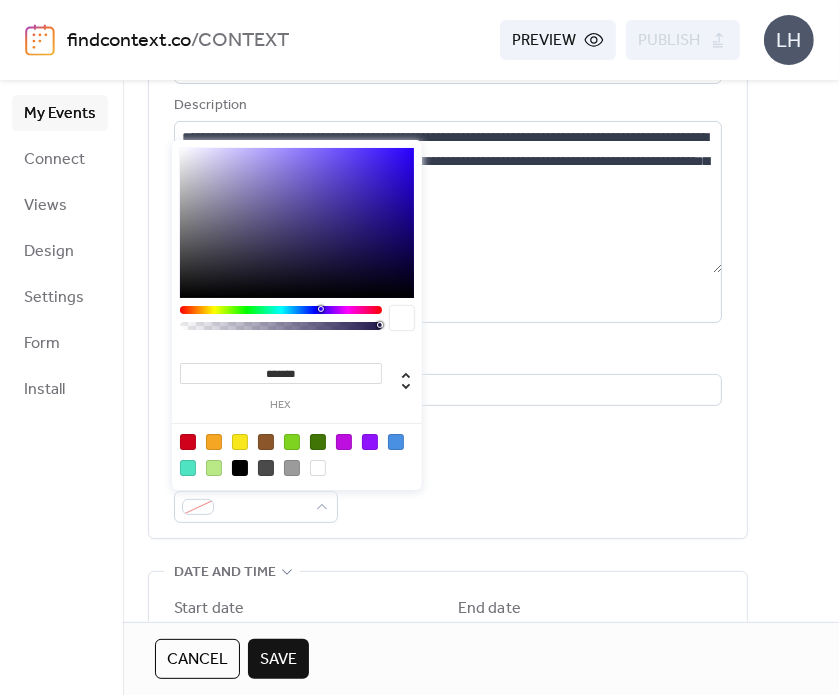 click on "Event color" at bounding box center [448, 493] 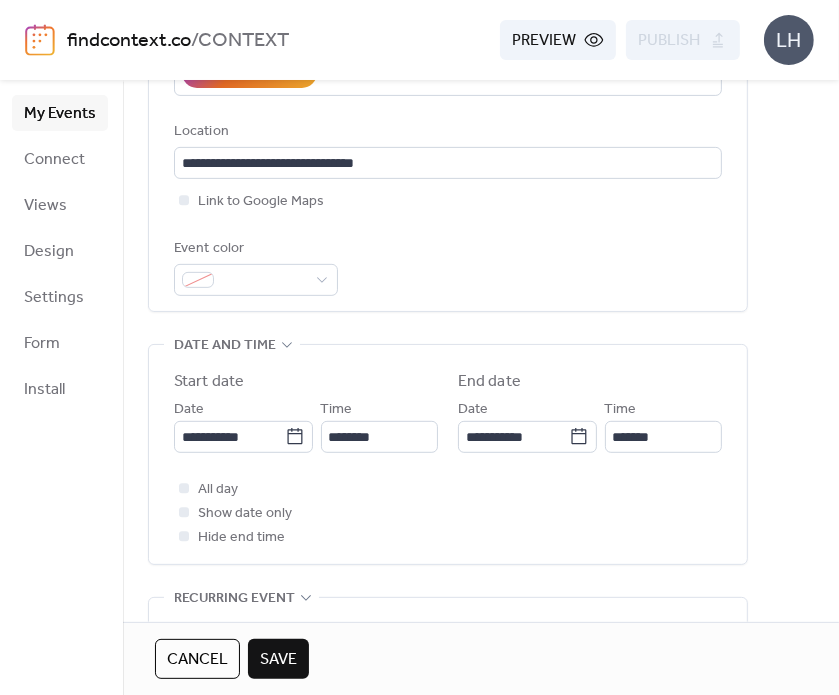 scroll, scrollTop: 420, scrollLeft: 0, axis: vertical 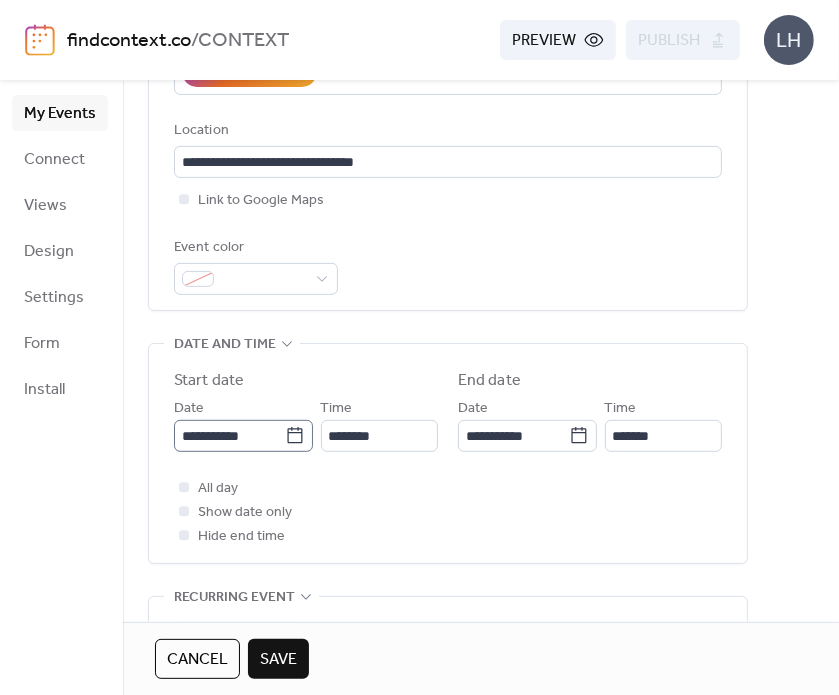 click on "**********" at bounding box center (243, 436) 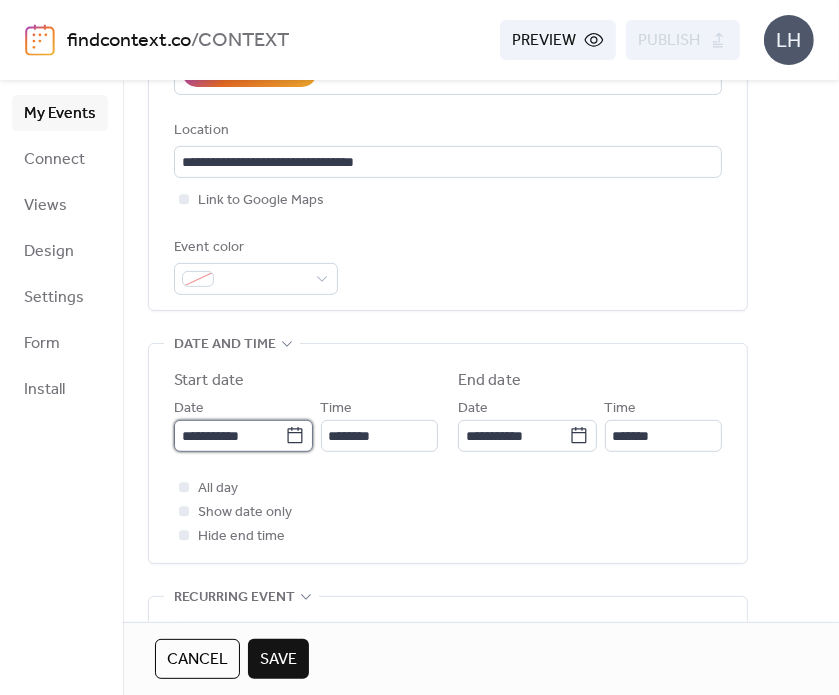 click on "**********" at bounding box center (229, 436) 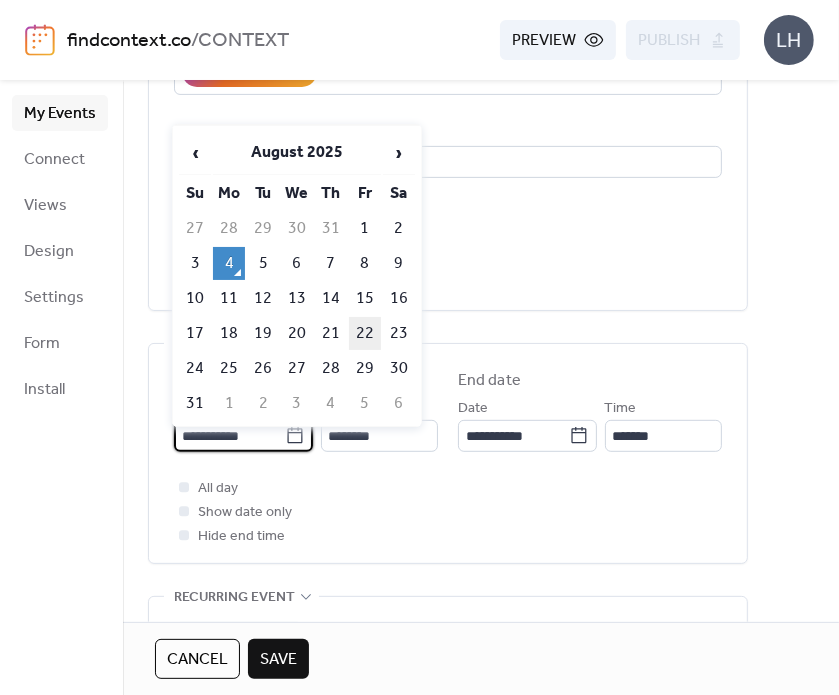click on "22" at bounding box center (365, 333) 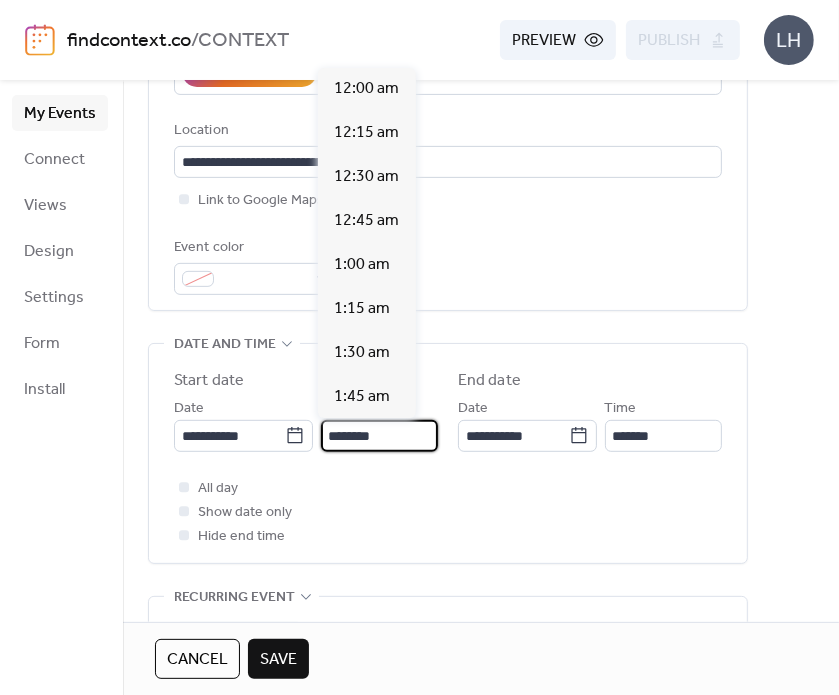 click on "********" at bounding box center [379, 436] 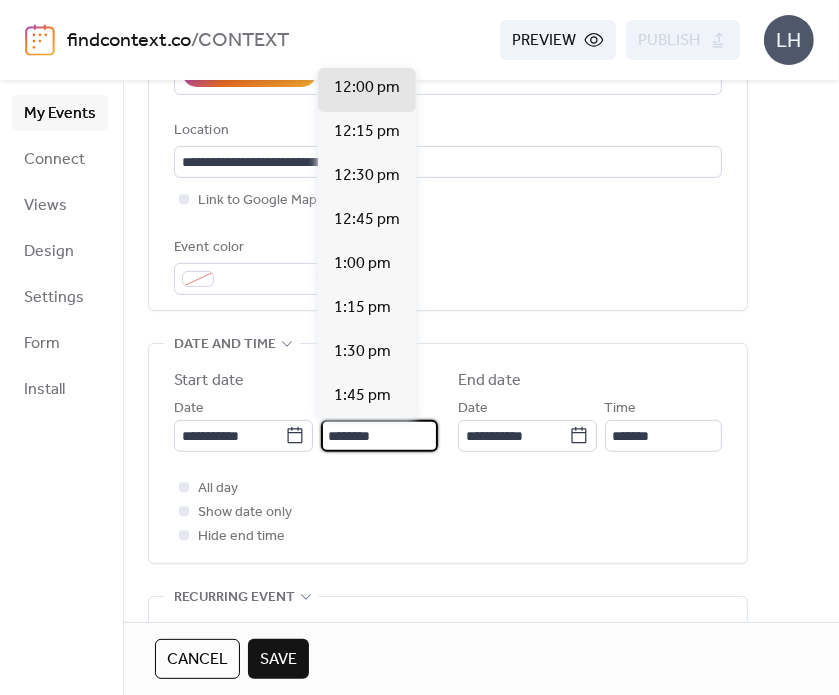 click on "********" at bounding box center (379, 436) 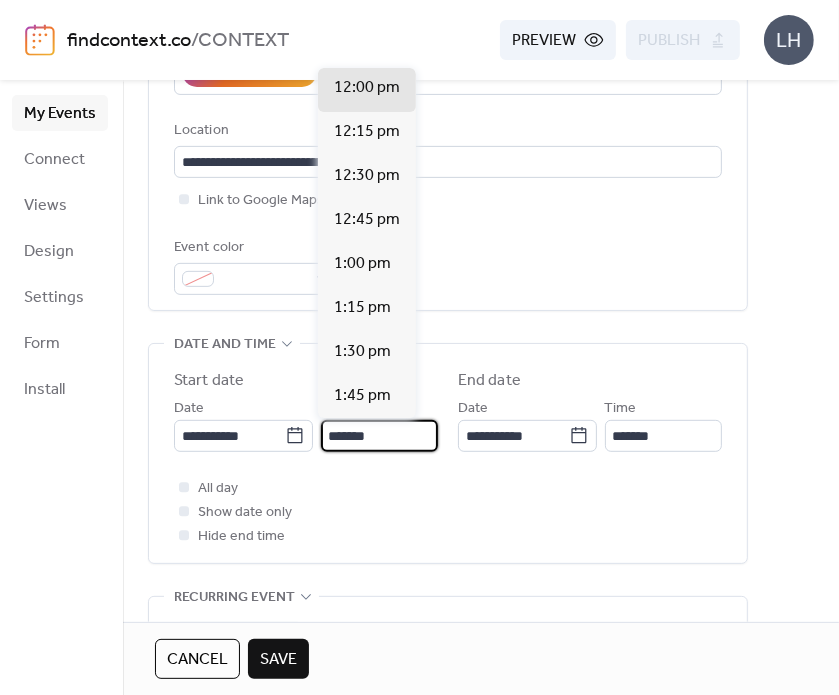 scroll, scrollTop: 3168, scrollLeft: 0, axis: vertical 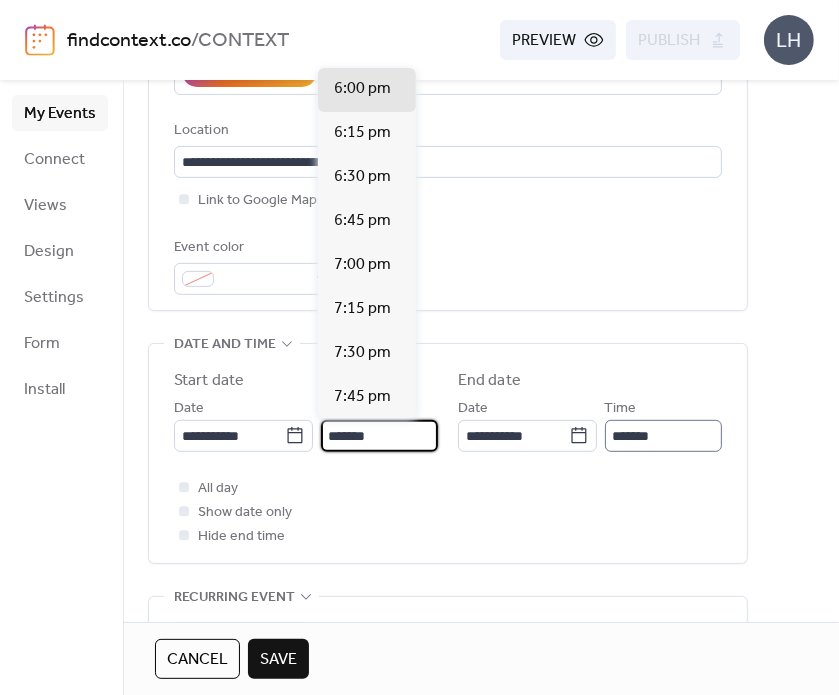 type on "*******" 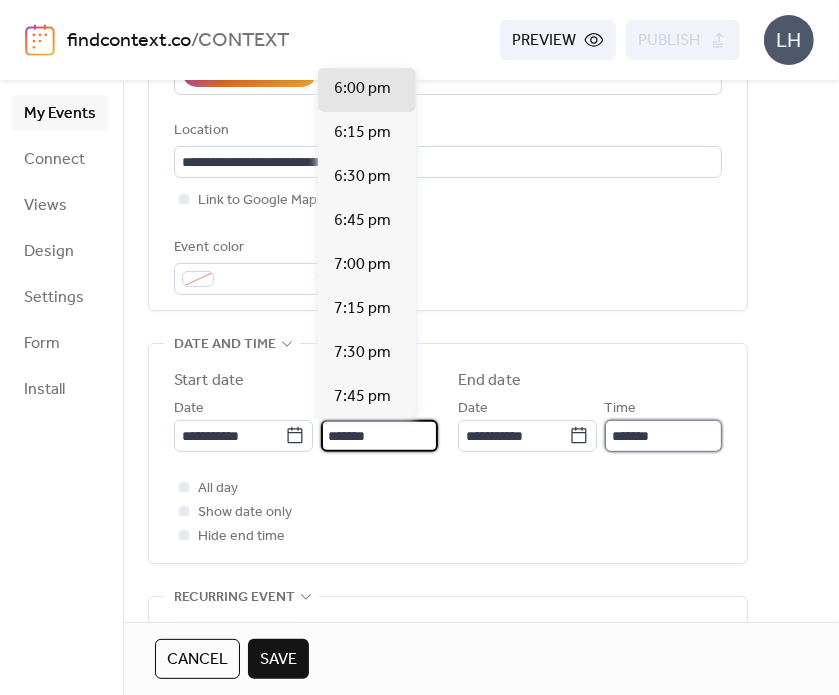 click on "*******" at bounding box center [663, 436] 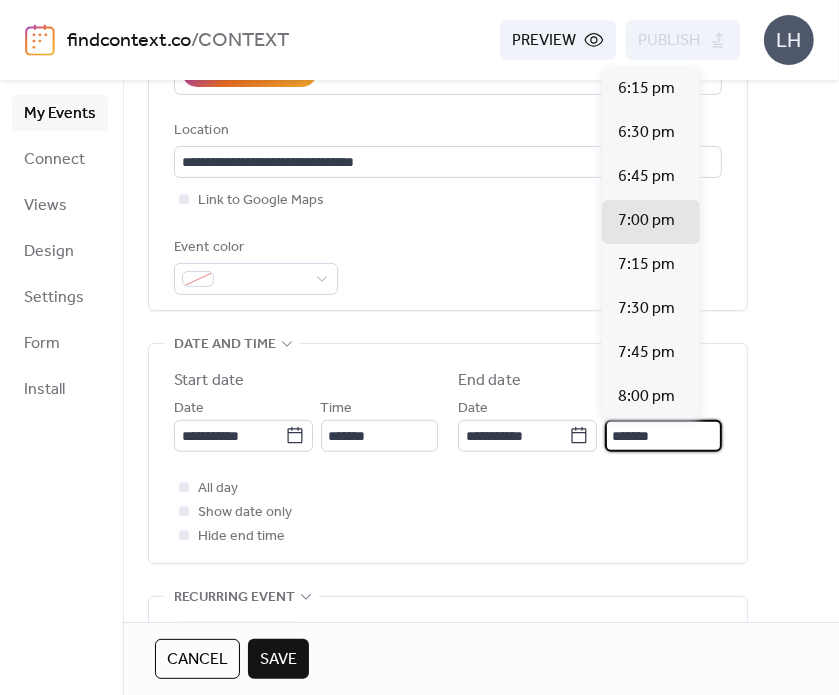 click on "*******" at bounding box center [663, 436] 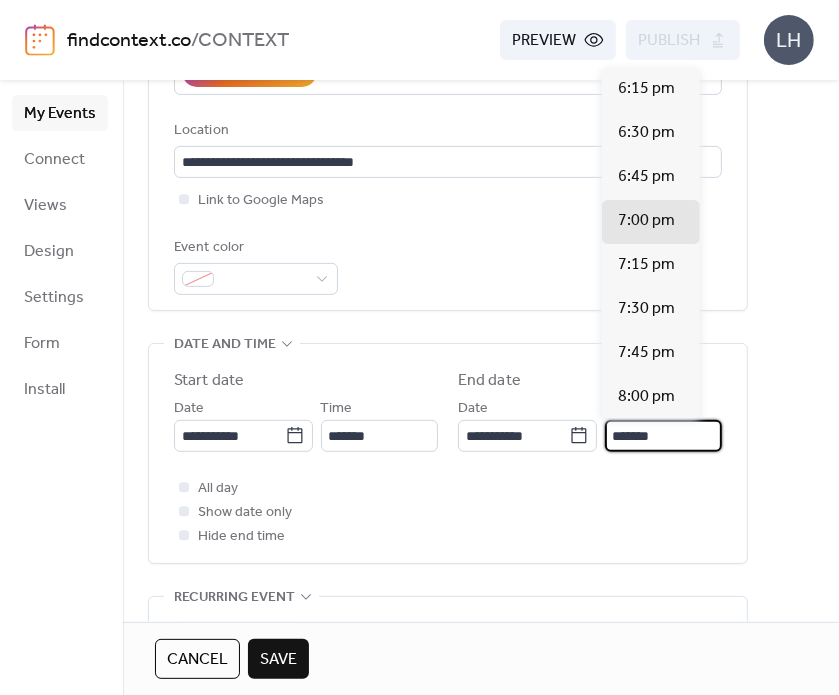 click on "*******" at bounding box center [663, 436] 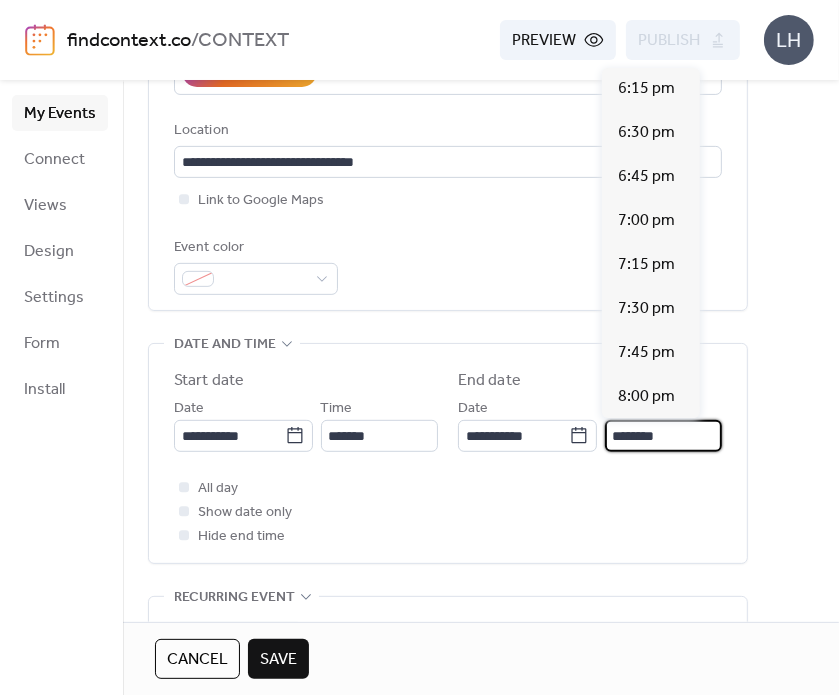 scroll, scrollTop: 660, scrollLeft: 0, axis: vertical 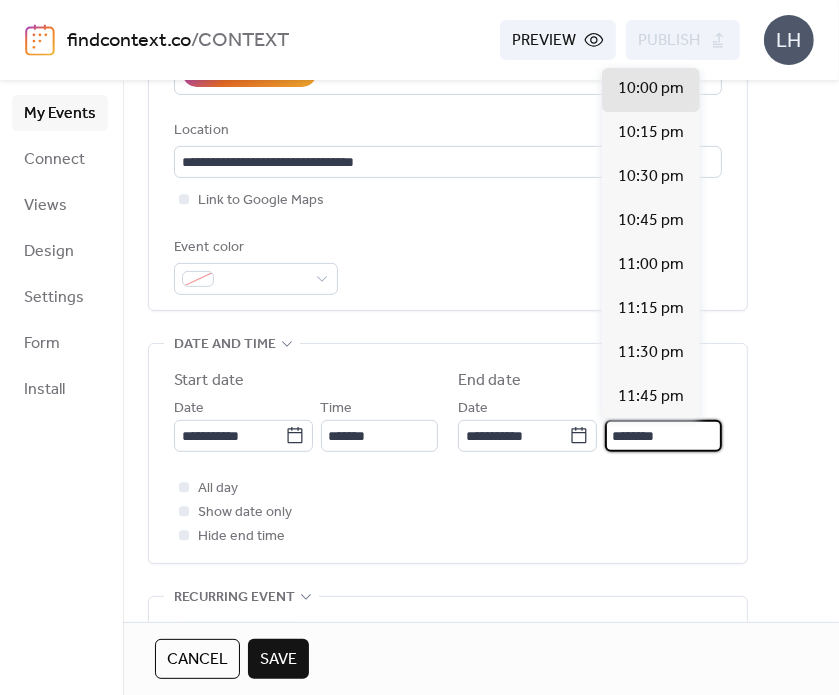 type on "********" 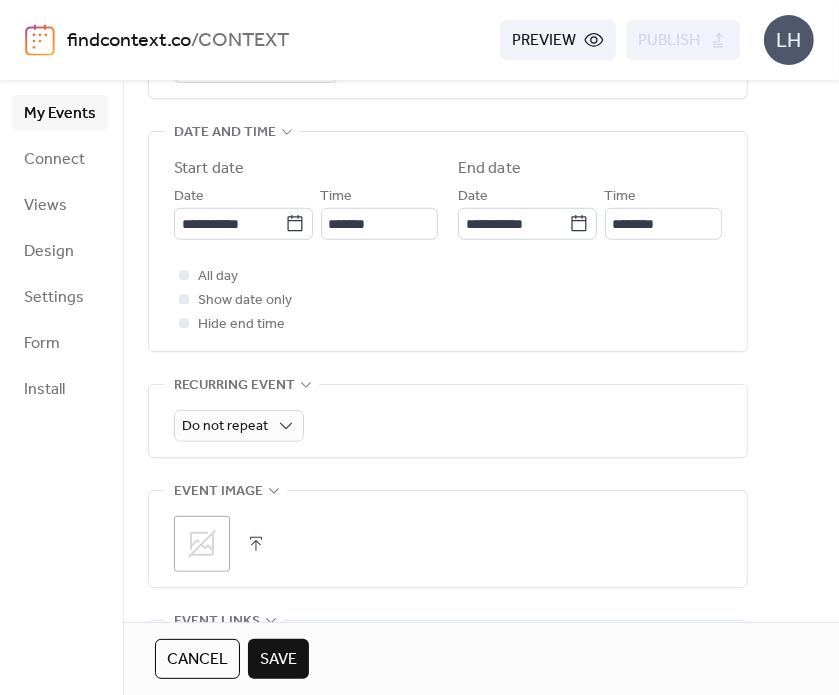 scroll, scrollTop: 768, scrollLeft: 0, axis: vertical 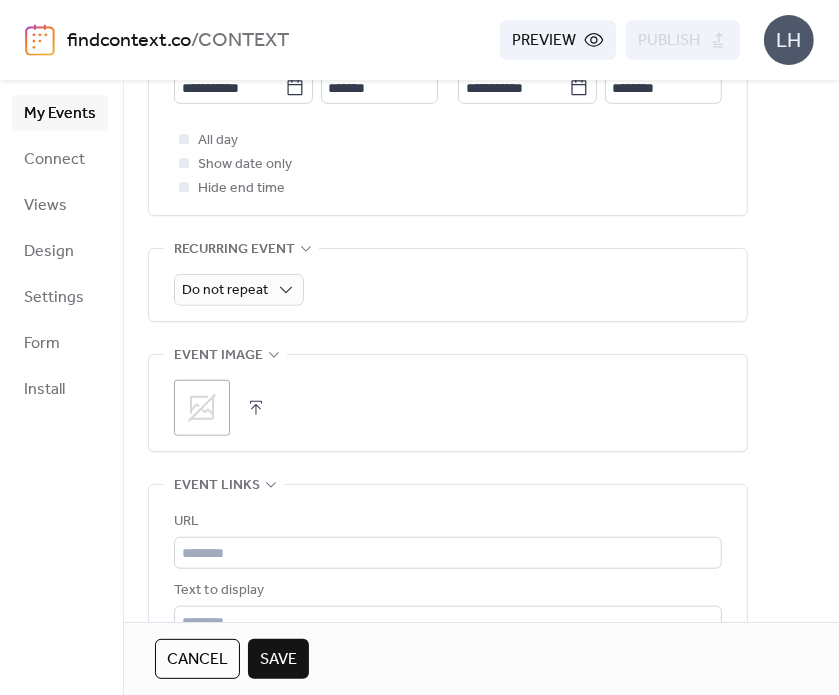 click 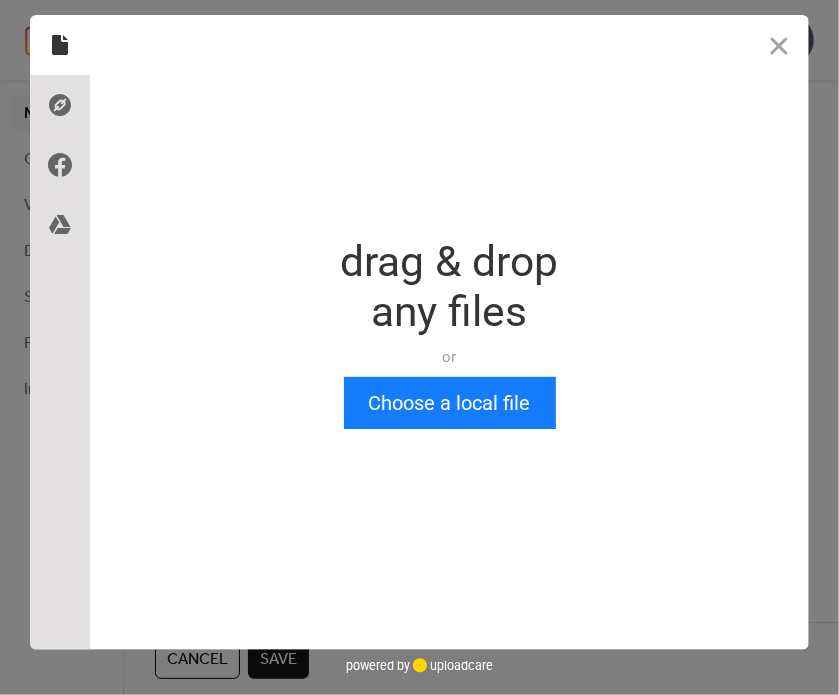 click on "Drop a file here drag & drop any files or Upload files from your computer Choose a local file or choose from" at bounding box center (449, 332) 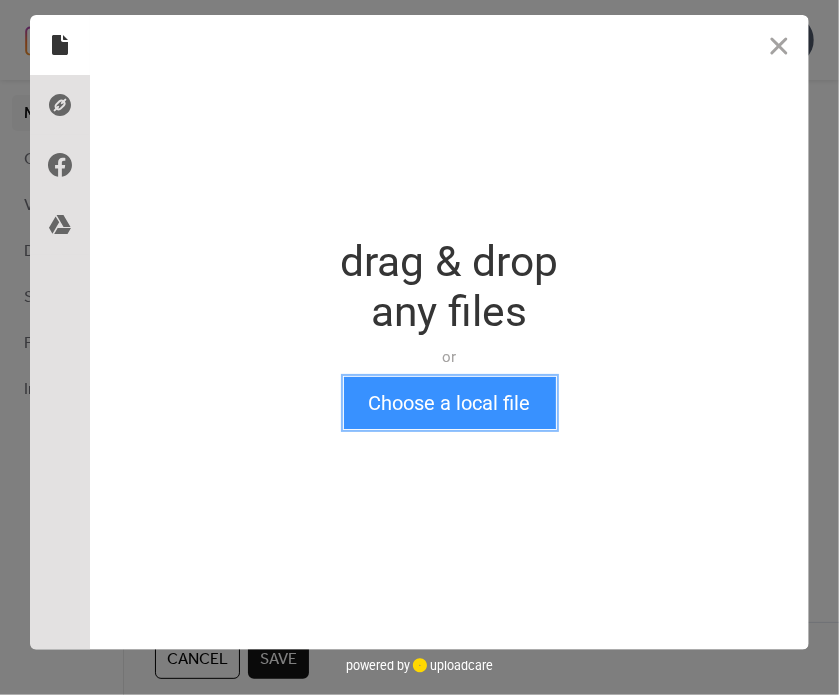 click on "Choose a local file" at bounding box center (450, 403) 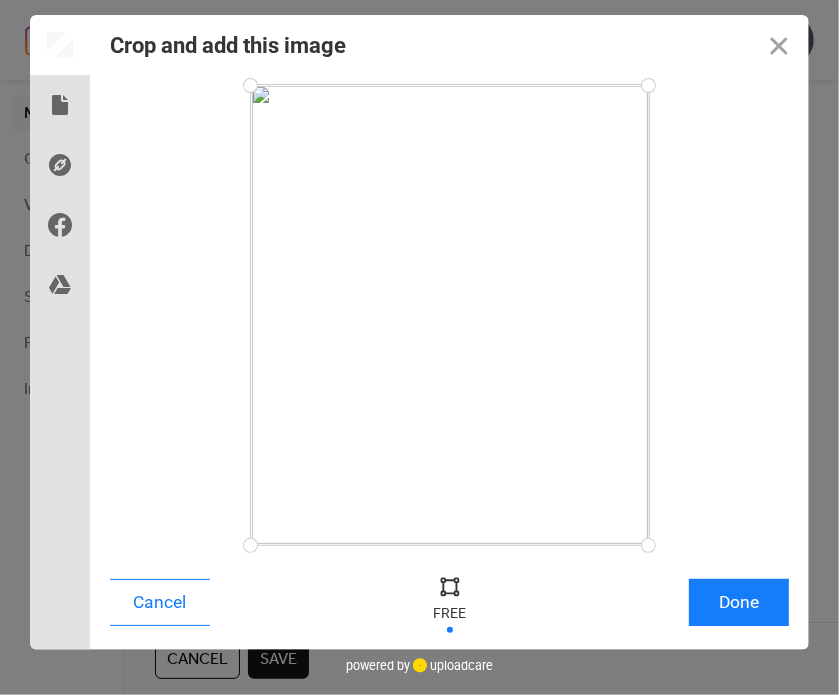 click at bounding box center (450, 315) 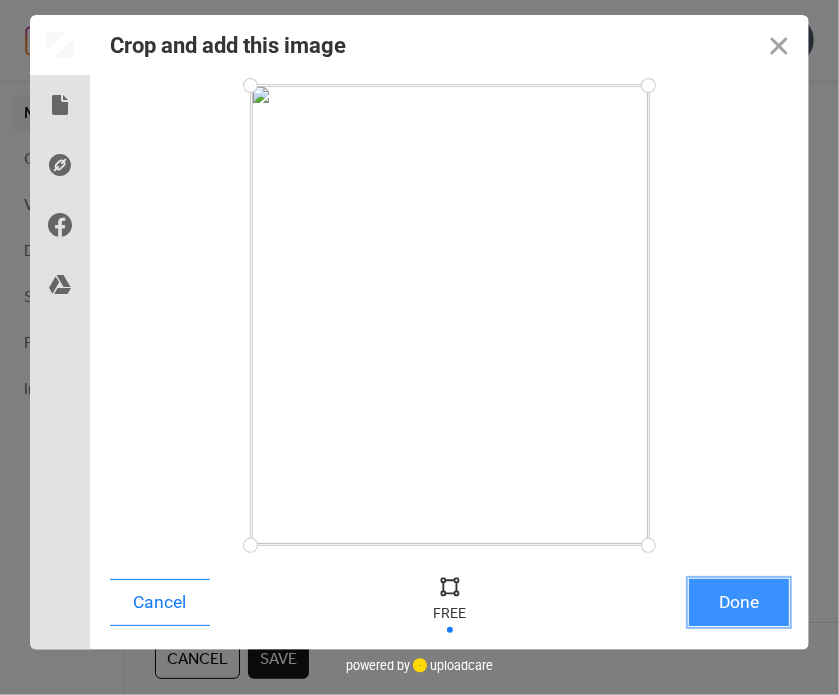 click on "Done" at bounding box center (739, 602) 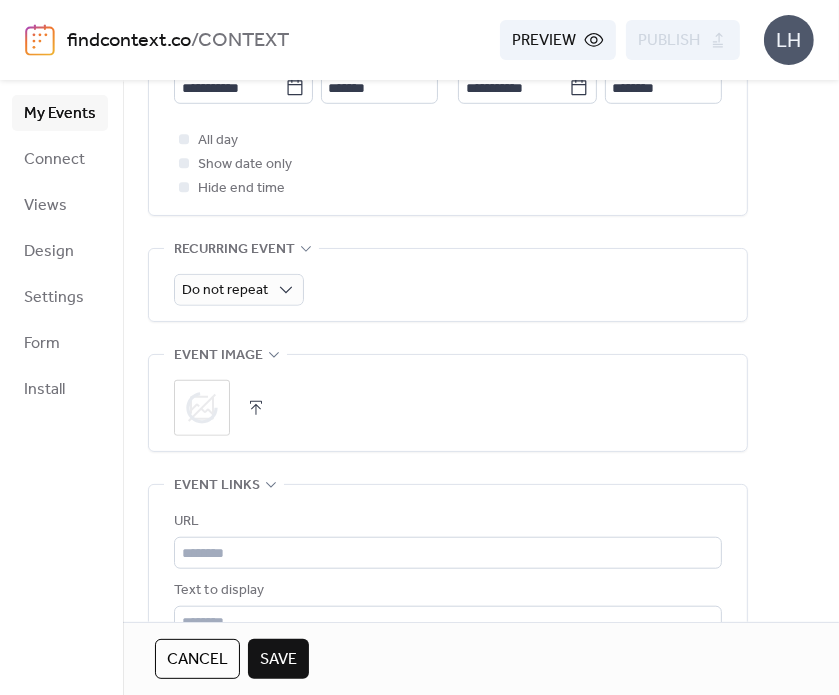 scroll, scrollTop: 854, scrollLeft: 0, axis: vertical 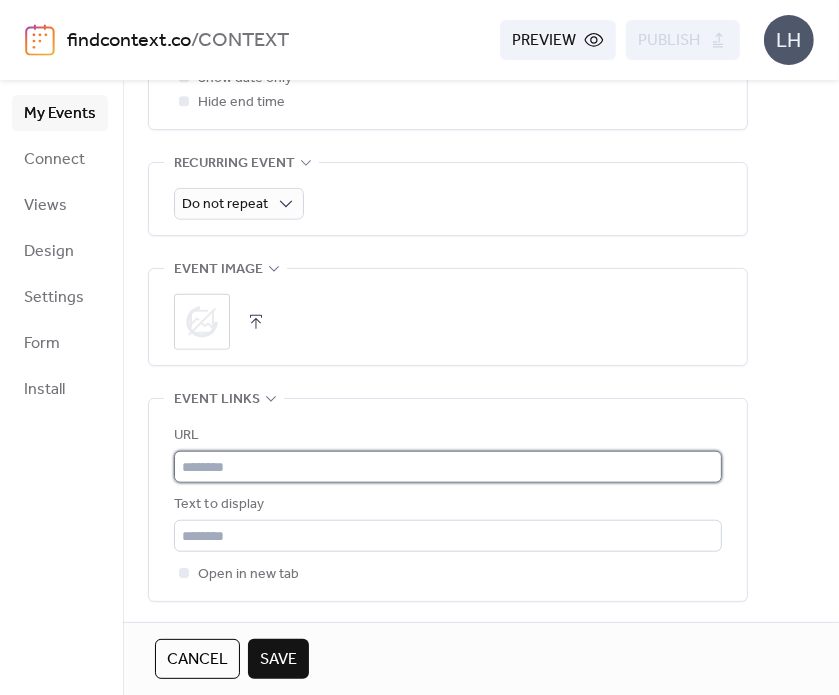 click at bounding box center (448, 467) 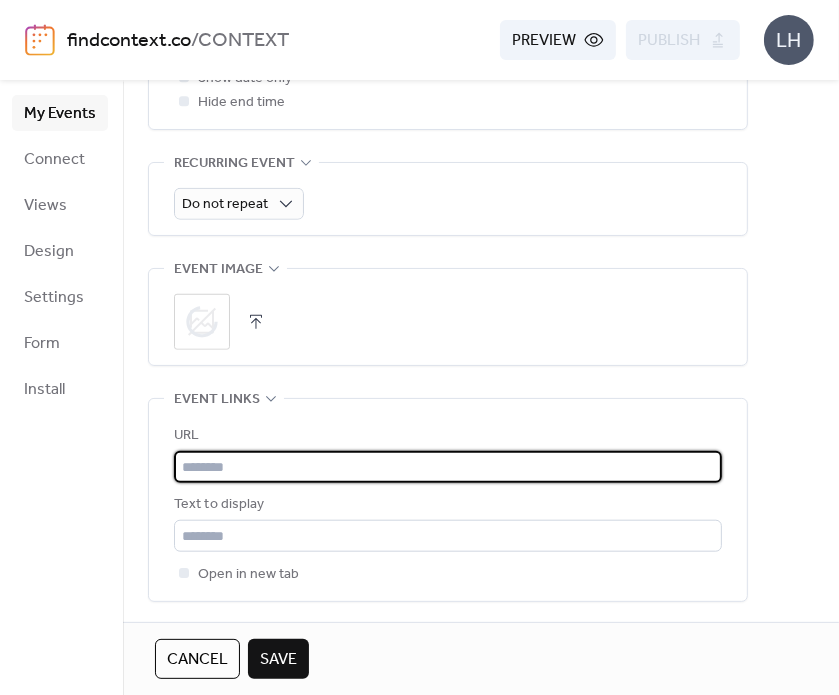 paste on "**********" 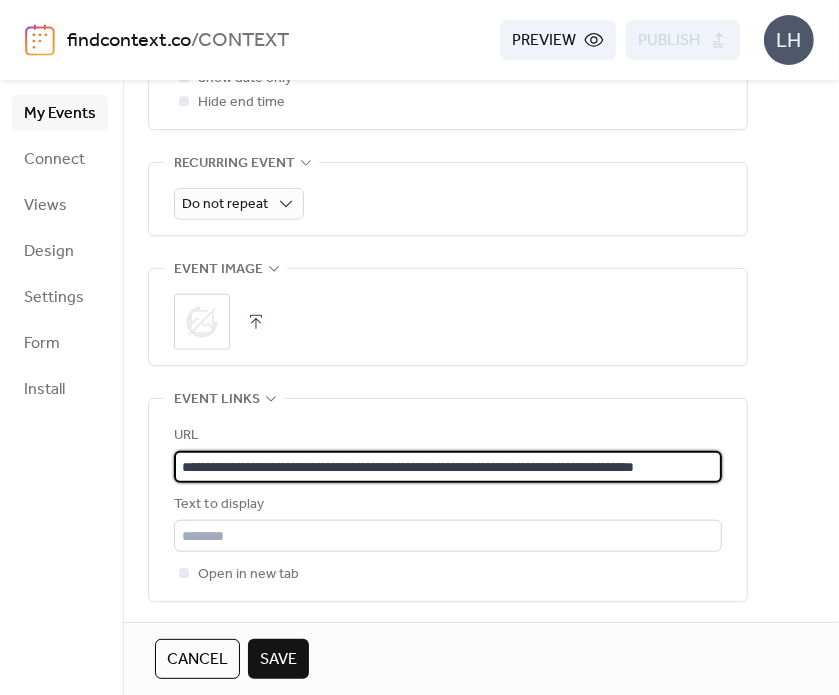 scroll, scrollTop: 0, scrollLeft: 110, axis: horizontal 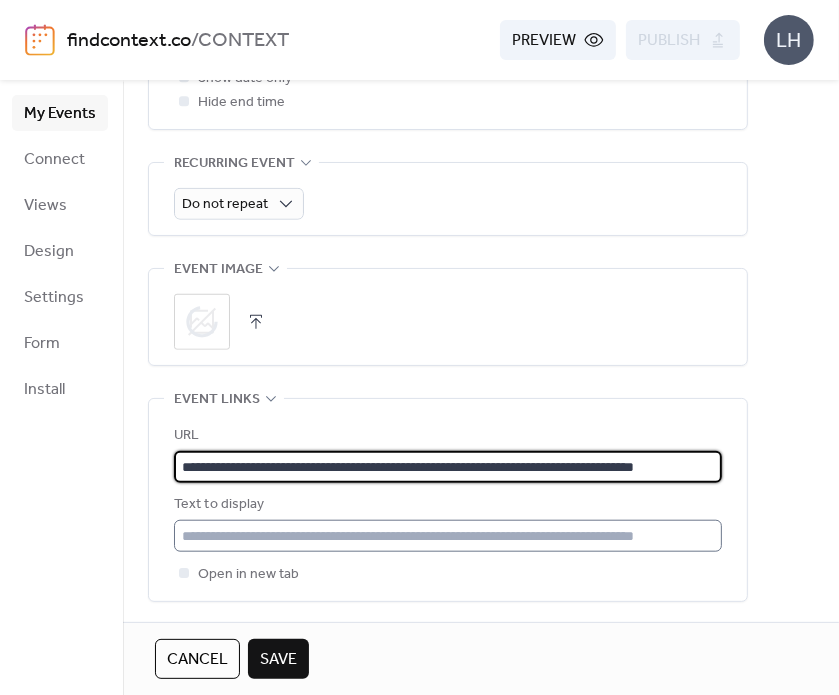 type on "**********" 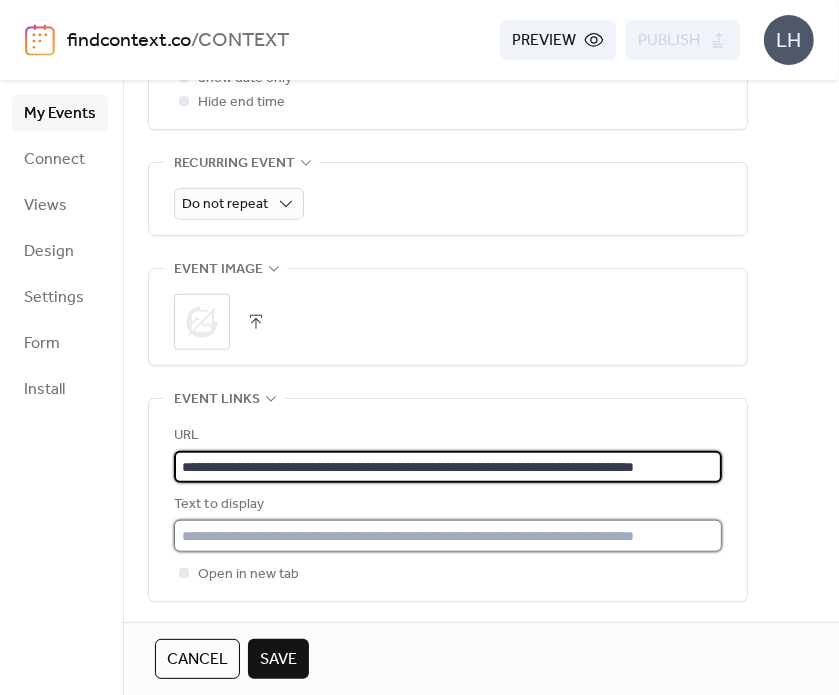 click at bounding box center [448, 536] 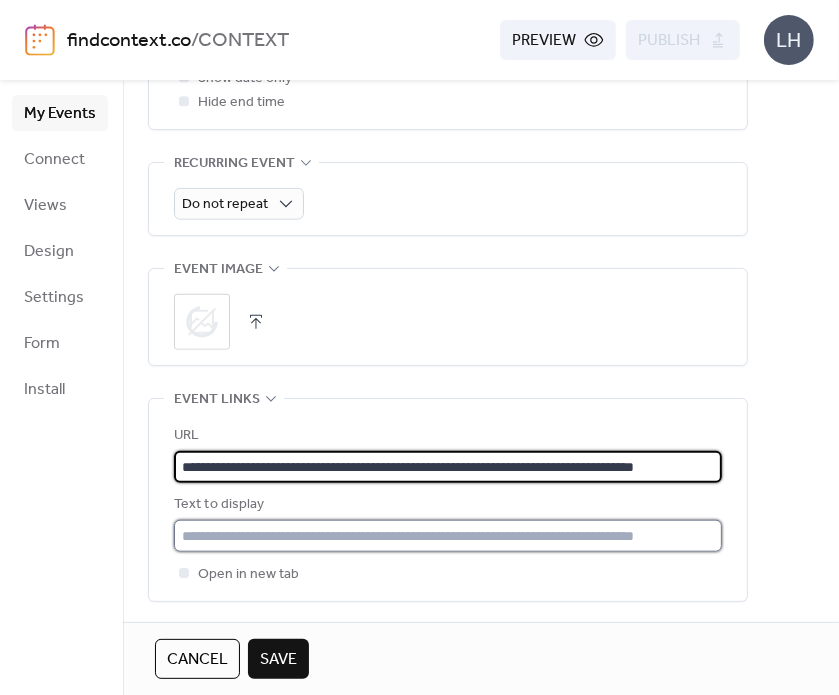scroll, scrollTop: 0, scrollLeft: 0, axis: both 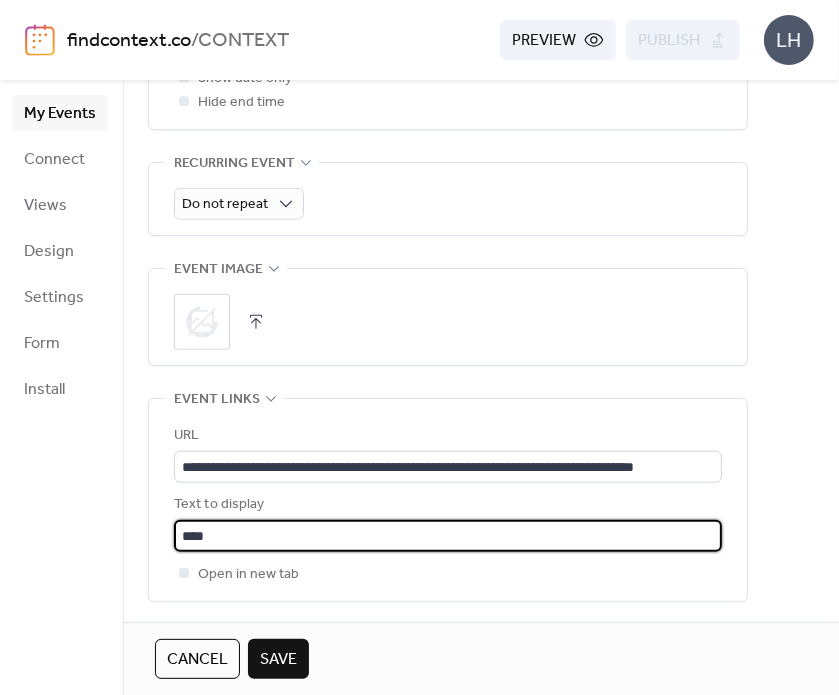 type on "*****" 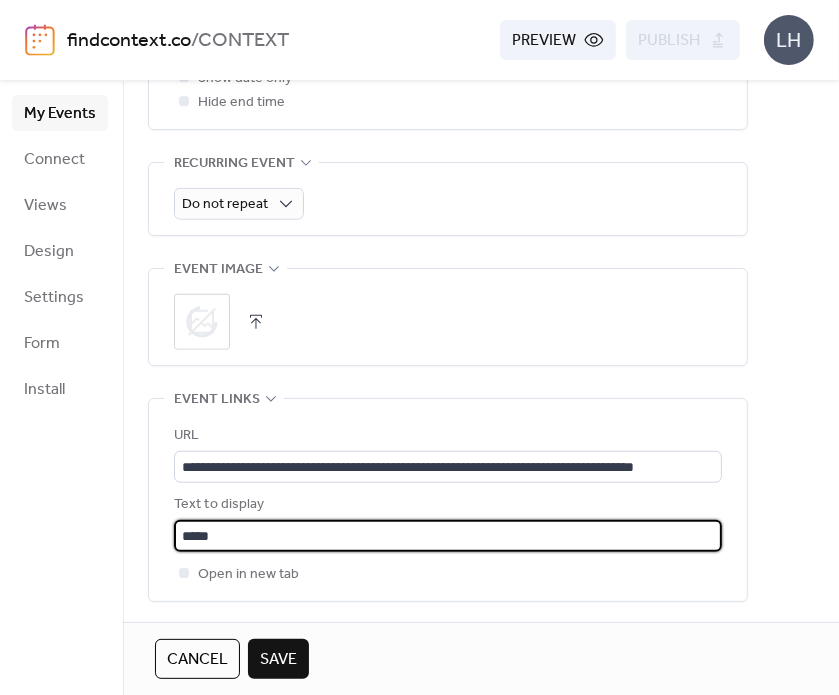 type 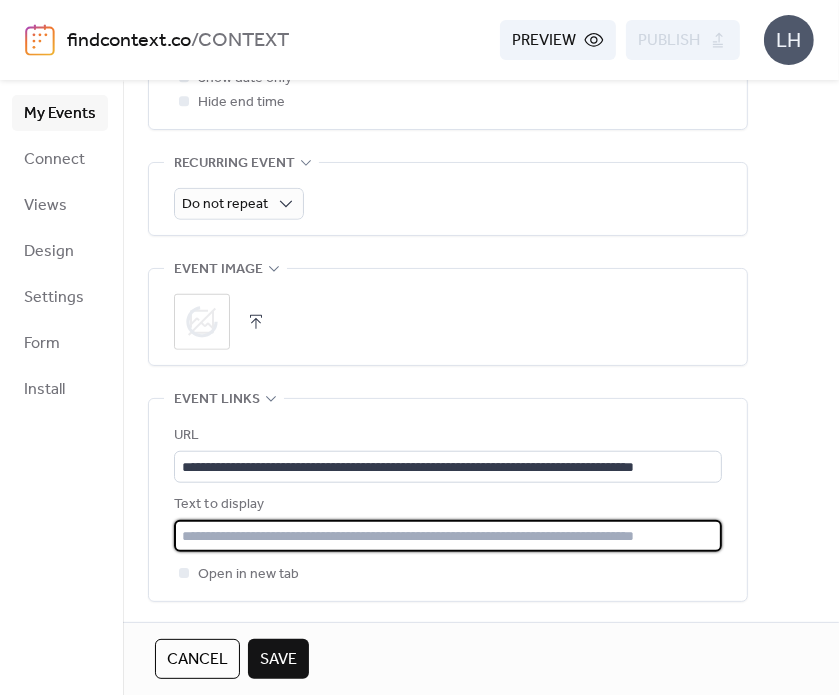 type 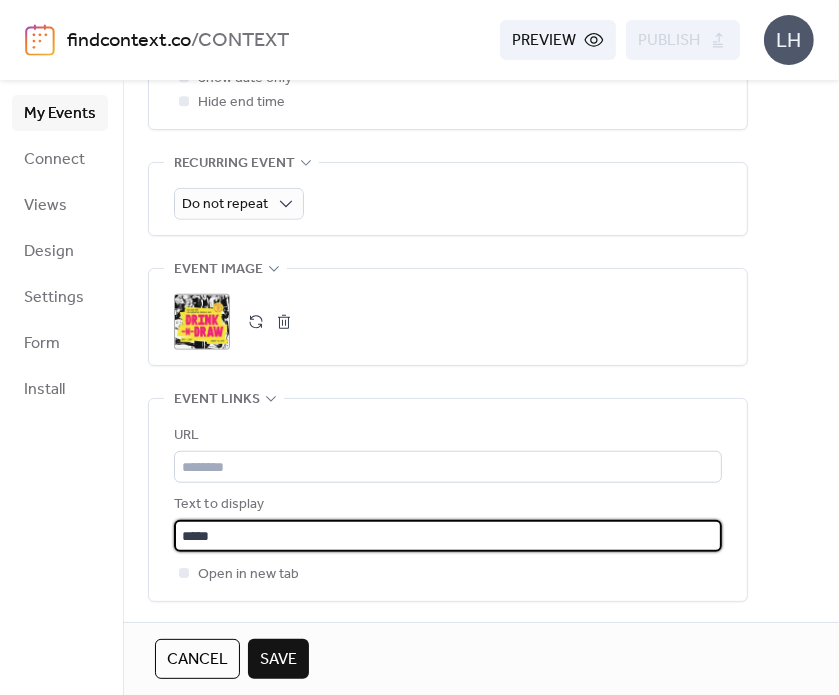 type on "**********" 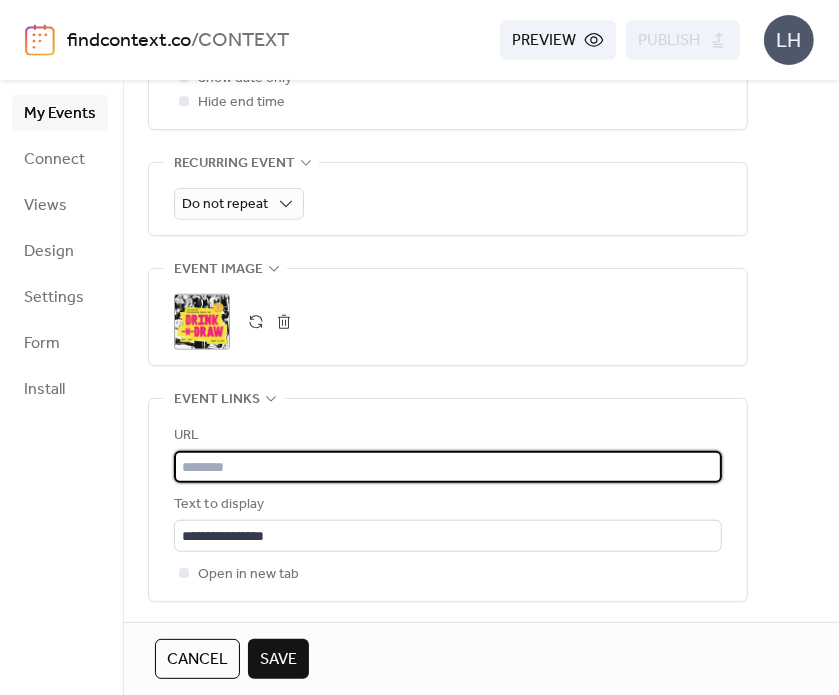 click at bounding box center [448, 467] 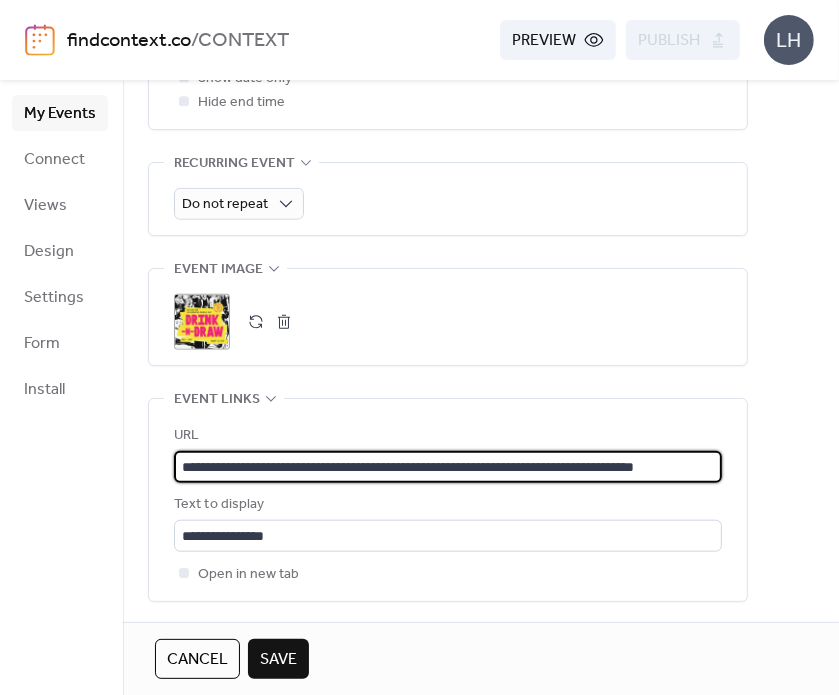 scroll, scrollTop: 0, scrollLeft: 110, axis: horizontal 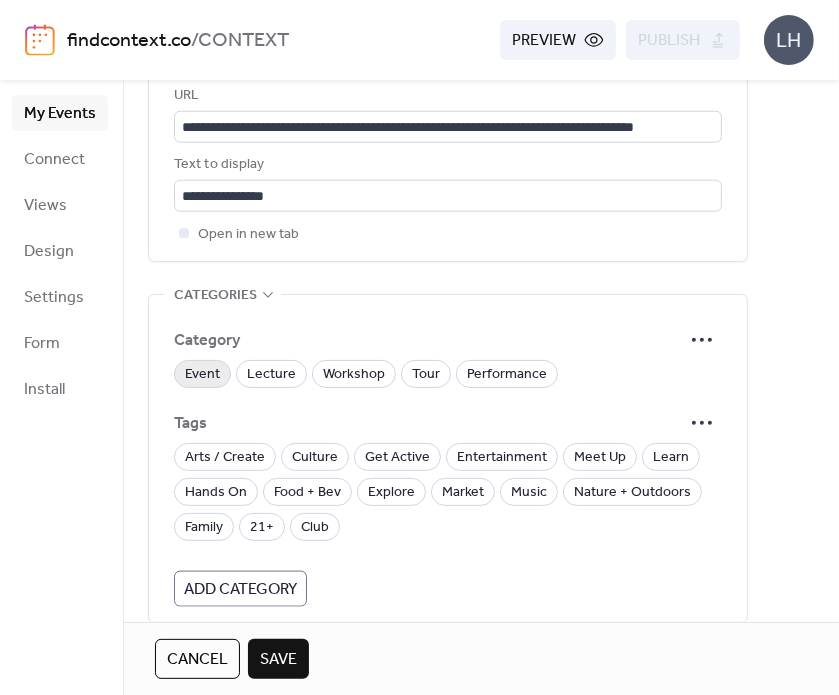 click on "Event" at bounding box center (202, 375) 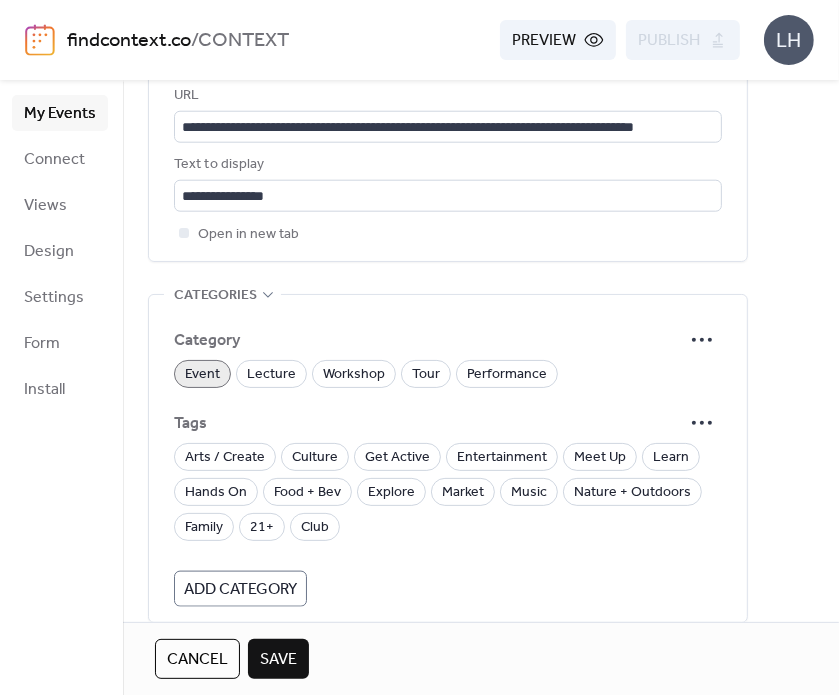 click on "Event" at bounding box center (202, 375) 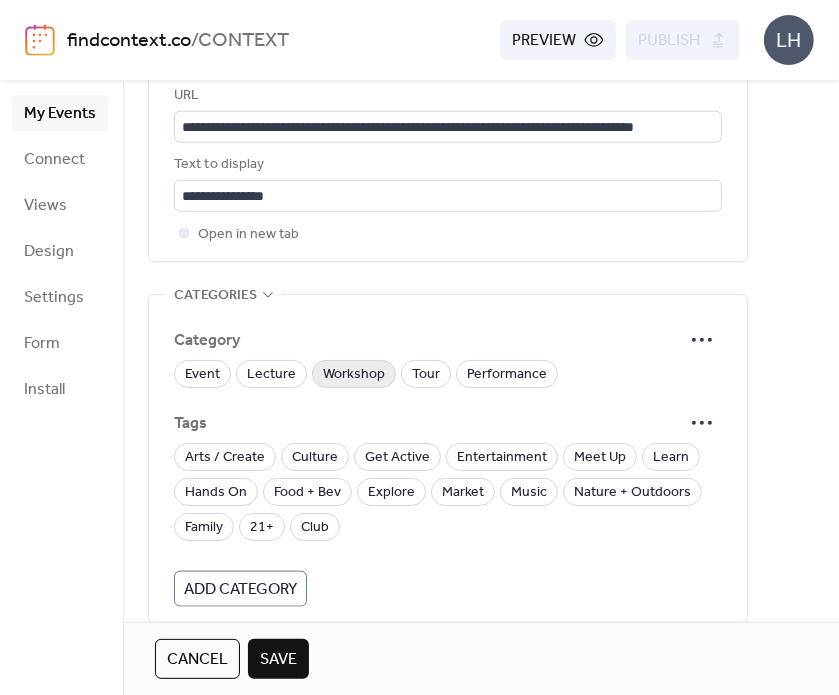 click on "Workshop" at bounding box center [354, 375] 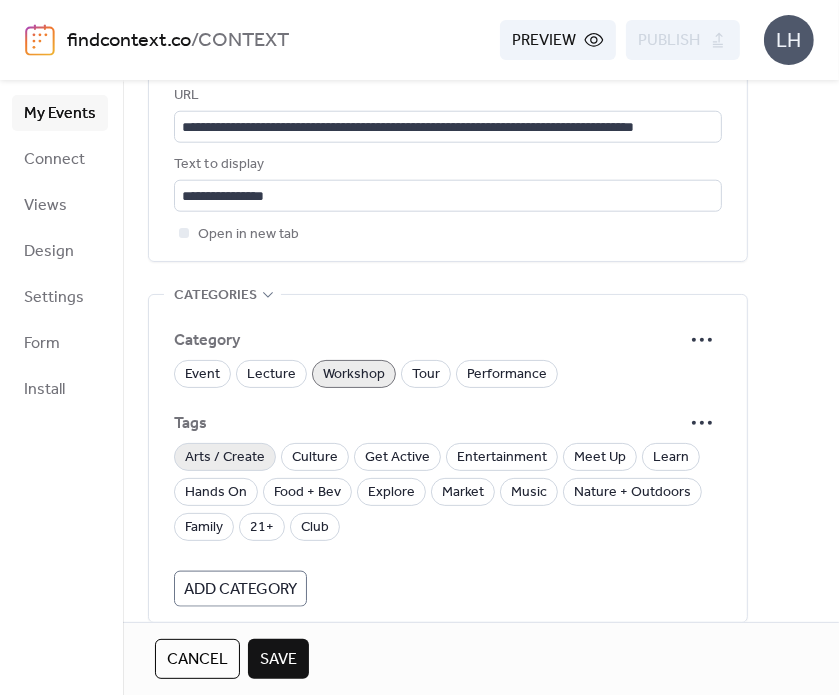 click on "Arts / Create" at bounding box center (225, 458) 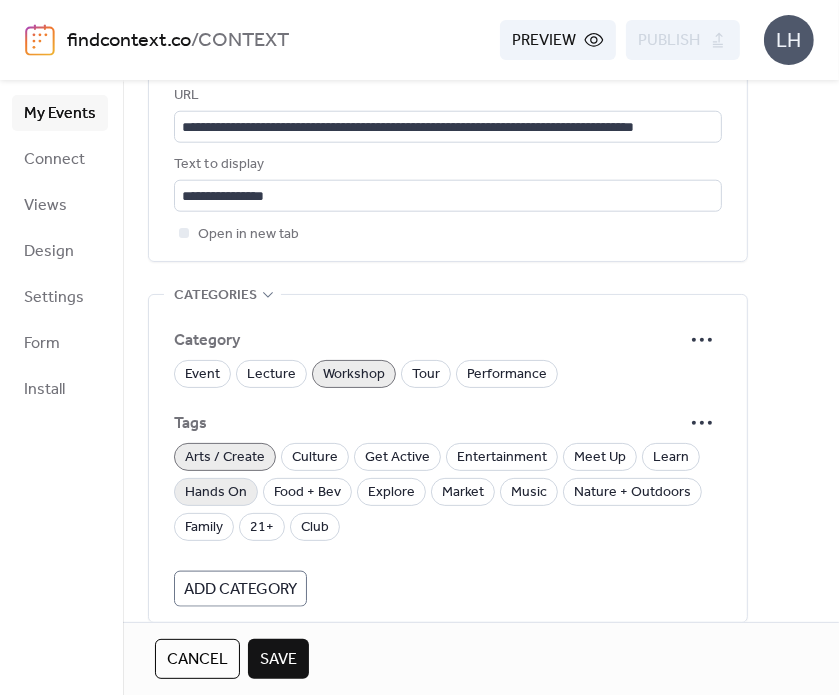 click on "Hands On" at bounding box center [216, 493] 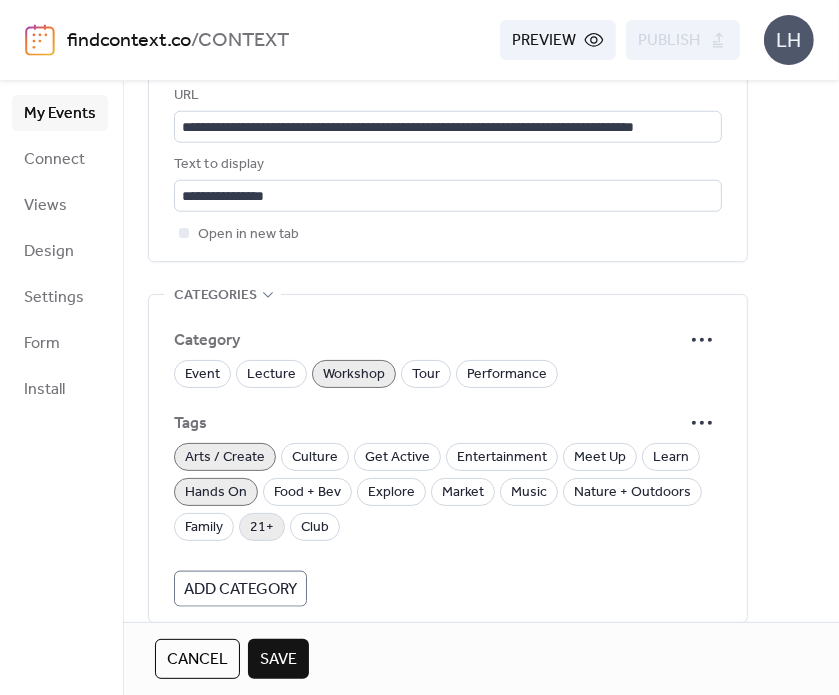 click on "21+" at bounding box center (262, 528) 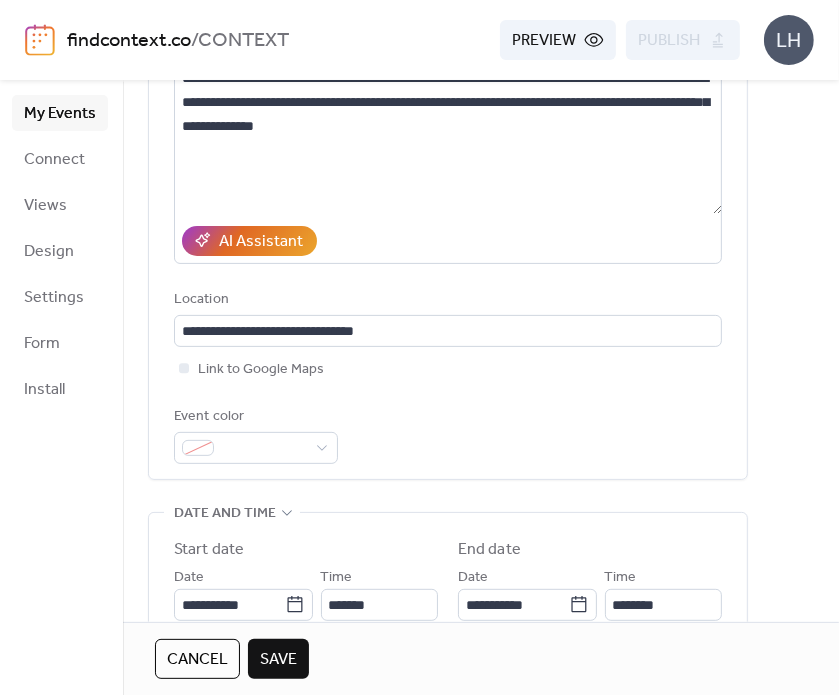 scroll, scrollTop: 0, scrollLeft: 0, axis: both 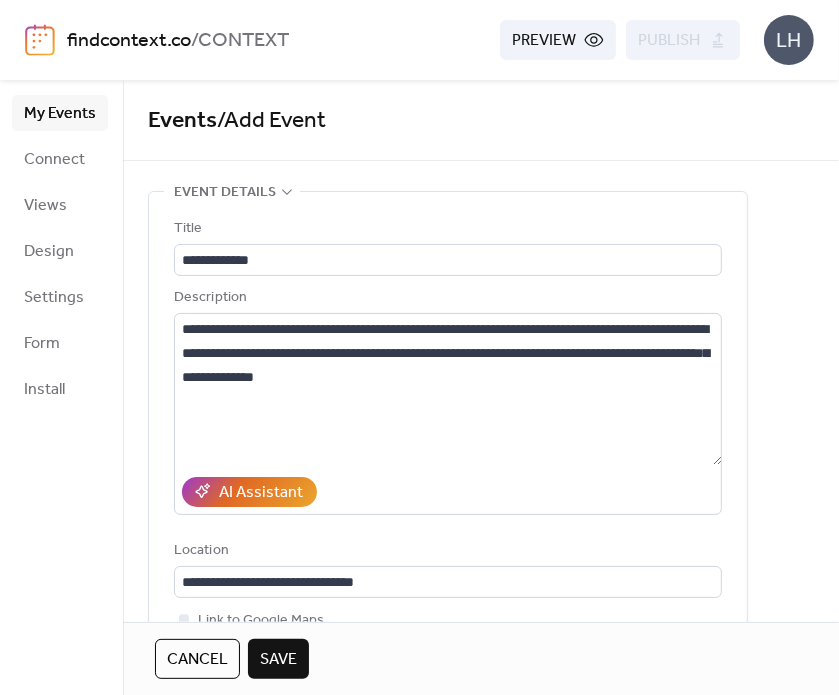 click on "Save" at bounding box center (278, 660) 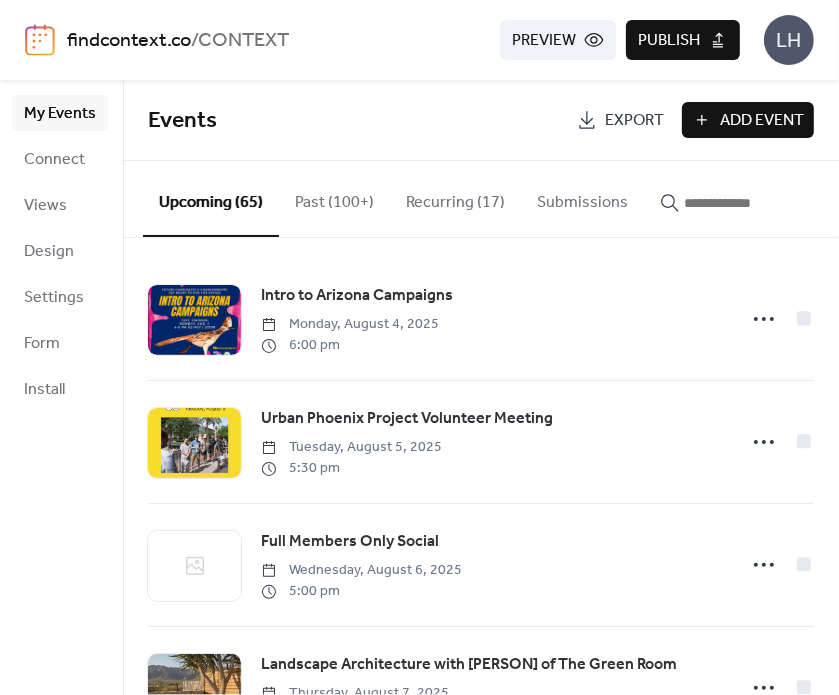 click on "Events" at bounding box center (357, 121) 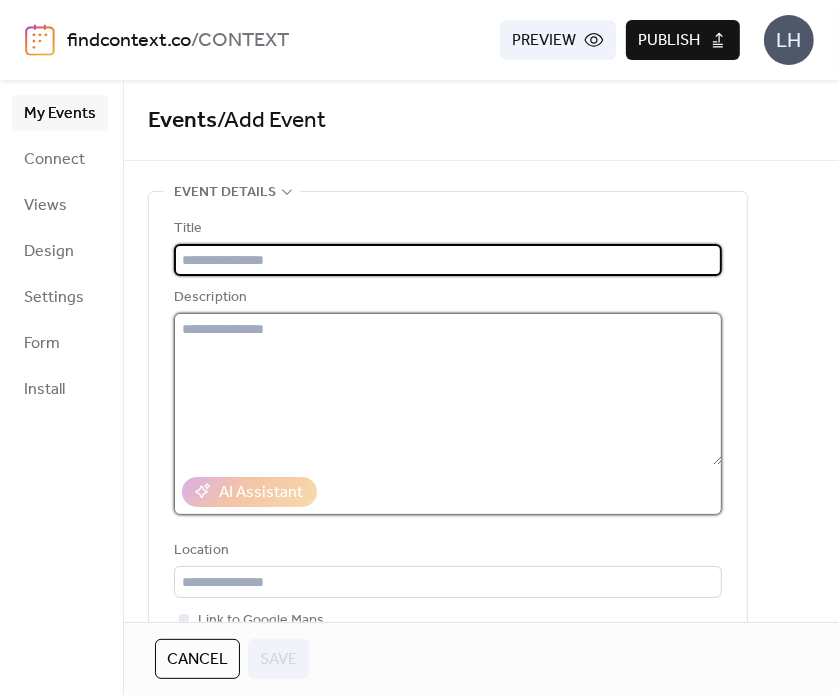 click at bounding box center (448, 389) 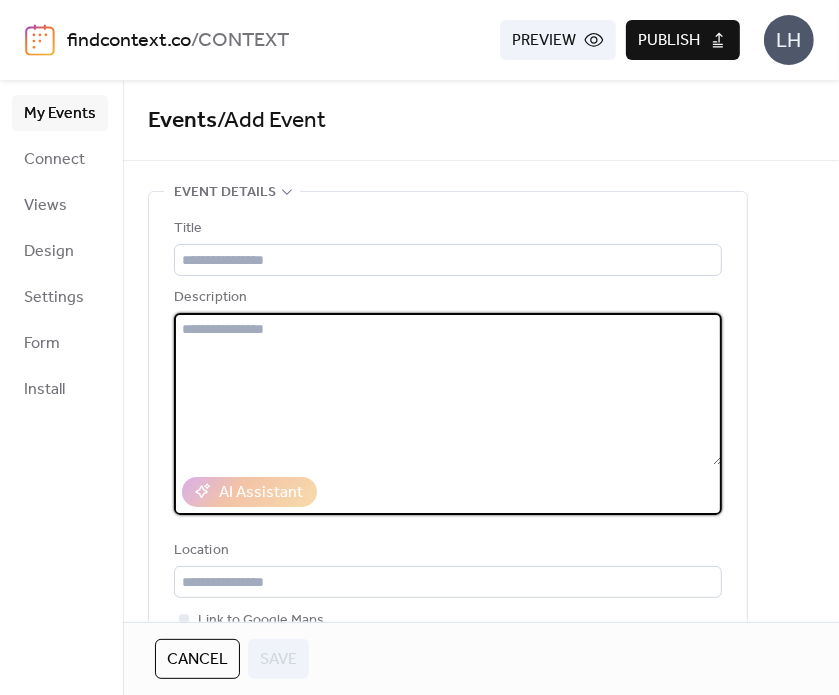 paste on "**********" 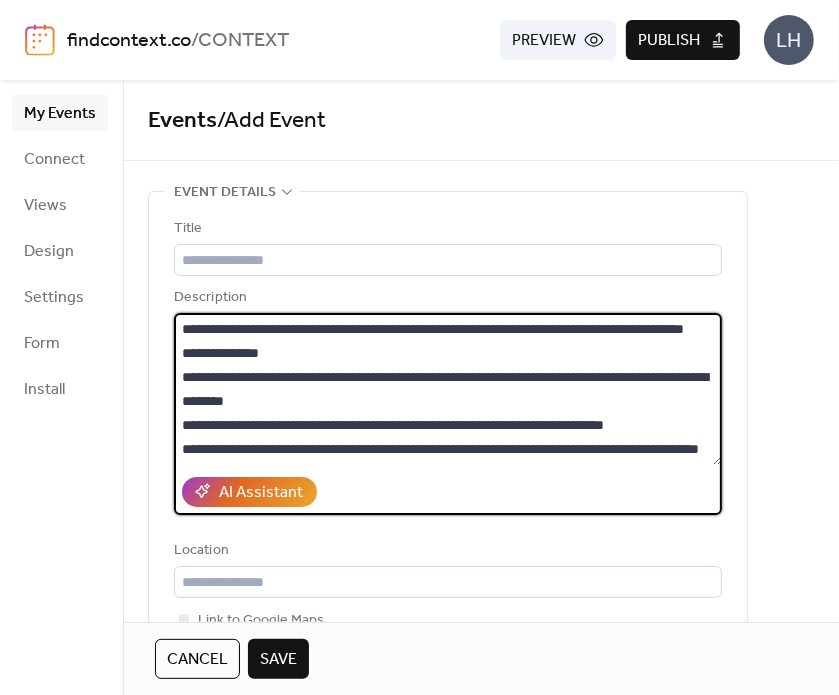 scroll, scrollTop: 811, scrollLeft: 0, axis: vertical 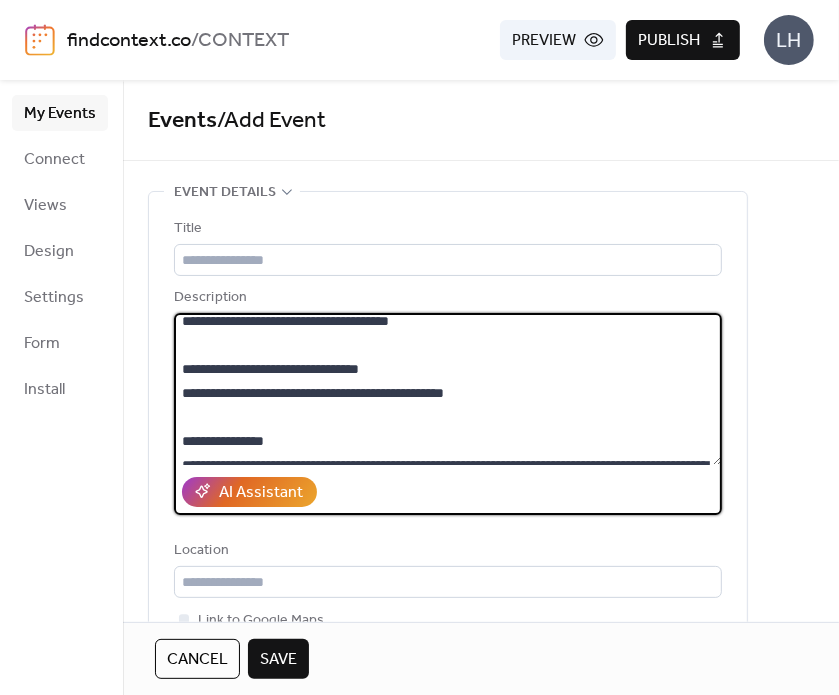 type on "**********" 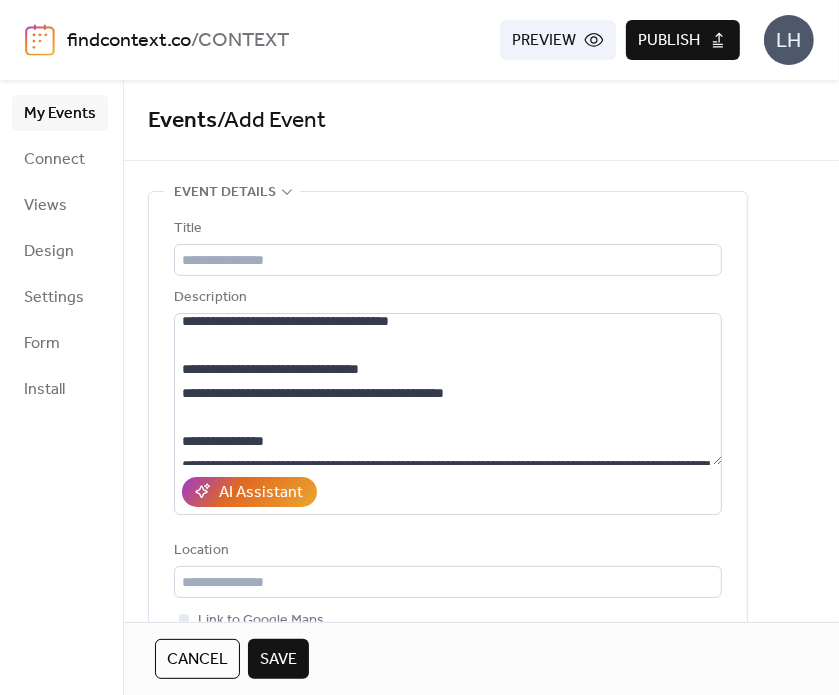 click on "Title Description AI Assistant Location Link to Google Maps Event color" at bounding box center (448, 466) 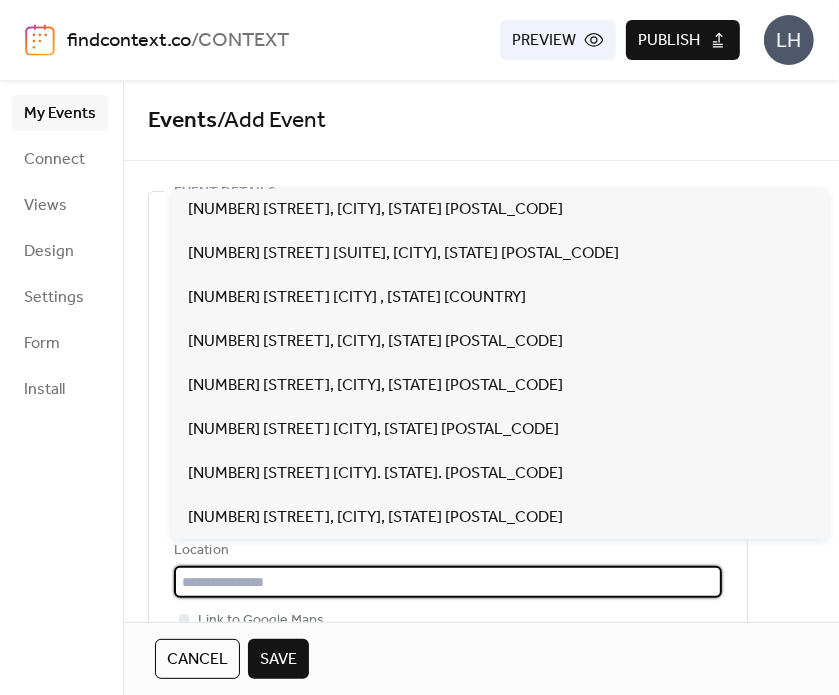 click at bounding box center [448, 582] 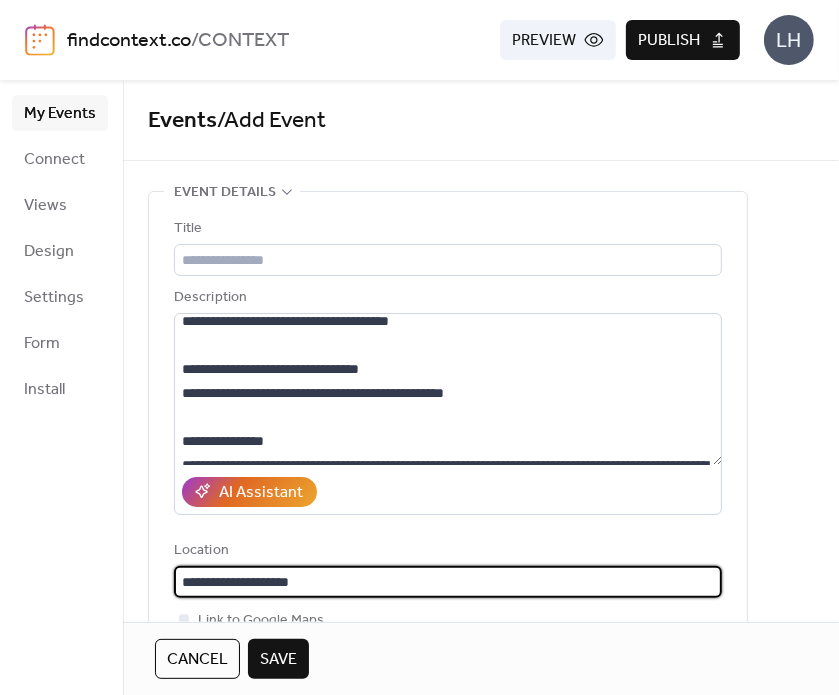 click on "**********" at bounding box center [448, 582] 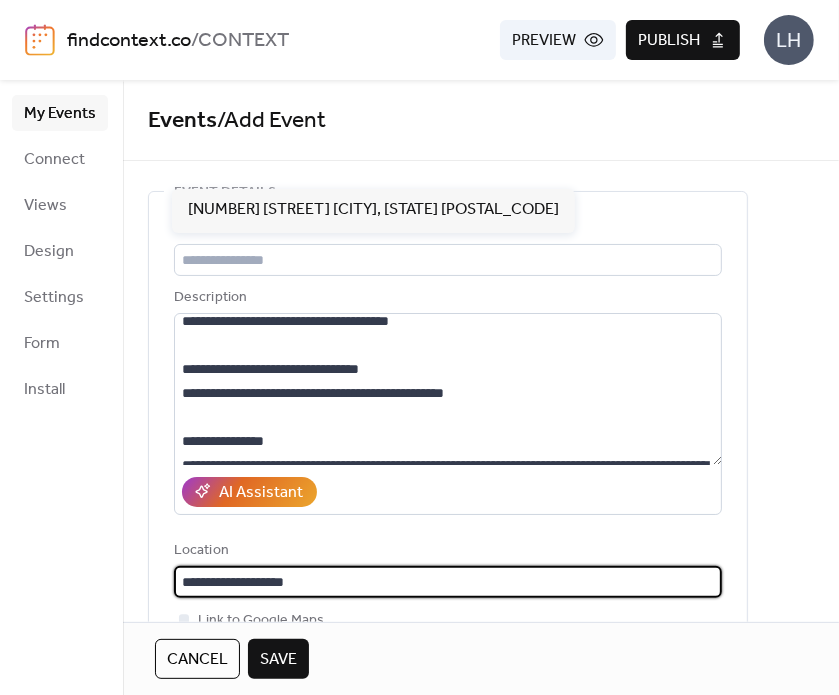 click on "**********" at bounding box center (448, 582) 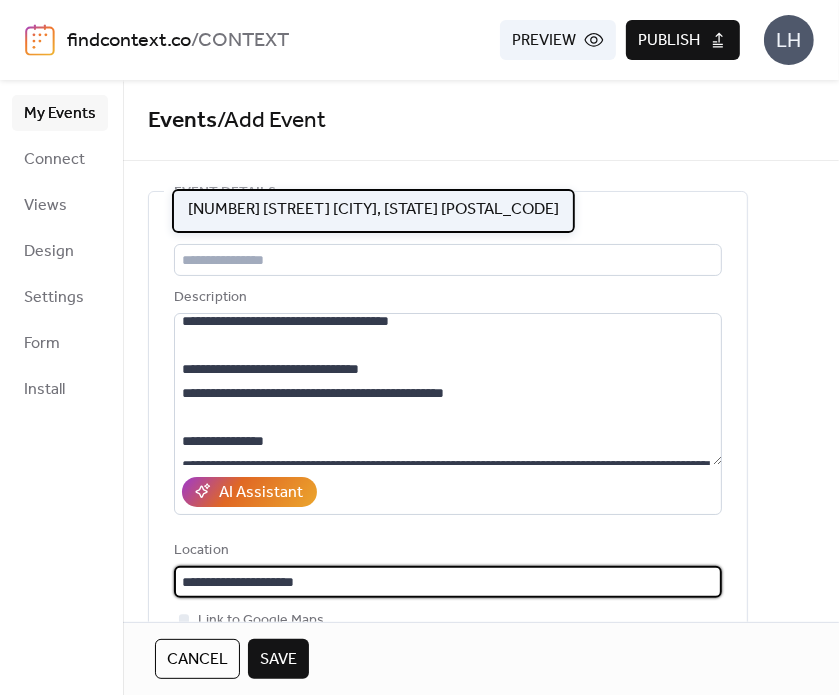 click on "[NUMBER] [STREET] [CITY], [STATE] [POSTAL_CODE]" at bounding box center (373, 210) 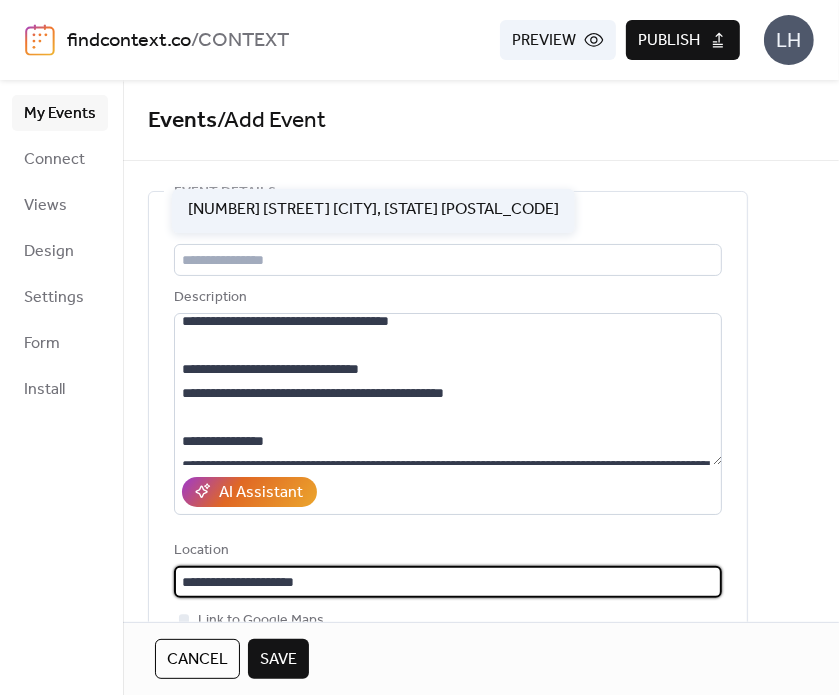 type on "**********" 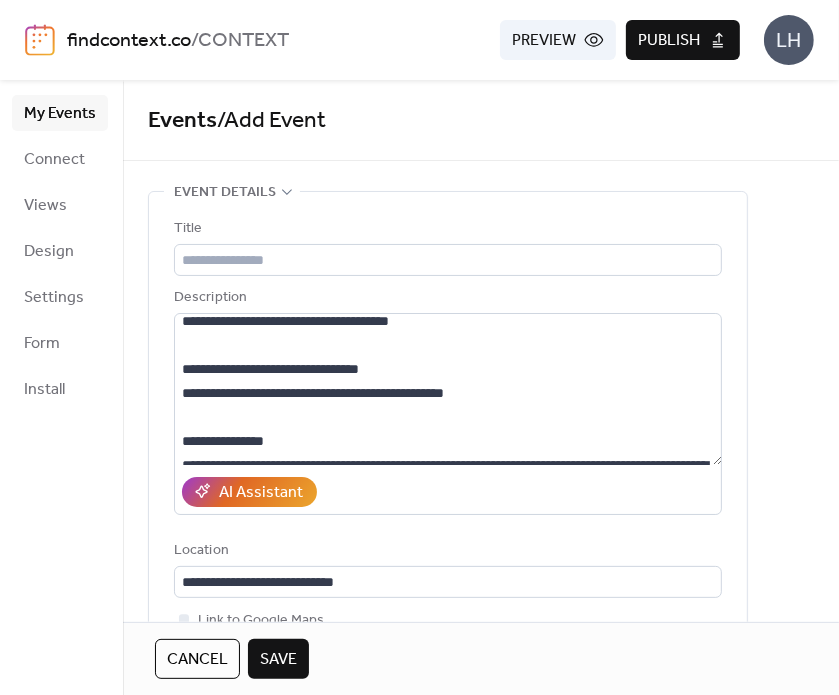 click on "**********" at bounding box center [448, 466] 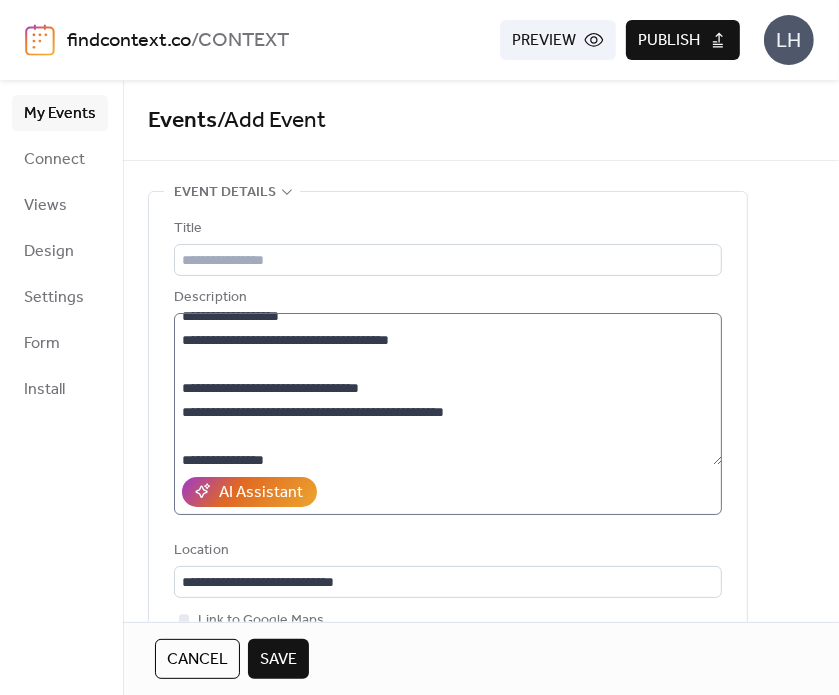 scroll, scrollTop: 252, scrollLeft: 0, axis: vertical 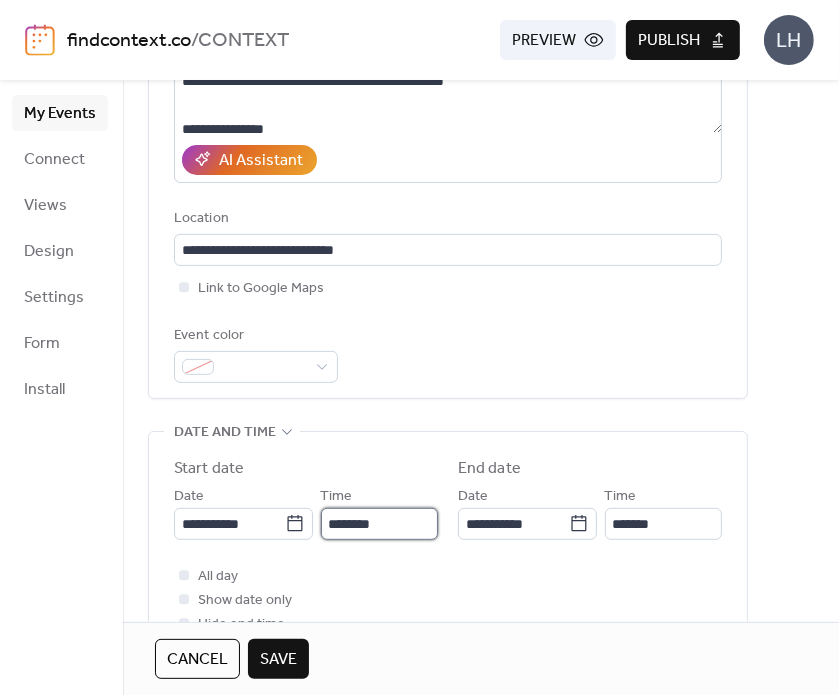 click on "********" at bounding box center (379, 524) 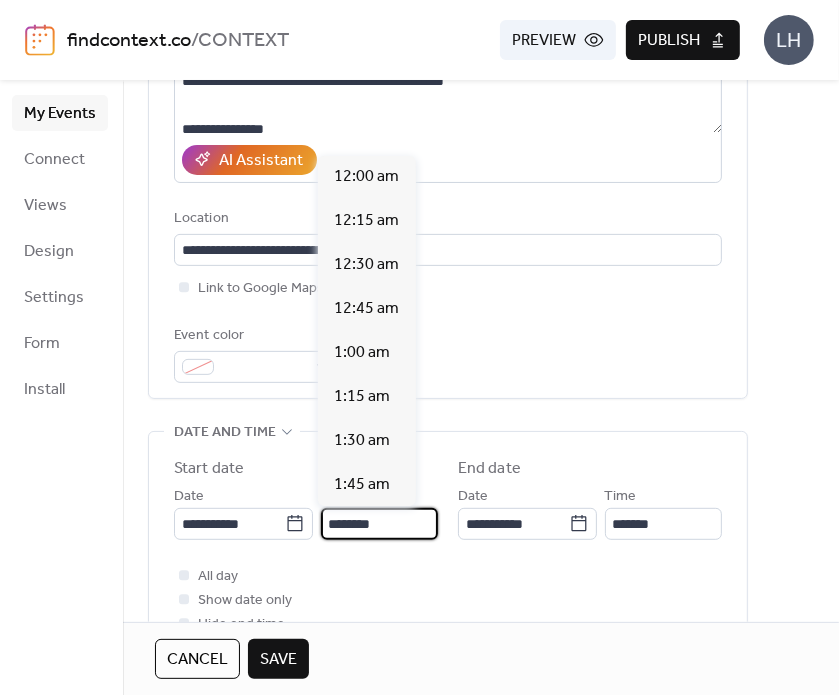 click on "********" at bounding box center [379, 524] 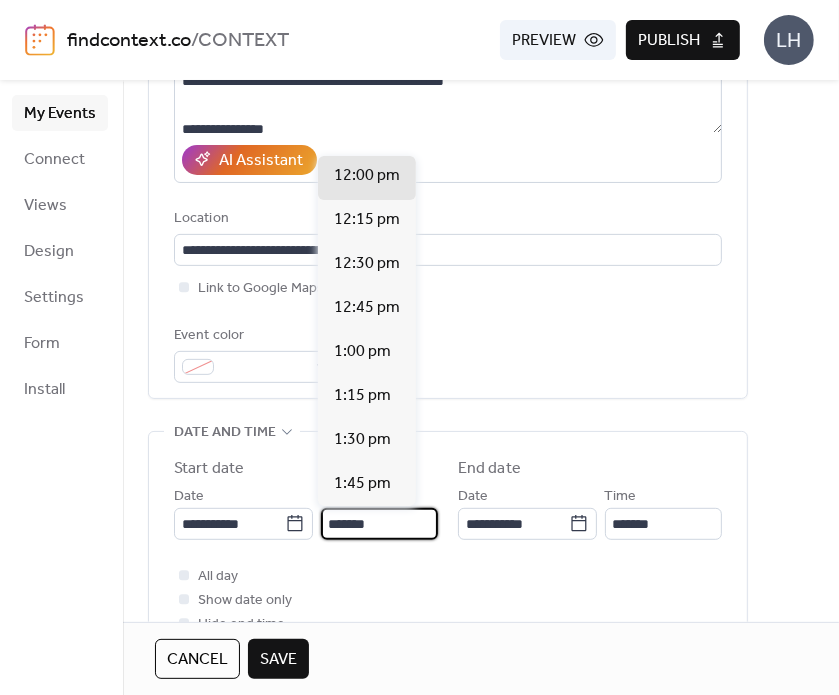 scroll, scrollTop: 3168, scrollLeft: 0, axis: vertical 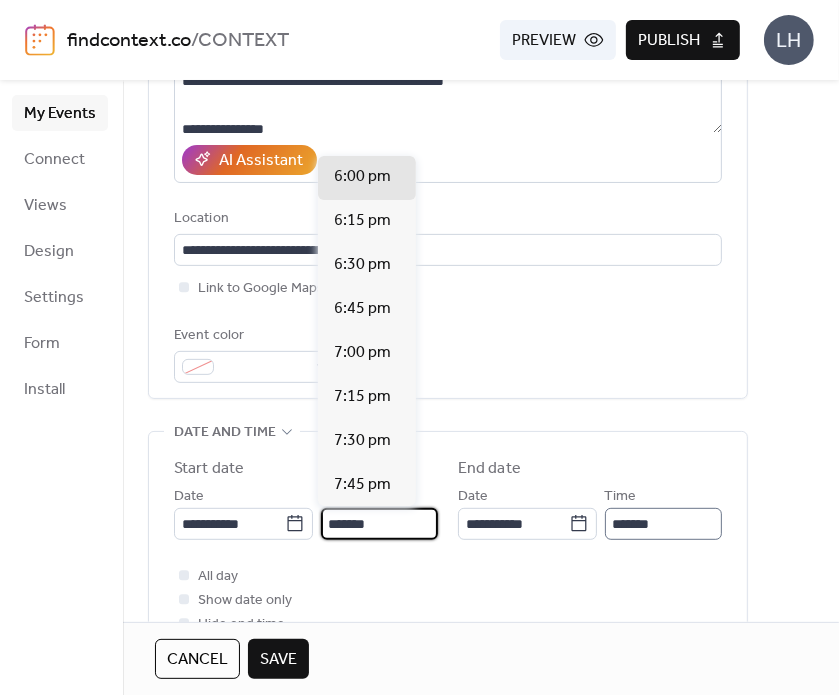 type on "*******" 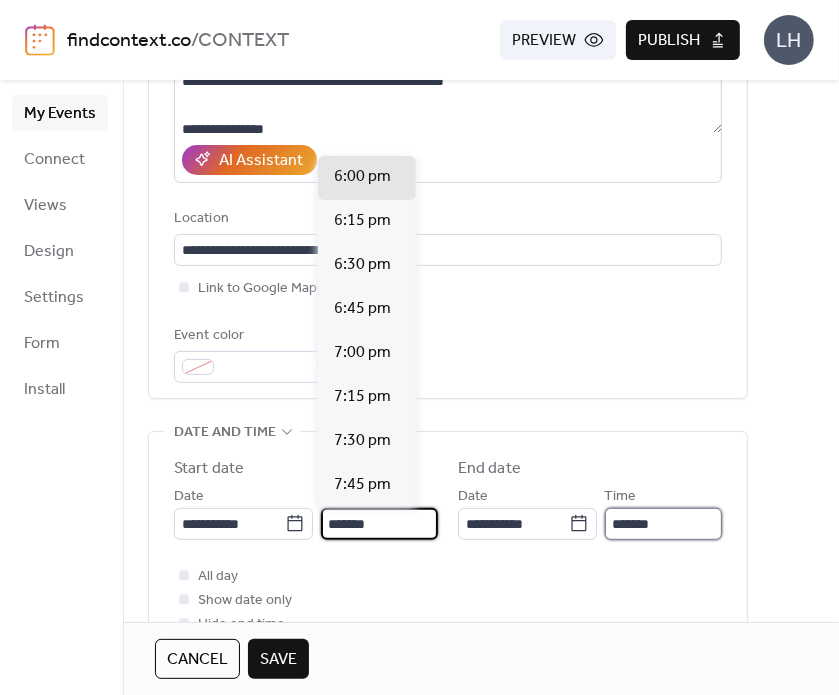click on "*******" at bounding box center (663, 524) 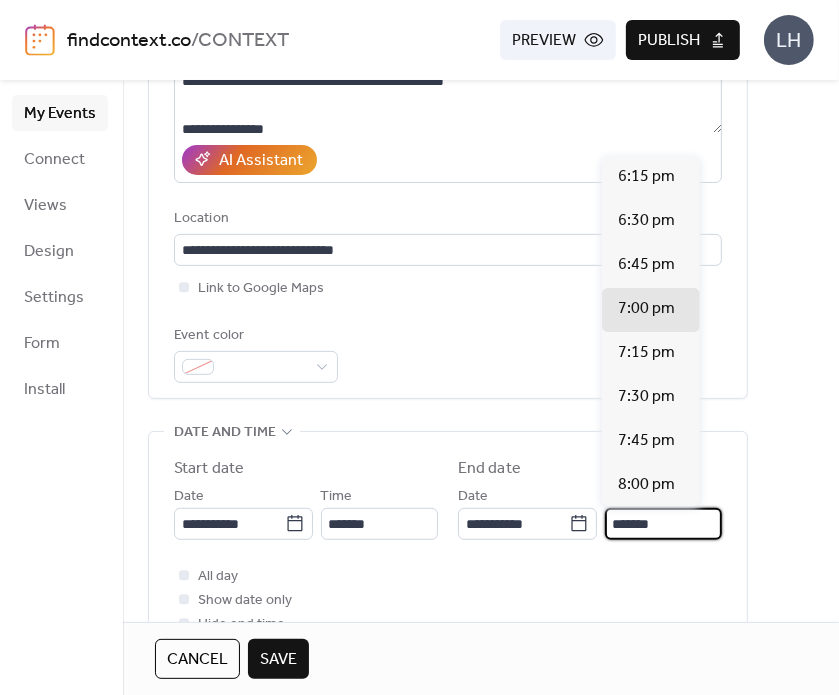 click on "*******" at bounding box center [663, 524] 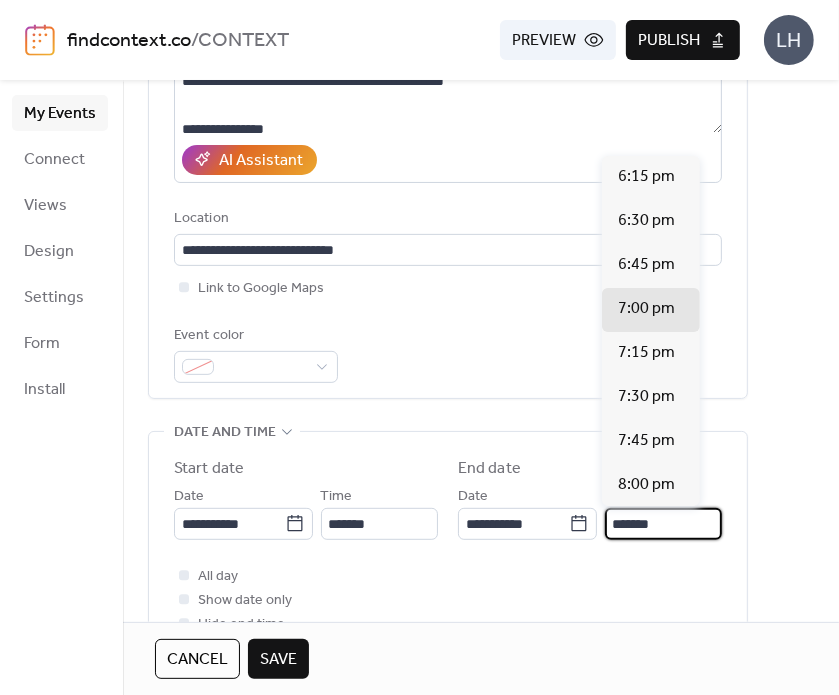click on "*******" at bounding box center [663, 524] 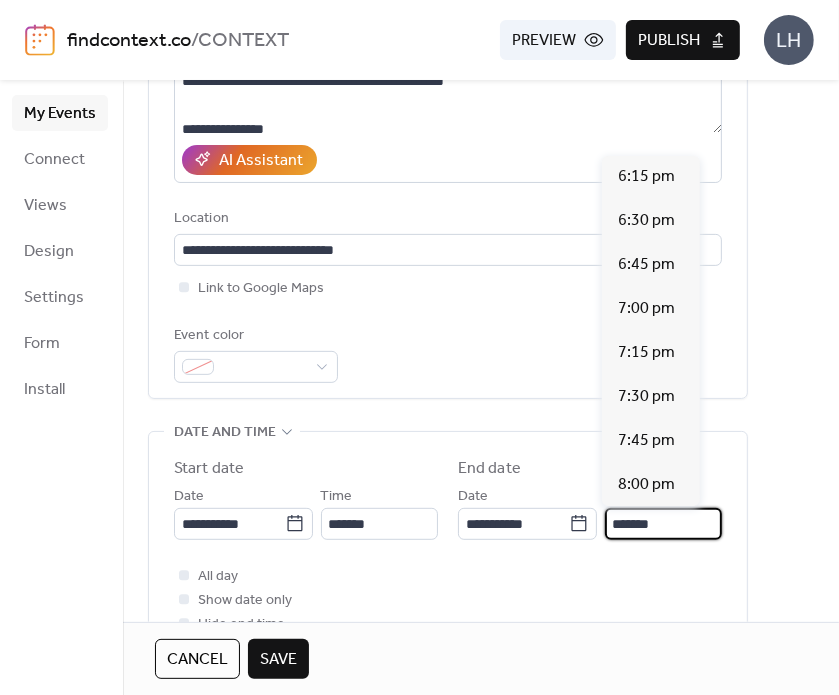 scroll, scrollTop: 484, scrollLeft: 0, axis: vertical 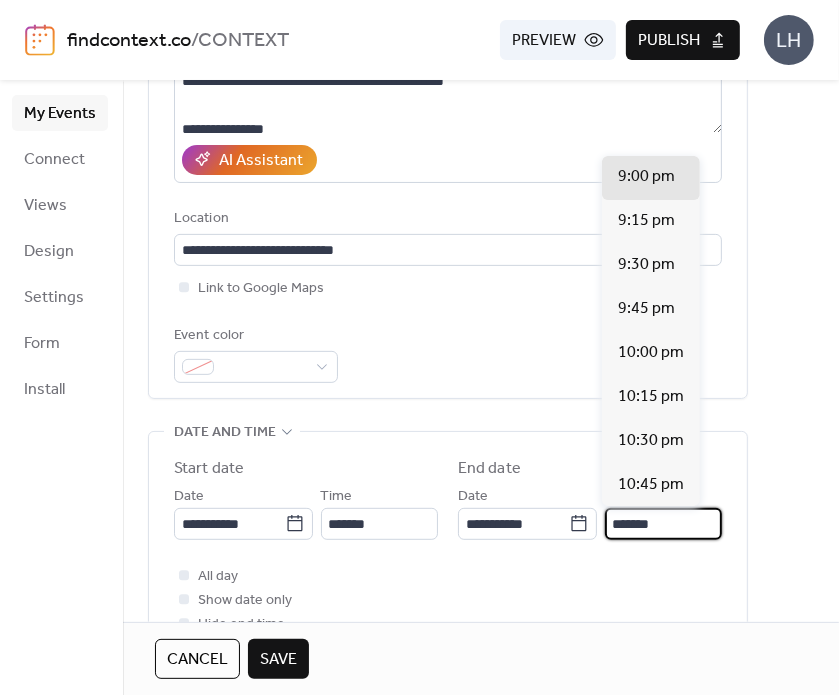 type on "*******" 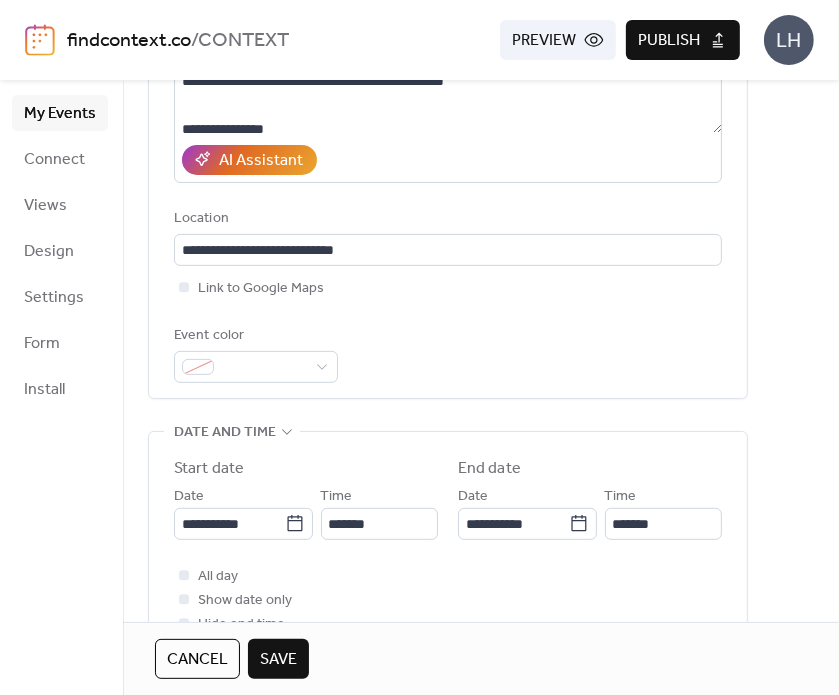 click on "All day Show date only Hide end time" at bounding box center [448, 600] 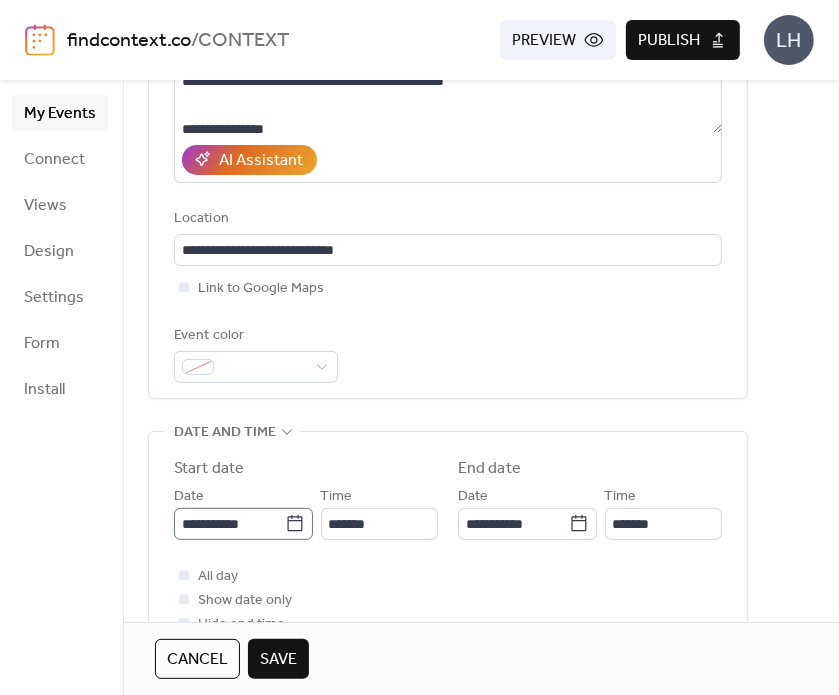 click 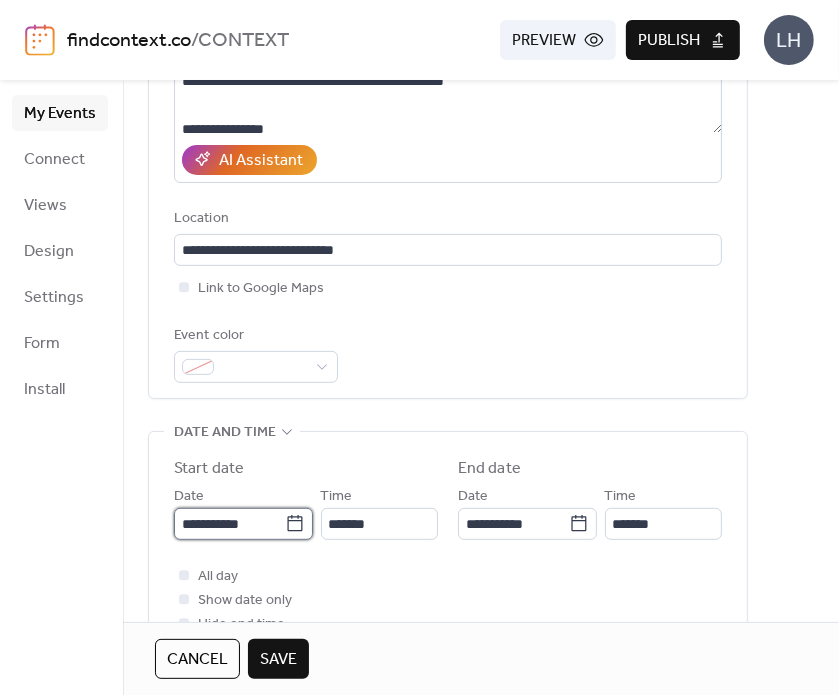 click on "**********" at bounding box center [229, 524] 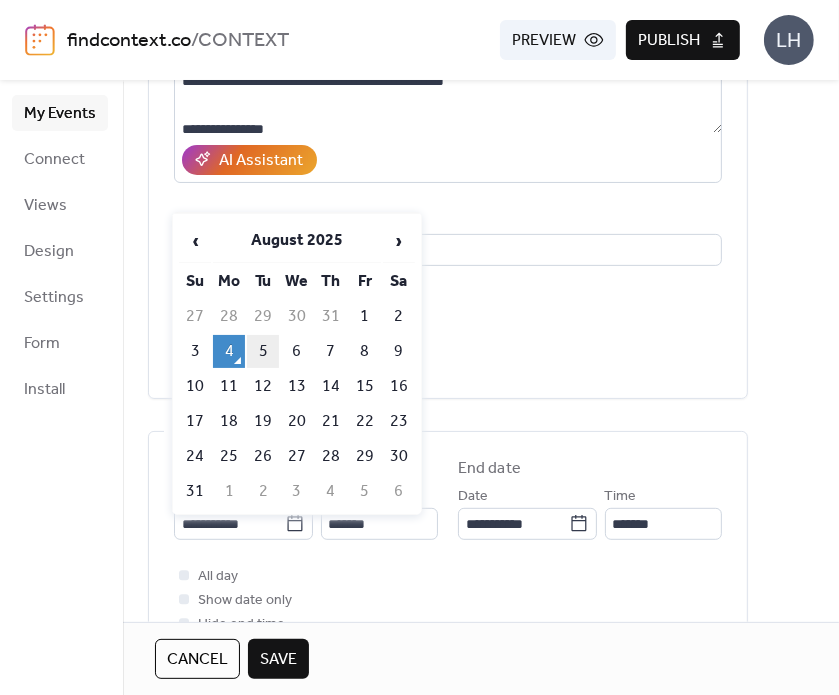 click on "5" at bounding box center (263, 351) 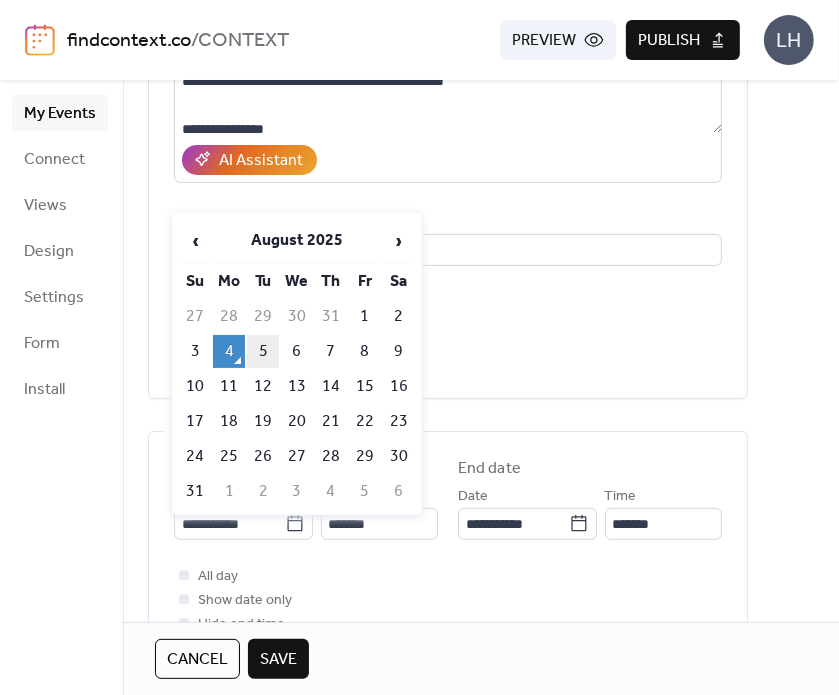 type on "**********" 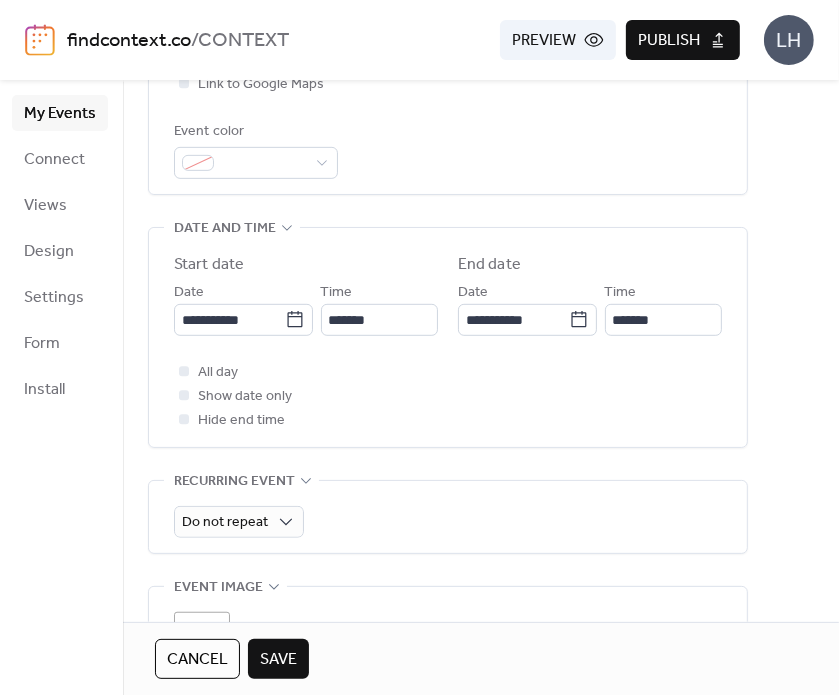 scroll, scrollTop: 536, scrollLeft: 0, axis: vertical 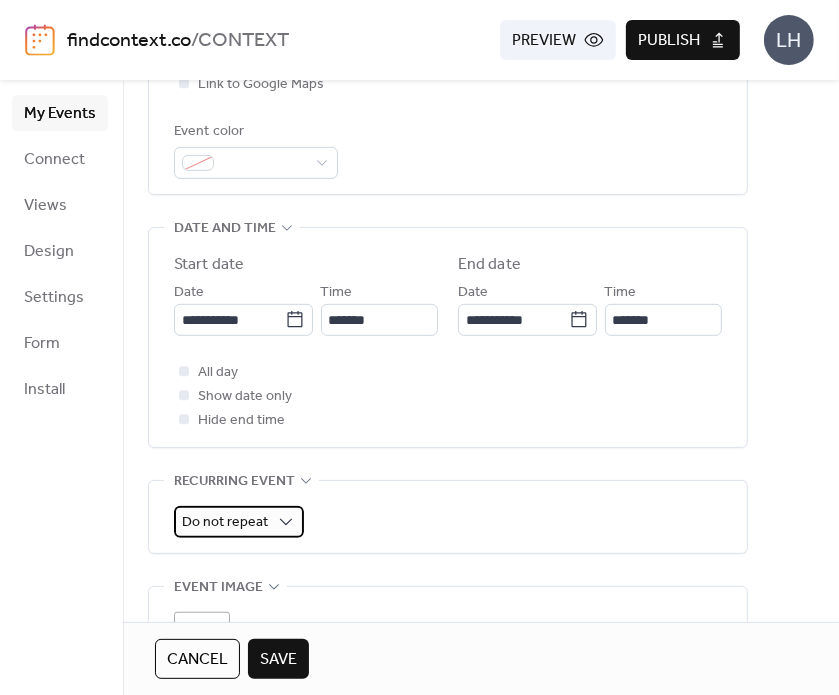 click on "Do not repeat" at bounding box center [225, 522] 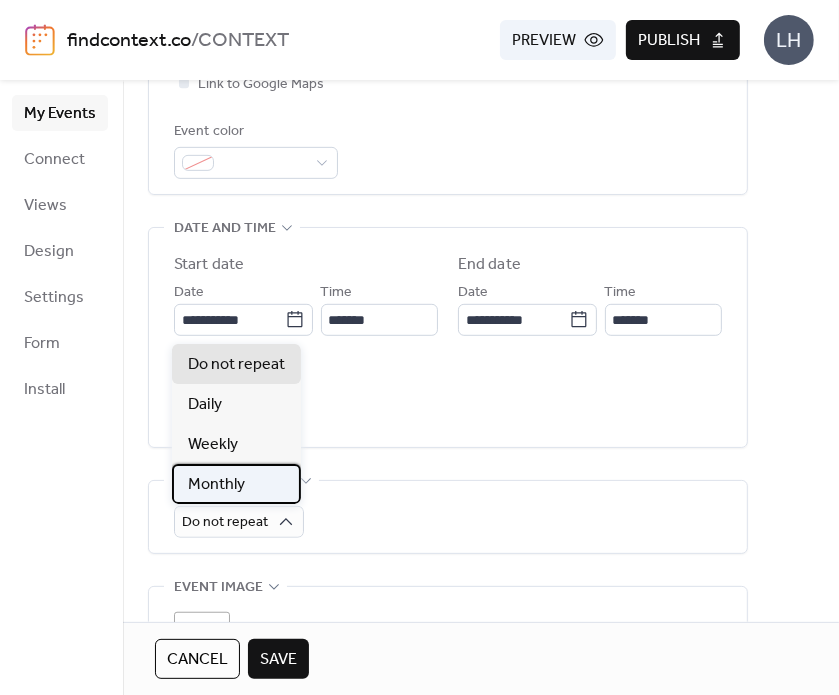 click on "Monthly" at bounding box center [236, 484] 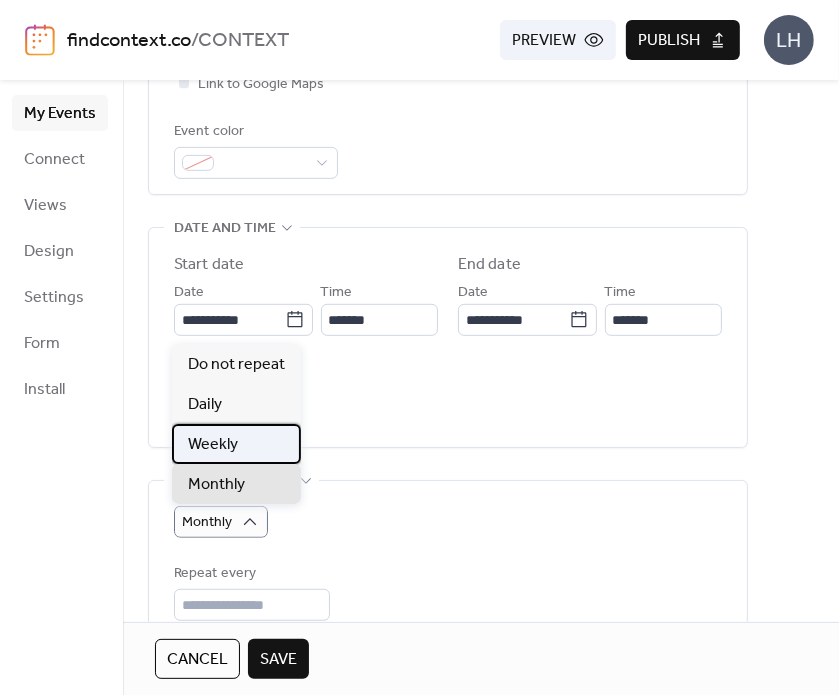 click on "Weekly" at bounding box center (236, 444) 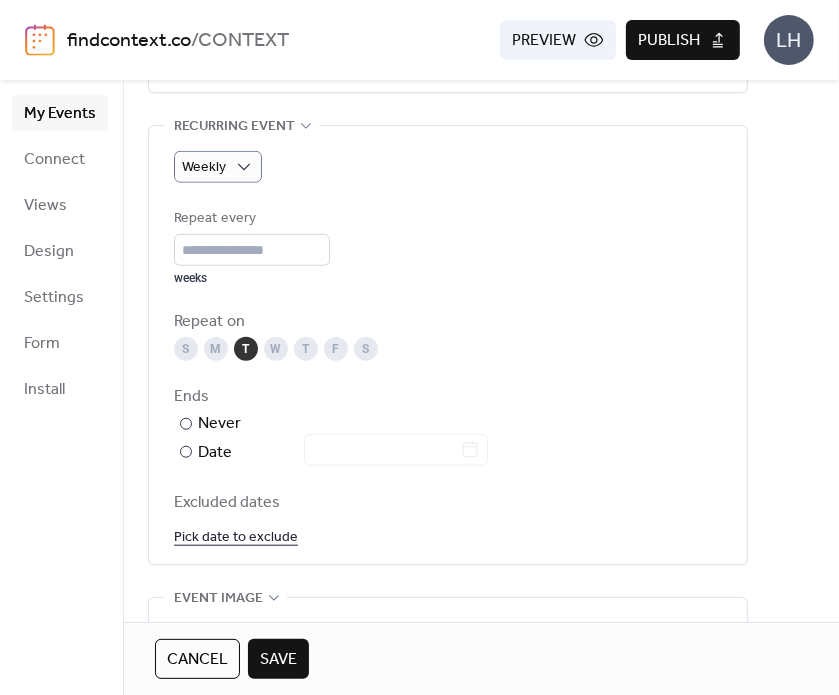 scroll, scrollTop: 908, scrollLeft: 0, axis: vertical 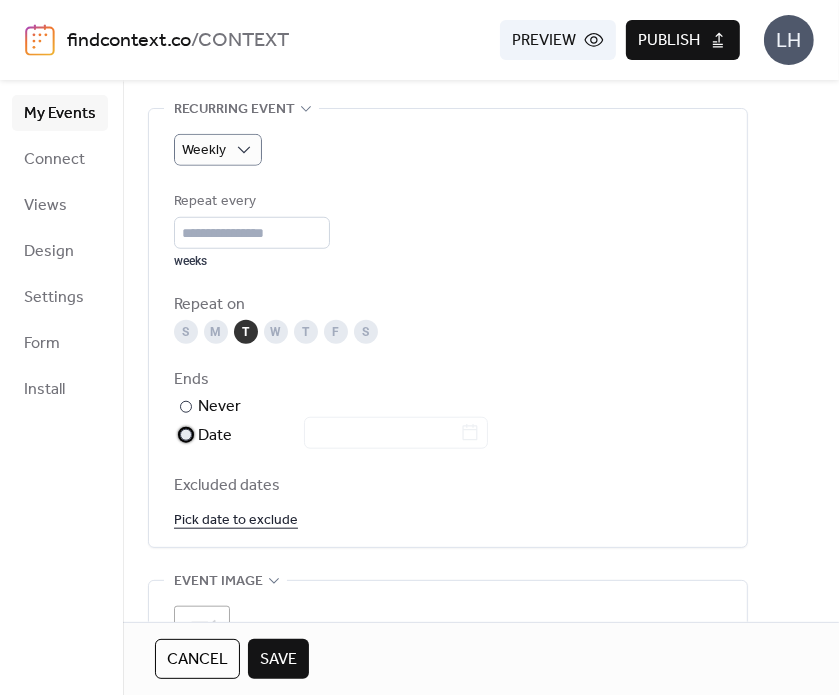 click on "Date" at bounding box center (343, 436) 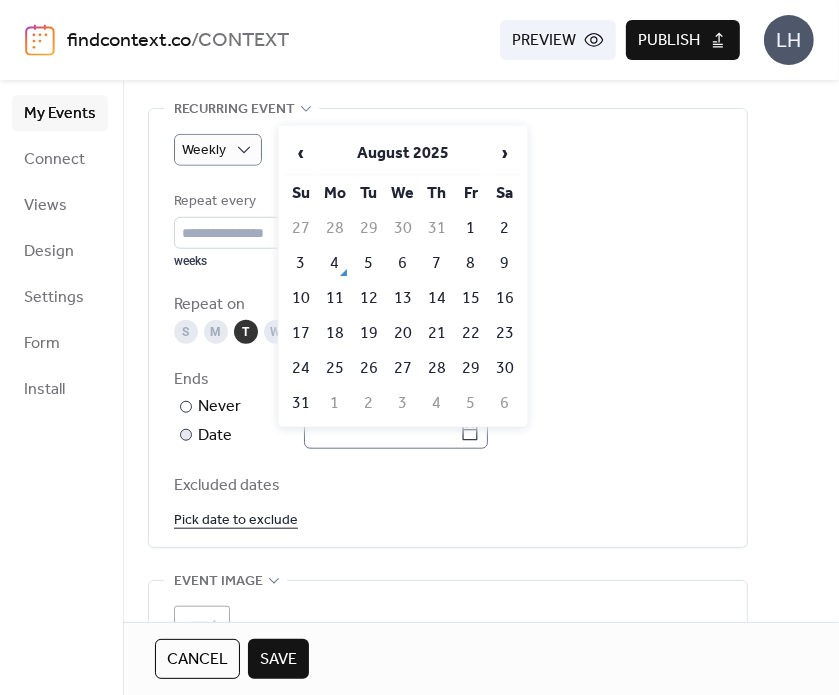 click 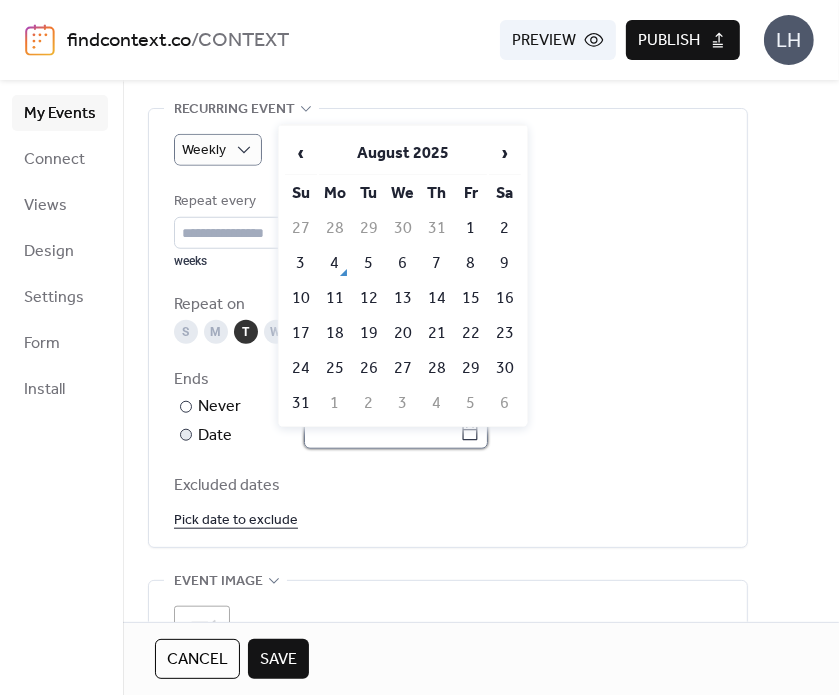 click at bounding box center [382, 433] 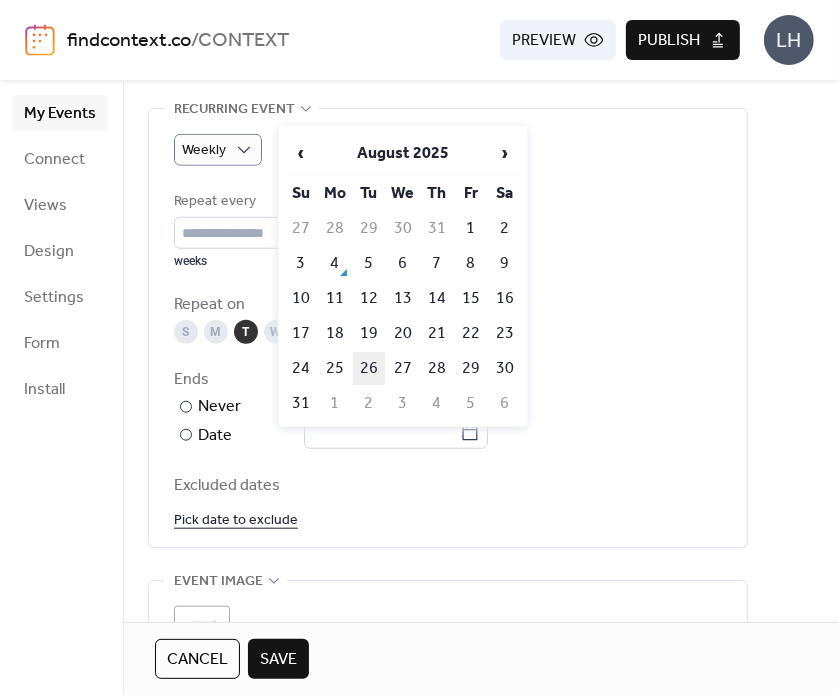 click on "26" at bounding box center [369, 368] 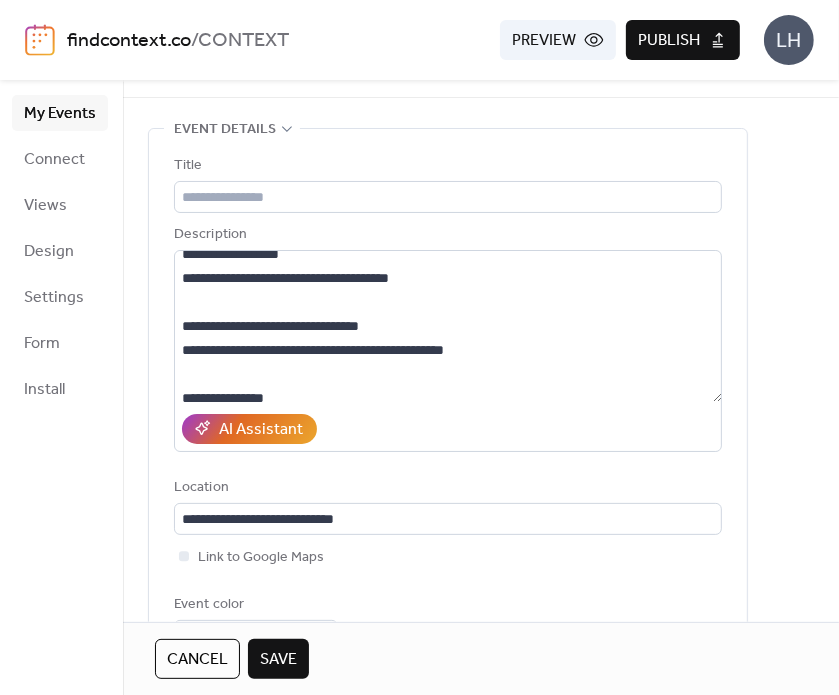 scroll, scrollTop: 59, scrollLeft: 0, axis: vertical 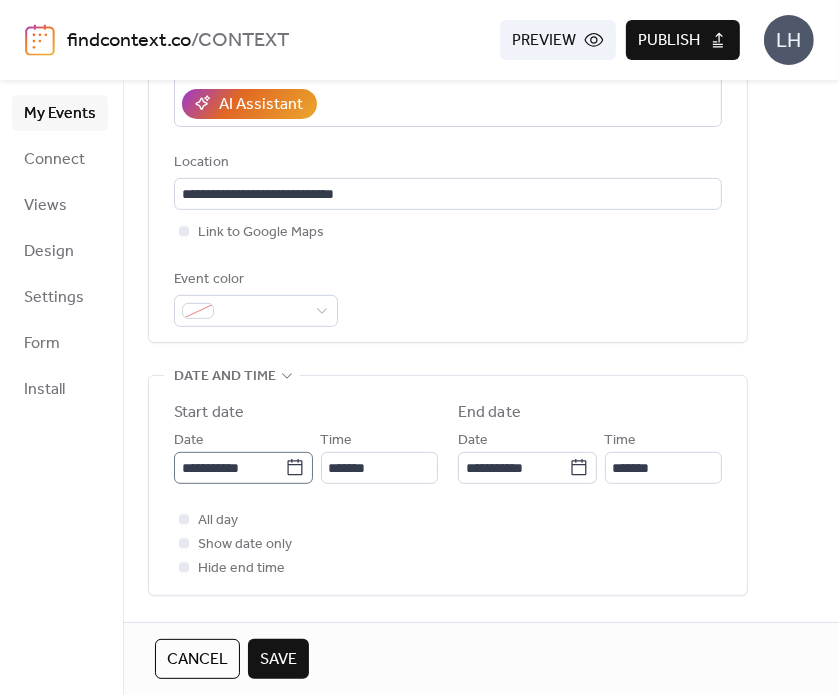 click on "**********" at bounding box center [243, 468] 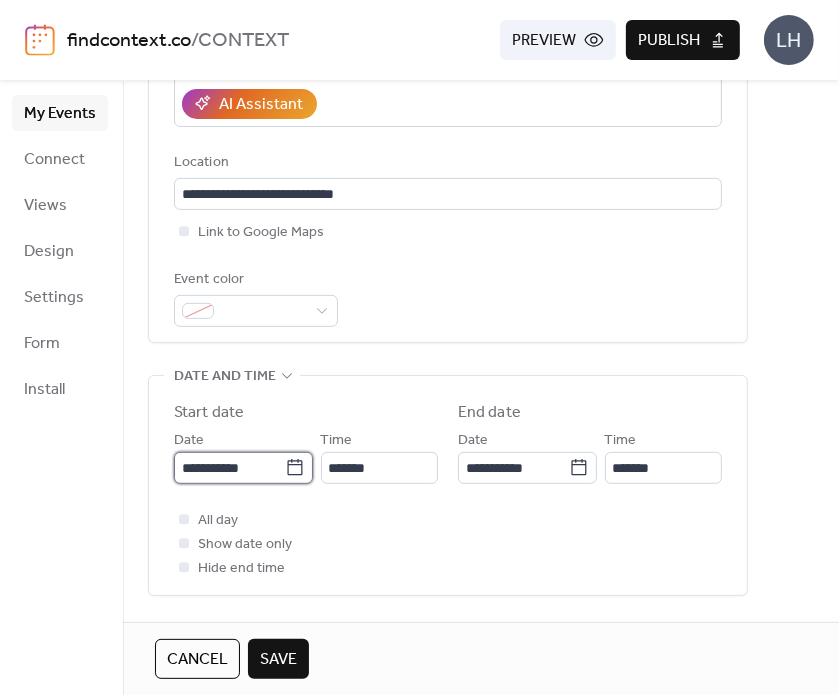 click on "**********" at bounding box center (229, 468) 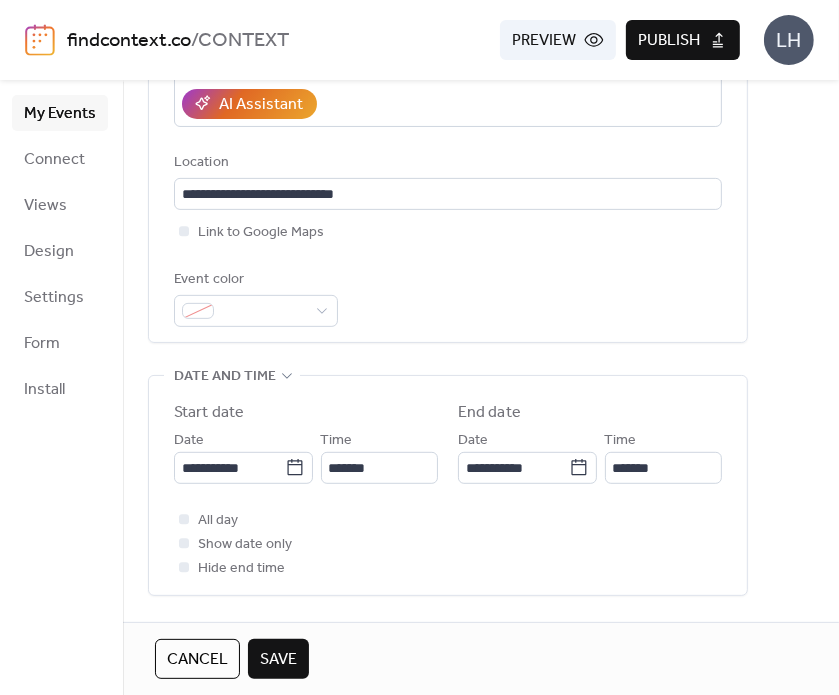 scroll, scrollTop: 0, scrollLeft: 0, axis: both 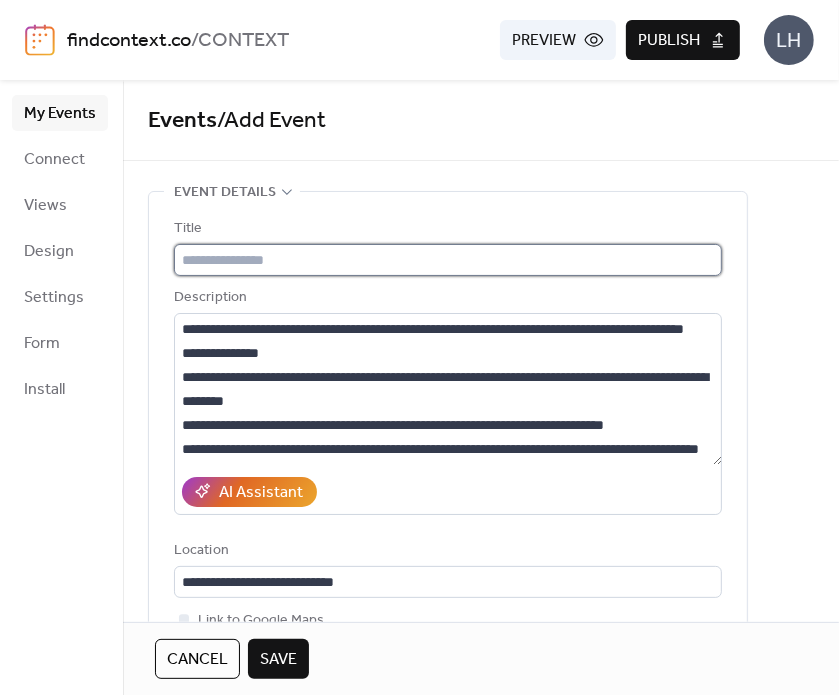 click at bounding box center [448, 260] 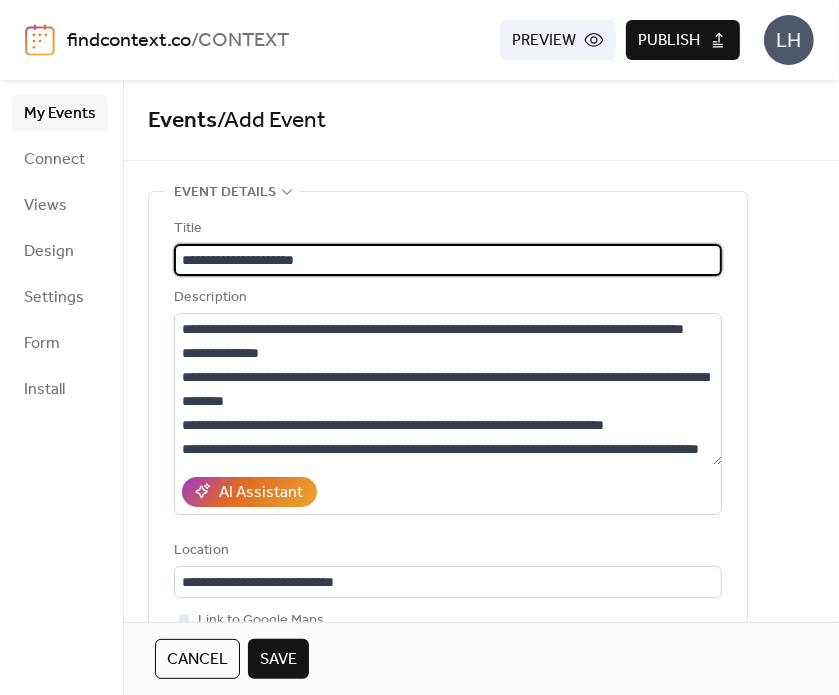 type on "**********" 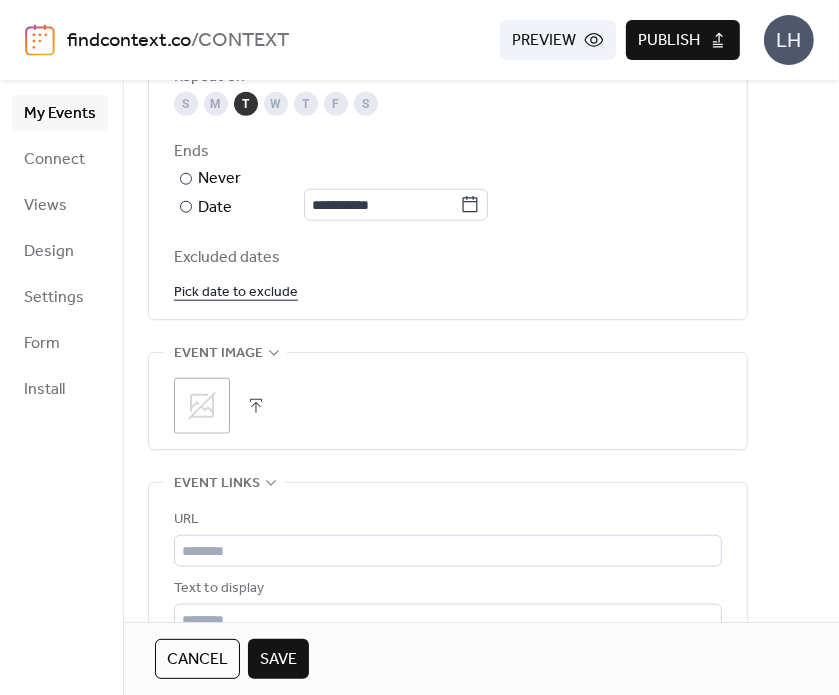 scroll, scrollTop: 1140, scrollLeft: 0, axis: vertical 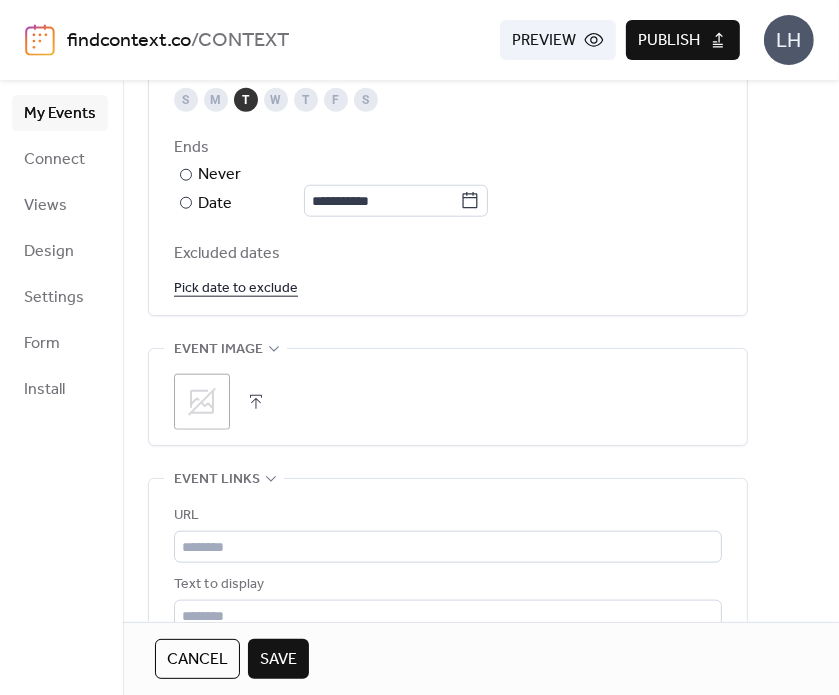 click on ";" at bounding box center [202, 402] 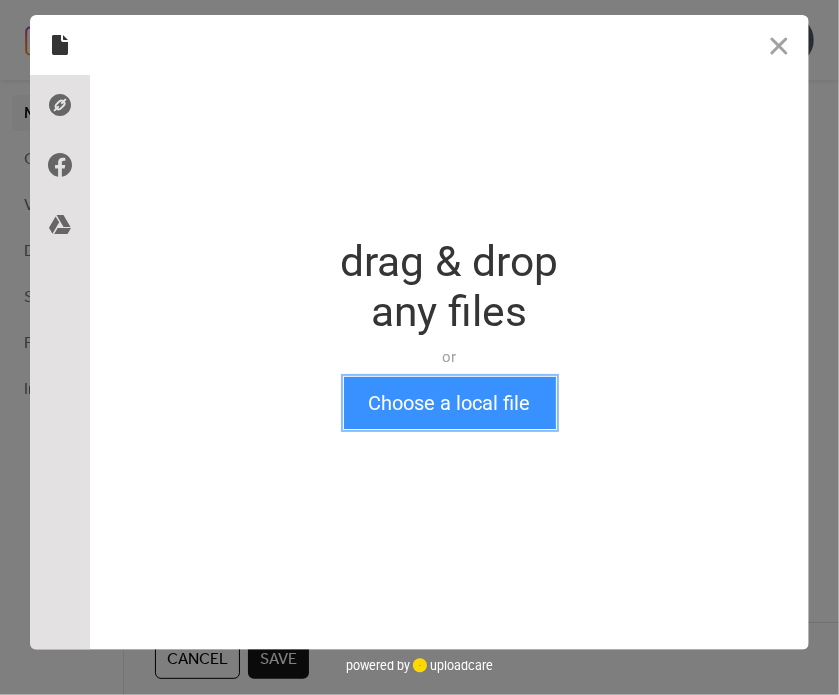 click on "Choose a local file" at bounding box center (450, 403) 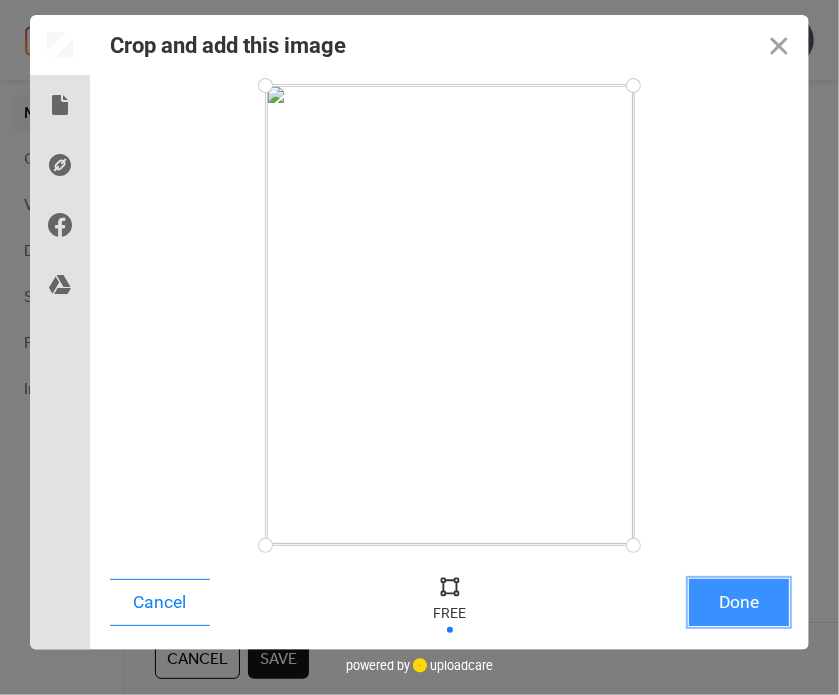 click on "Done" at bounding box center [739, 602] 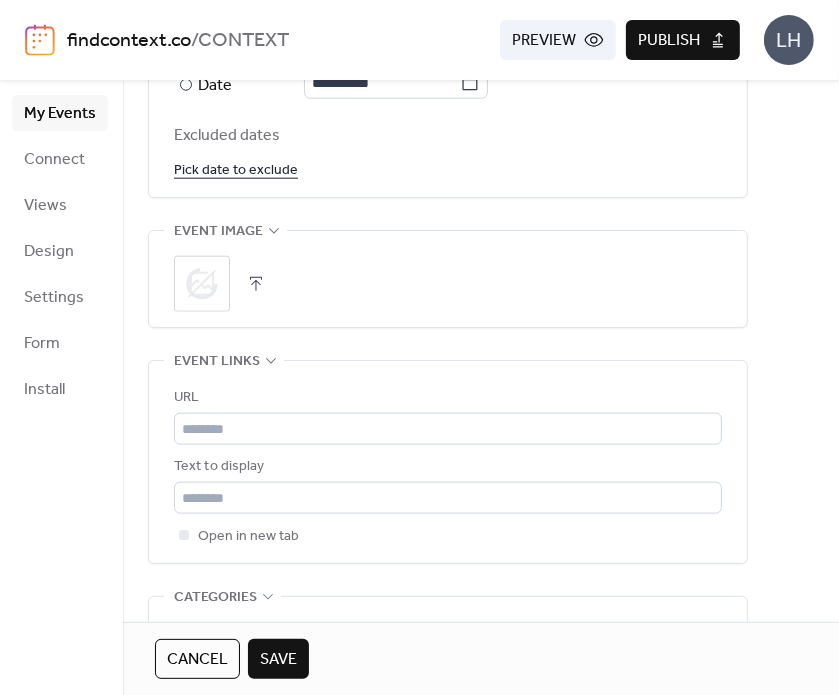 scroll, scrollTop: 1282, scrollLeft: 0, axis: vertical 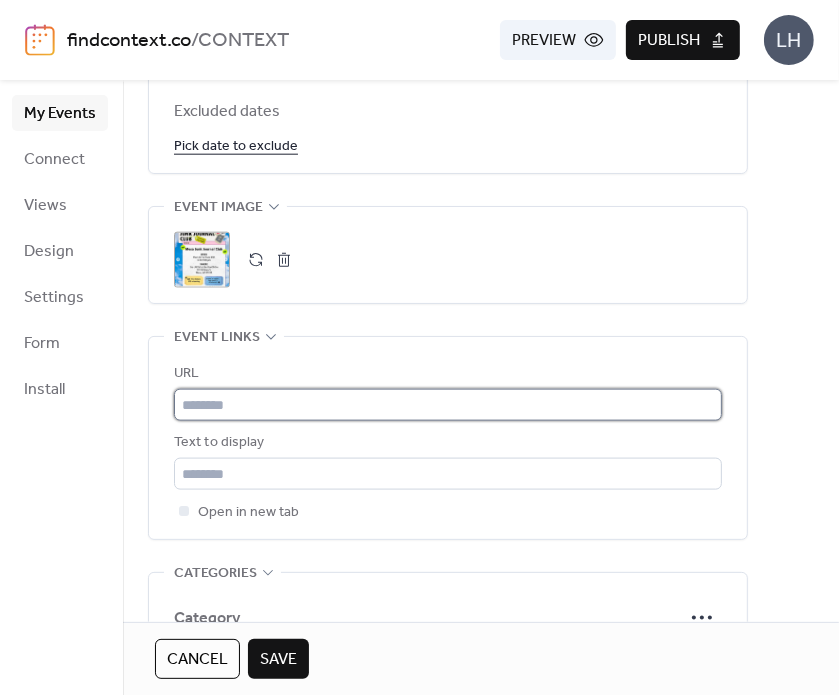 click at bounding box center (448, 405) 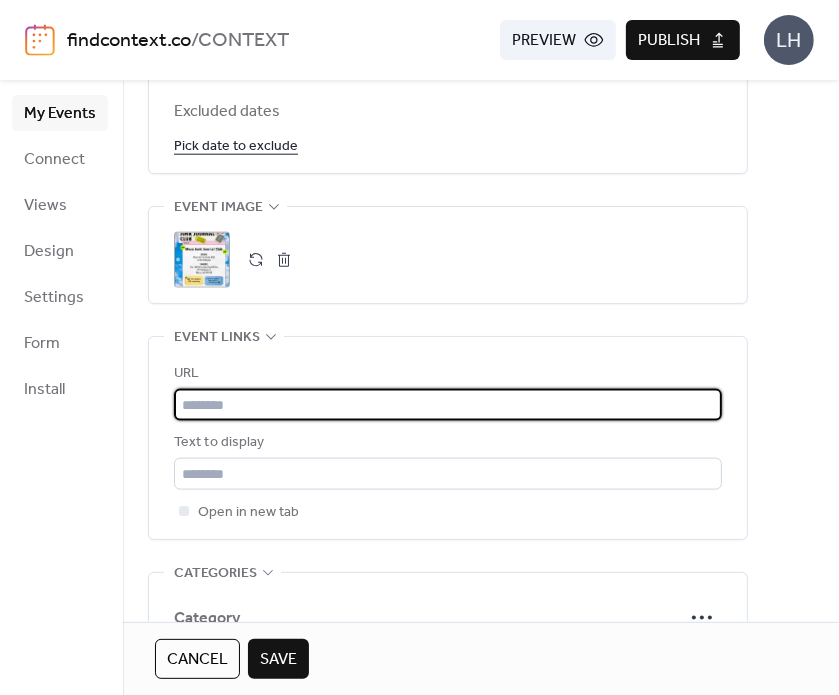 paste on "**********" 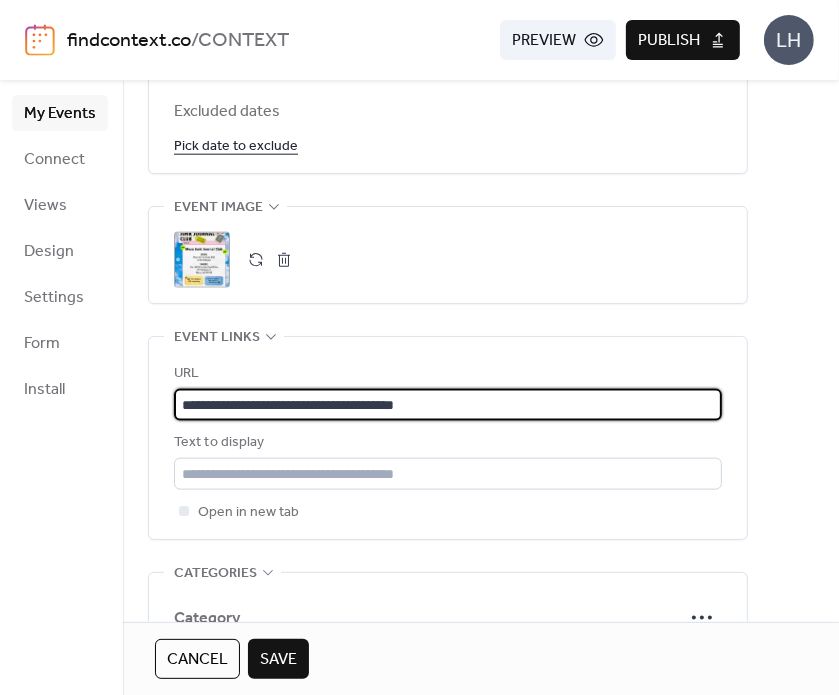 type on "**********" 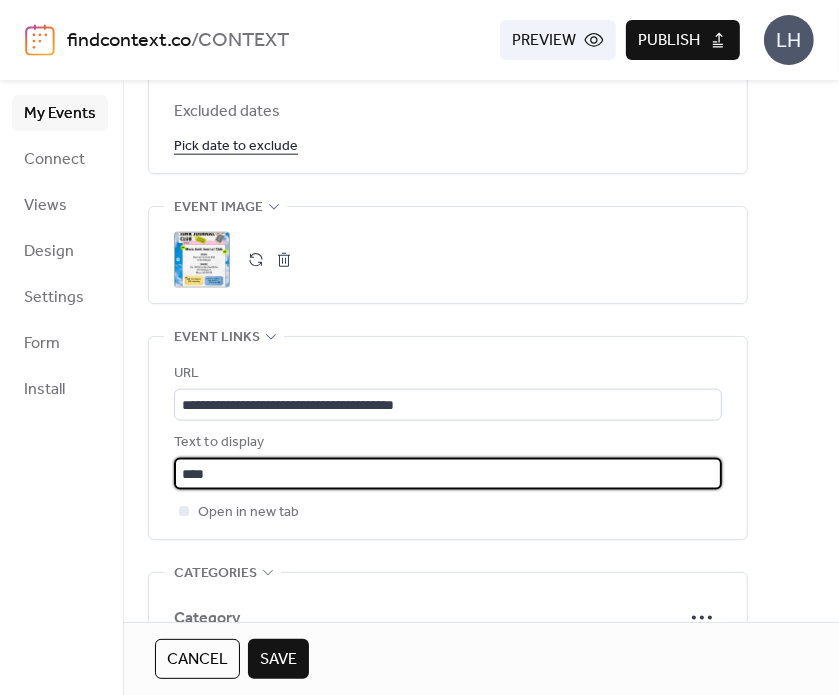 type on "**********" 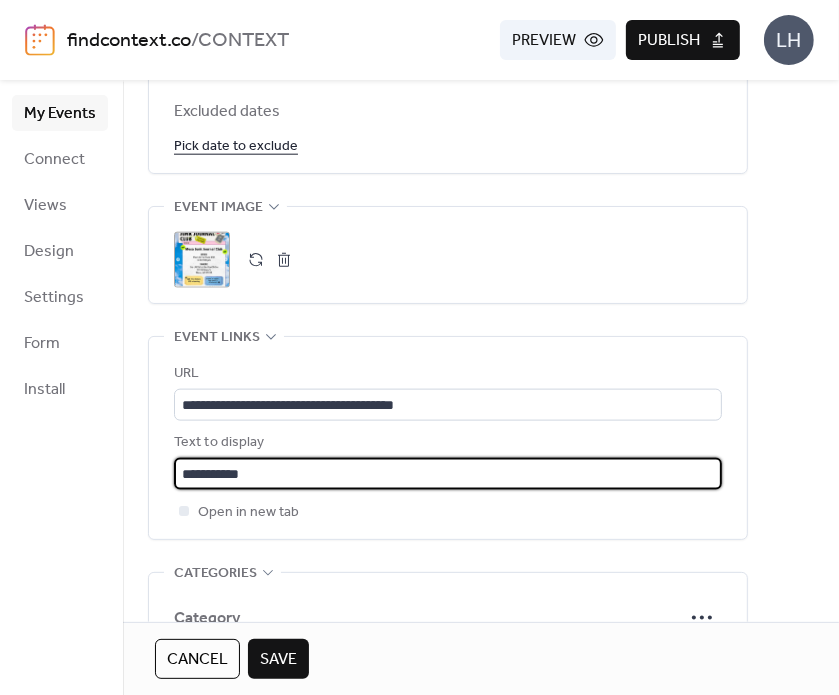 click on "Open in new tab" at bounding box center [448, 512] 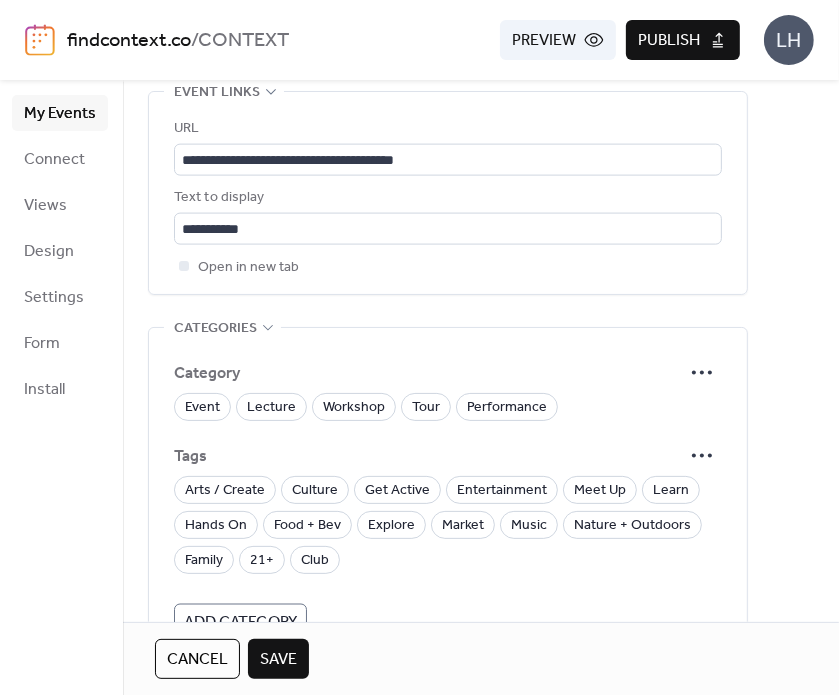 scroll, scrollTop: 1530, scrollLeft: 0, axis: vertical 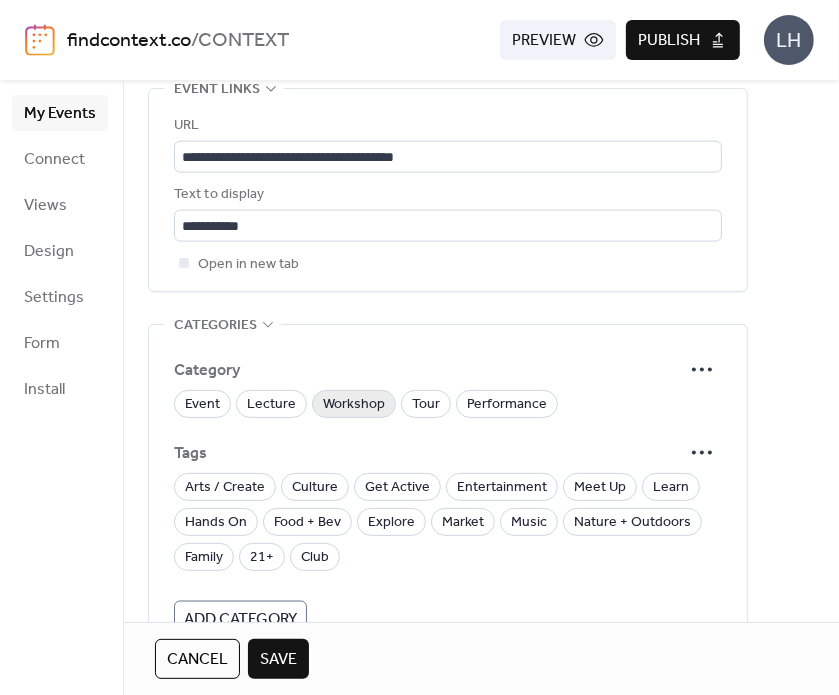 click on "Workshop" at bounding box center (354, 405) 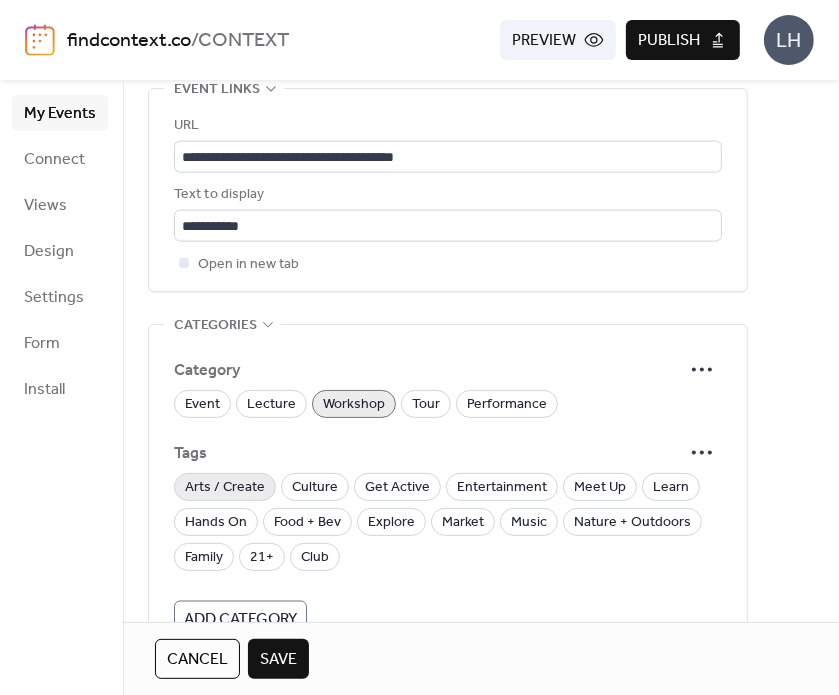 click on "Arts / Create" at bounding box center (225, 488) 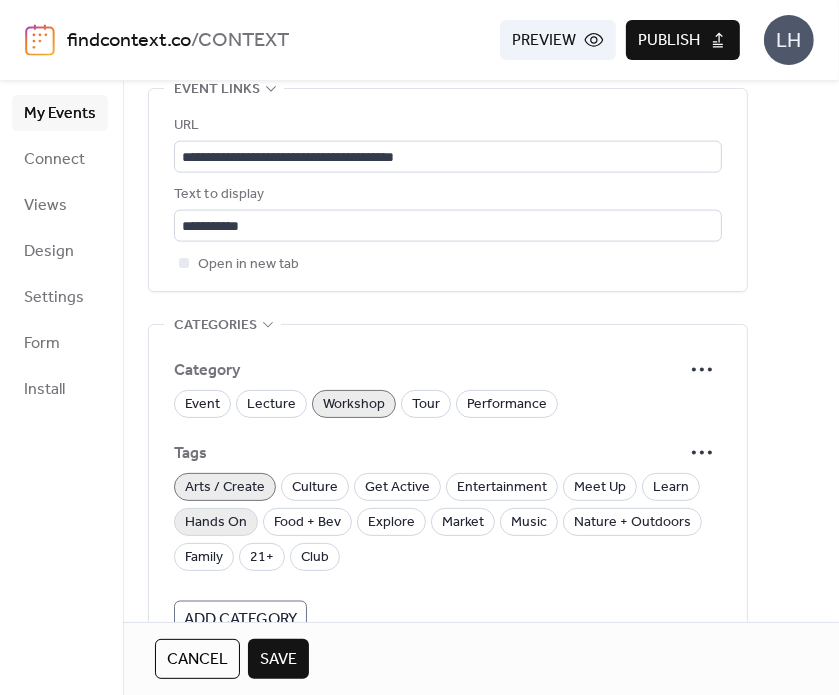 click on "Hands On" at bounding box center (216, 523) 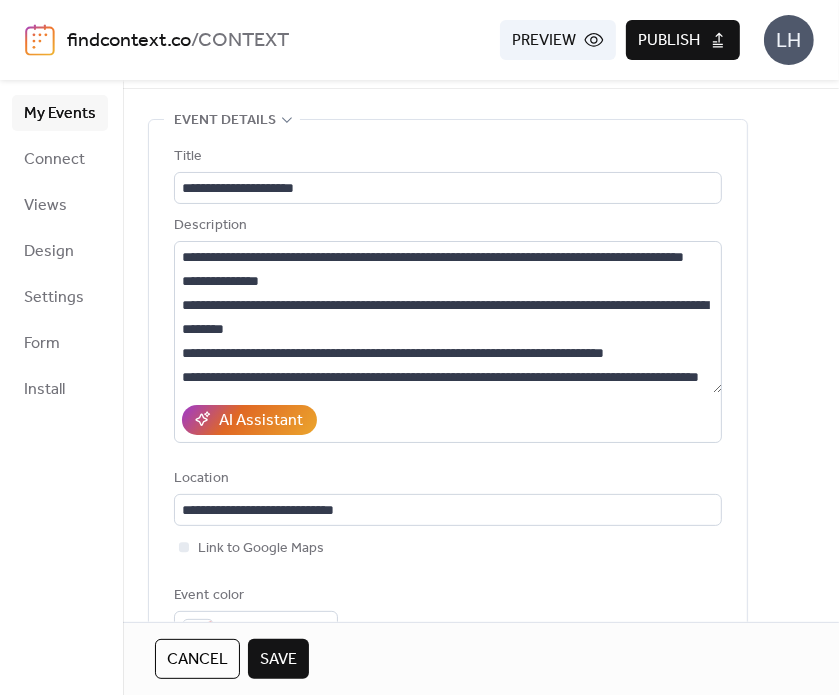 scroll, scrollTop: 0, scrollLeft: 0, axis: both 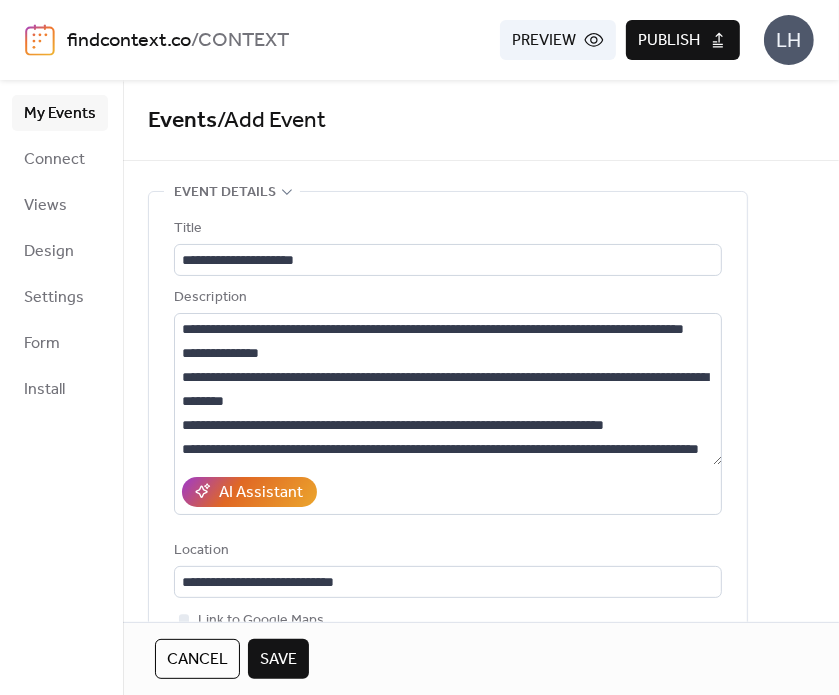 click on "Save" at bounding box center (278, 660) 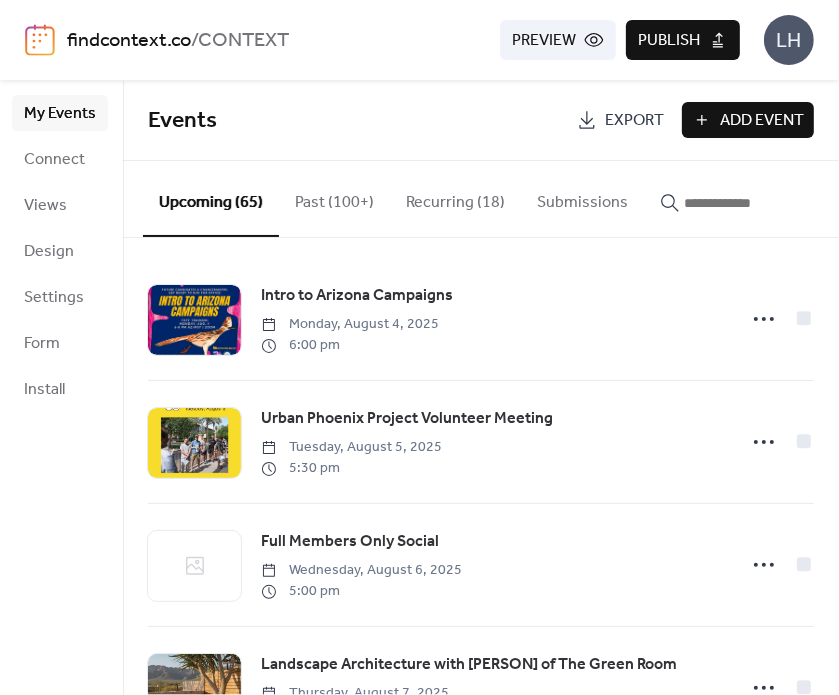 click at bounding box center [744, 203] 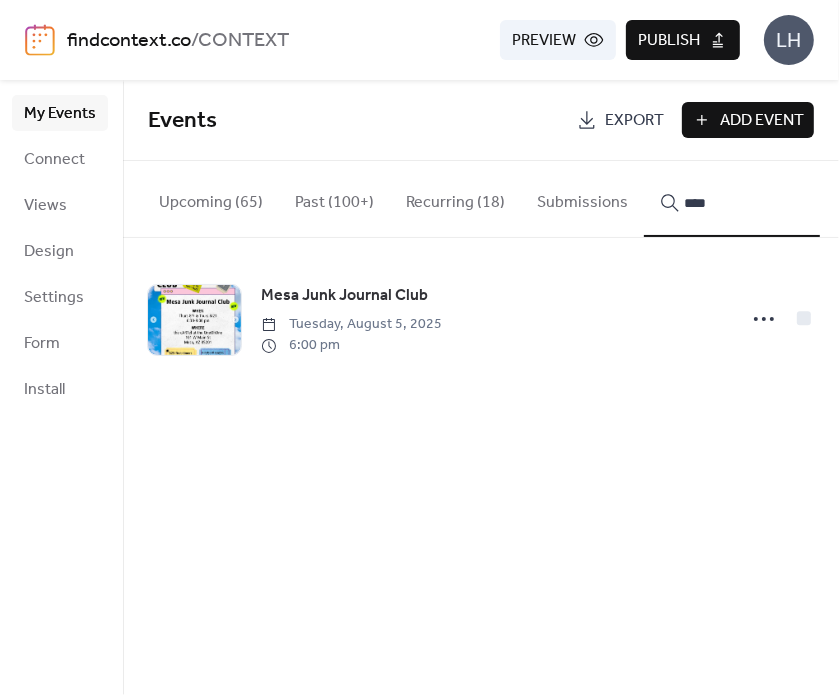 type on "****" 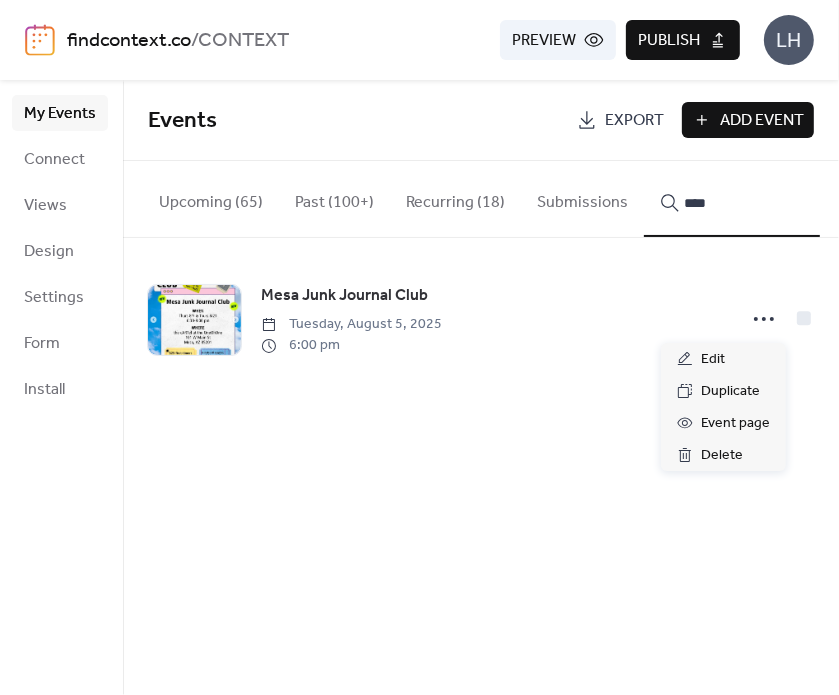 click 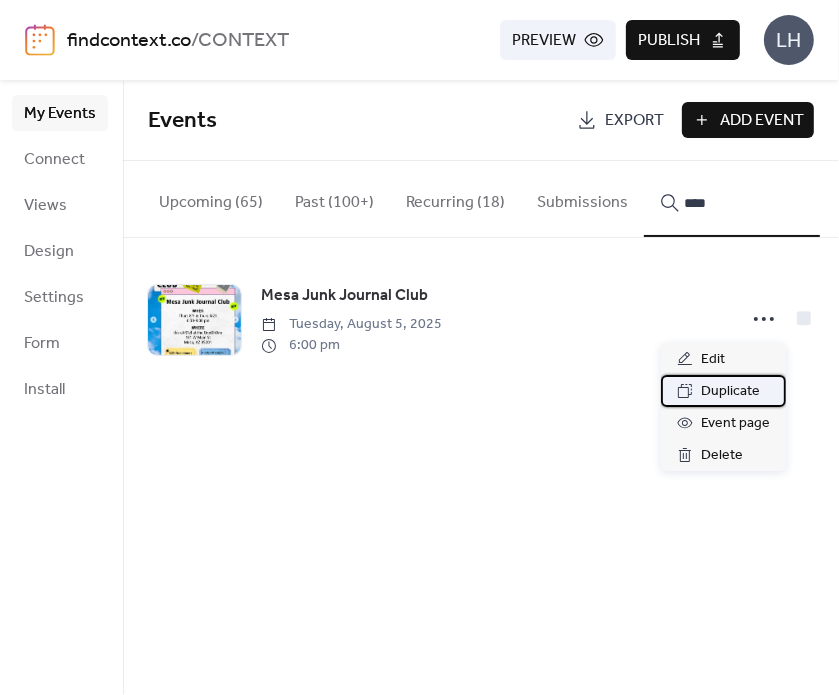 click on "Duplicate" at bounding box center [730, 392] 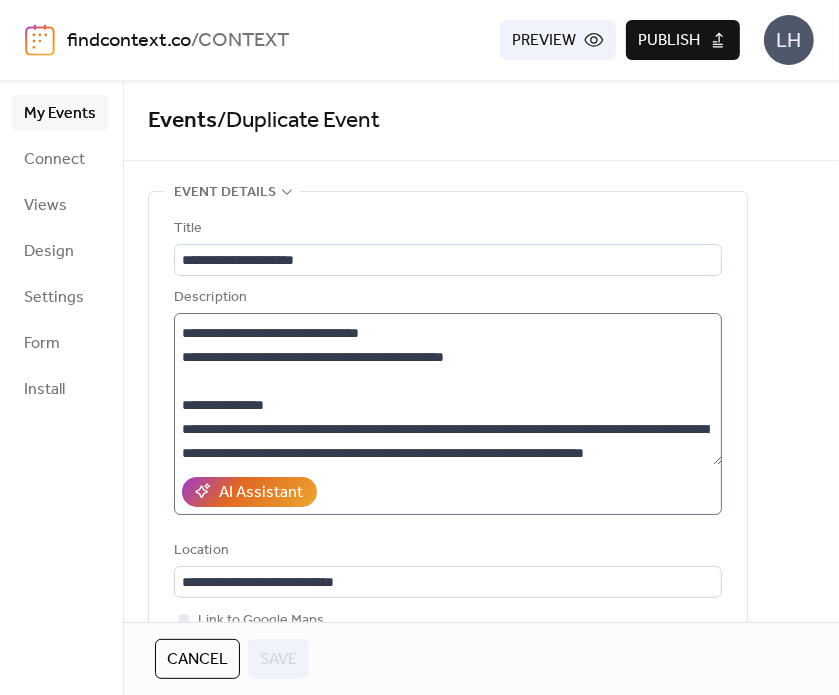 scroll, scrollTop: 312, scrollLeft: 0, axis: vertical 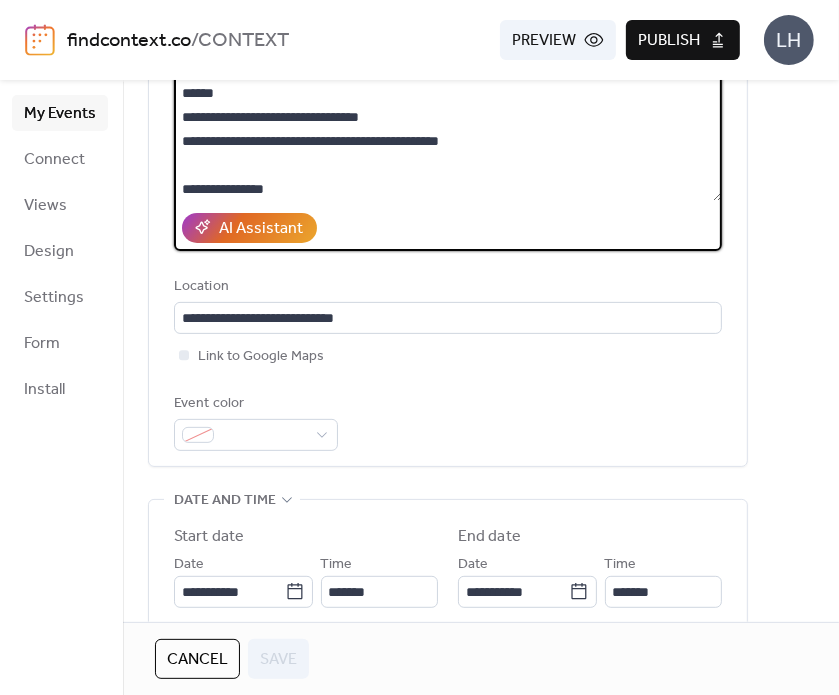 drag, startPoint x: 388, startPoint y: 159, endPoint x: 520, endPoint y: 166, distance: 132.18547 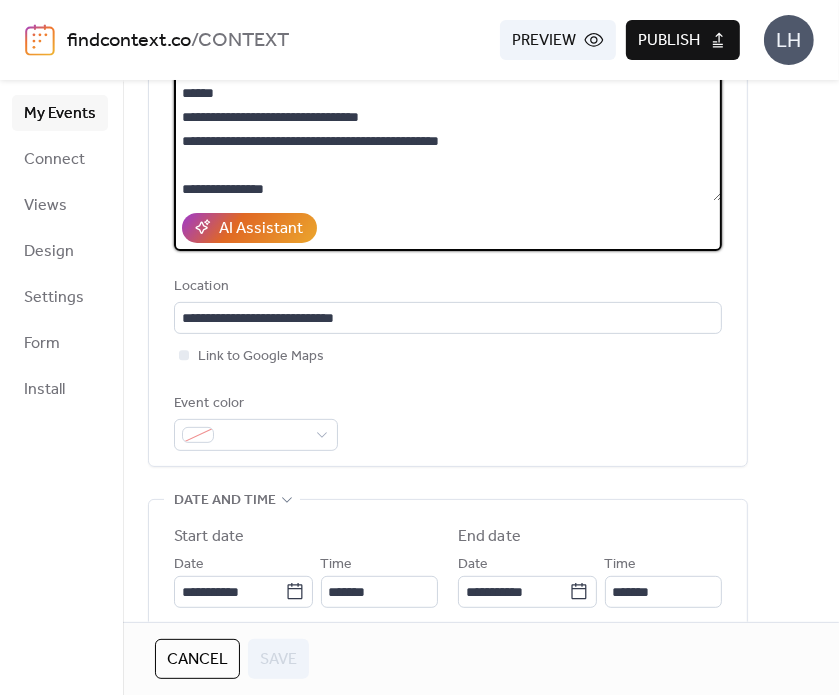 click at bounding box center [448, 125] 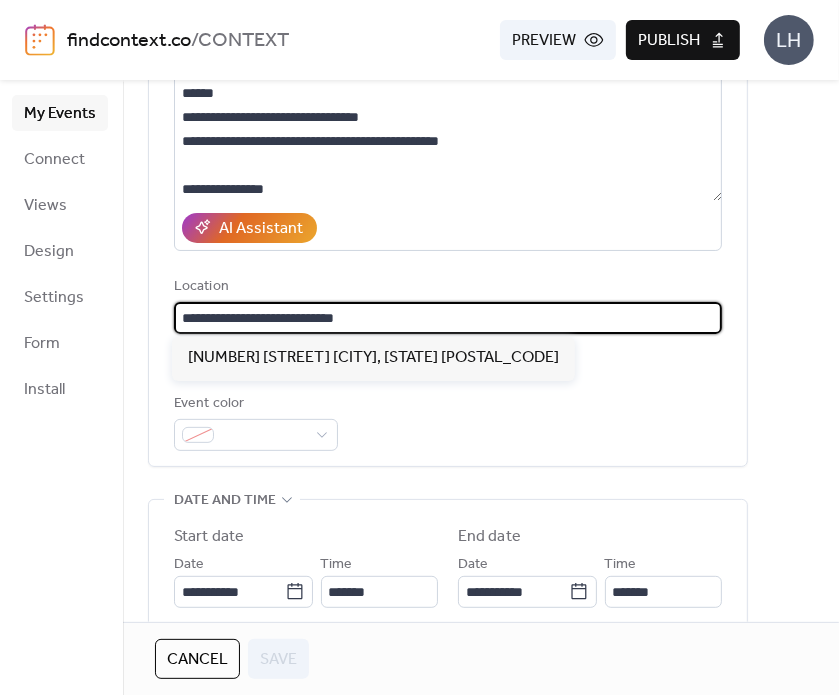 click on "**********" at bounding box center [448, 318] 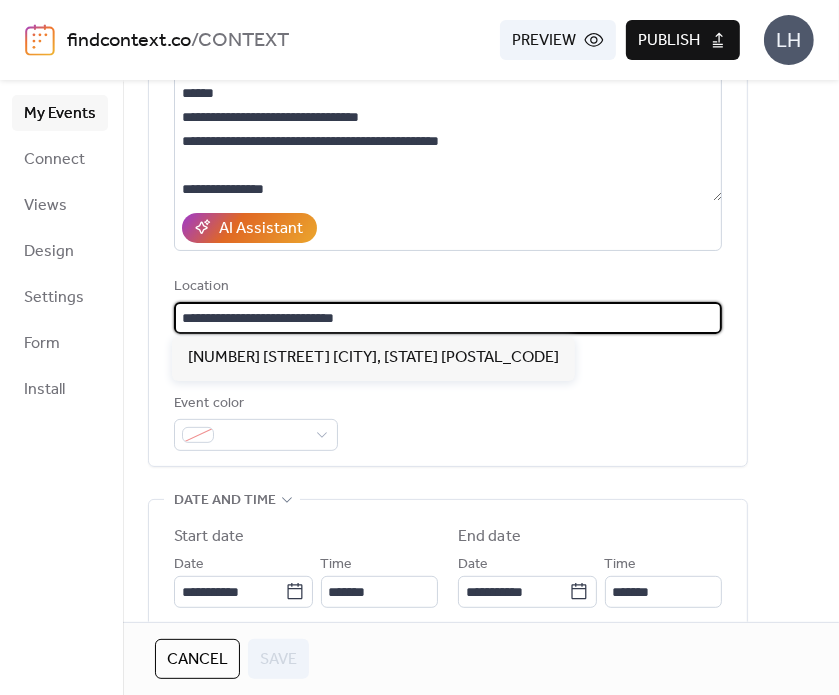 click on "**********" at bounding box center [448, 318] 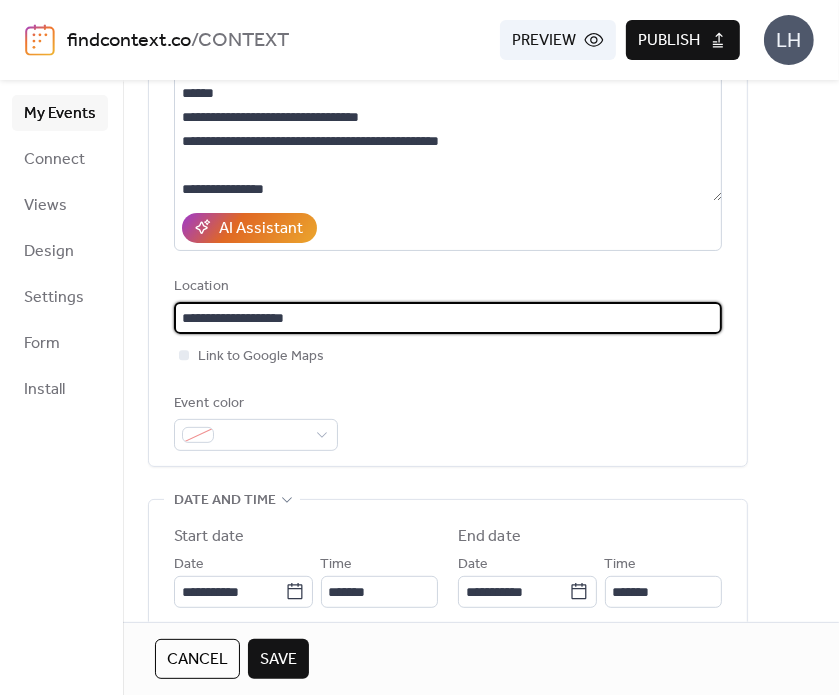 type on "**********" 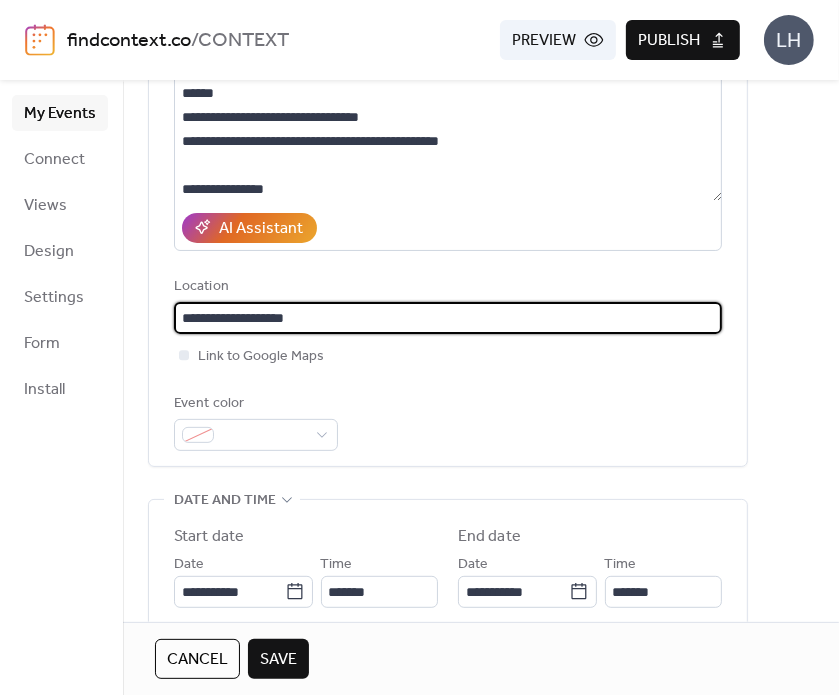 click on "**********" at bounding box center (448, 202) 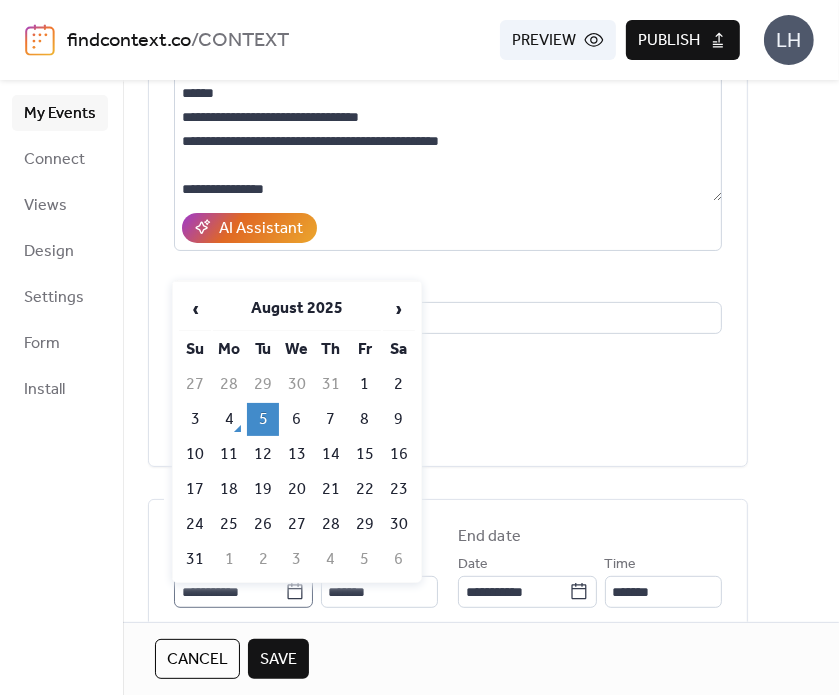 click 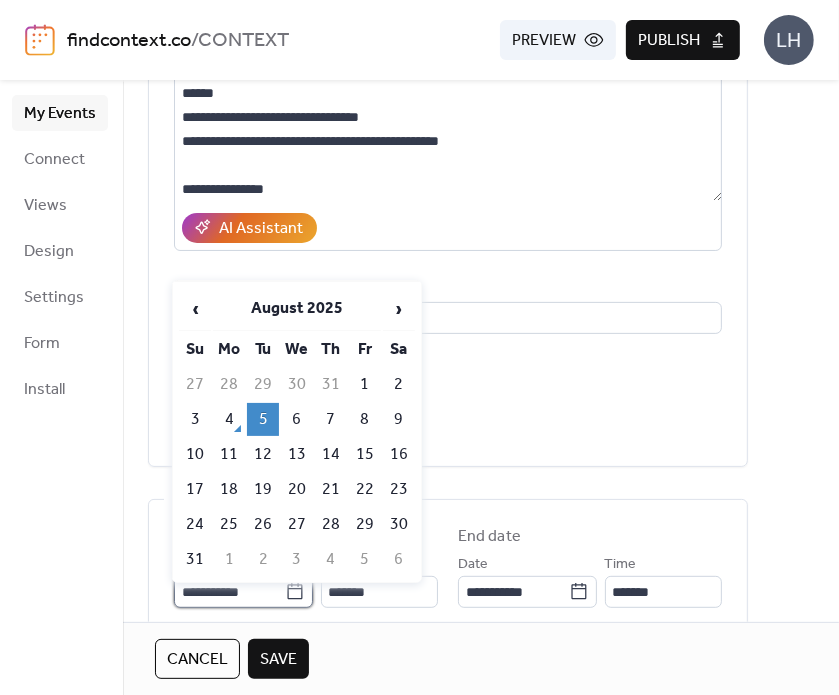 click on "**********" at bounding box center (229, 592) 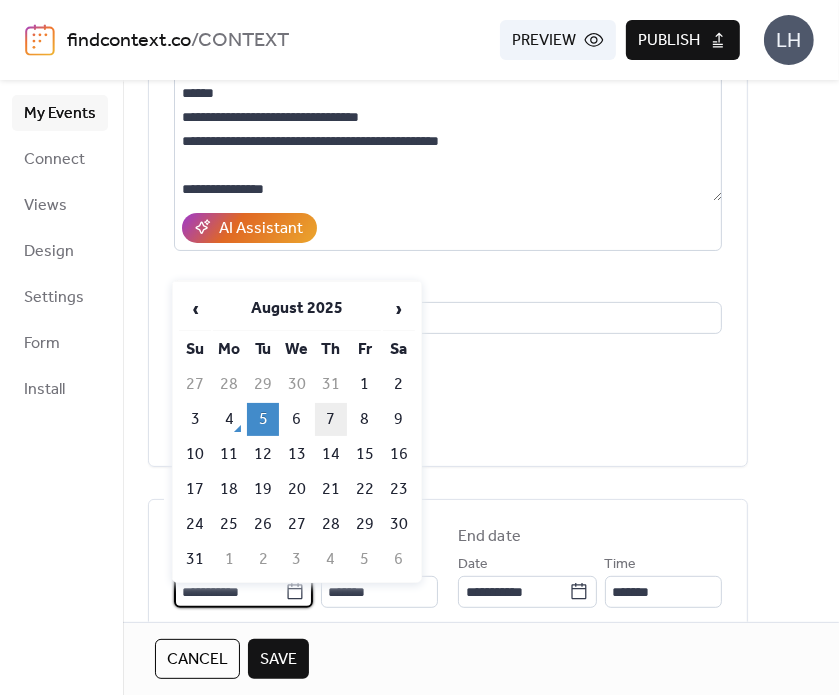 click on "7" at bounding box center [331, 419] 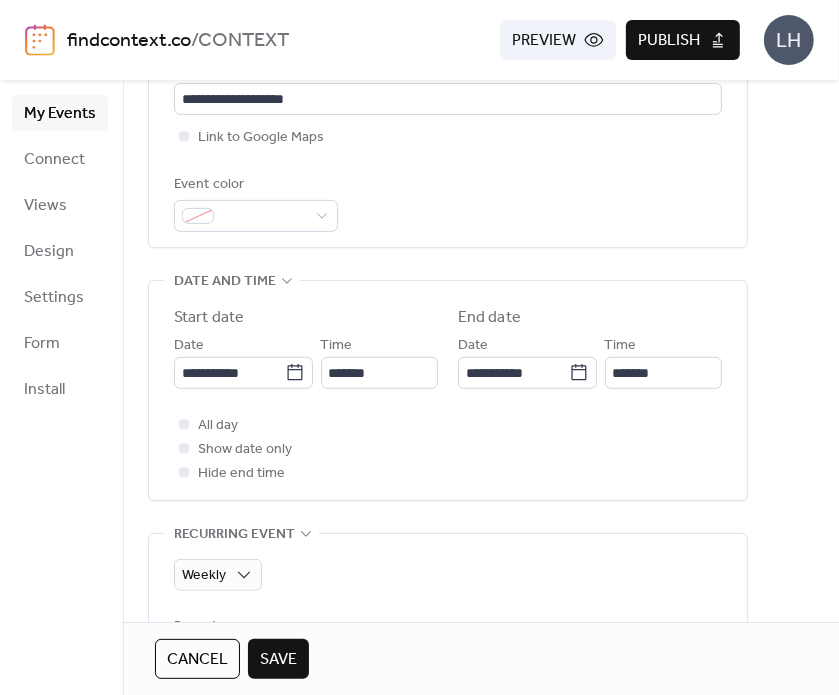 scroll, scrollTop: 484, scrollLeft: 0, axis: vertical 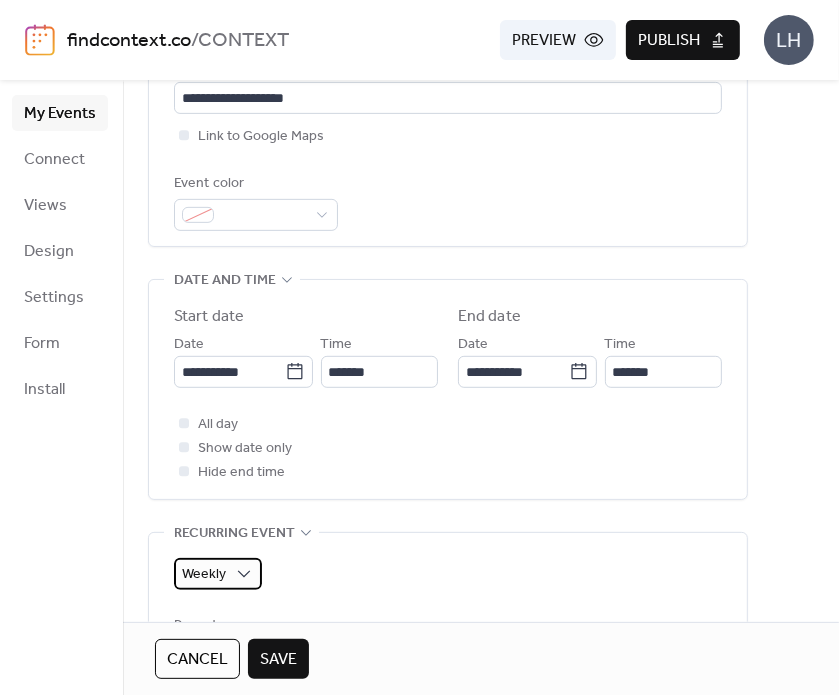click on "Weekly" at bounding box center (218, 574) 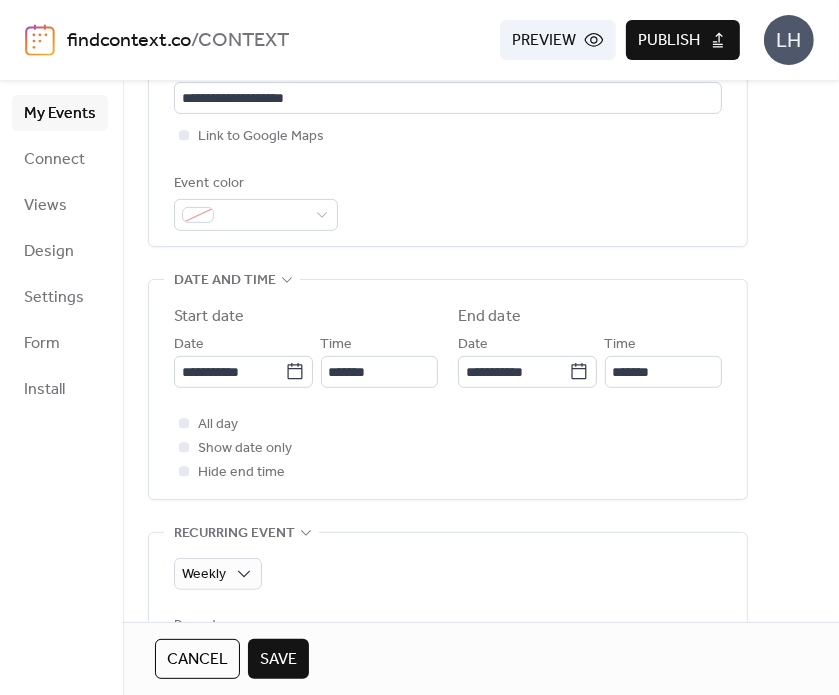 click on "**********" at bounding box center (448, 757) 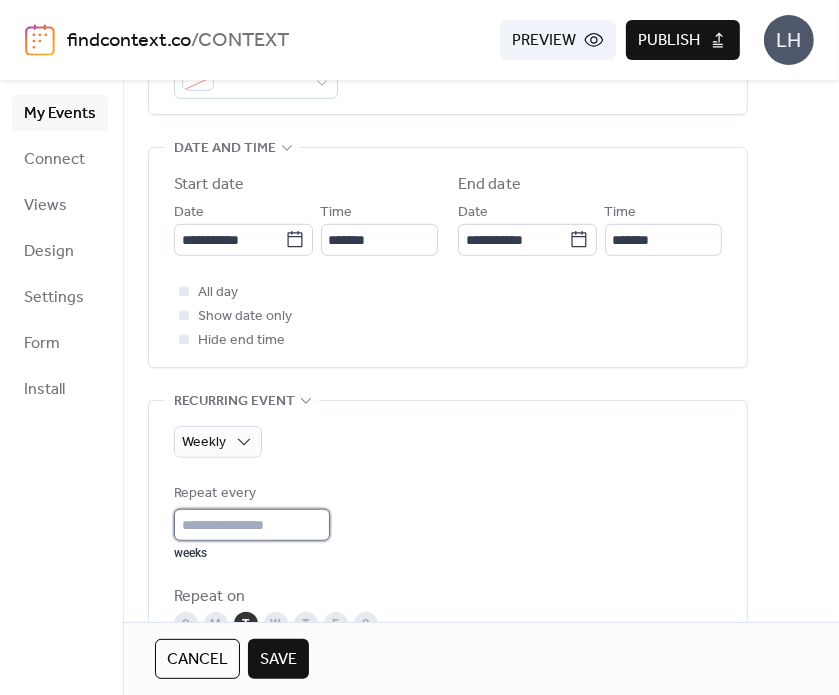 click on "*" at bounding box center [252, 525] 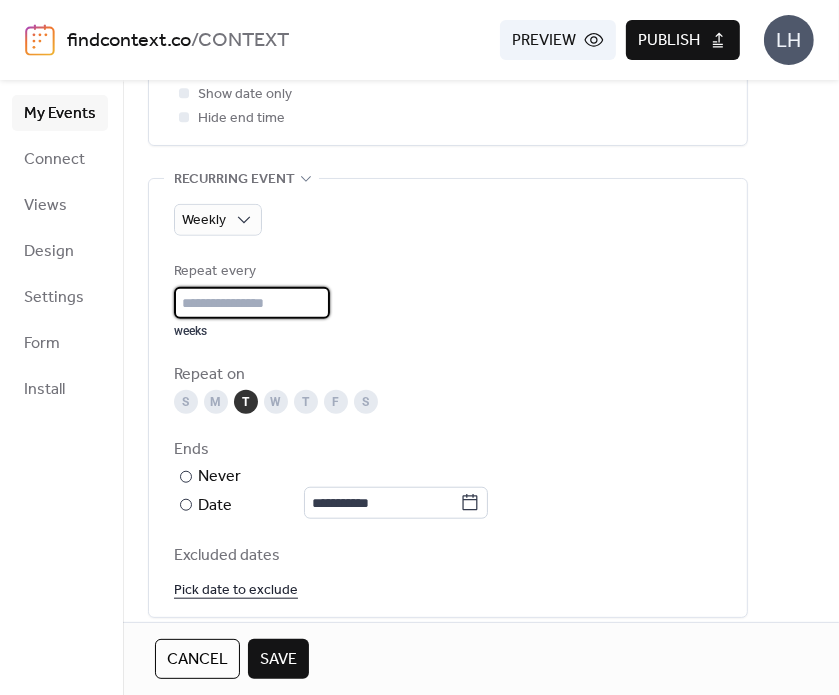 scroll, scrollTop: 880, scrollLeft: 0, axis: vertical 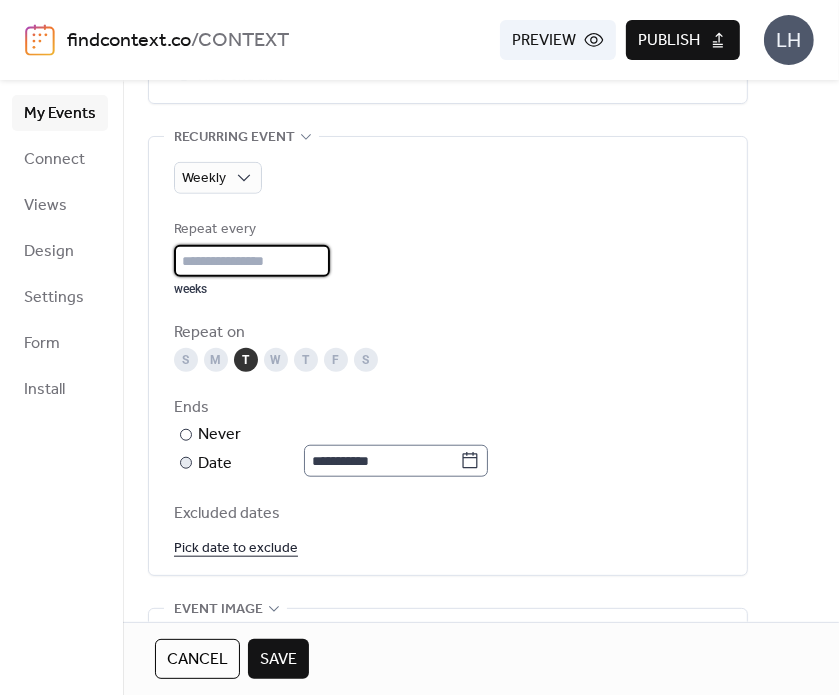 type on "*" 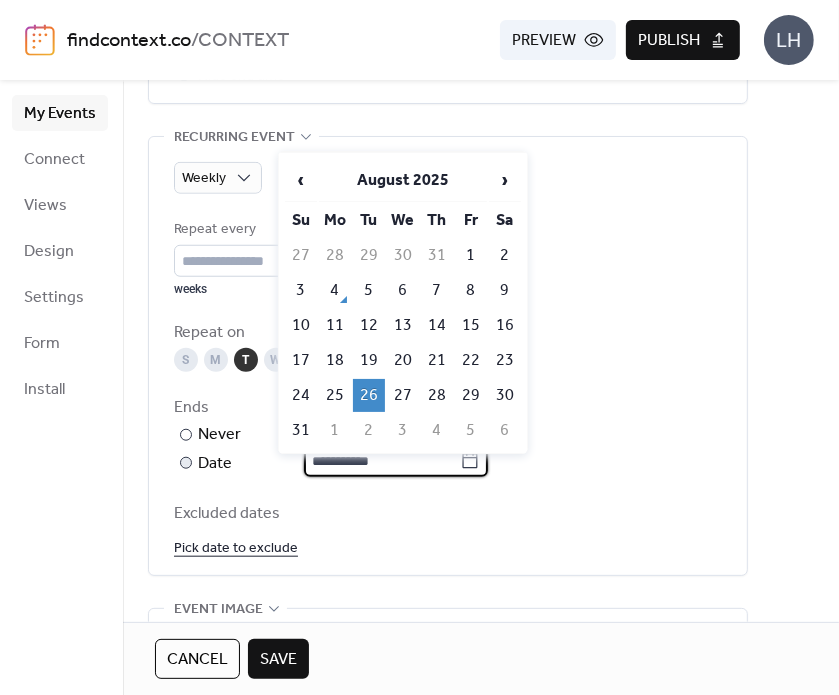 click on "**********" at bounding box center [382, 461] 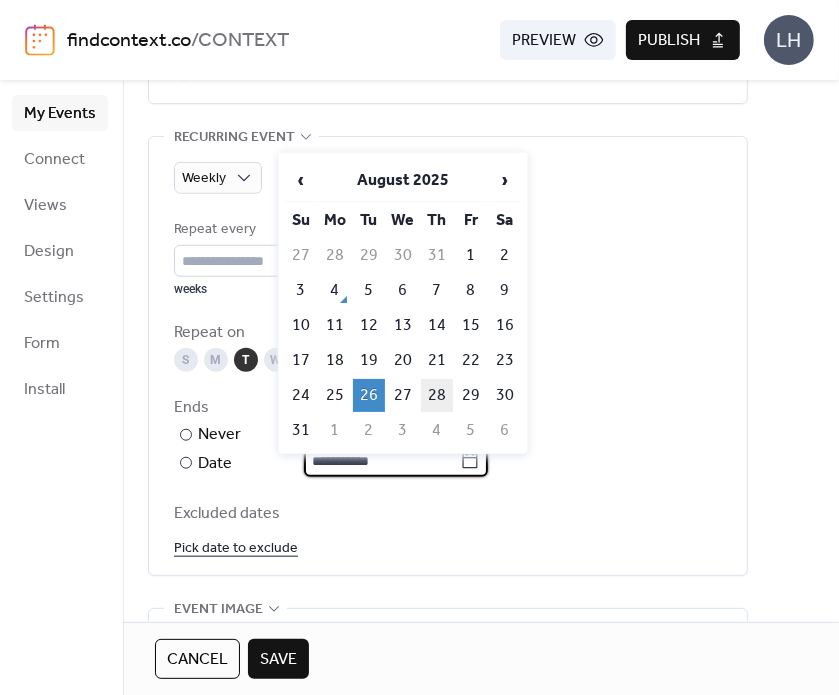 click on "28" at bounding box center [437, 395] 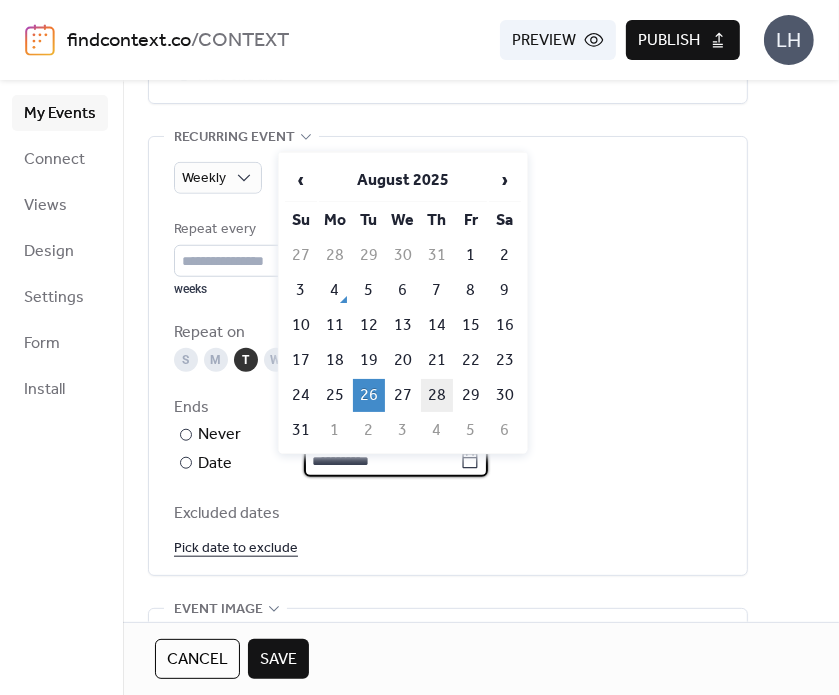 type on "**********" 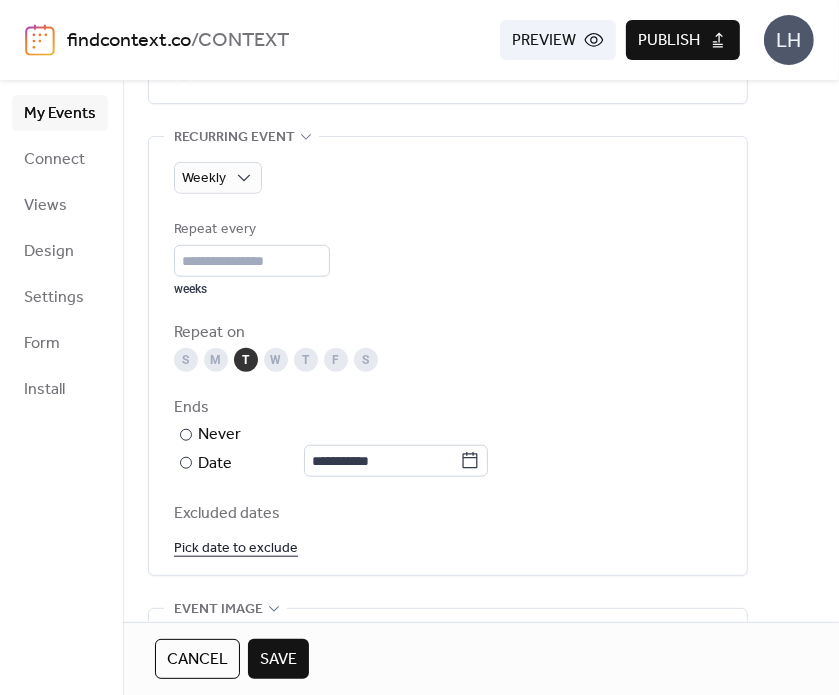 click on "Ends" at bounding box center (446, 408) 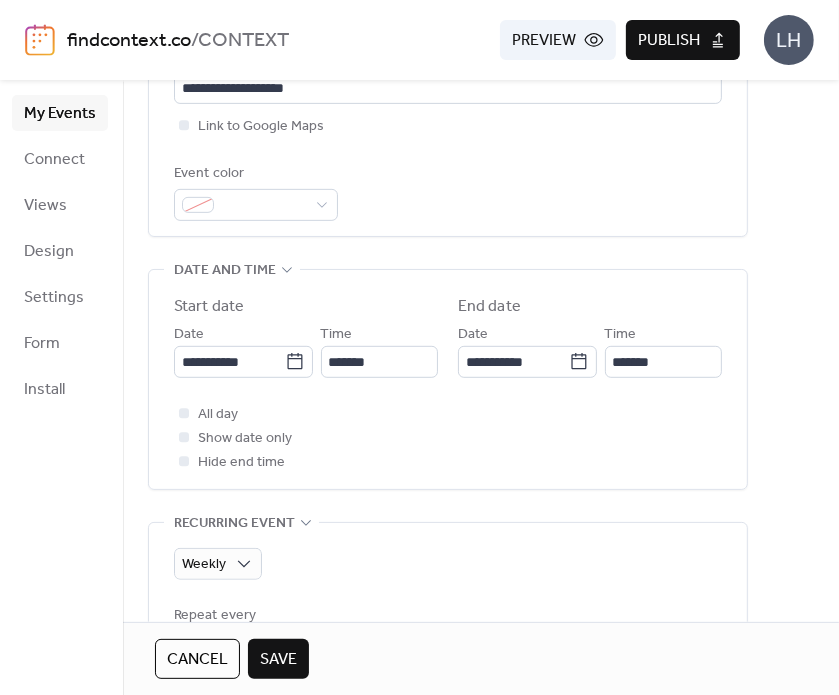 scroll, scrollTop: 490, scrollLeft: 0, axis: vertical 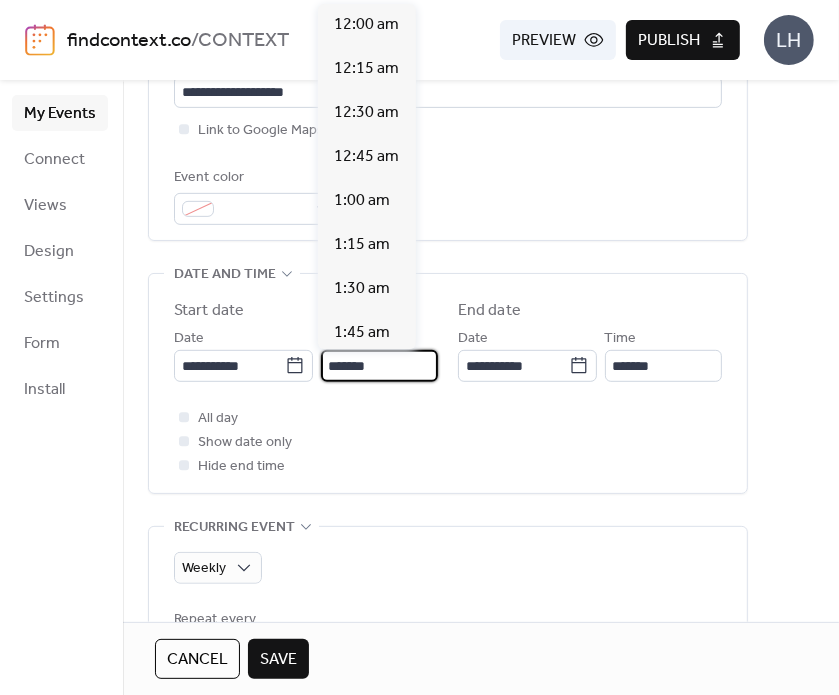 click on "*******" at bounding box center [379, 366] 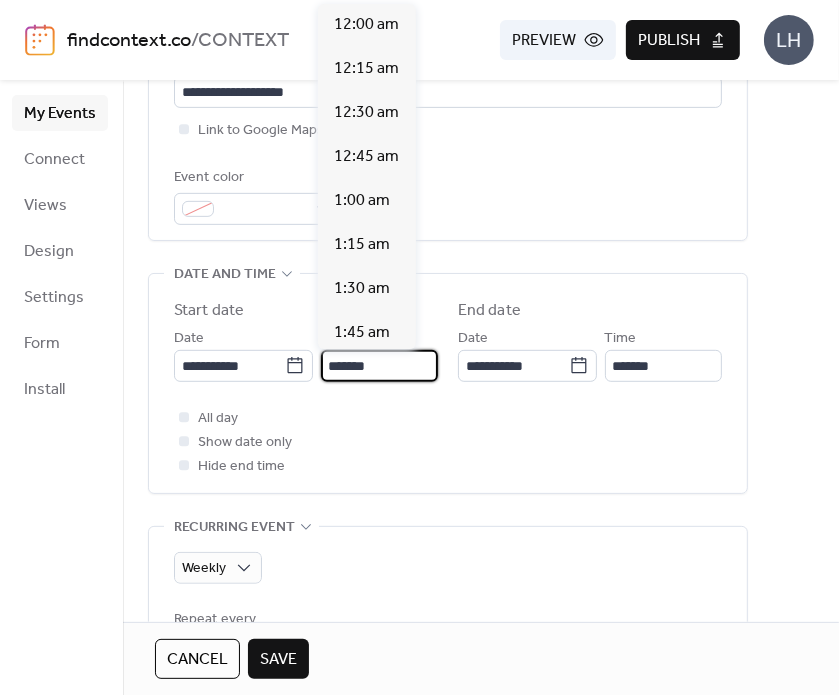 scroll, scrollTop: 3168, scrollLeft: 0, axis: vertical 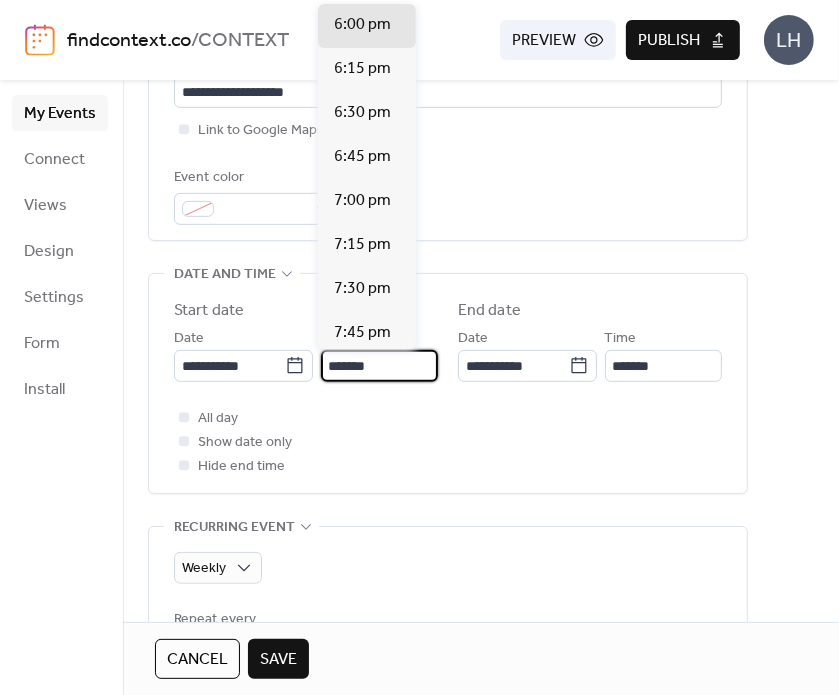 click on "*******" at bounding box center [379, 366] 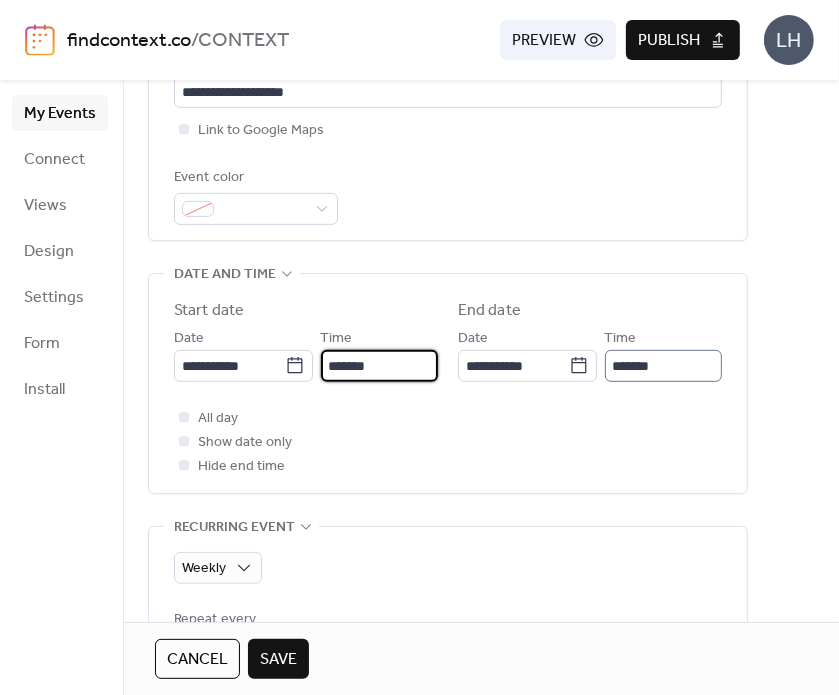 type on "*******" 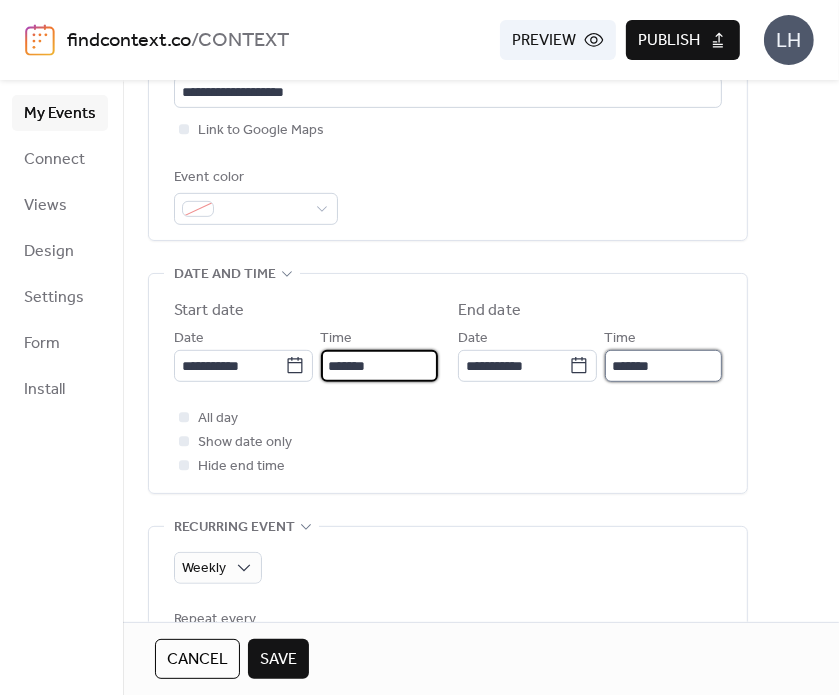click on "*******" at bounding box center (663, 366) 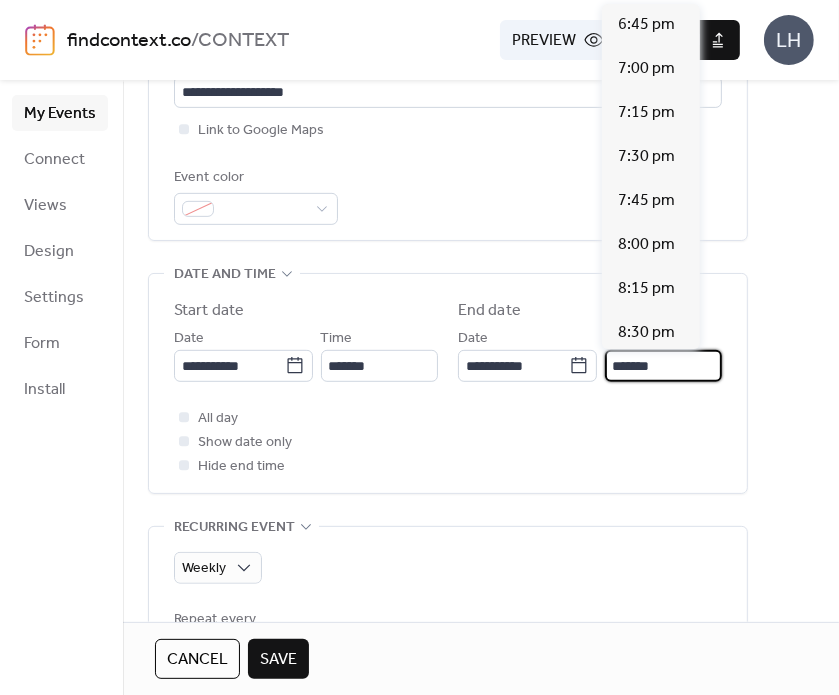 scroll, scrollTop: 484, scrollLeft: 0, axis: vertical 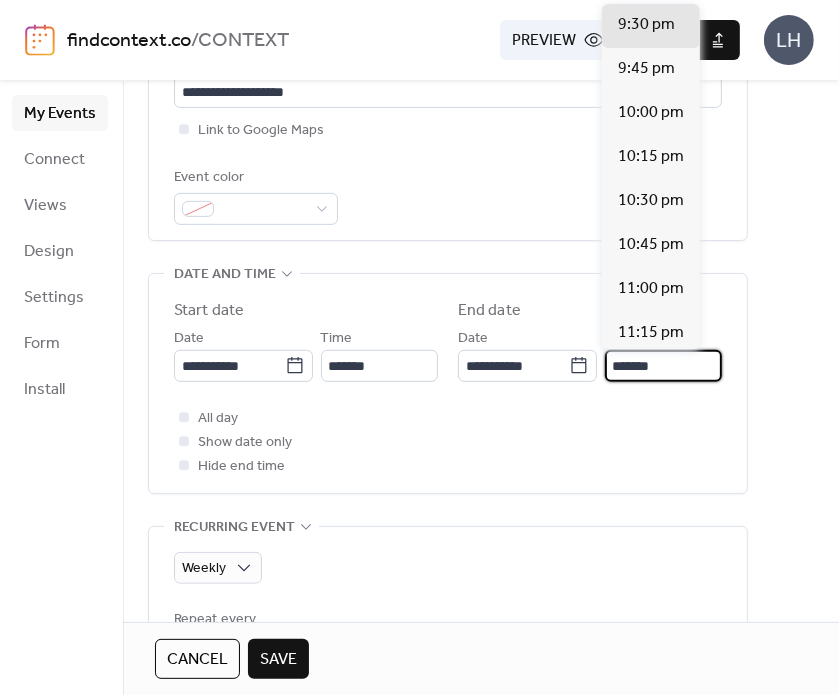 click on "*******" at bounding box center (663, 366) 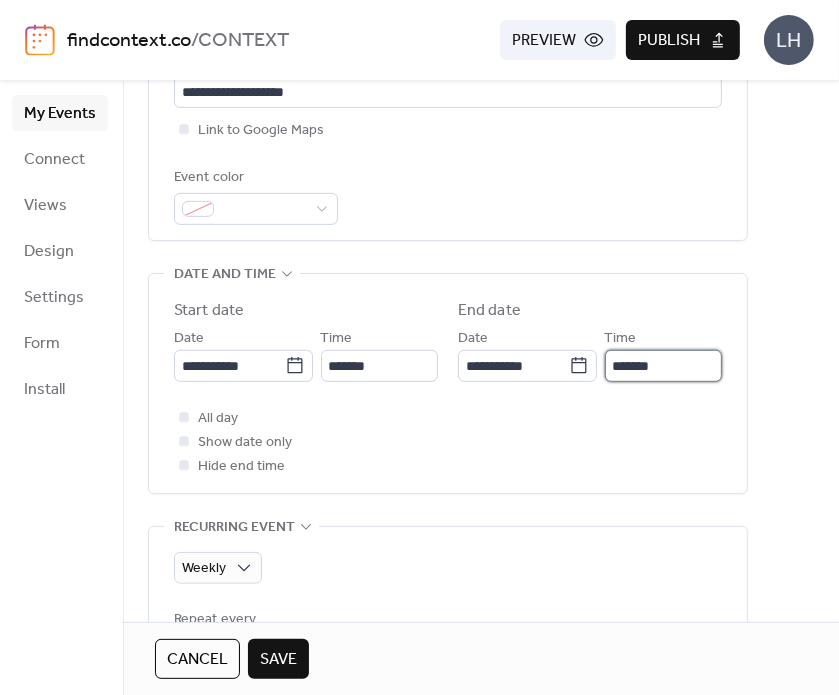 click on "*******" at bounding box center [663, 366] 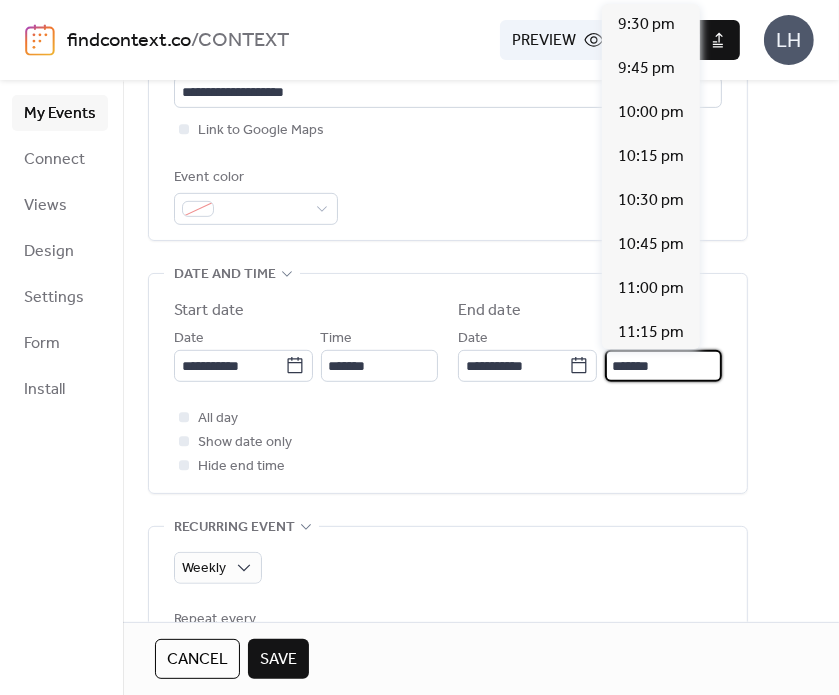 scroll, scrollTop: 396, scrollLeft: 0, axis: vertical 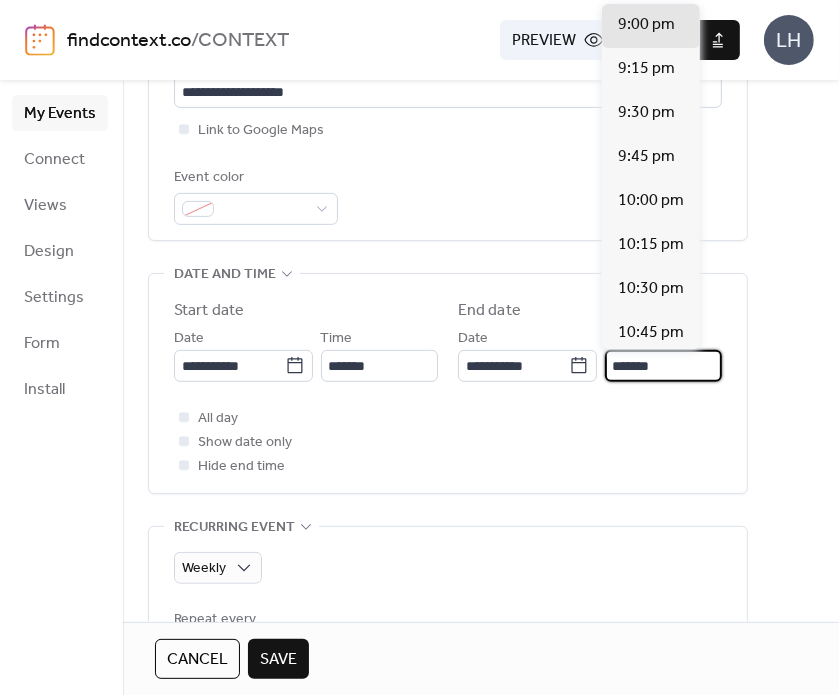 type on "*******" 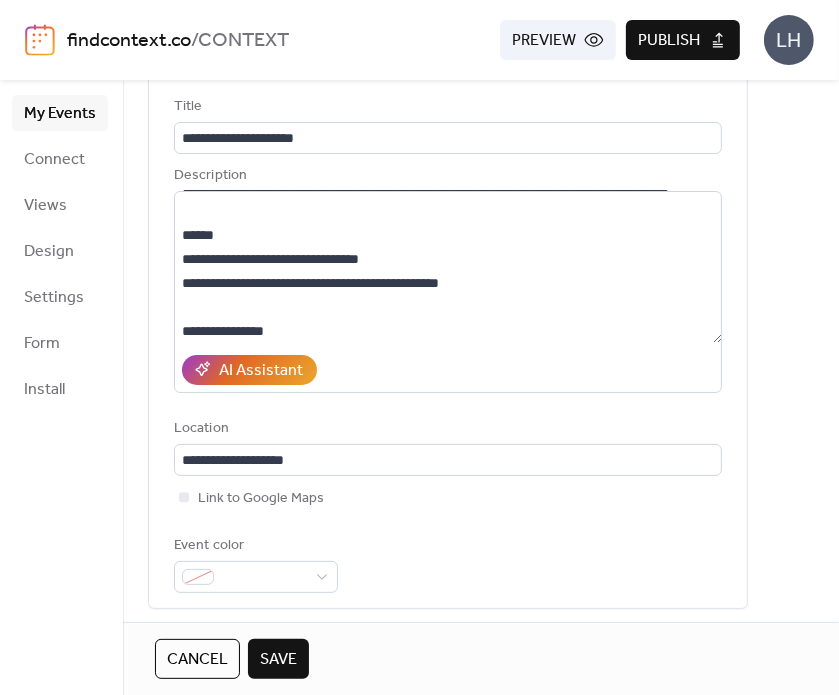 scroll, scrollTop: 111, scrollLeft: 0, axis: vertical 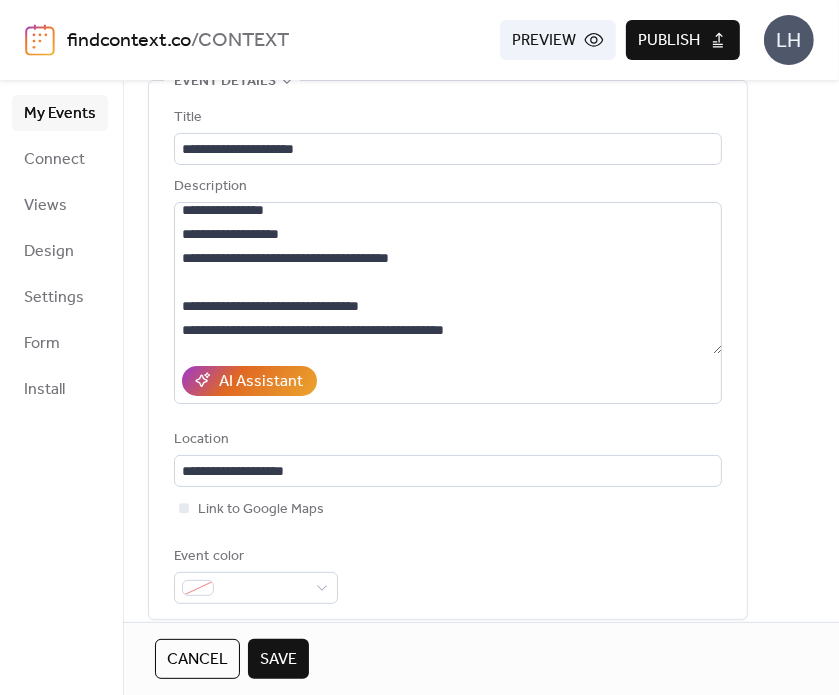 click on "Save" at bounding box center [278, 660] 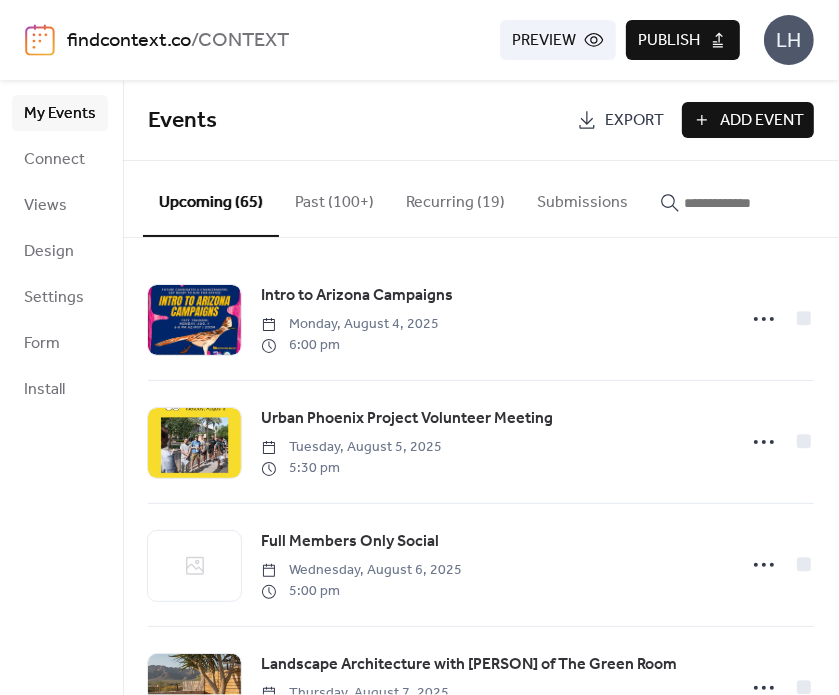 click at bounding box center (732, 198) 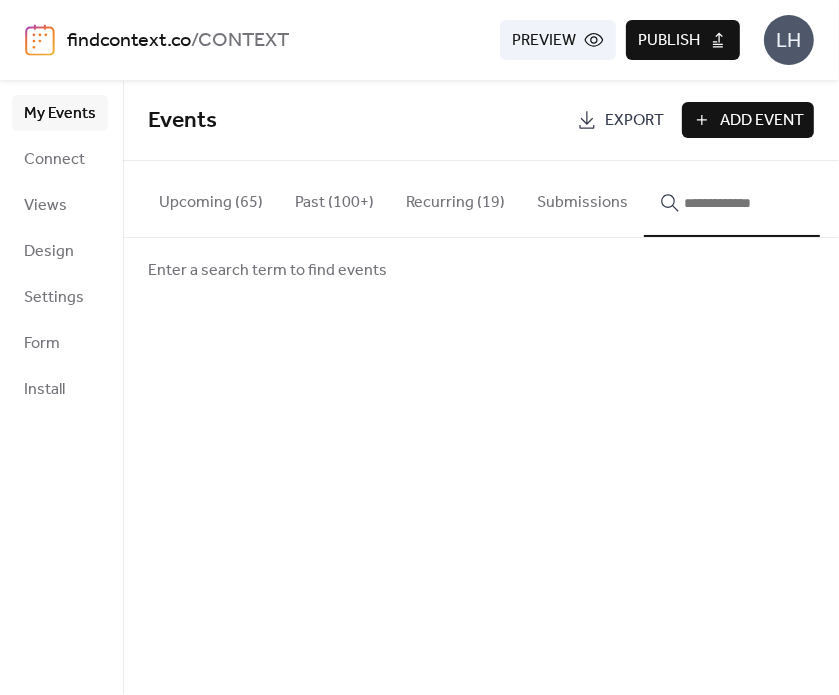 click at bounding box center (744, 203) 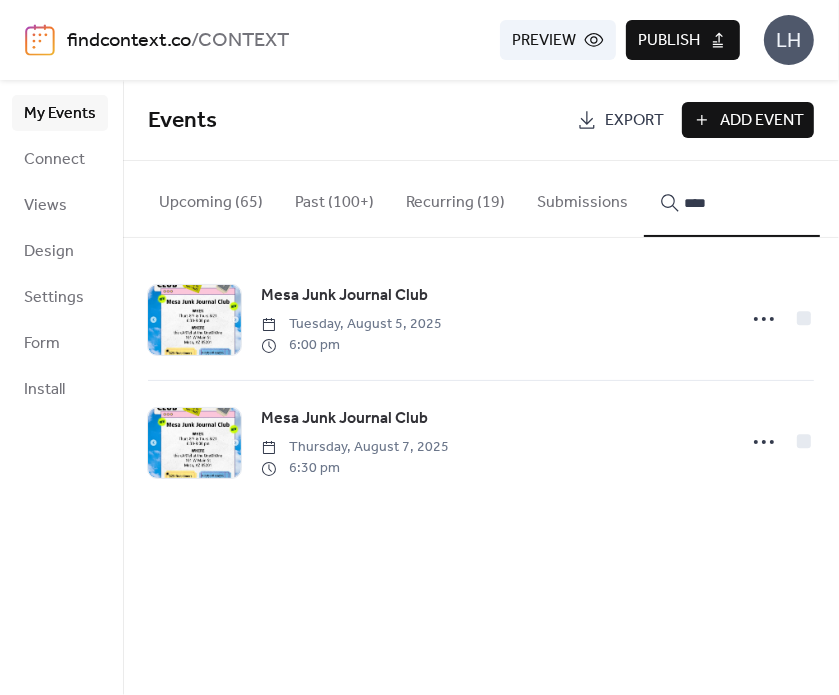 type on "****" 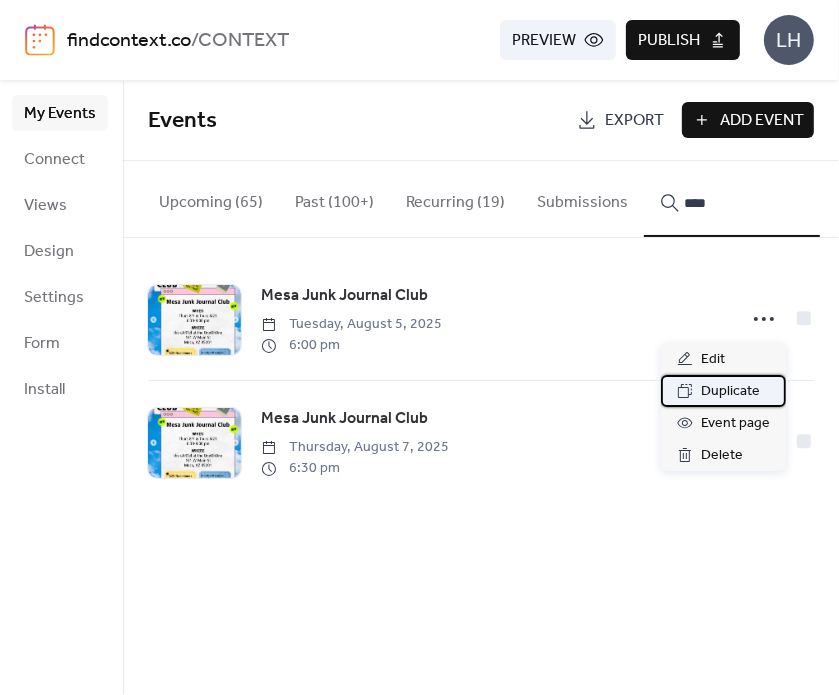 click on "Duplicate" at bounding box center (730, 392) 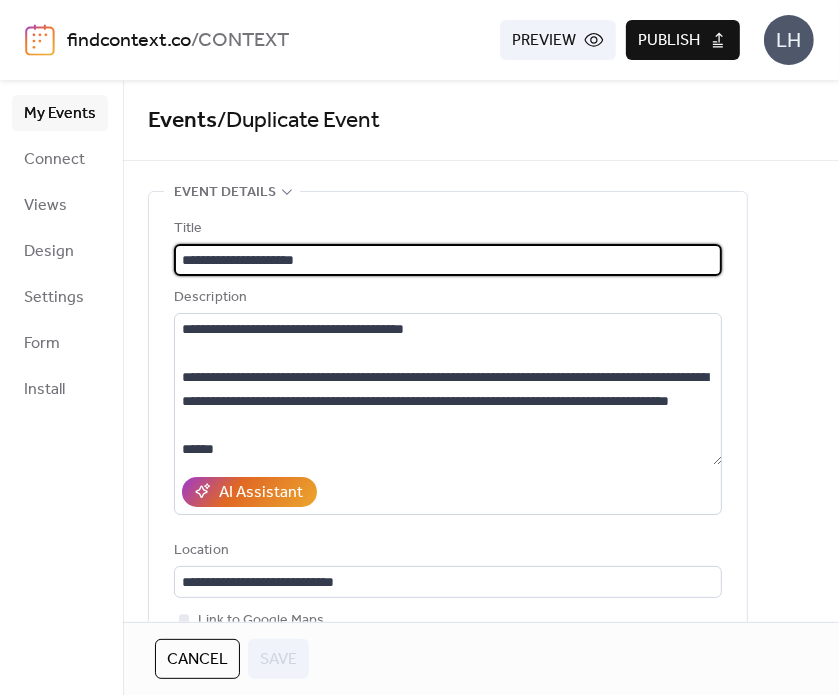type on "**********" 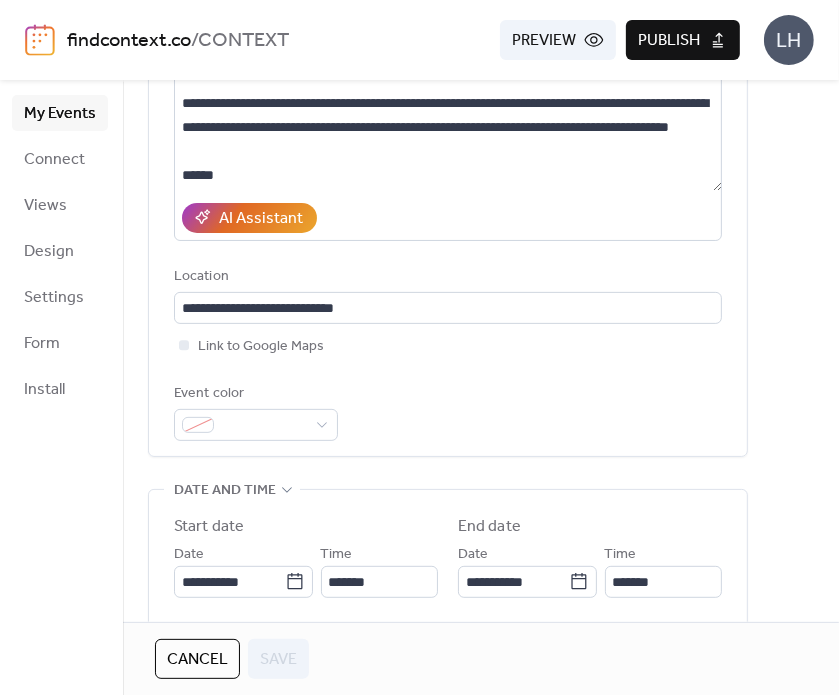 scroll, scrollTop: 134, scrollLeft: 0, axis: vertical 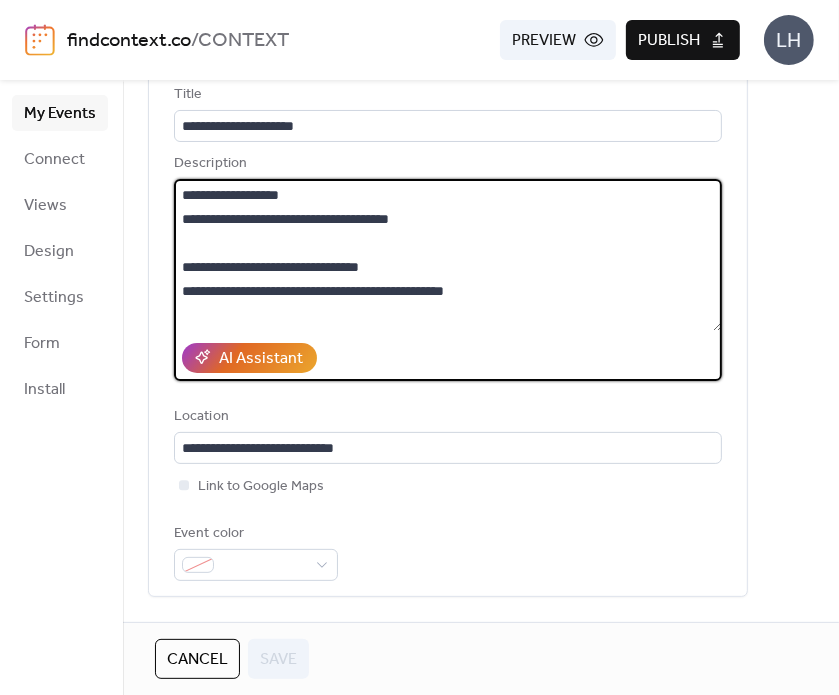 drag, startPoint x: 268, startPoint y: 239, endPoint x: 458, endPoint y: 252, distance: 190.44421 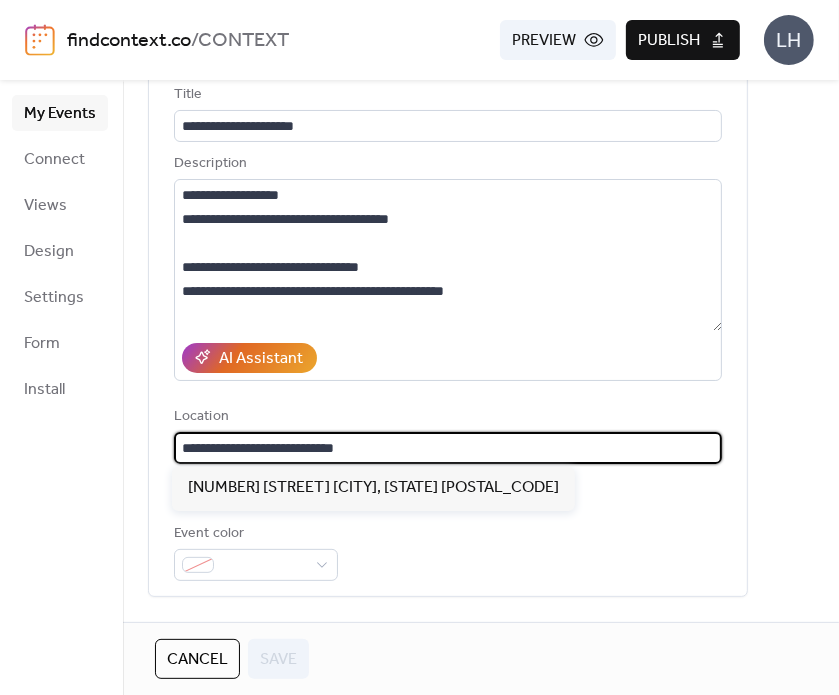 click on "**********" at bounding box center (448, 448) 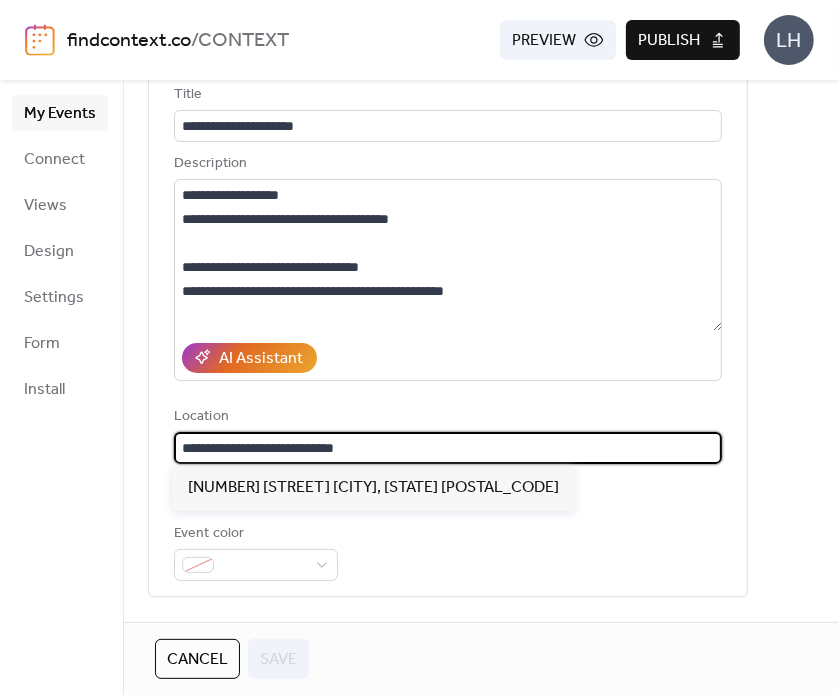 click on "**********" at bounding box center [448, 448] 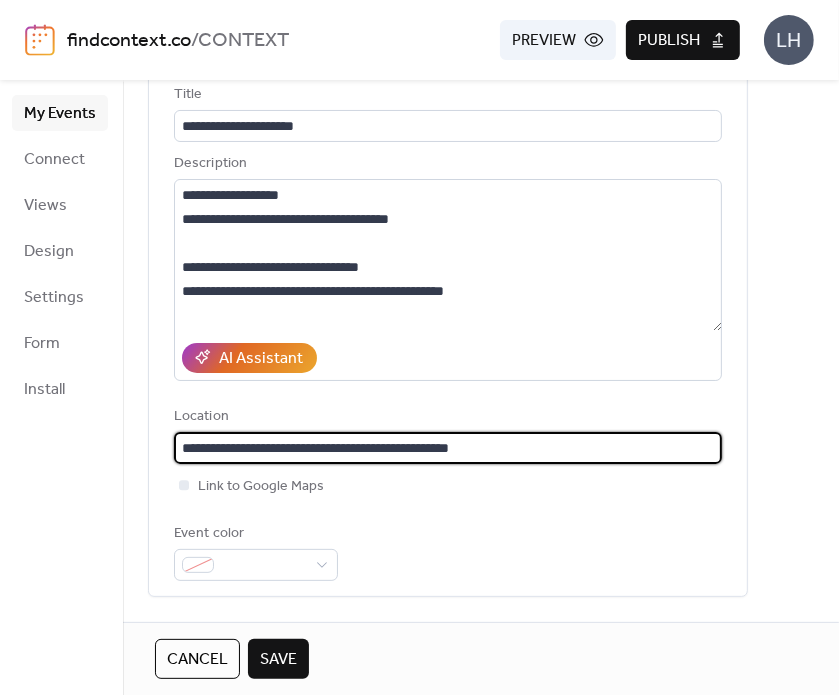 paste 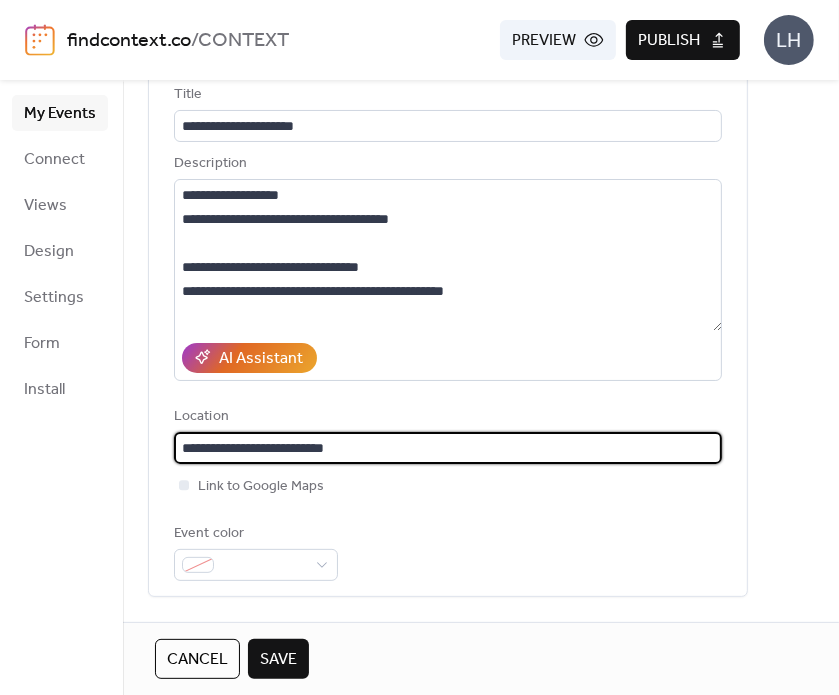 type on "**********" 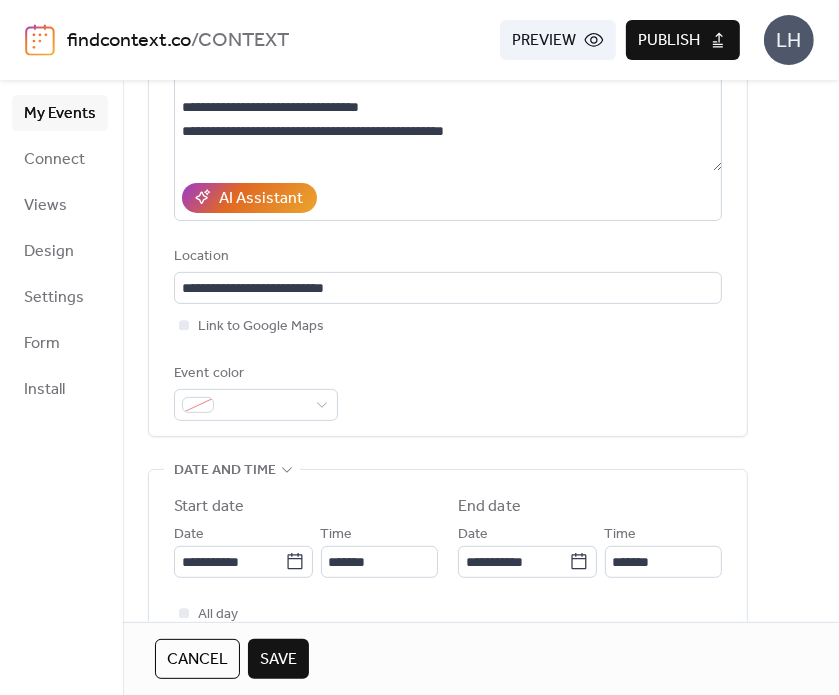 scroll, scrollTop: 295, scrollLeft: 0, axis: vertical 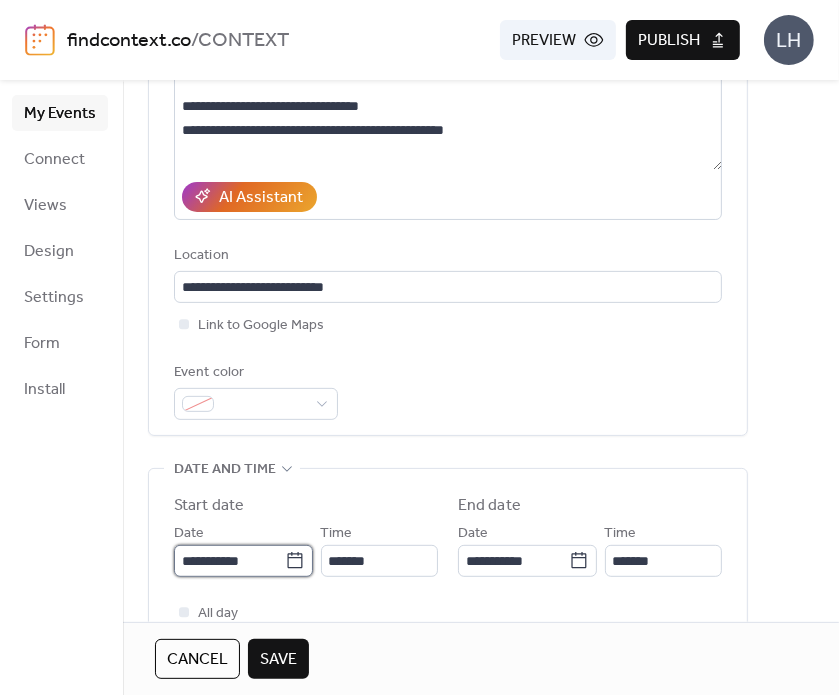 click on "**********" at bounding box center (229, 561) 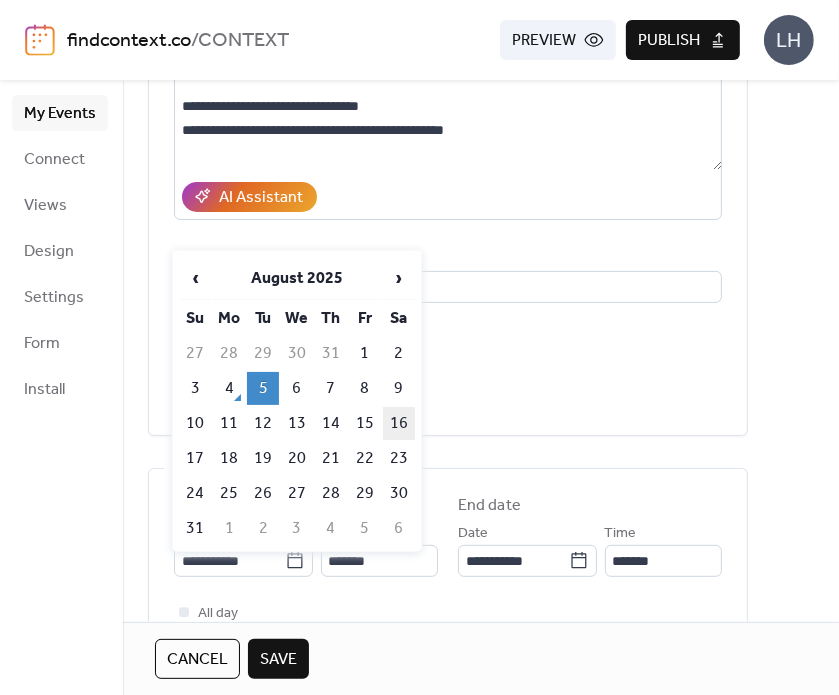 click on "16" at bounding box center [399, 423] 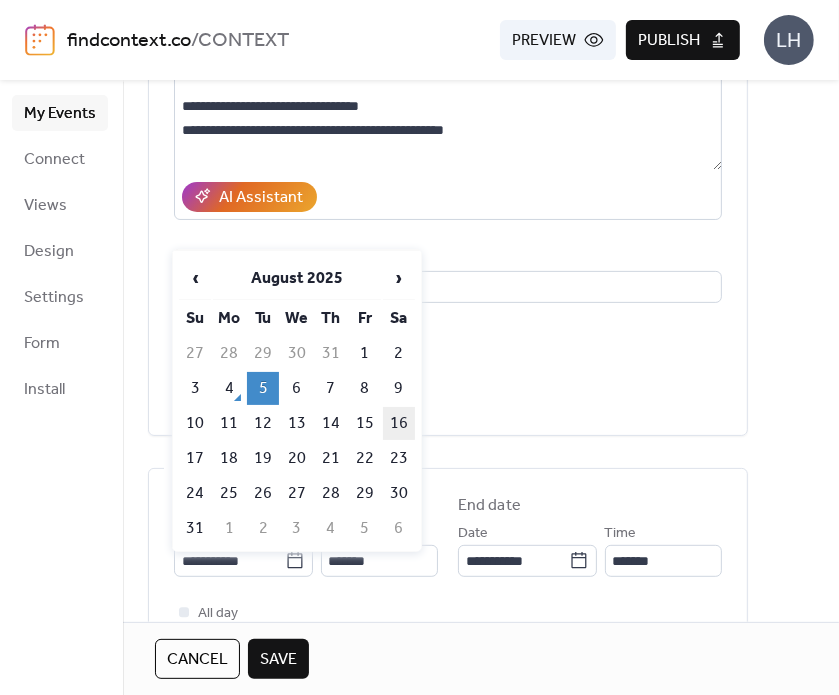 type on "**********" 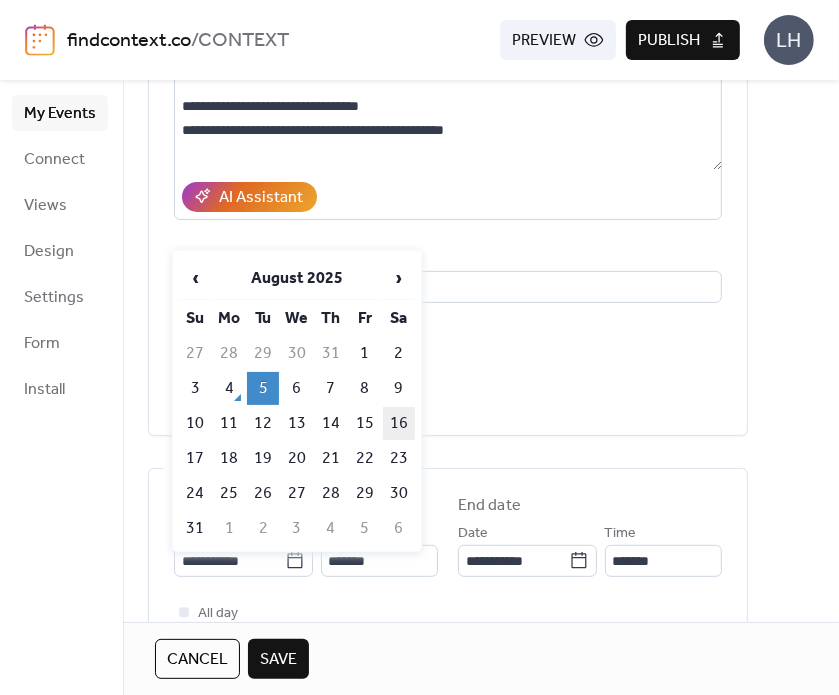 type on "**********" 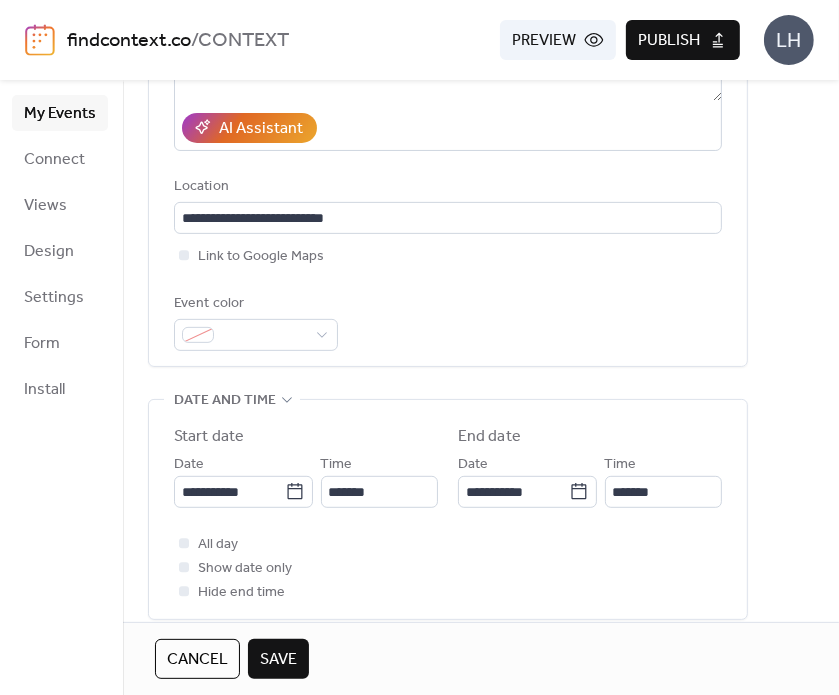 scroll, scrollTop: 364, scrollLeft: 0, axis: vertical 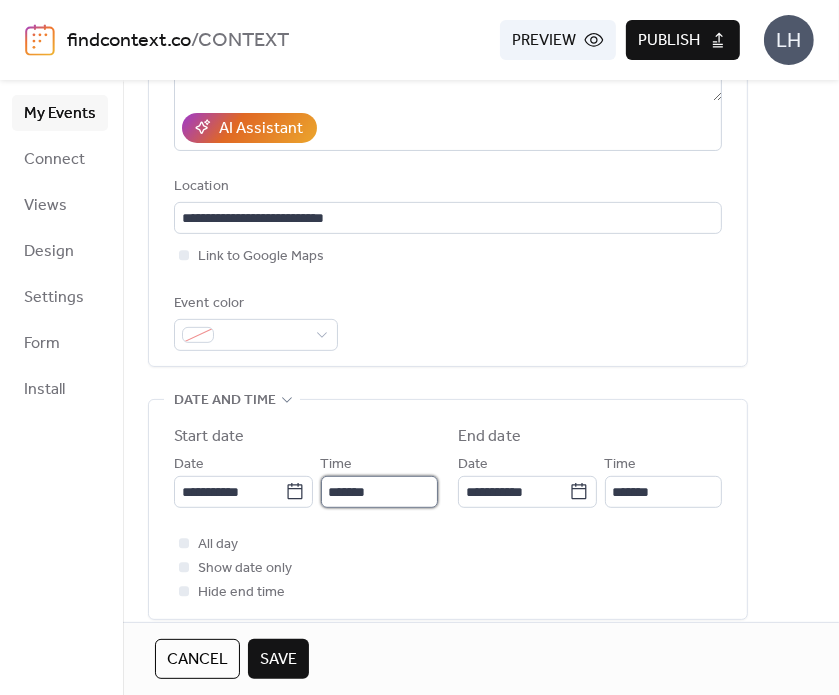 click on "*******" at bounding box center (379, 492) 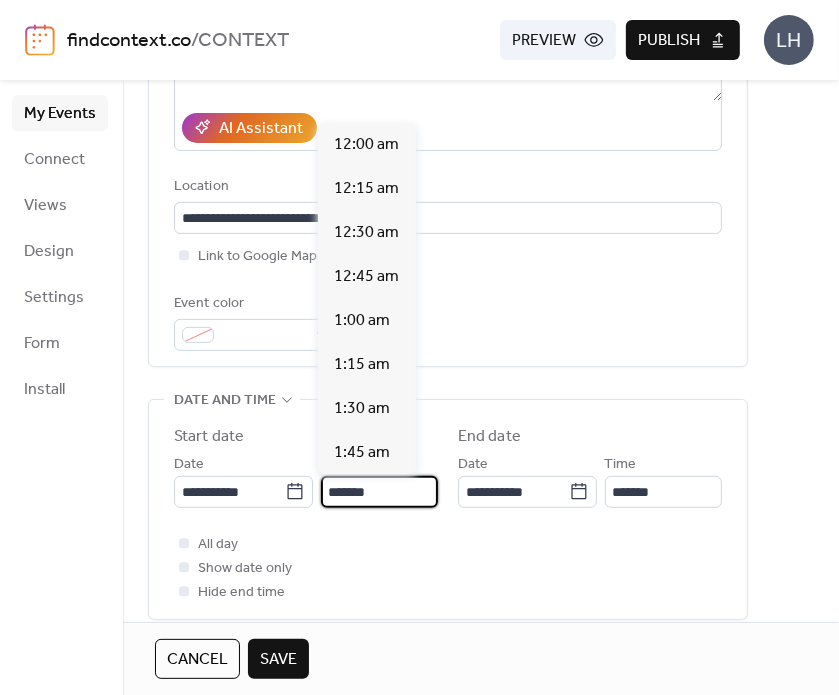 scroll, scrollTop: 3168, scrollLeft: 0, axis: vertical 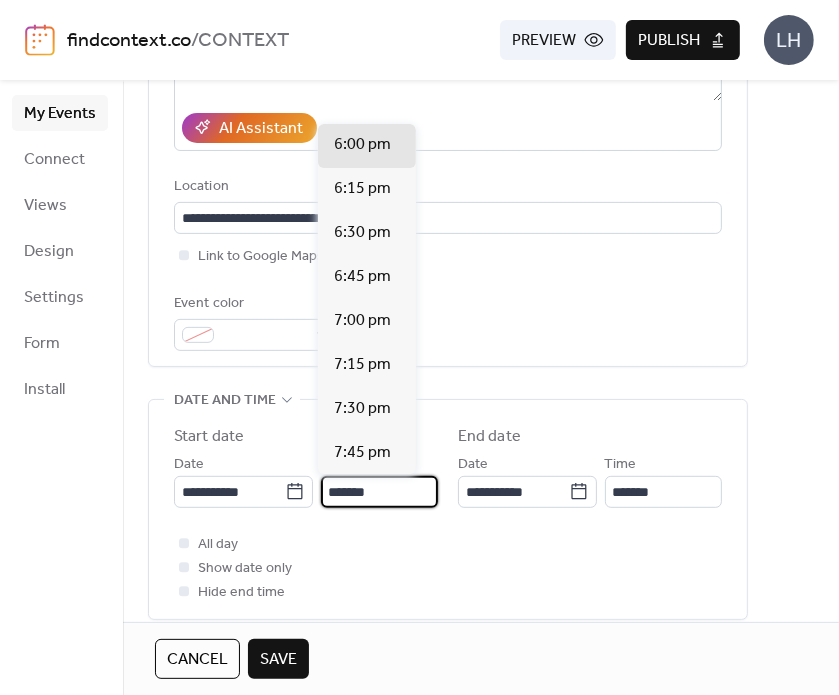 click on "*******" at bounding box center [379, 492] 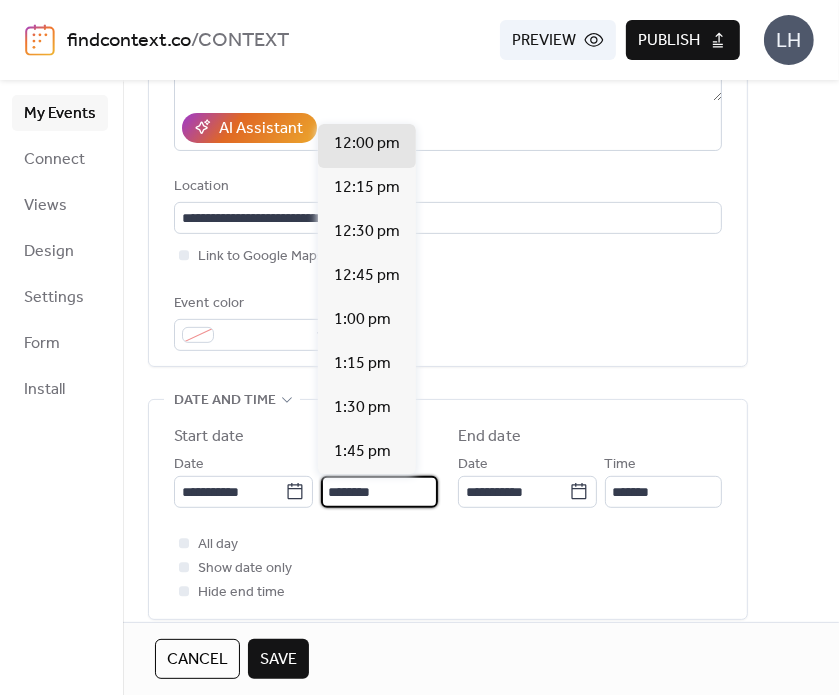 type on "********" 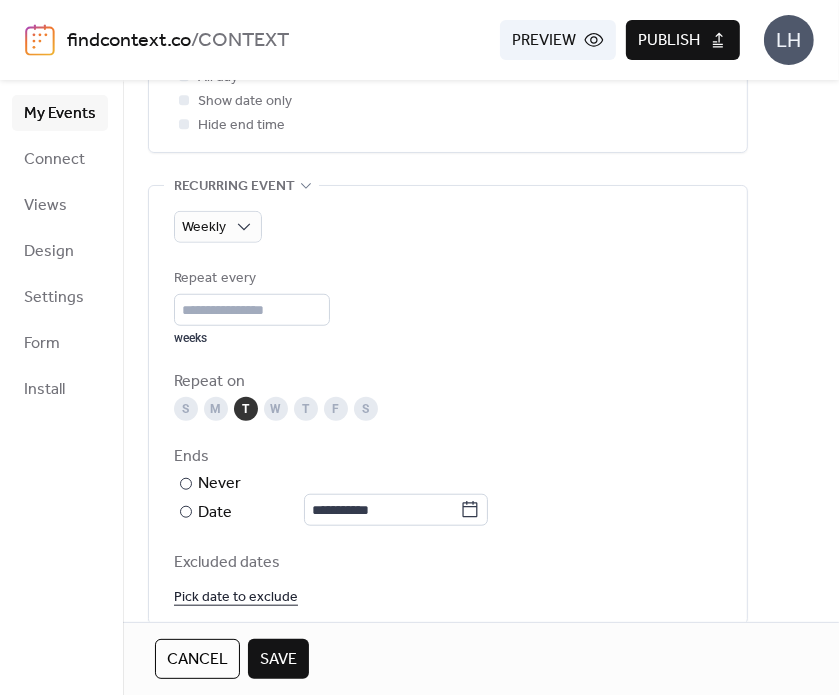 scroll, scrollTop: 835, scrollLeft: 0, axis: vertical 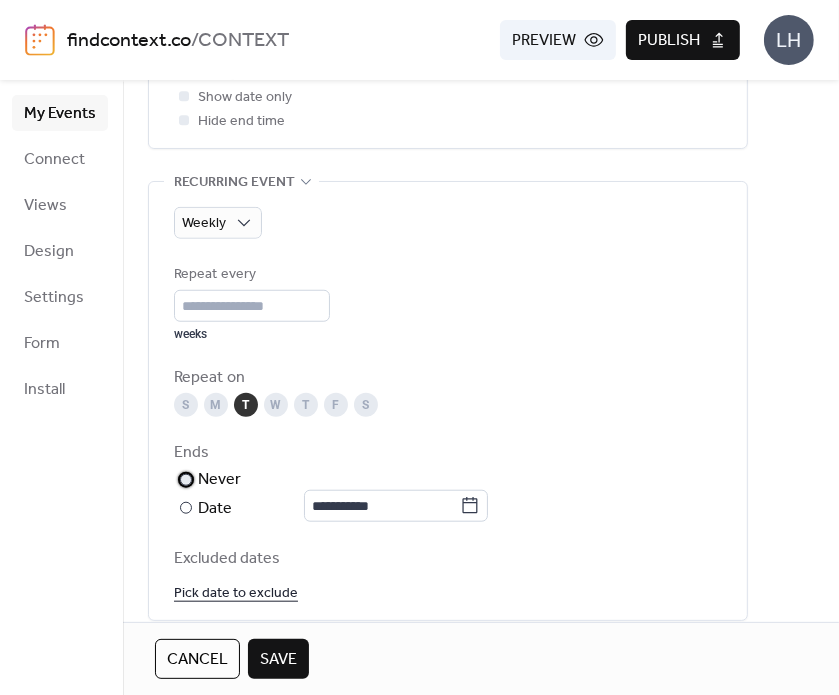 click on "Never" at bounding box center (220, 480) 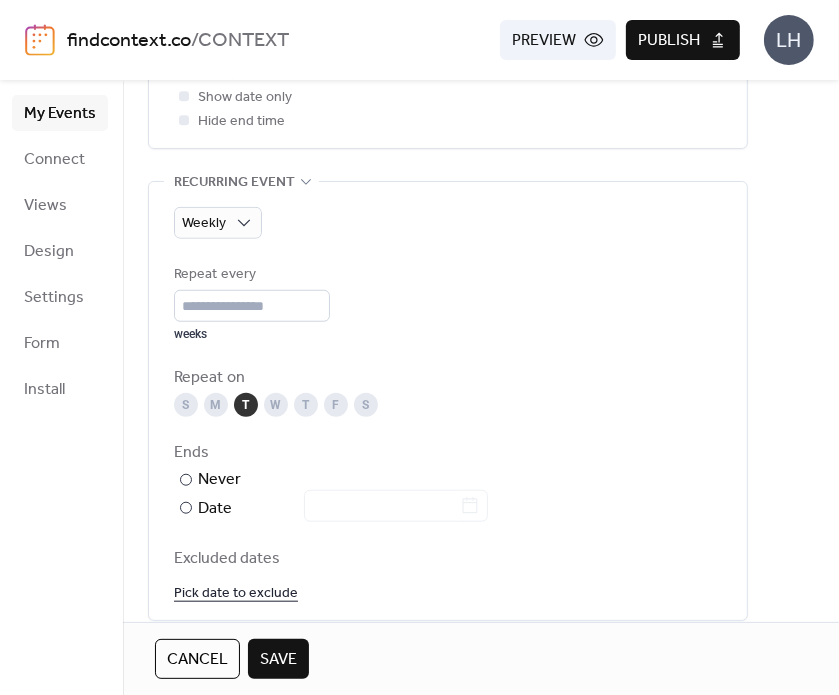 click on "Save" at bounding box center (278, 660) 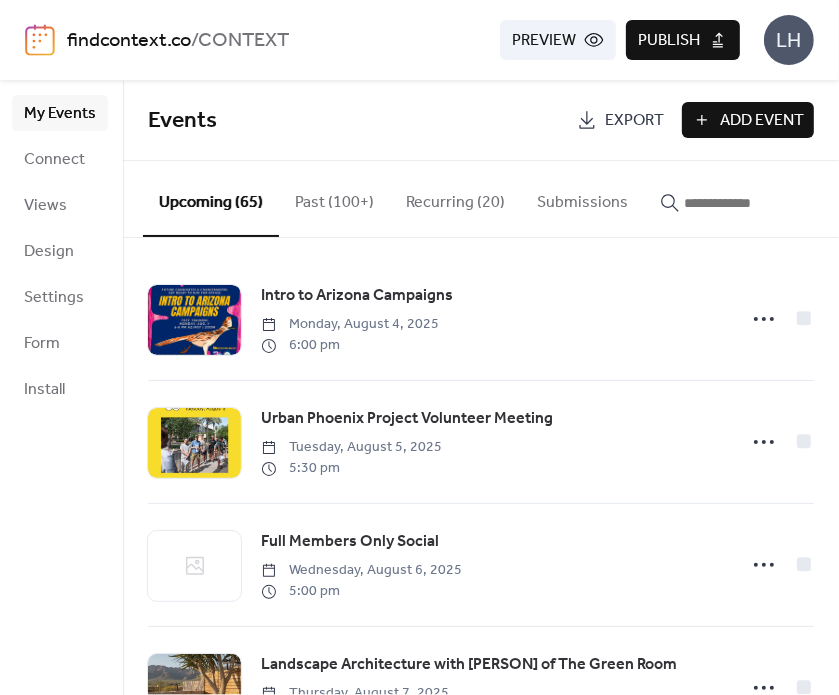 click at bounding box center (744, 203) 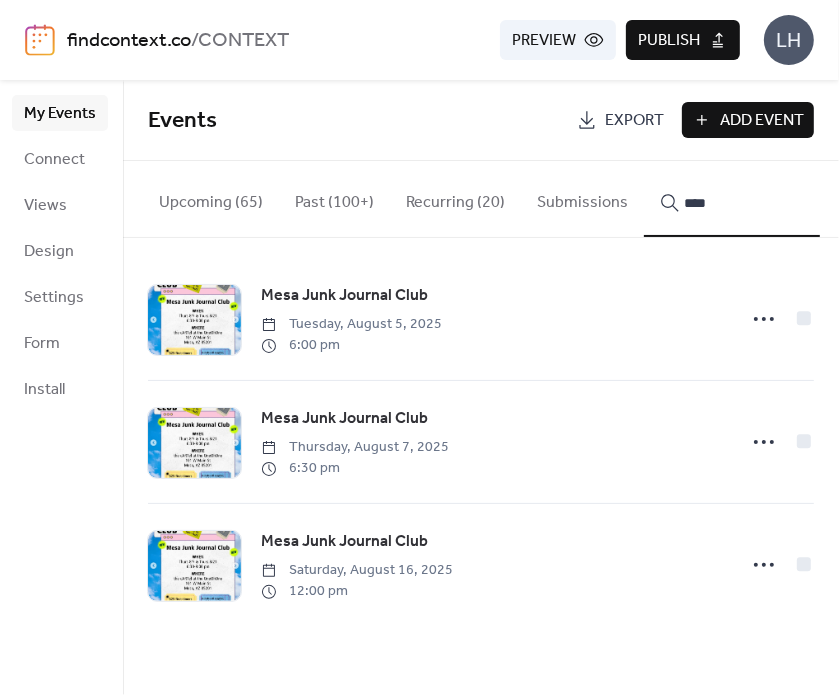 type on "****" 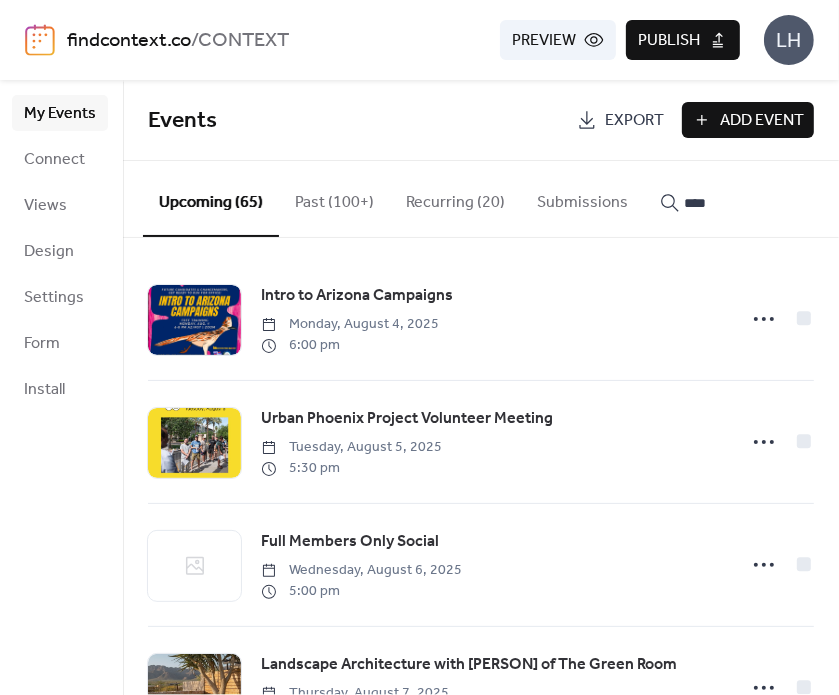 click on "Events" at bounding box center [357, 121] 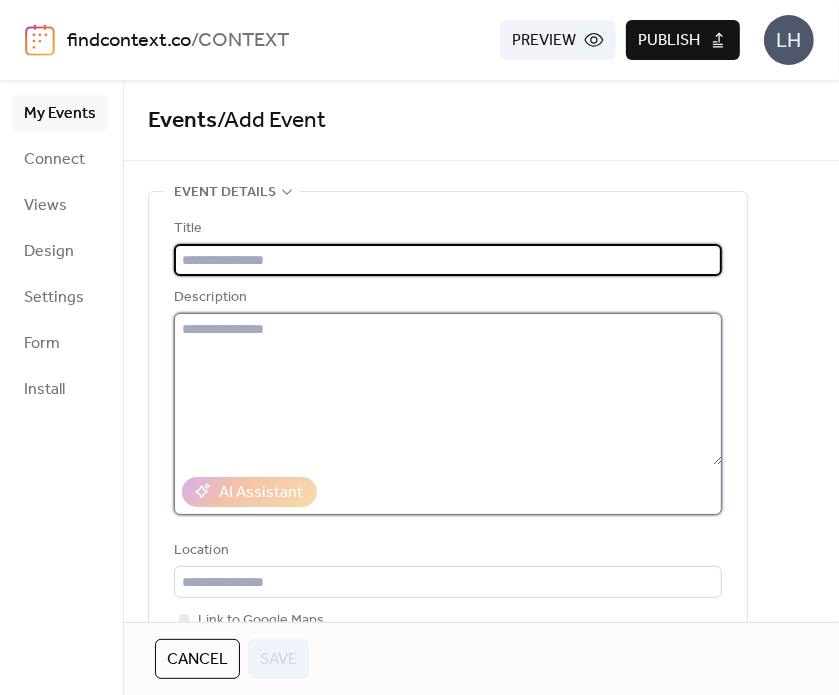 click at bounding box center (448, 389) 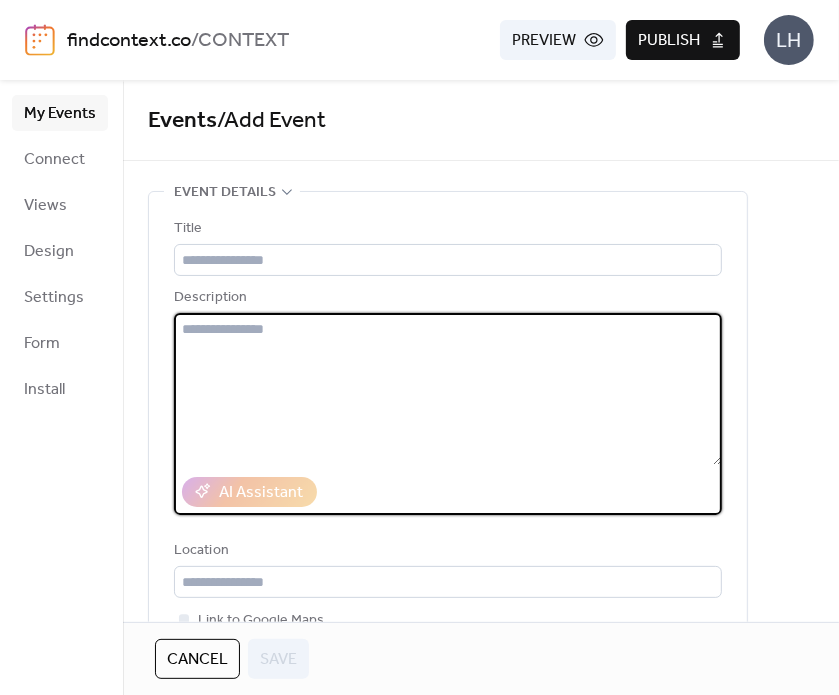 paste on "**********" 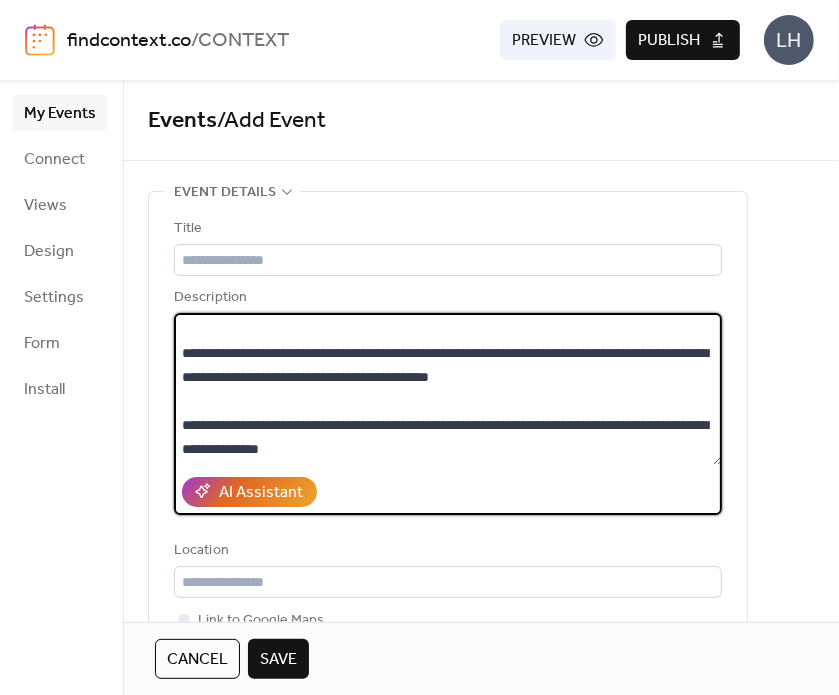 scroll, scrollTop: 0, scrollLeft: 0, axis: both 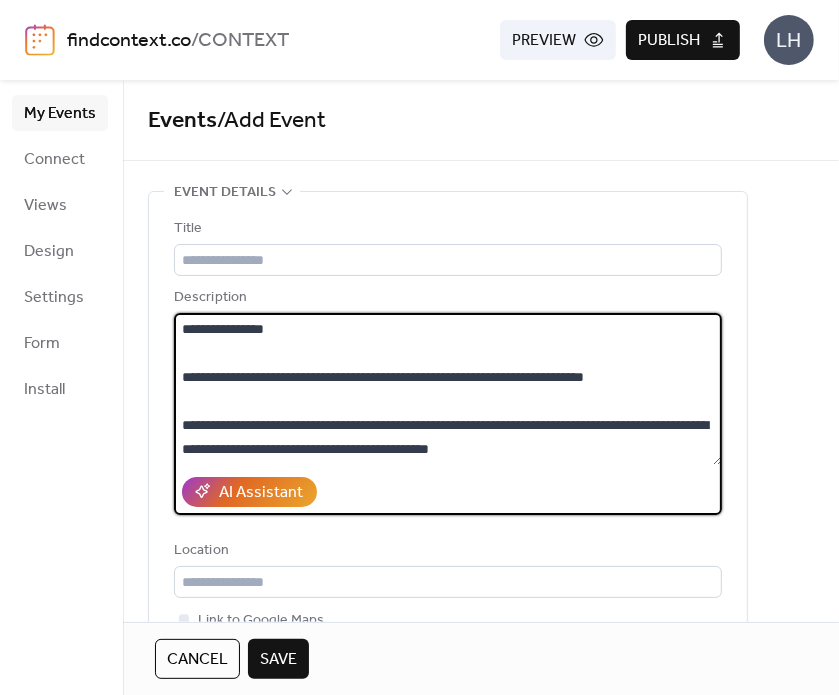 click on "**********" at bounding box center (448, 389) 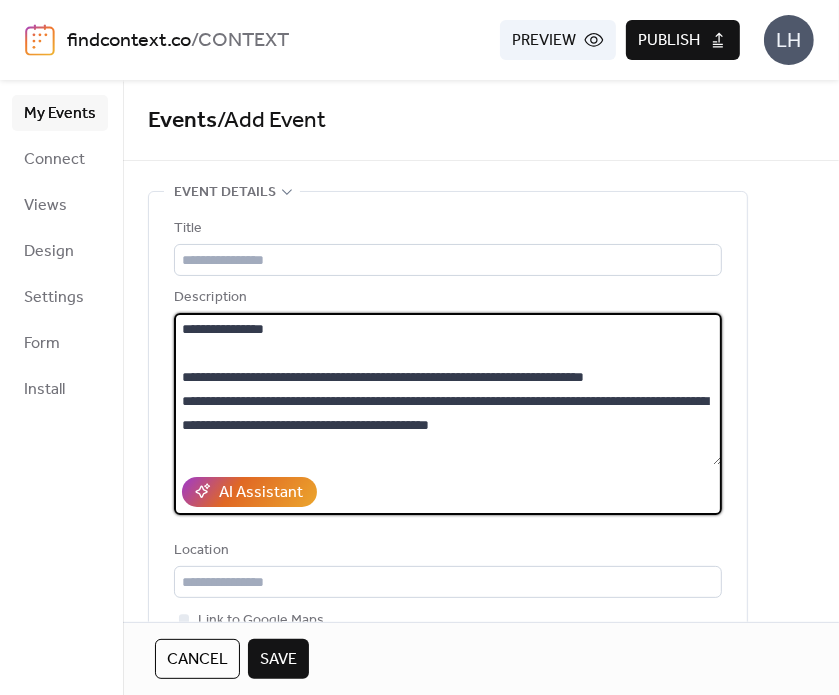 drag, startPoint x: 412, startPoint y: 397, endPoint x: 492, endPoint y: 409, distance: 80.895 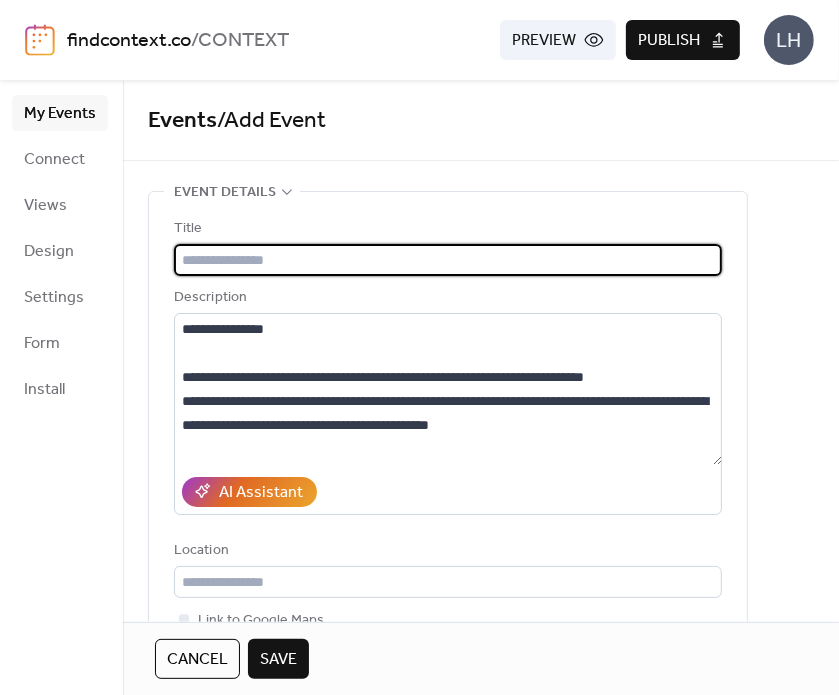 click at bounding box center (448, 260) 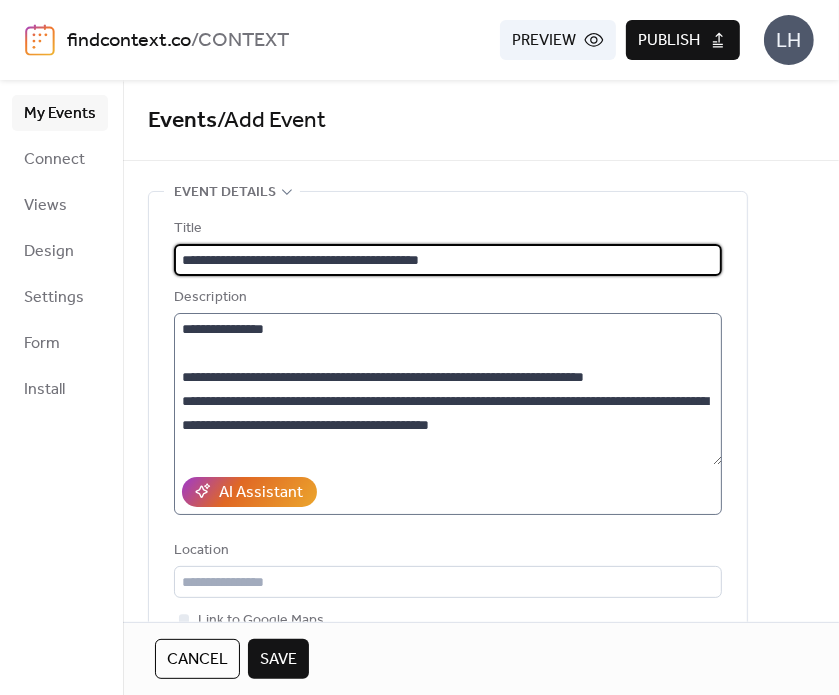 type on "**********" 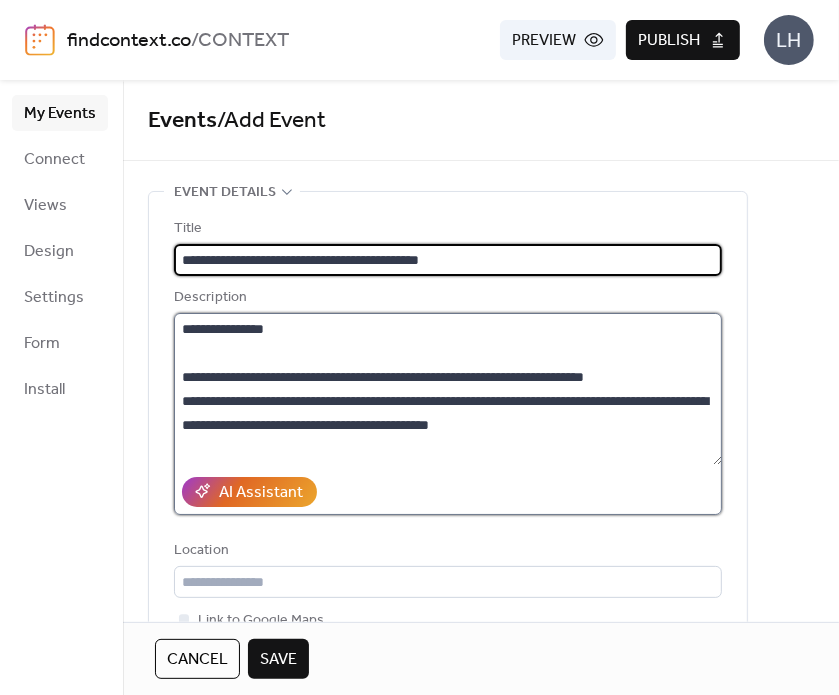 click on "**********" at bounding box center (448, 389) 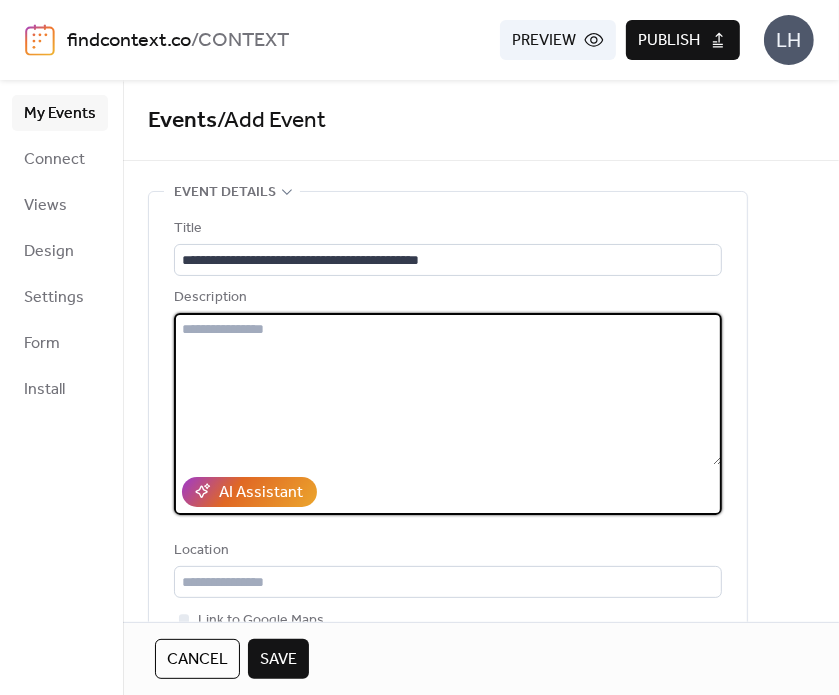 type 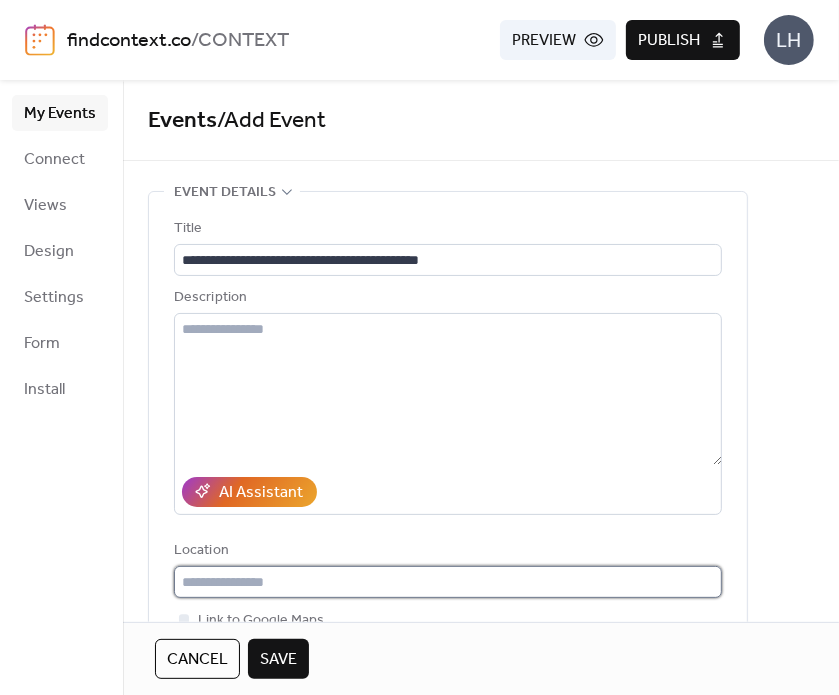 click at bounding box center [448, 582] 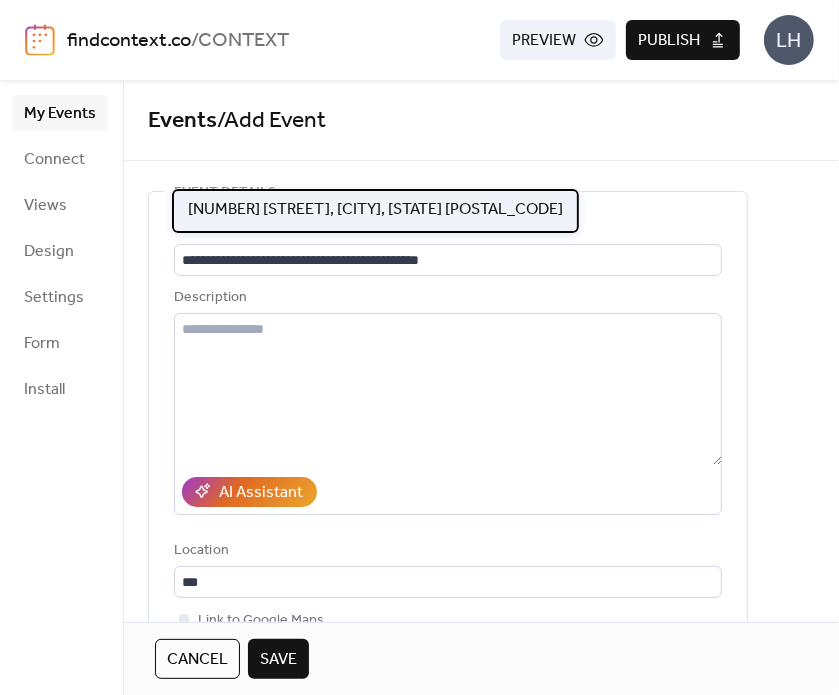 click on "[NUMBER] [STREET], [CITY], [STATE] [POSTAL_CODE]" at bounding box center (375, 210) 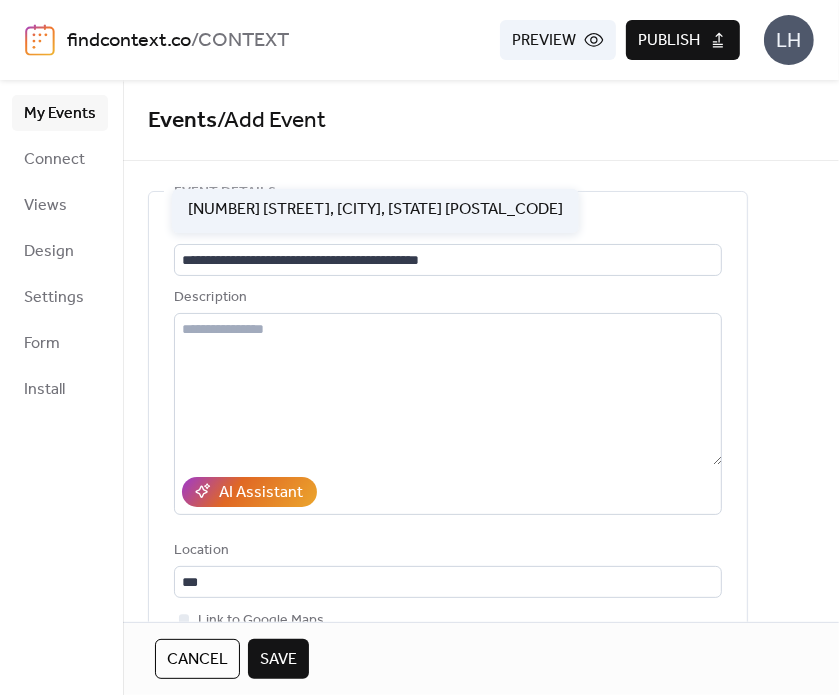 type on "**********" 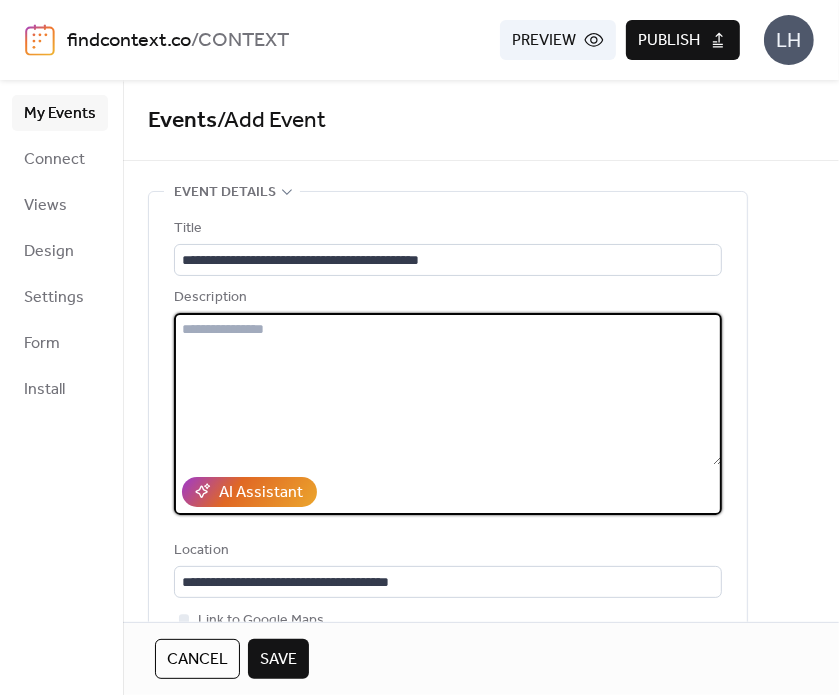 click at bounding box center [448, 389] 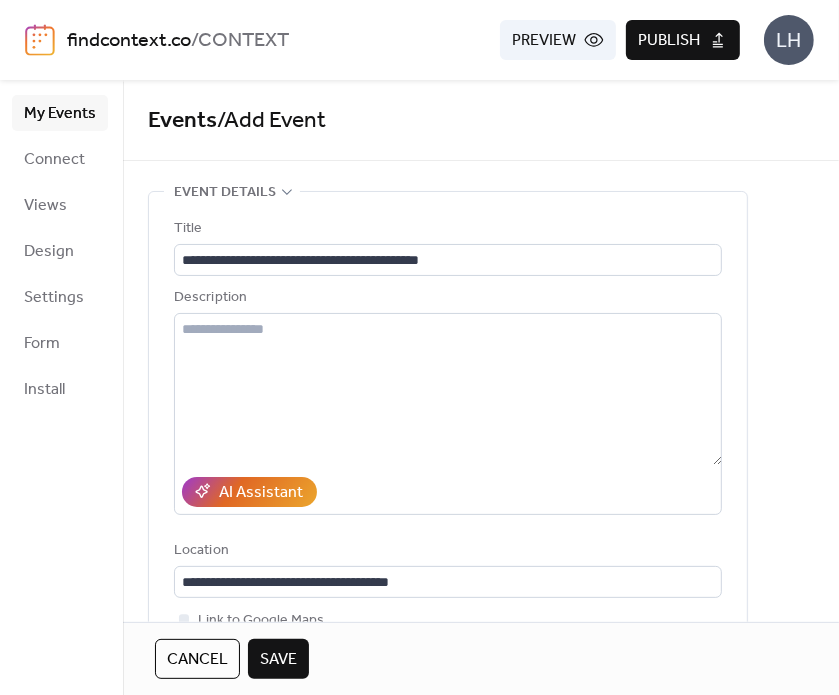 click on "Description" at bounding box center (446, 298) 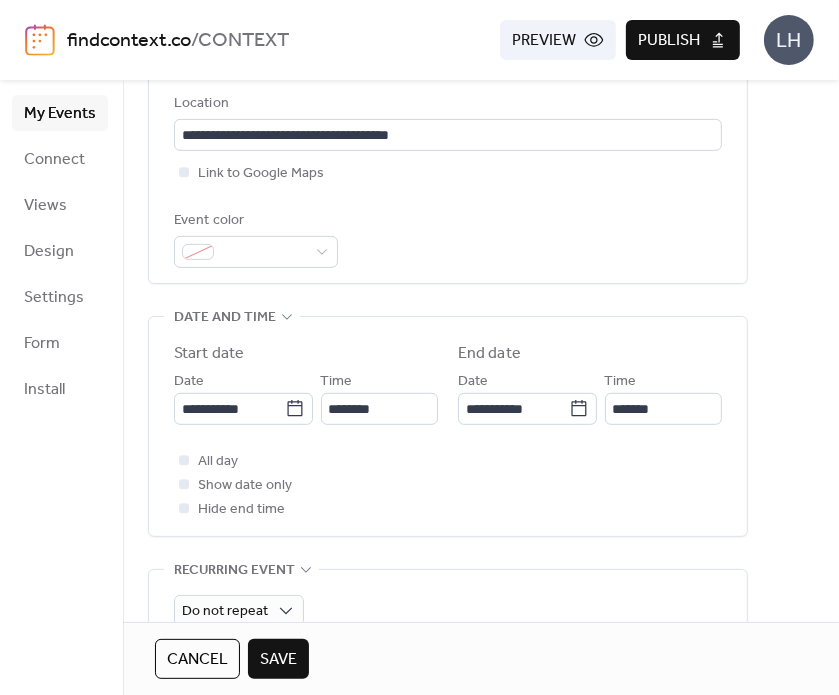 scroll, scrollTop: 448, scrollLeft: 0, axis: vertical 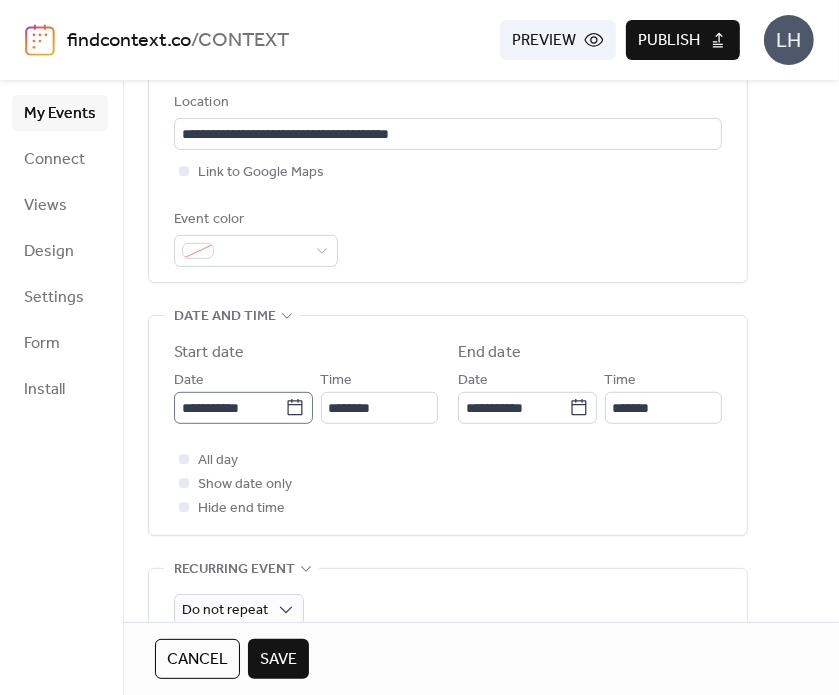 click 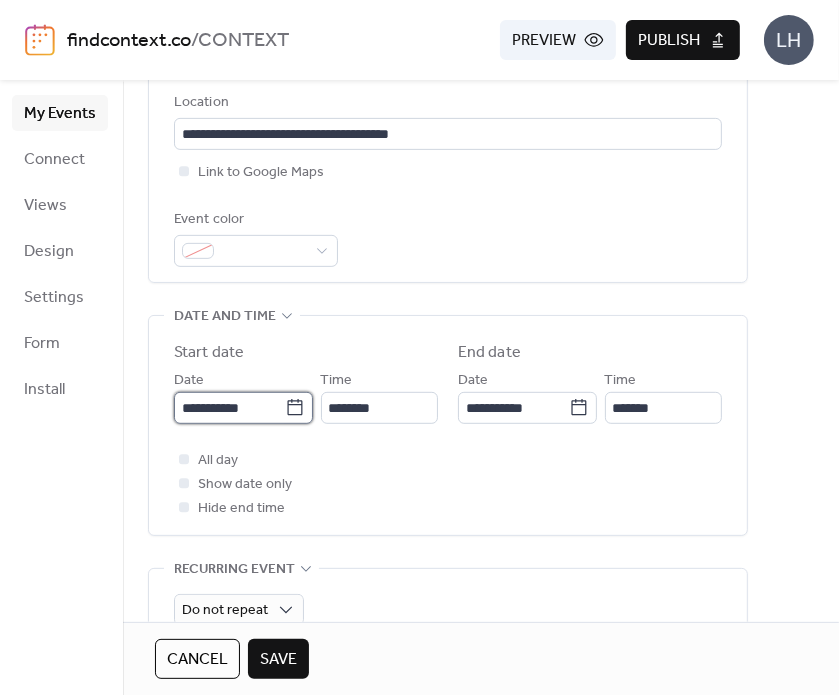click on "**********" at bounding box center (229, 408) 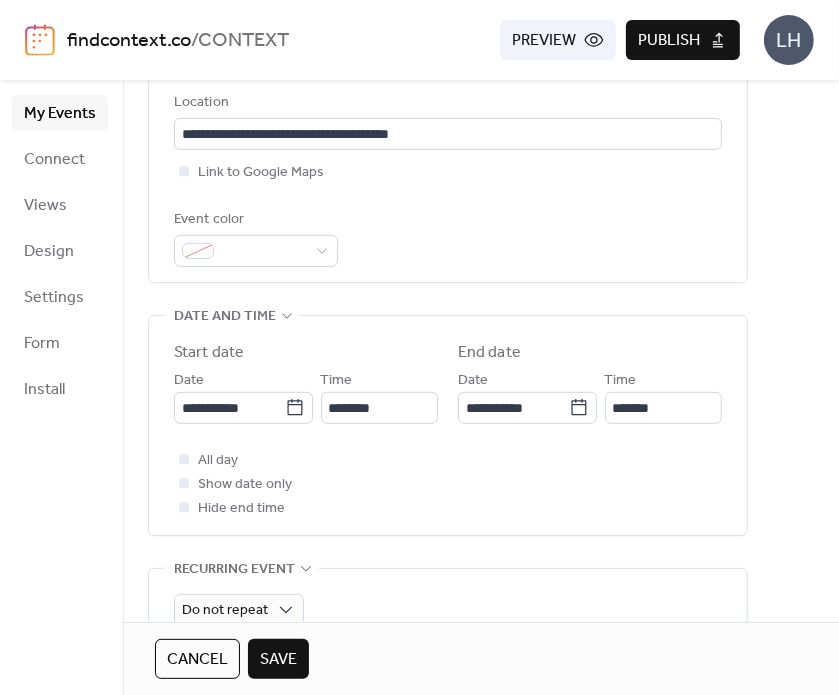 click on "**********" at bounding box center [448, 430] 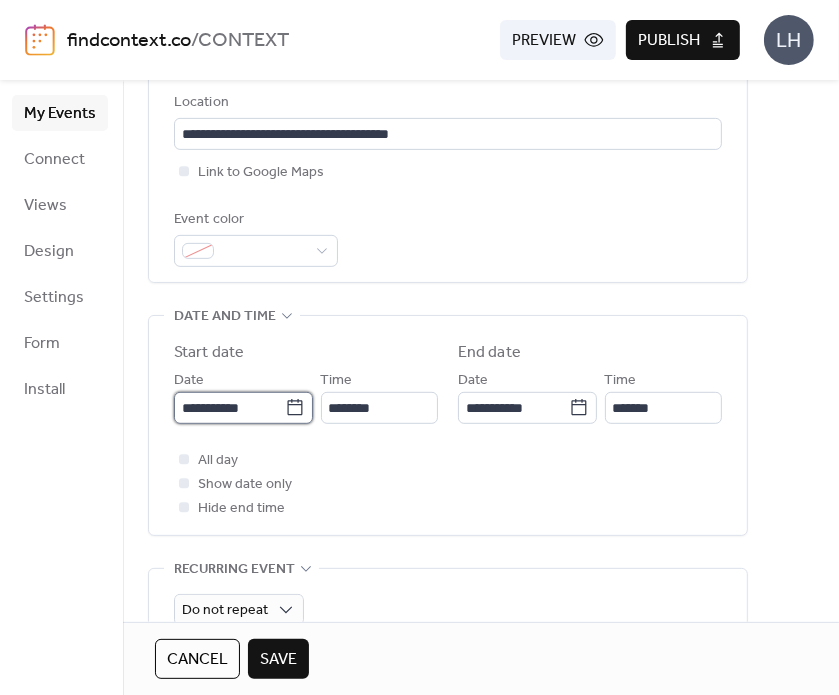 click on "**********" at bounding box center (229, 408) 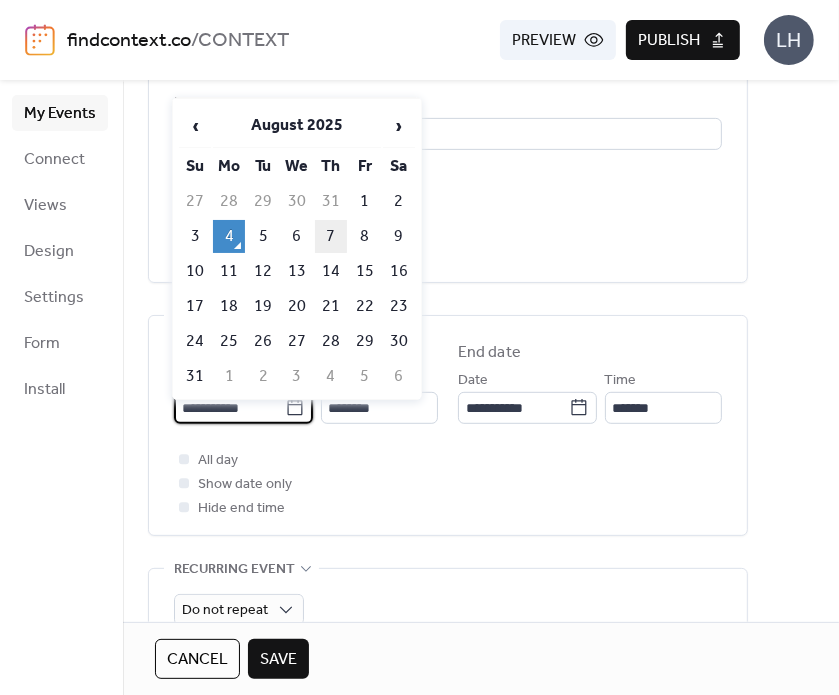 click on "7" at bounding box center (331, 236) 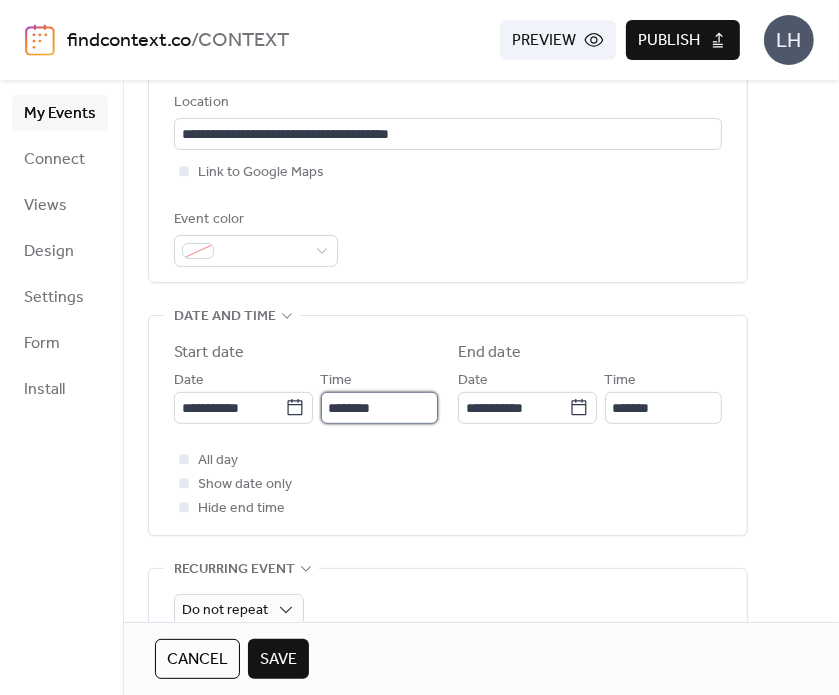 click on "********" at bounding box center [379, 408] 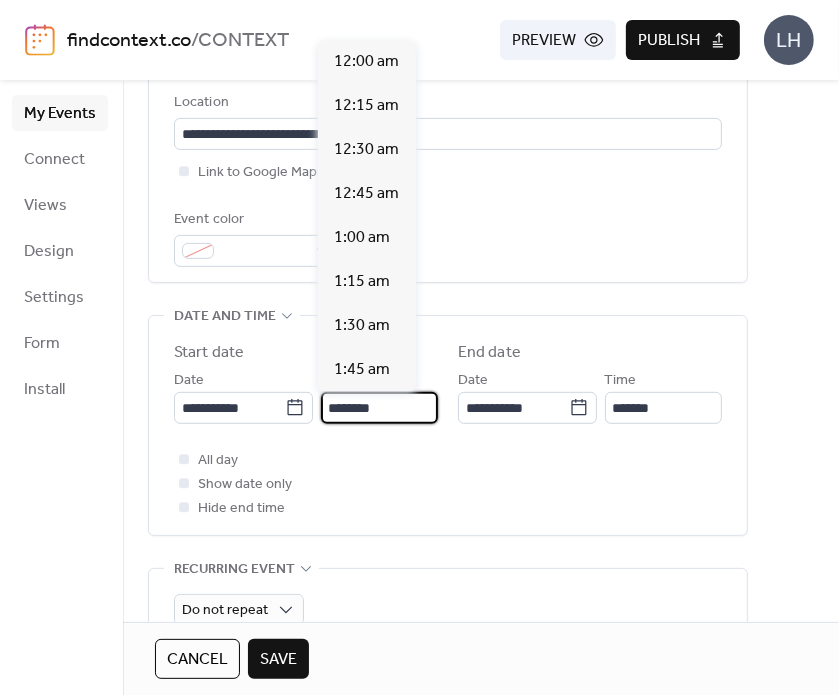 click on "********" at bounding box center (379, 408) 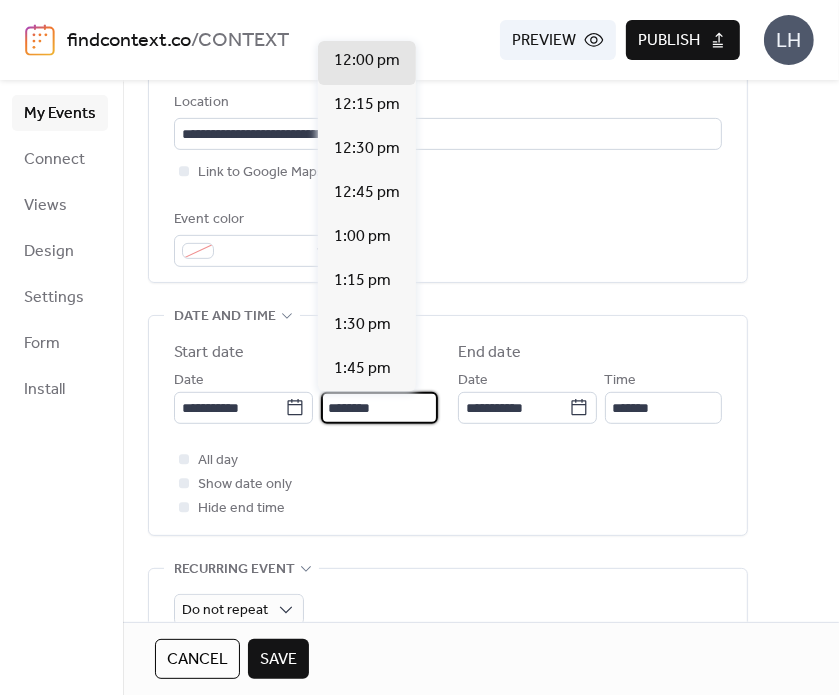 click on "********" at bounding box center (379, 408) 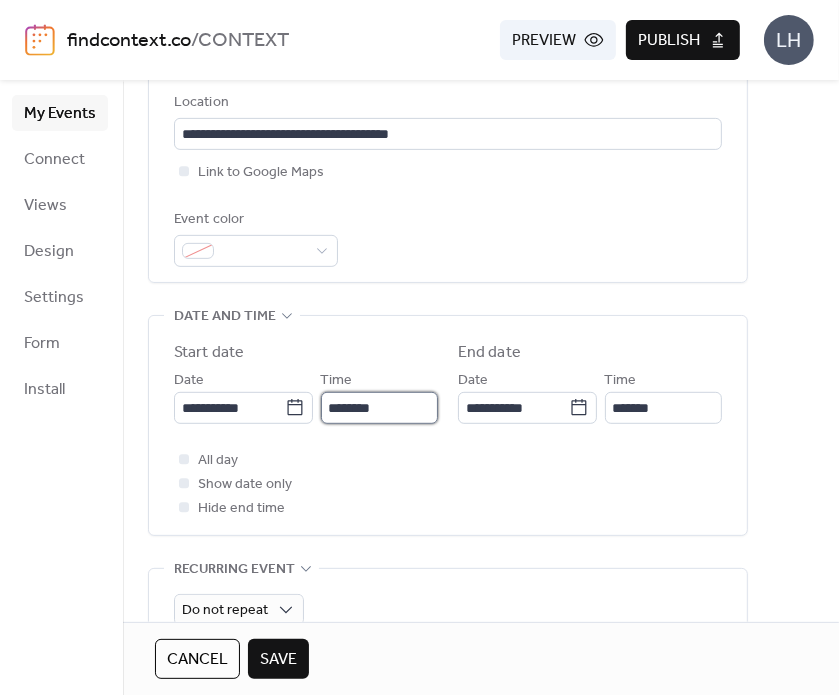 click on "********" at bounding box center (379, 408) 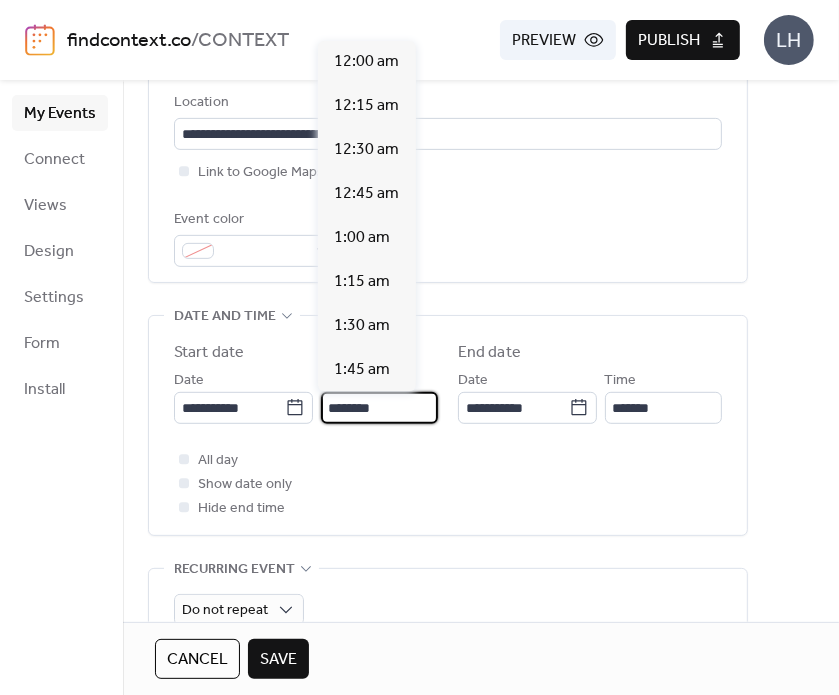 scroll, scrollTop: 2112, scrollLeft: 0, axis: vertical 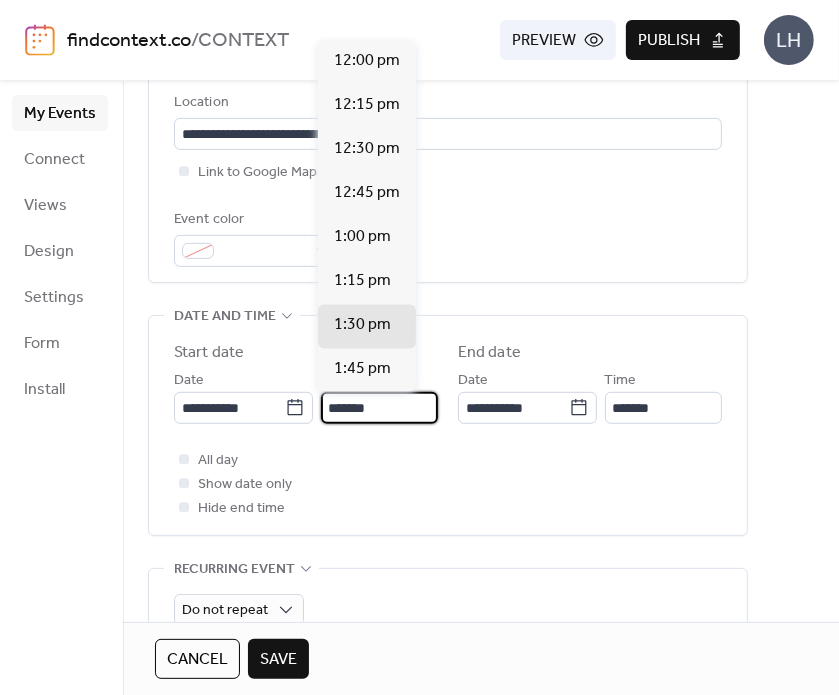 type on "*******" 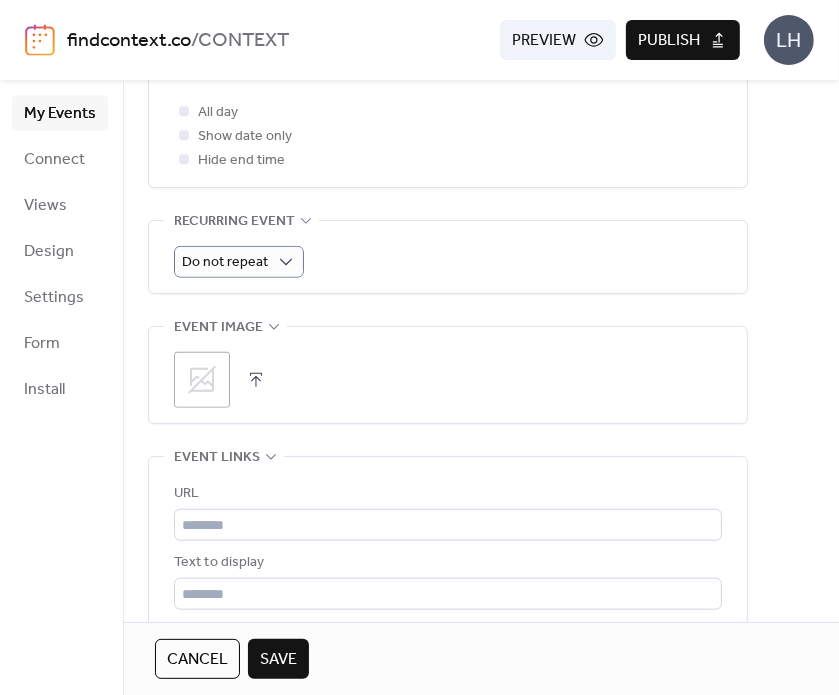 scroll, scrollTop: 884, scrollLeft: 0, axis: vertical 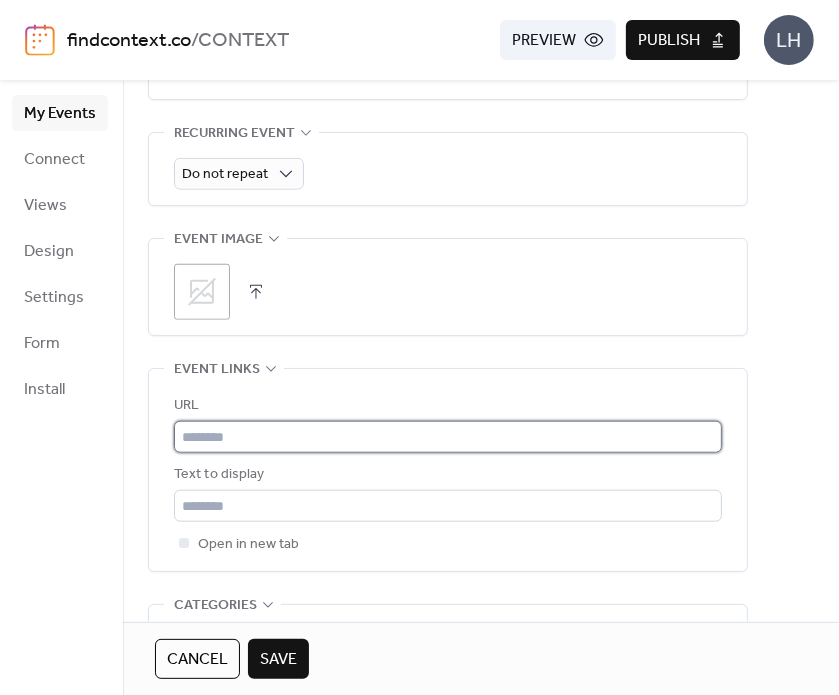 click at bounding box center [448, 437] 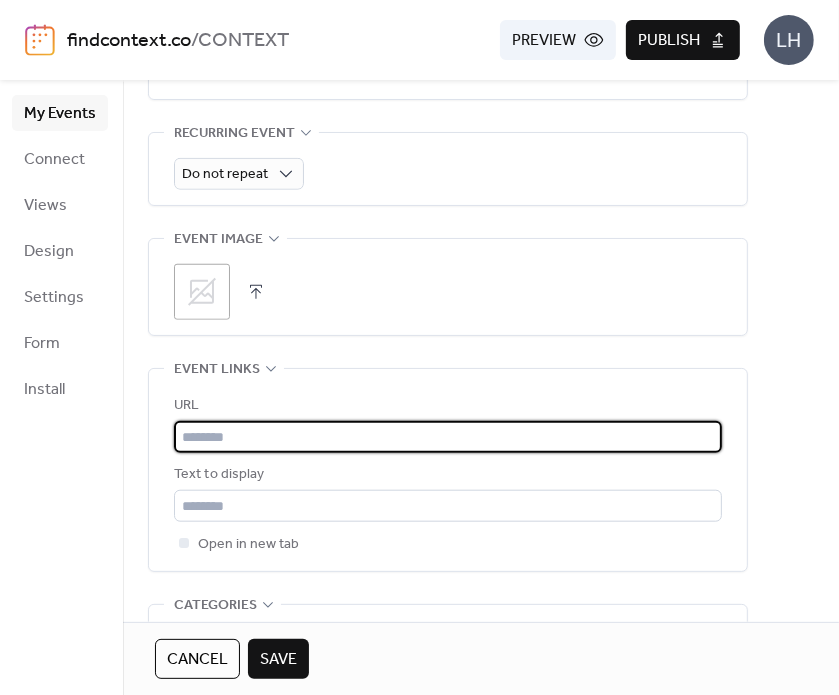 paste on "**********" 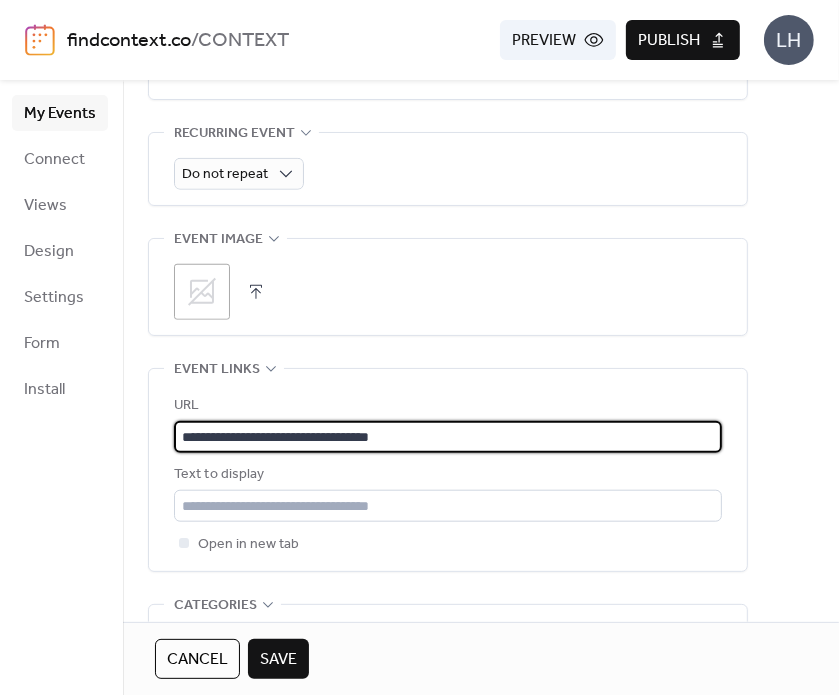 type on "**********" 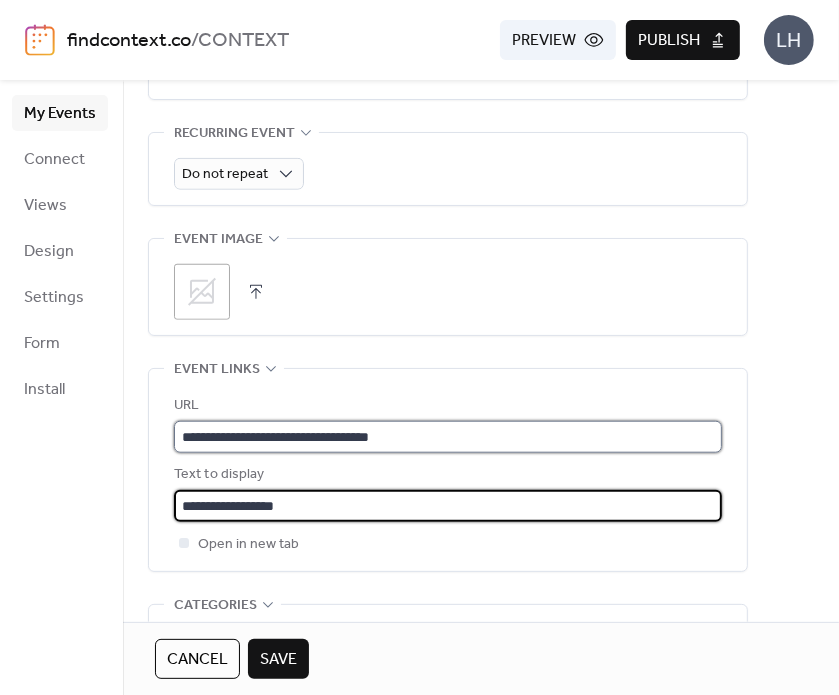 click on "**********" at bounding box center [448, 437] 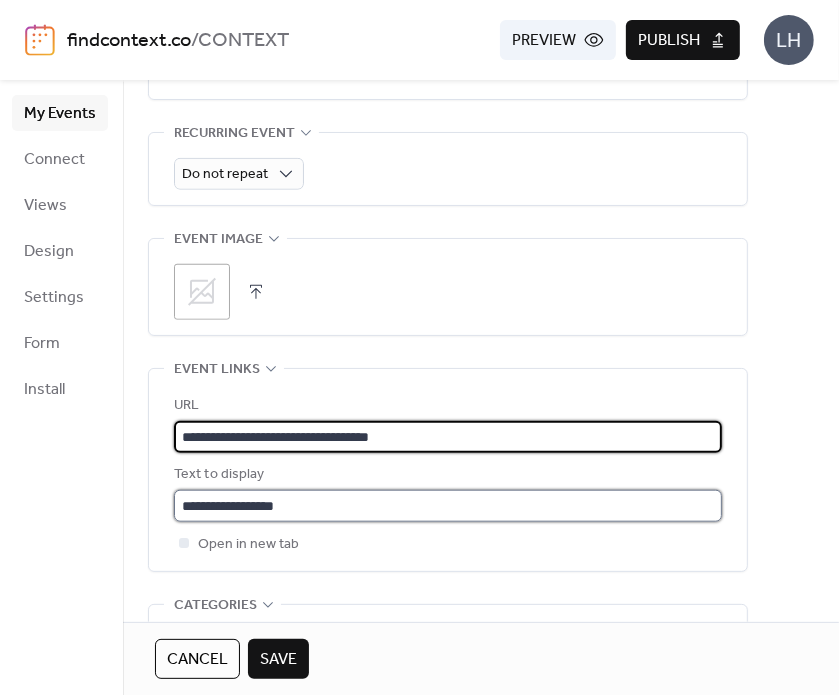 click on "**********" at bounding box center (448, 506) 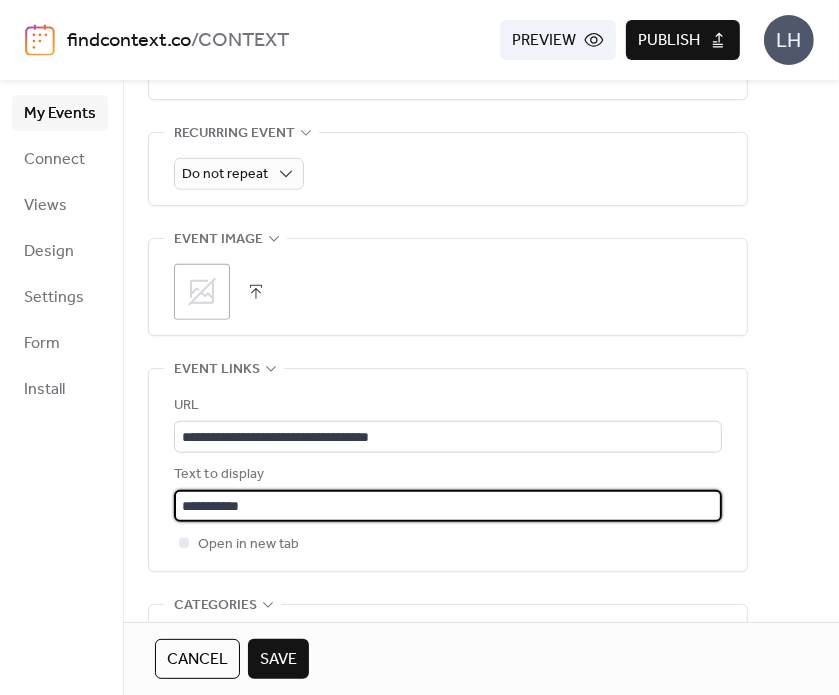type on "**********" 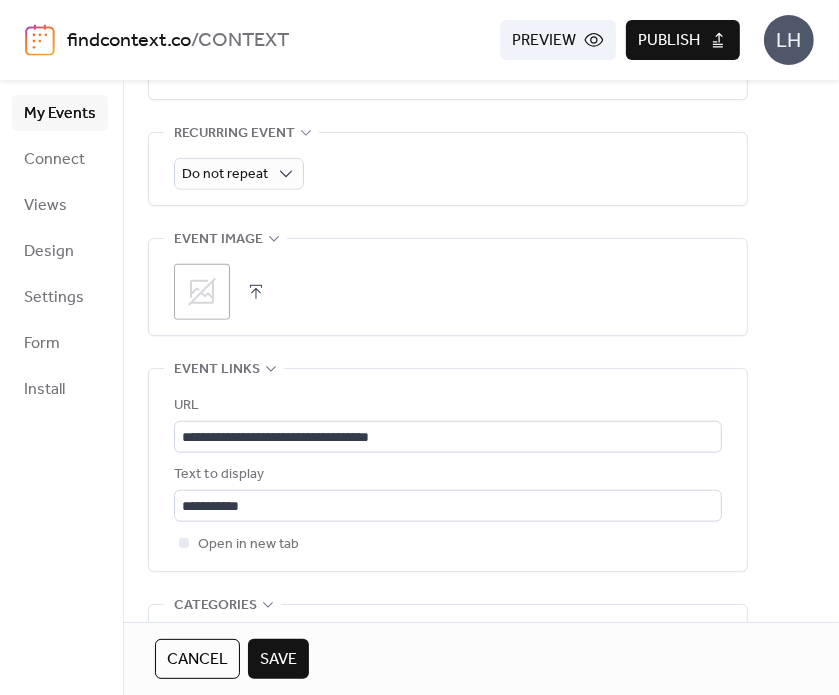 click on "Open in new tab" at bounding box center (448, 544) 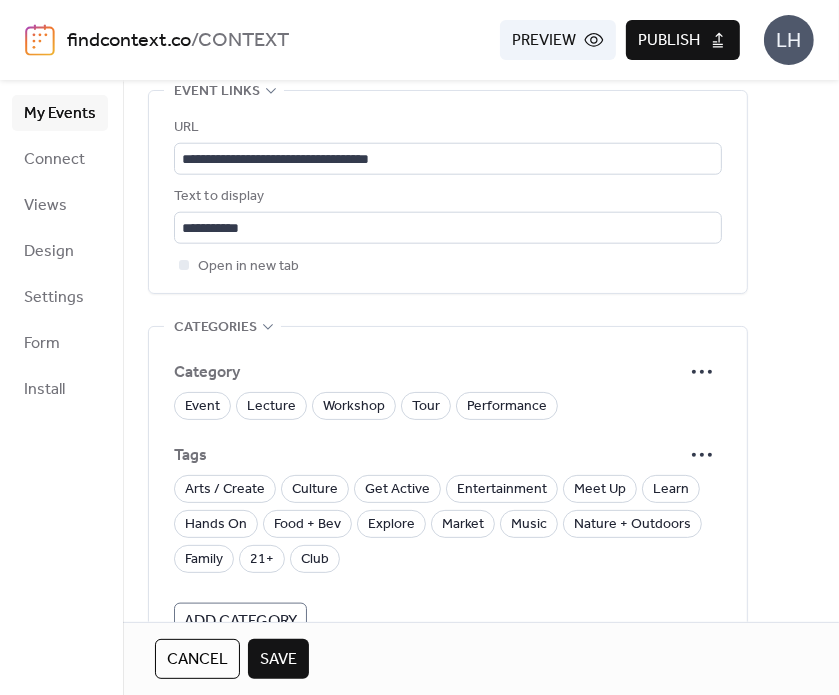 scroll, scrollTop: 1164, scrollLeft: 0, axis: vertical 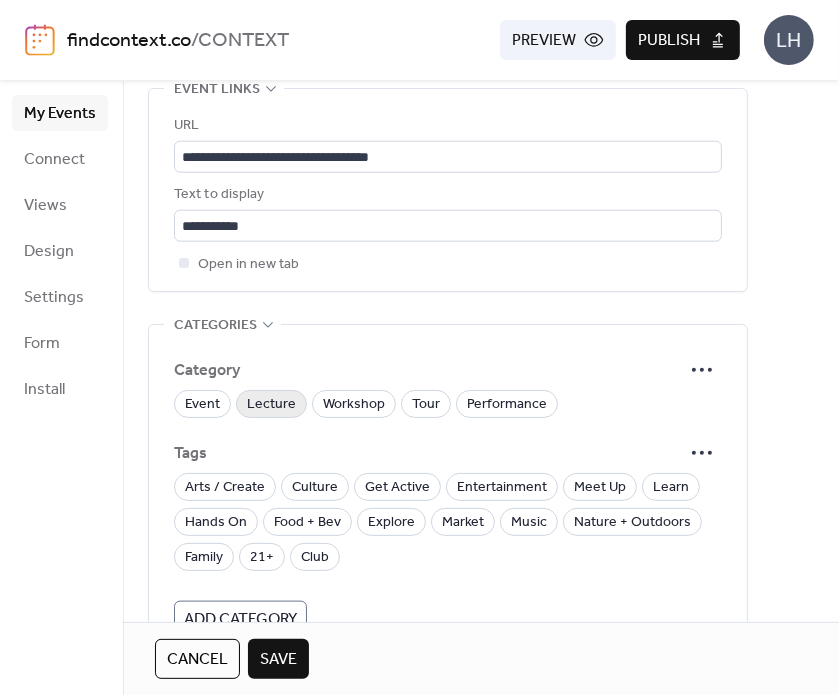 click on "Lecture" at bounding box center [271, 405] 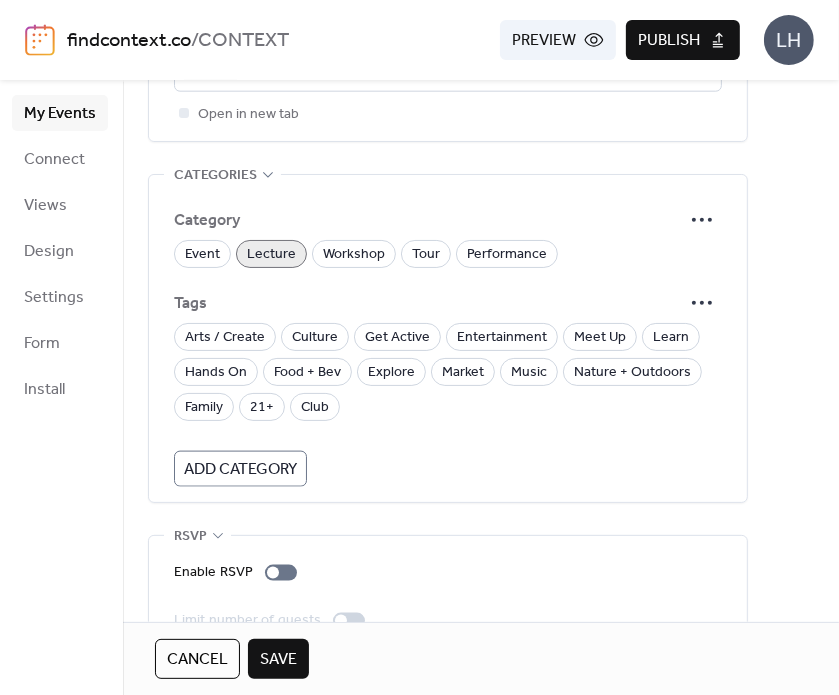 scroll, scrollTop: 1331, scrollLeft: 0, axis: vertical 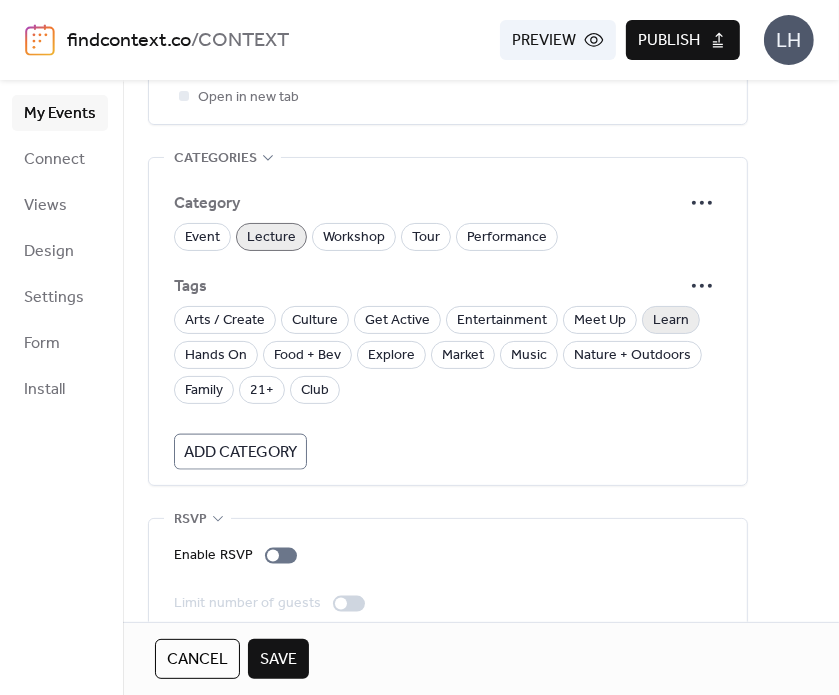 click on "Learn" at bounding box center [671, 321] 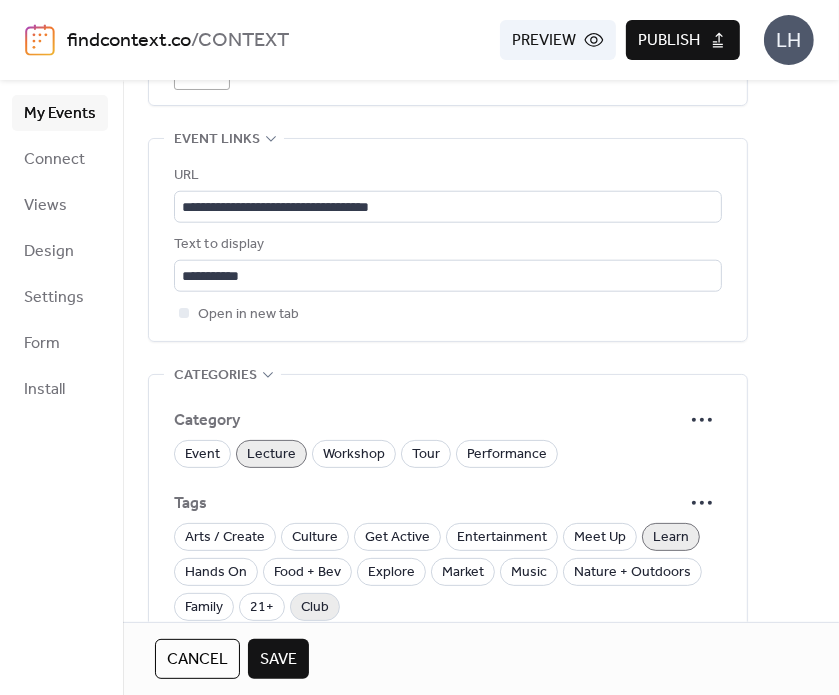 scroll, scrollTop: 1114, scrollLeft: 0, axis: vertical 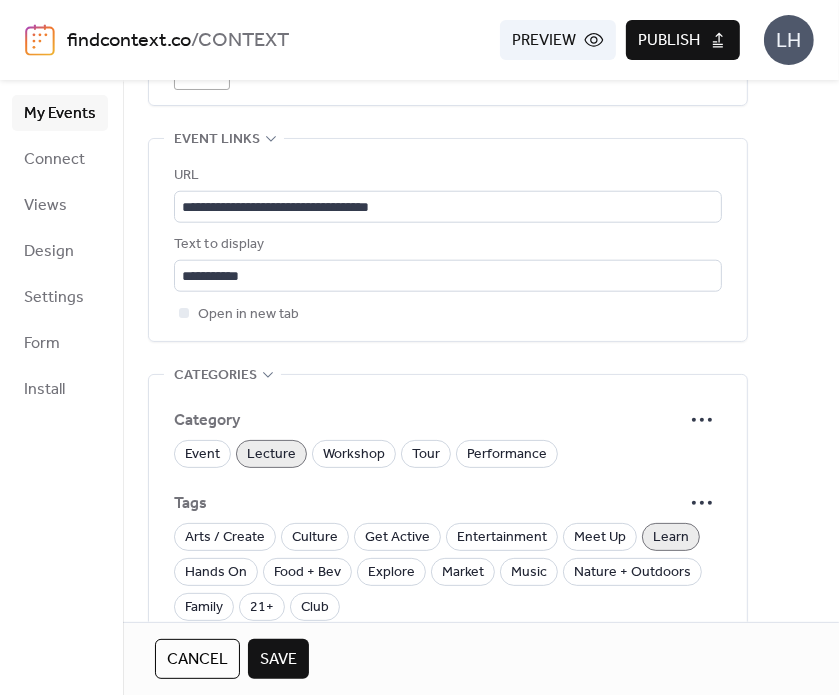 click on "Save" at bounding box center [278, 659] 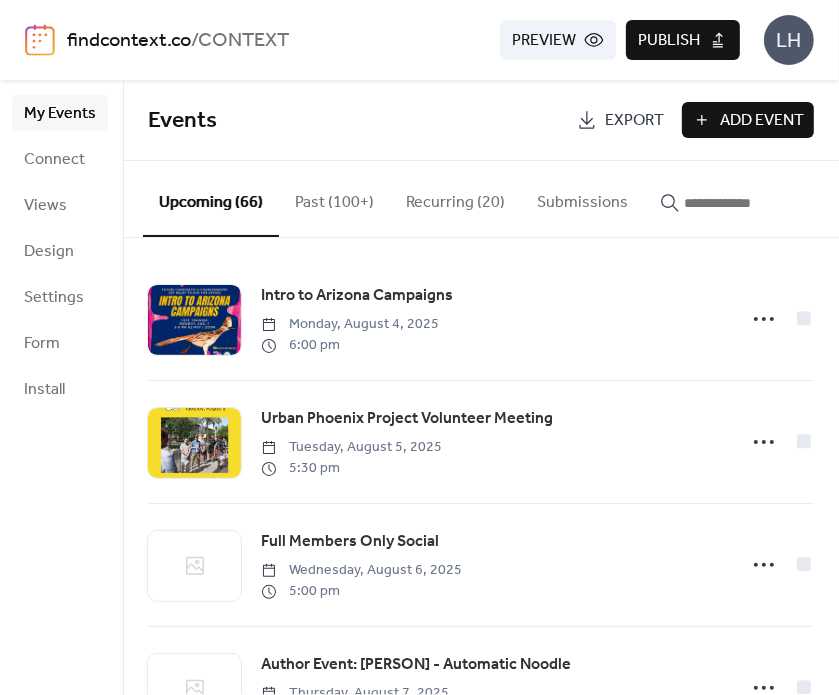 click at bounding box center (744, 203) 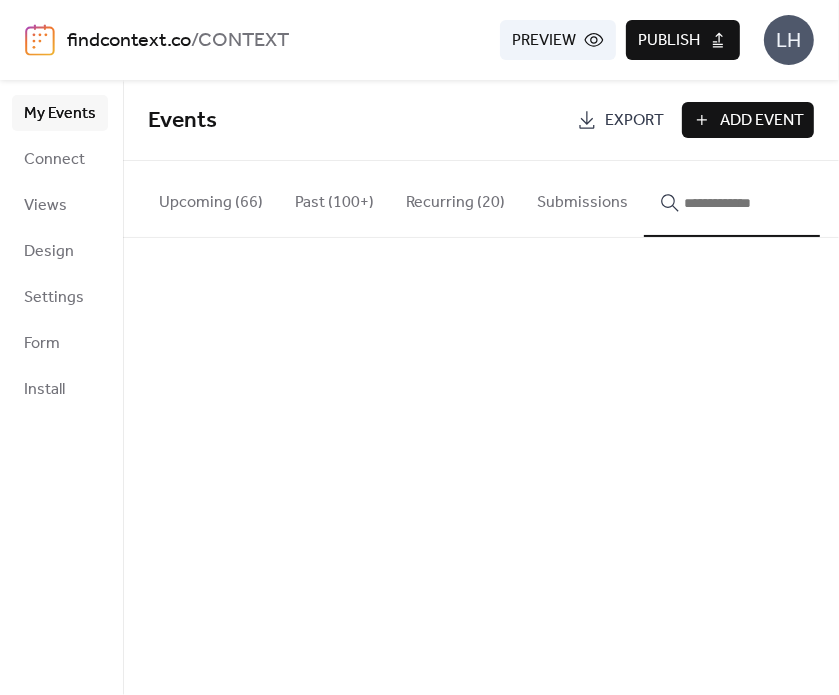 type on "**********" 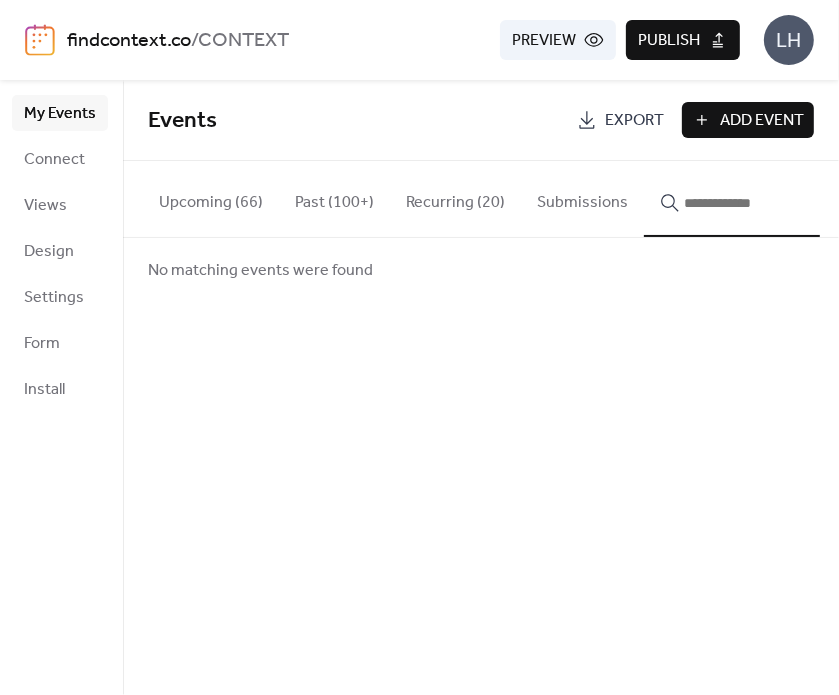 scroll, scrollTop: 0, scrollLeft: 0, axis: both 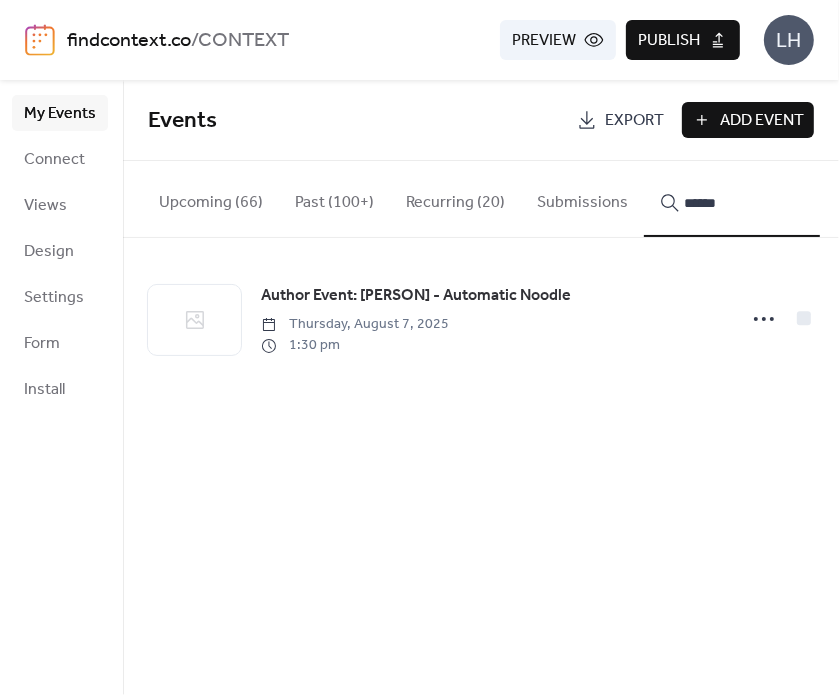 type on "******" 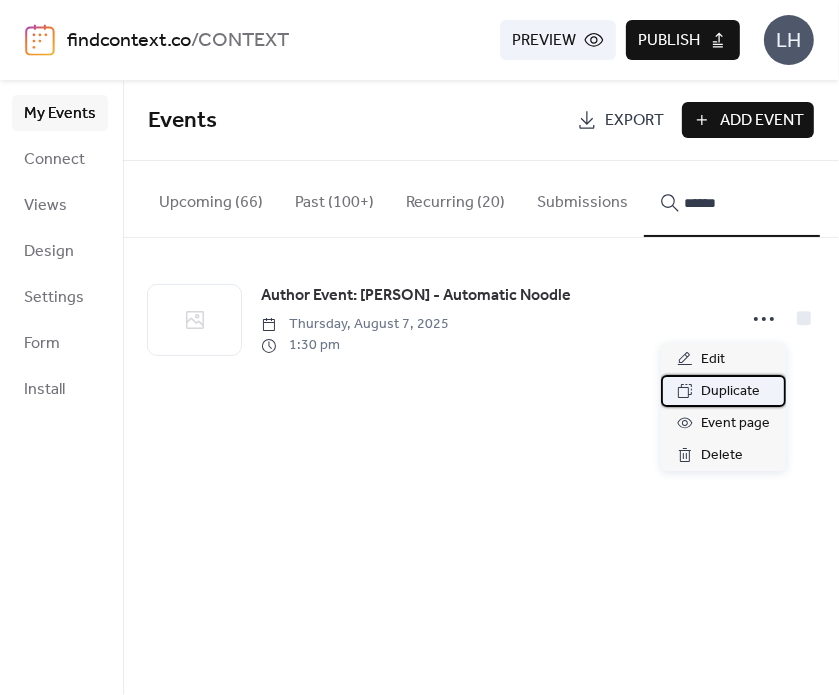 click on "Duplicate" at bounding box center (730, 392) 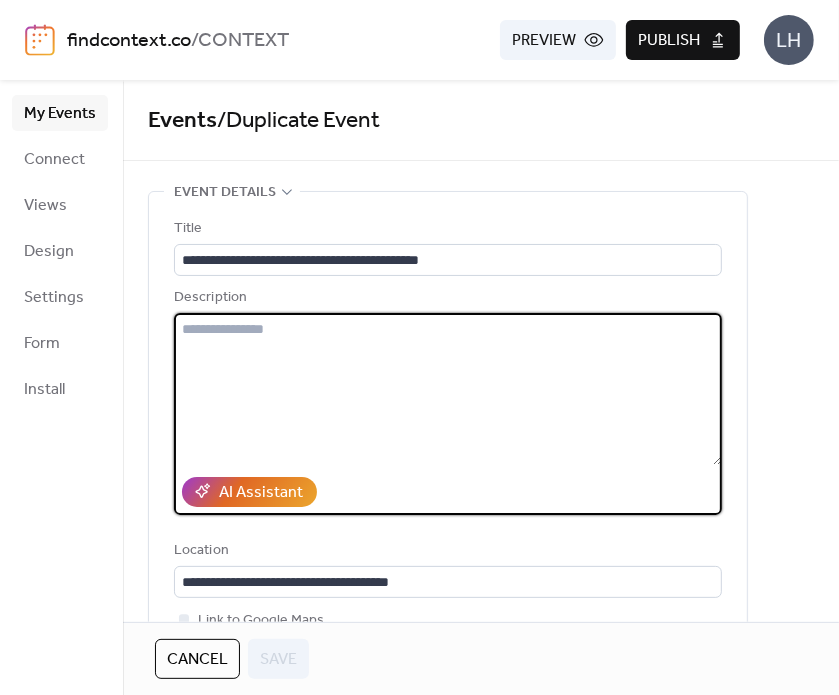 click at bounding box center (448, 389) 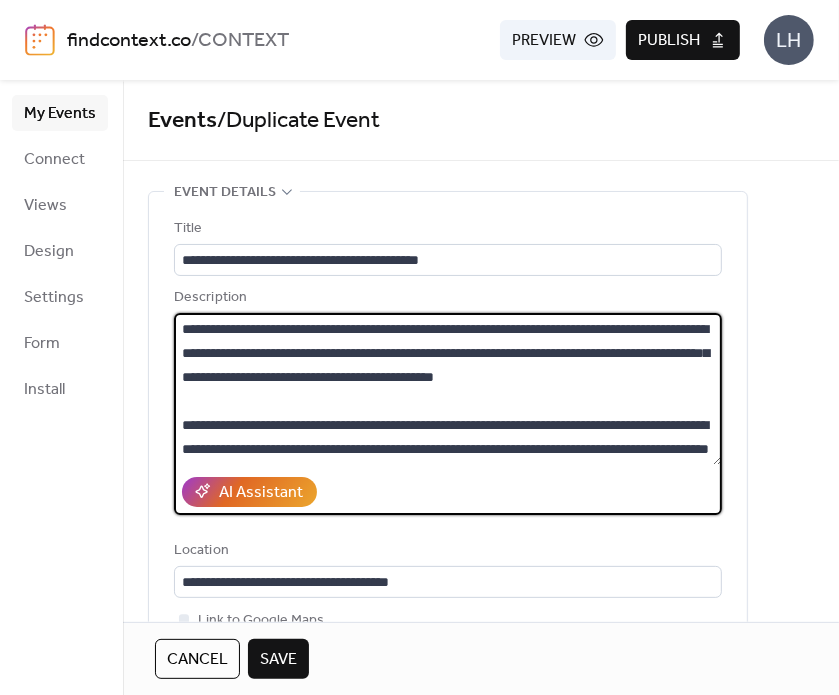 scroll, scrollTop: 236, scrollLeft: 0, axis: vertical 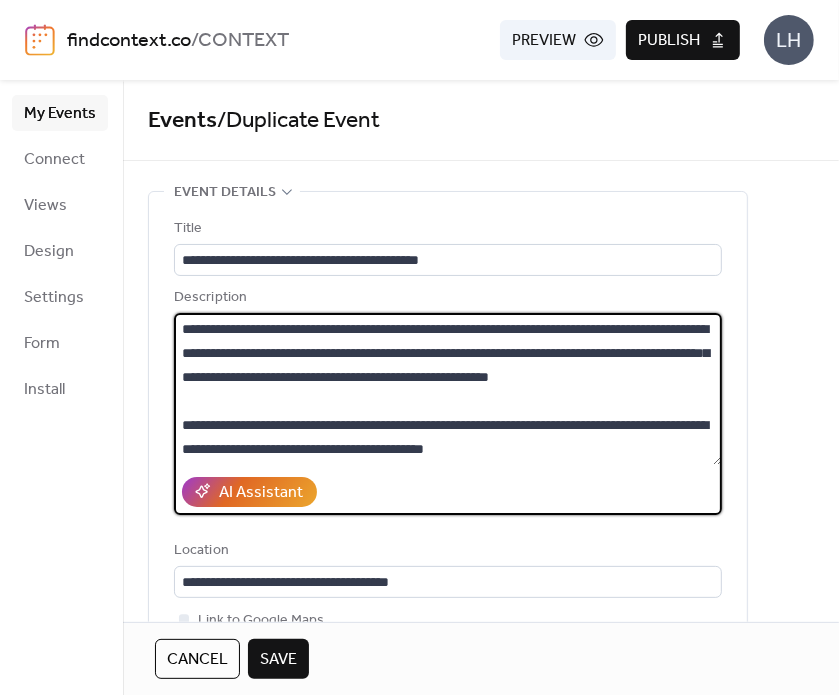 type on "**********" 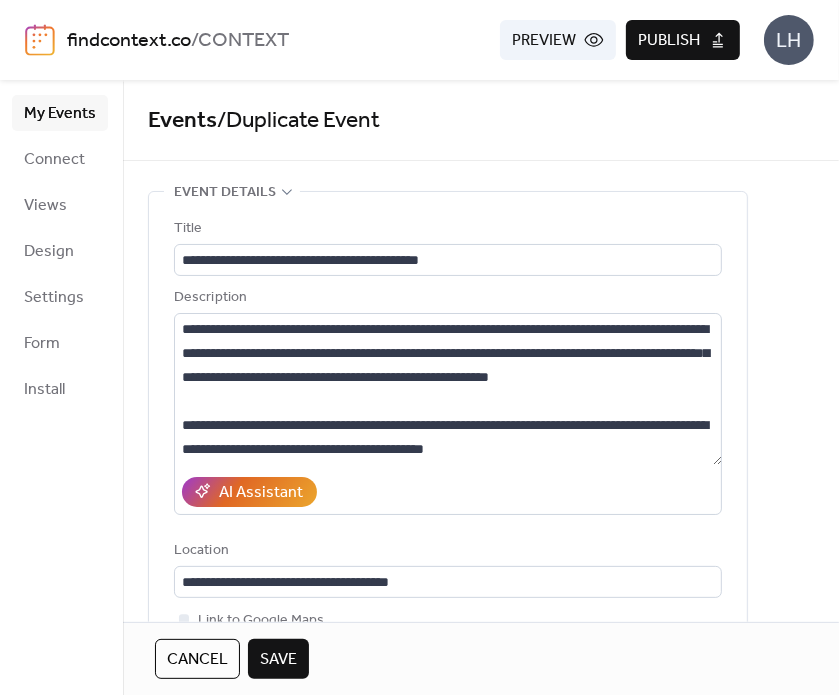 click on "Description" at bounding box center [446, 298] 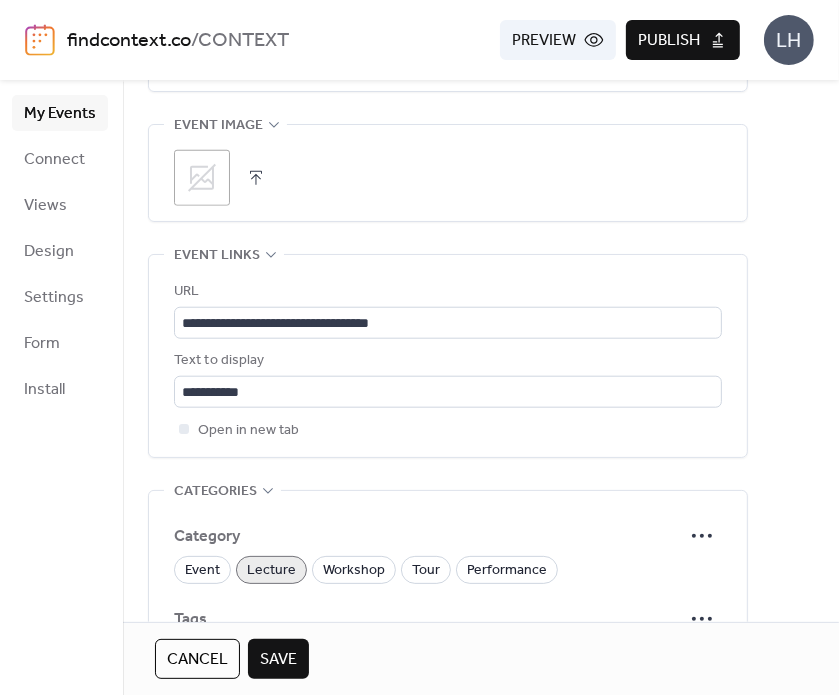 scroll, scrollTop: 1000, scrollLeft: 0, axis: vertical 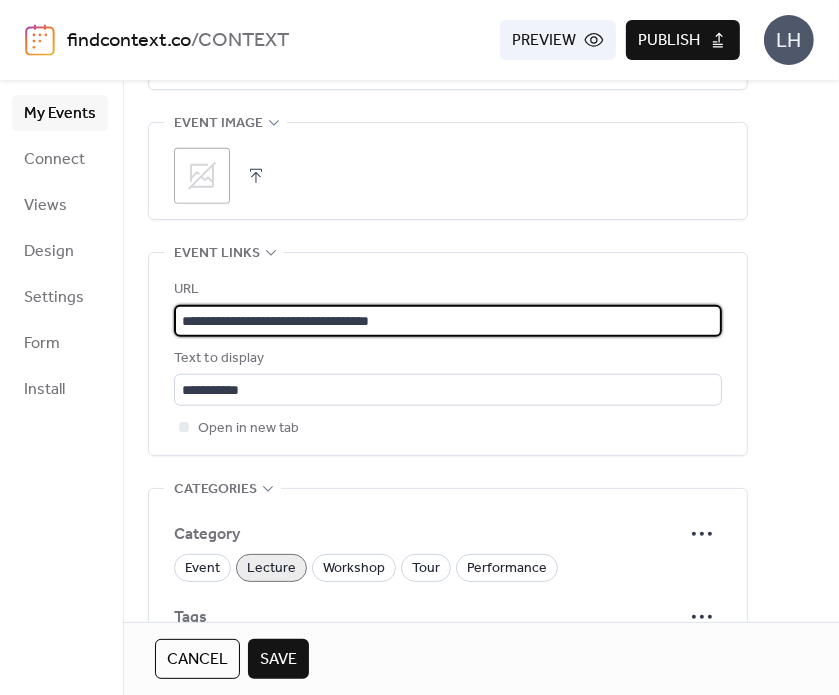 click on "**********" at bounding box center (448, 321) 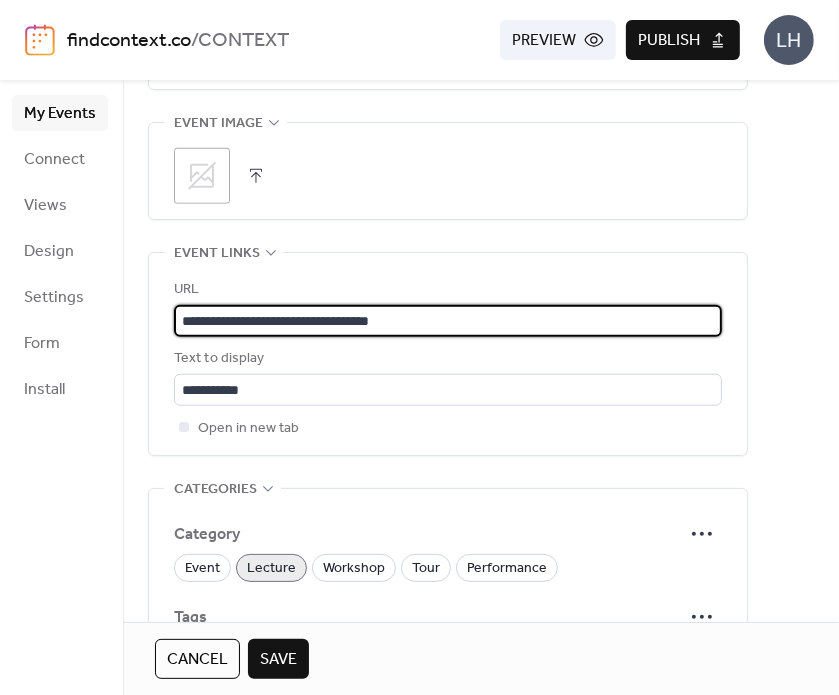 paste on "**********" 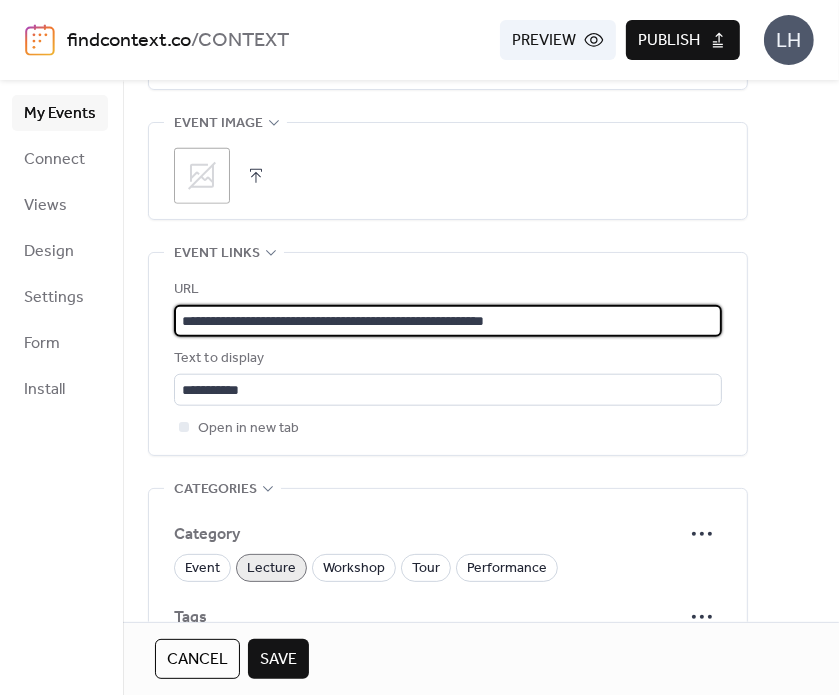 type on "**********" 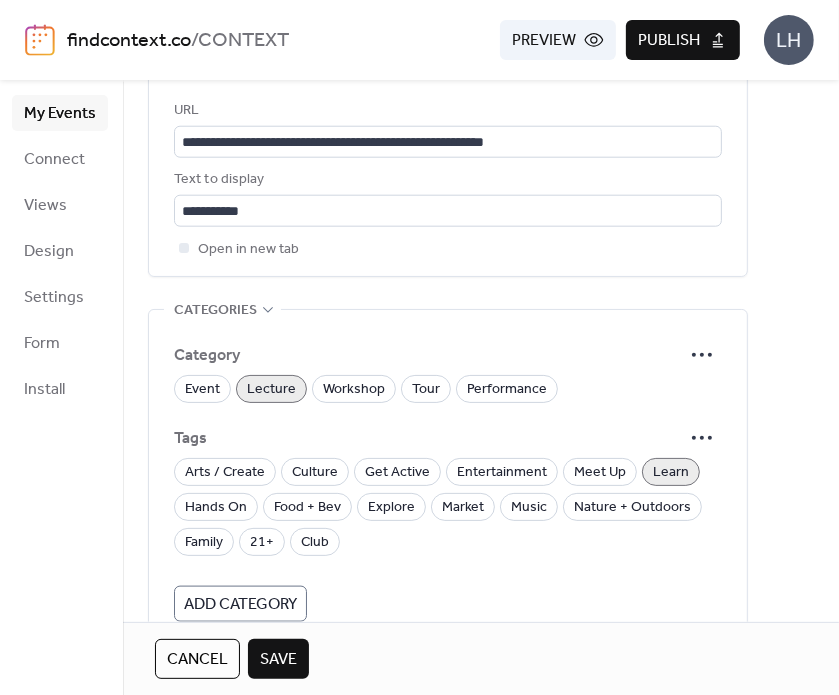 scroll, scrollTop: 1180, scrollLeft: 0, axis: vertical 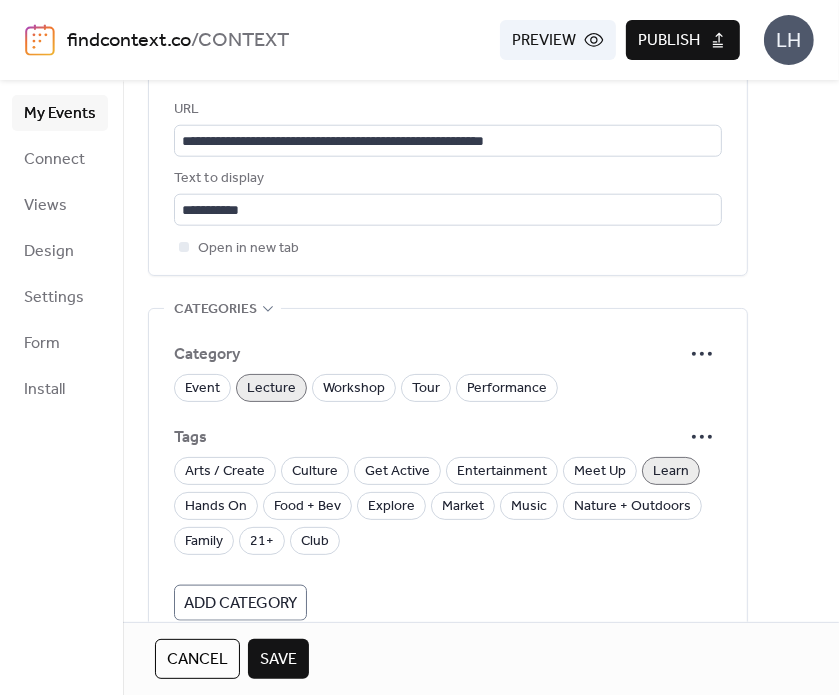 click on "Learn" at bounding box center [671, 472] 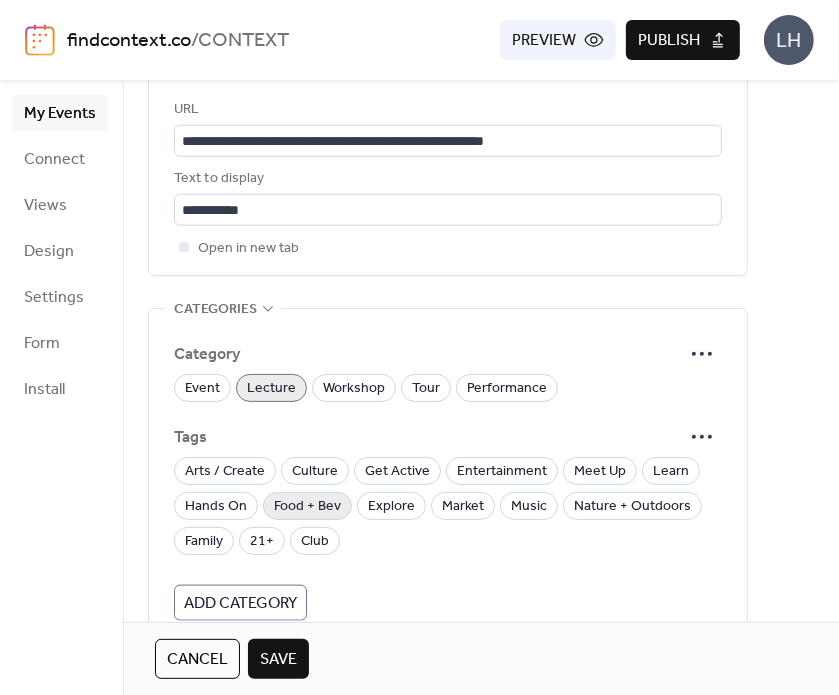 click on "Food + Bev" at bounding box center [307, 507] 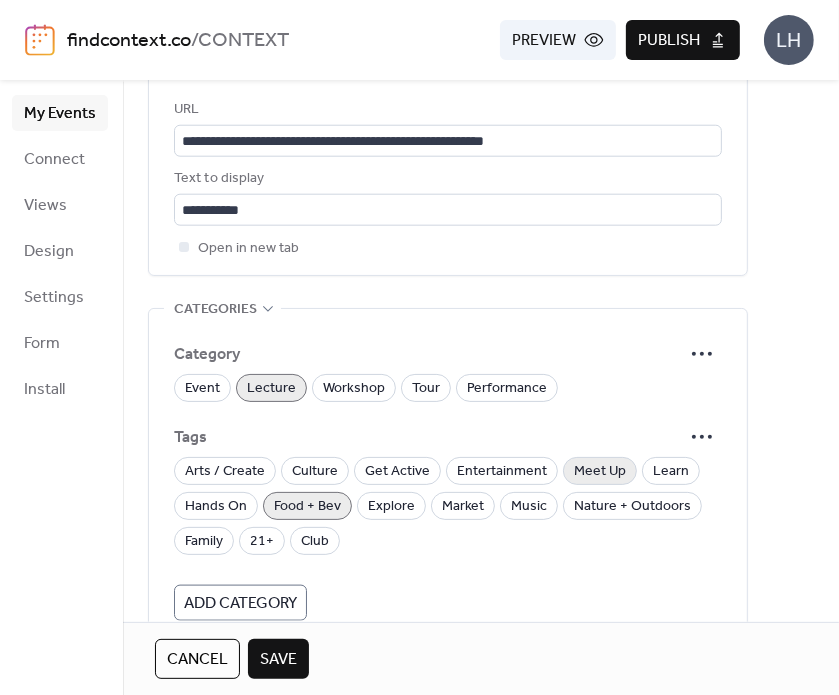 click on "Meet Up" at bounding box center (600, 472) 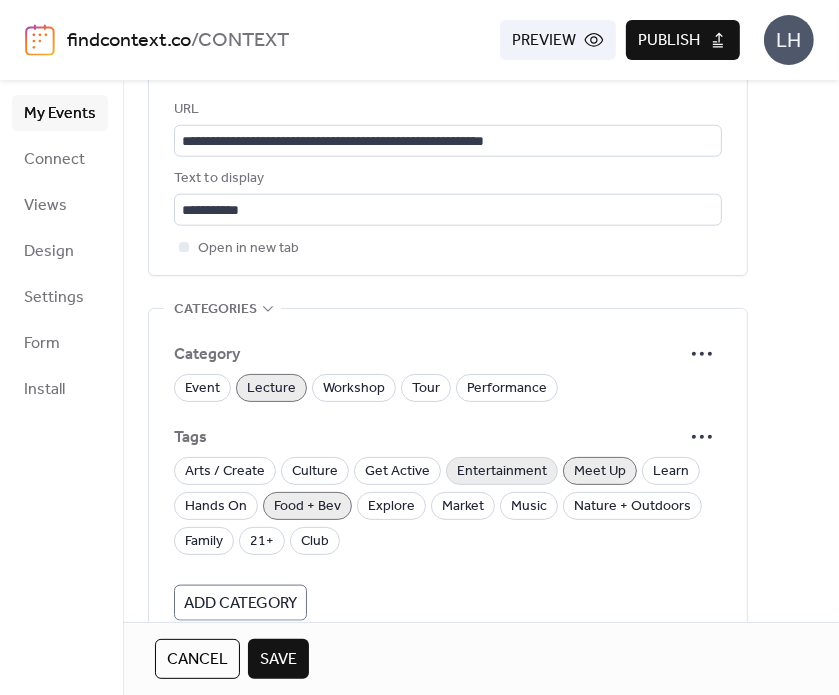click on "Entertainment" at bounding box center (502, 472) 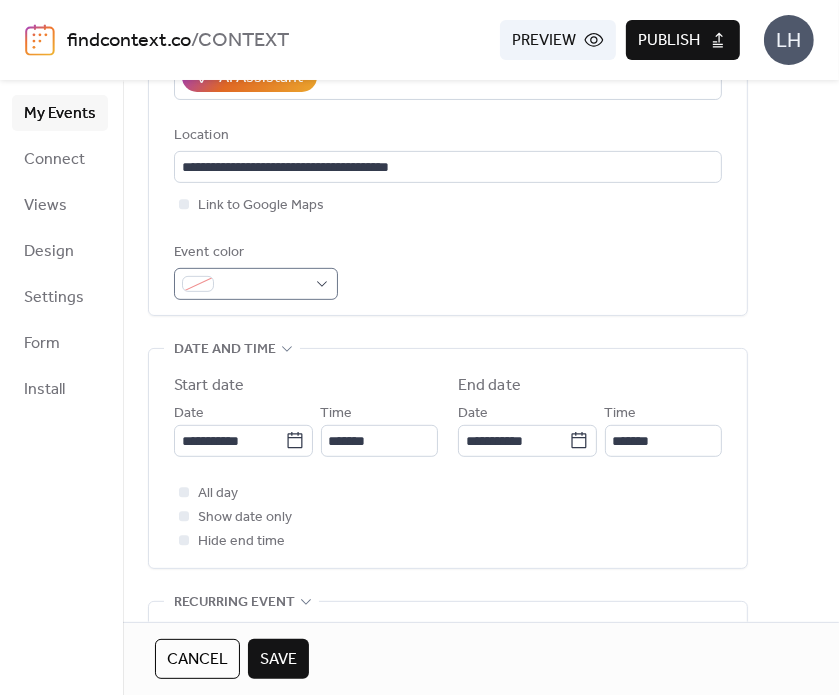 scroll, scrollTop: 428, scrollLeft: 0, axis: vertical 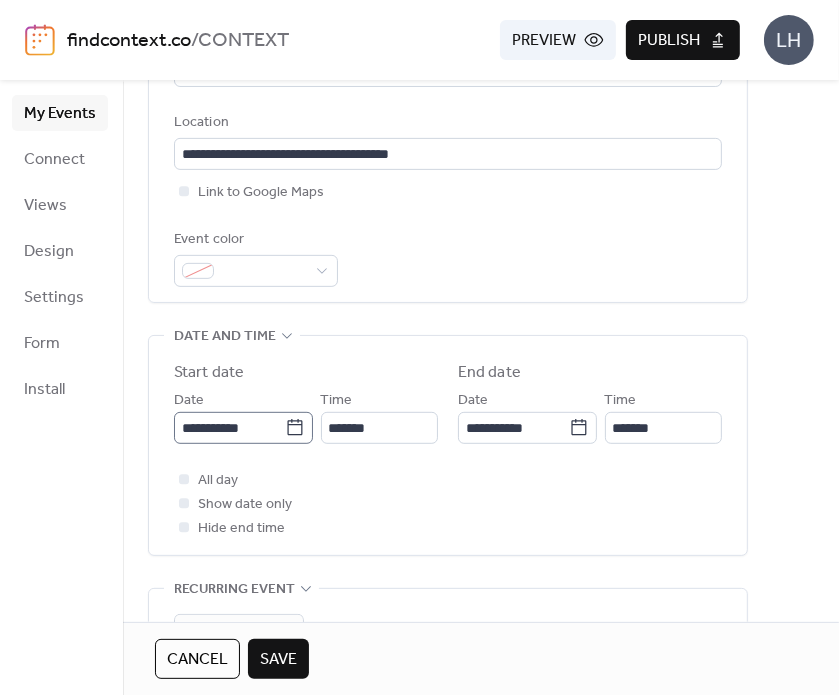 click on "**********" at bounding box center (243, 428) 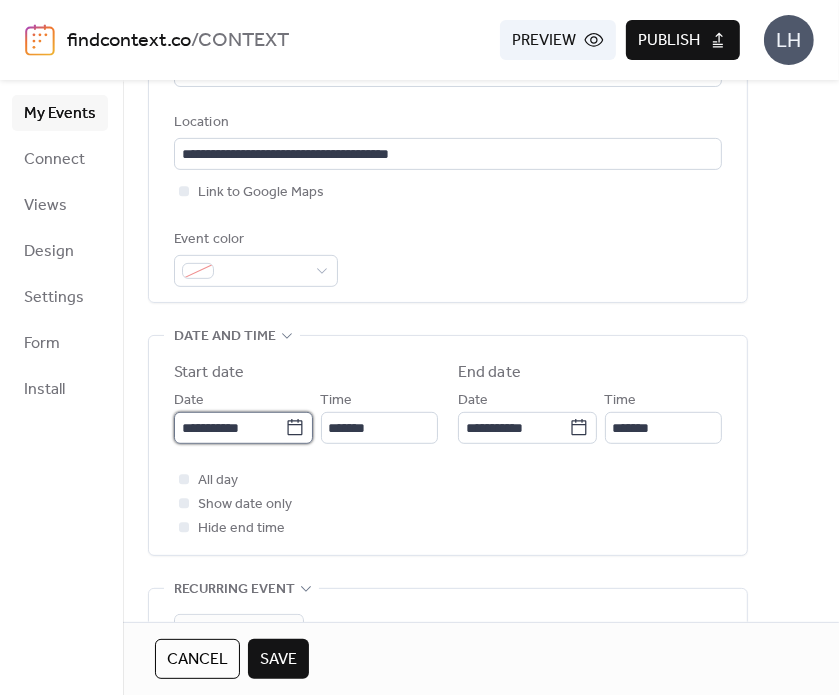 click on "**********" at bounding box center [229, 428] 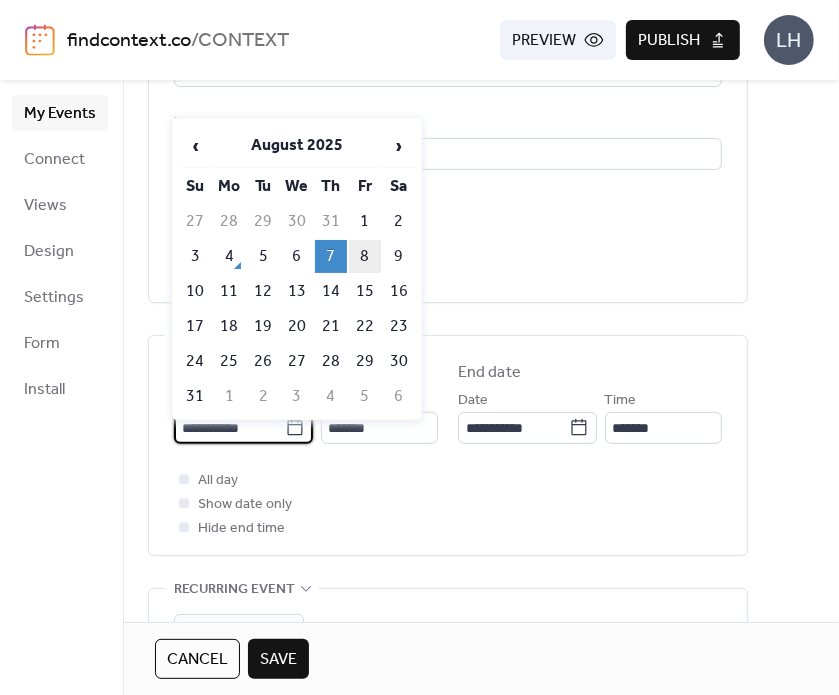 click on "8" at bounding box center [365, 256] 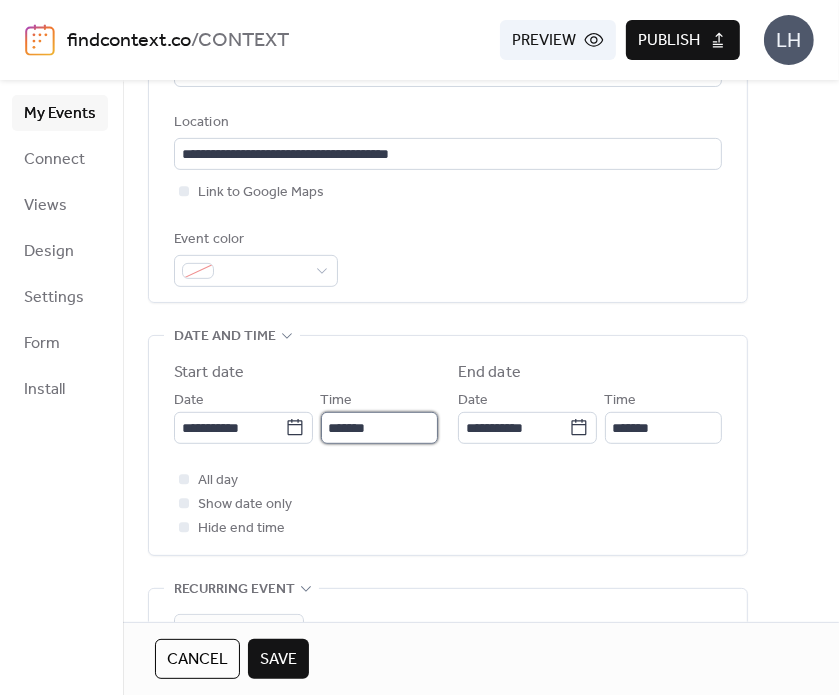 click on "*******" at bounding box center [379, 428] 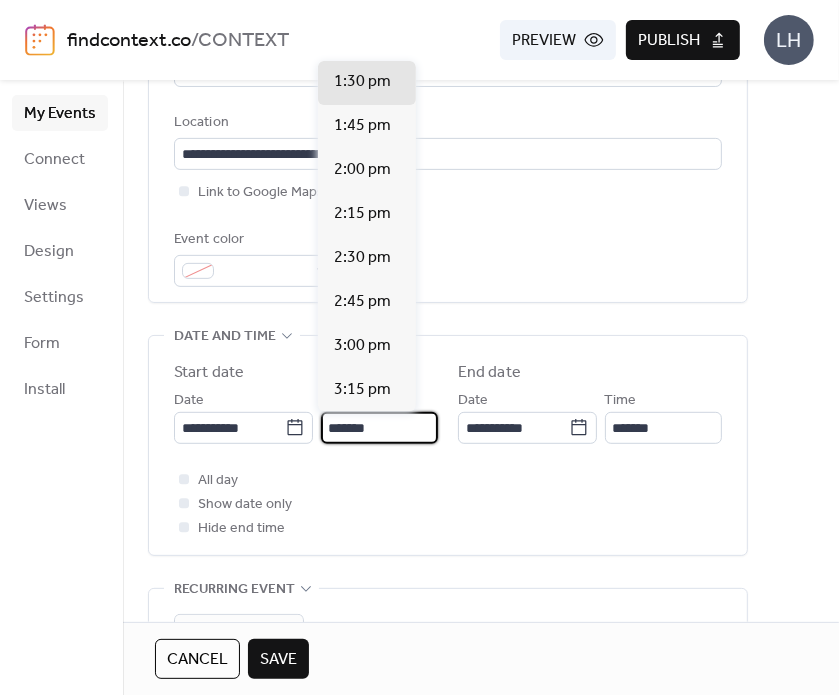 click on "*******" at bounding box center [379, 428] 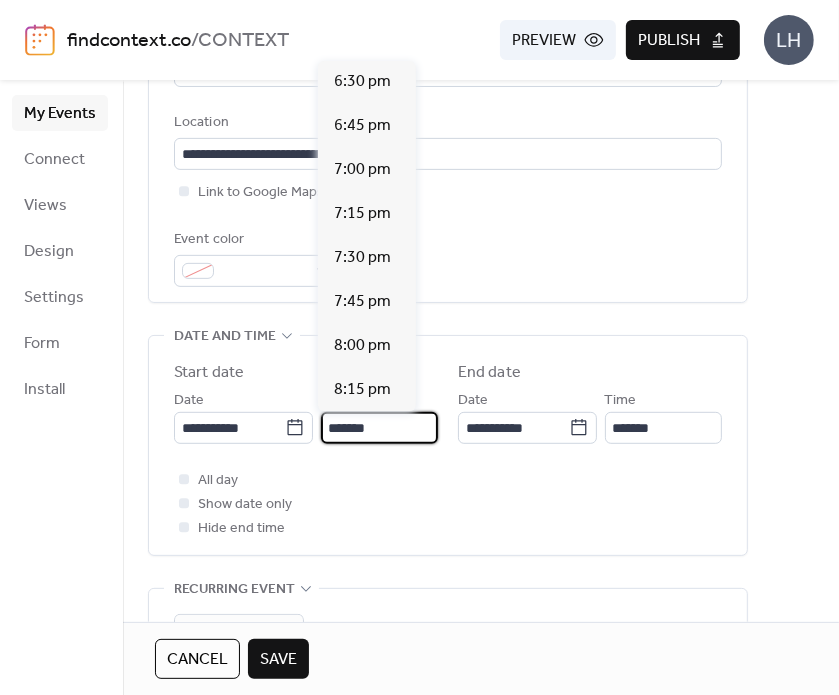 scroll, scrollTop: 3168, scrollLeft: 0, axis: vertical 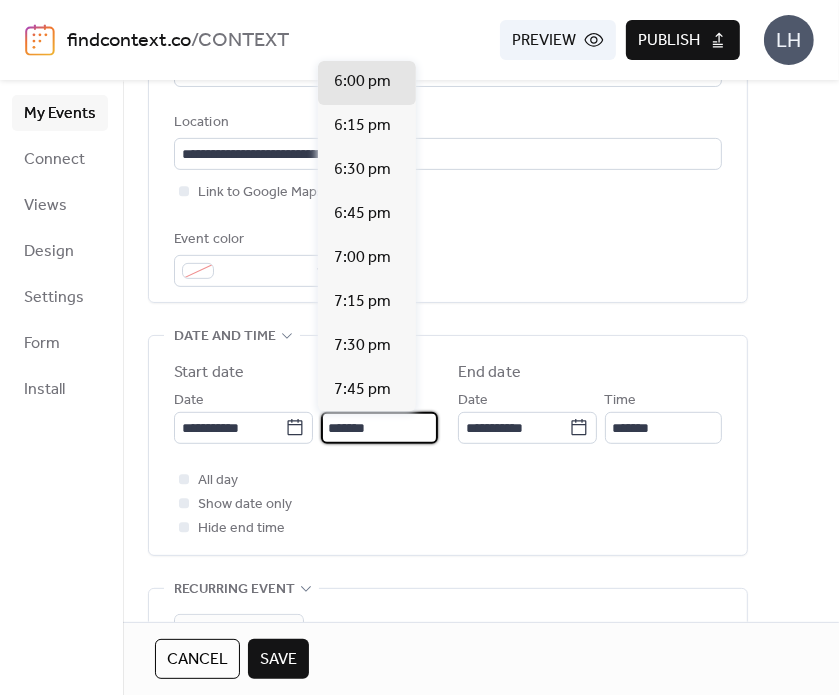 type on "*******" 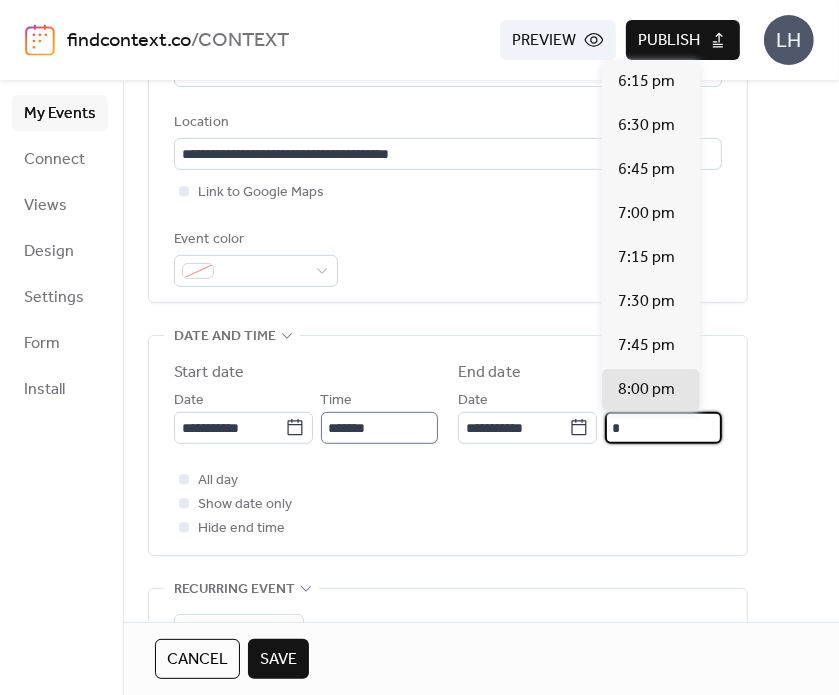 scroll, scrollTop: 308, scrollLeft: 0, axis: vertical 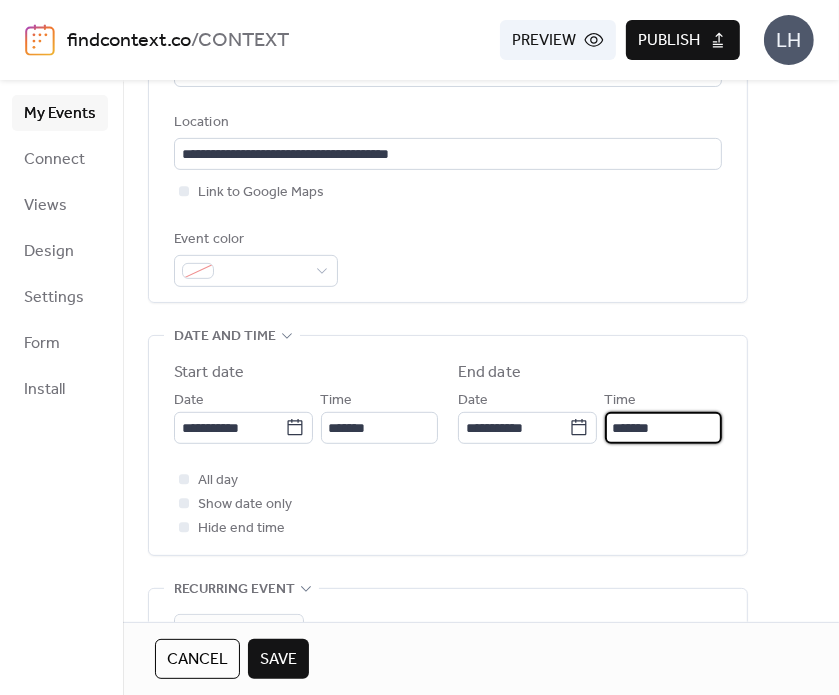 type on "*******" 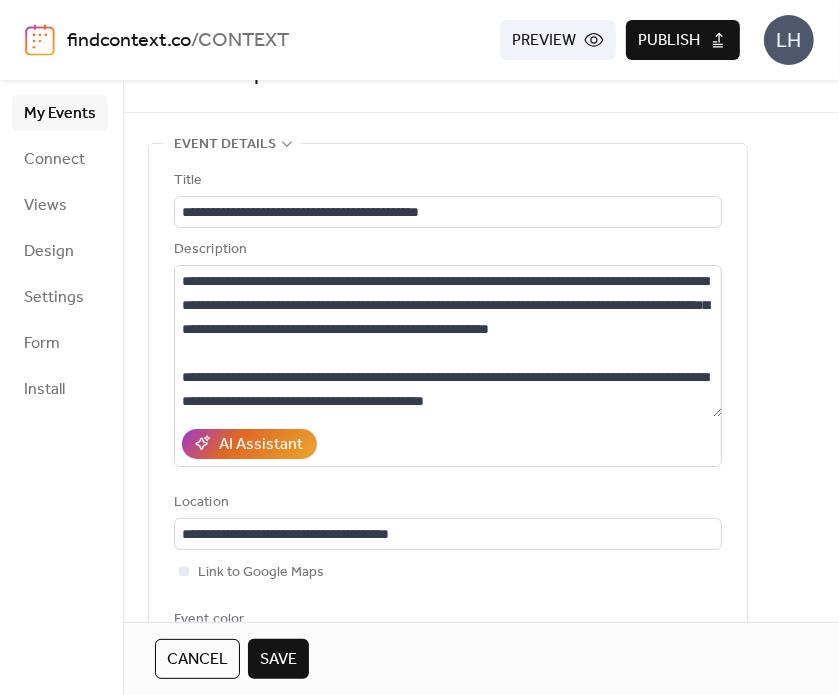 scroll, scrollTop: 44, scrollLeft: 0, axis: vertical 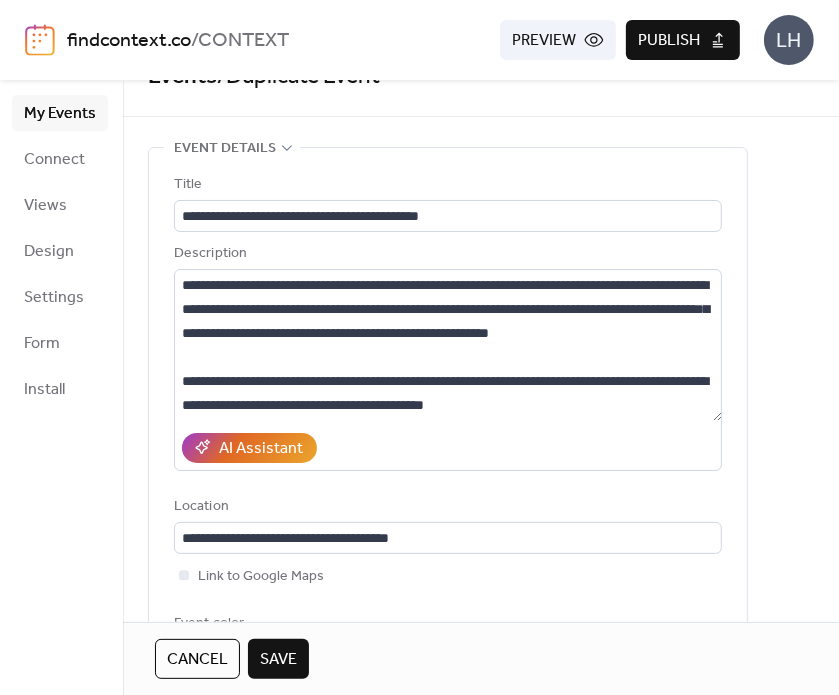 click on "Description" at bounding box center (446, 254) 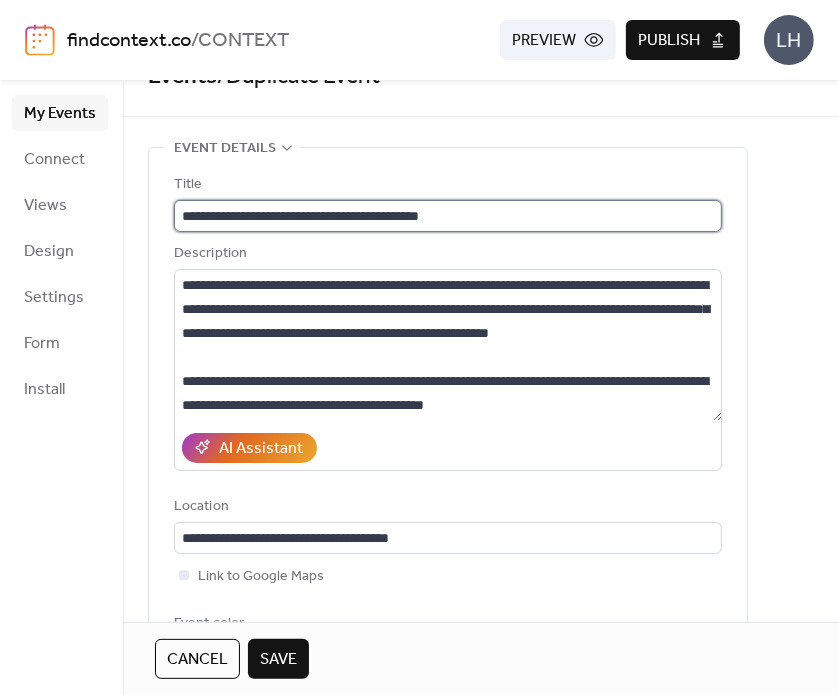 click on "**********" at bounding box center (448, 216) 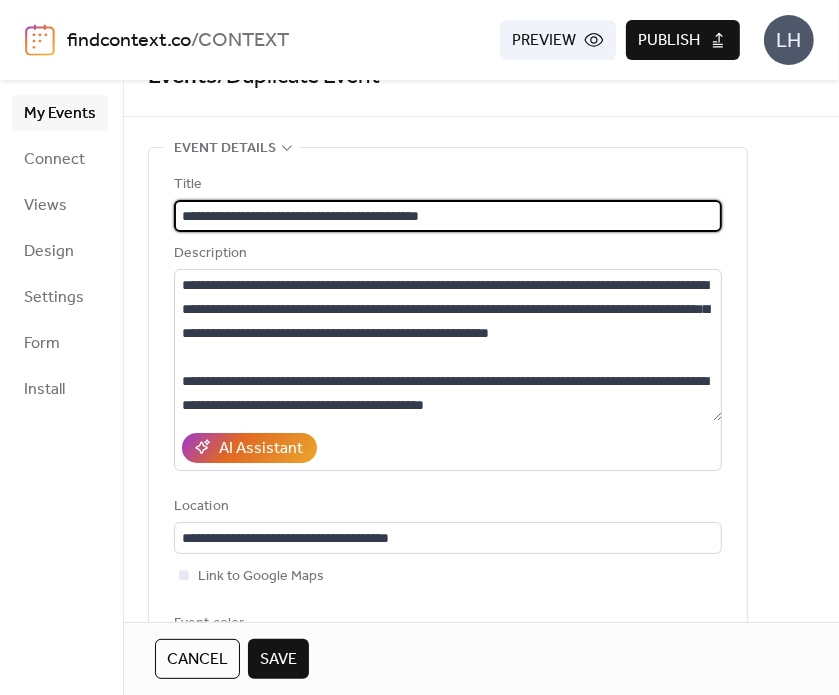 paste 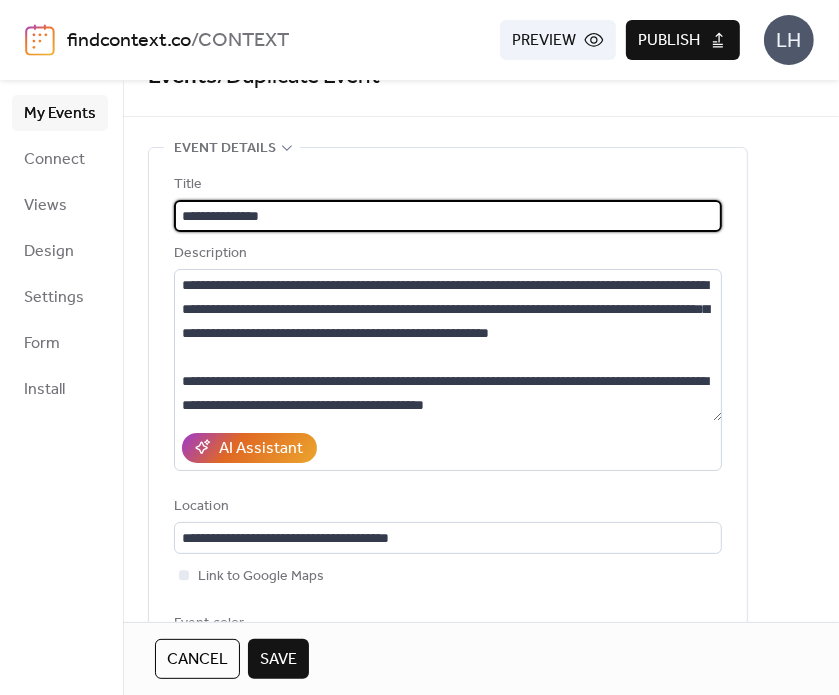 type on "**********" 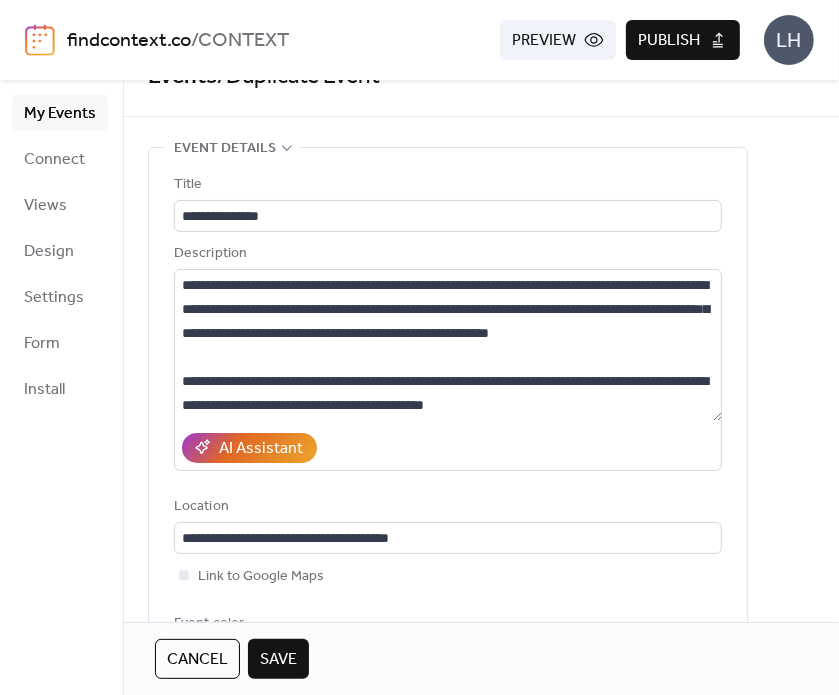 click on "AI Assistant" at bounding box center (448, 448) 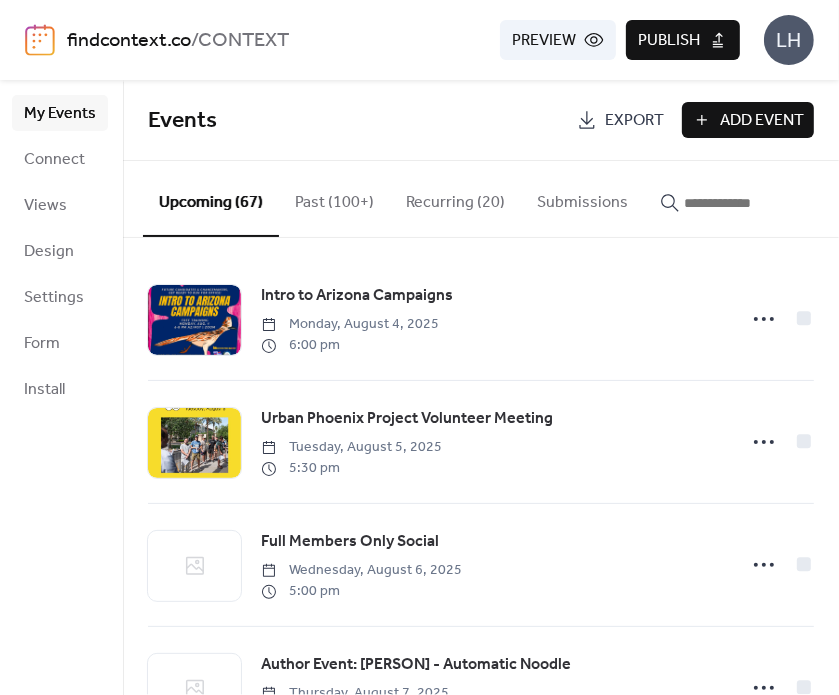 click on "Events Export Add Event" at bounding box center [481, 120] 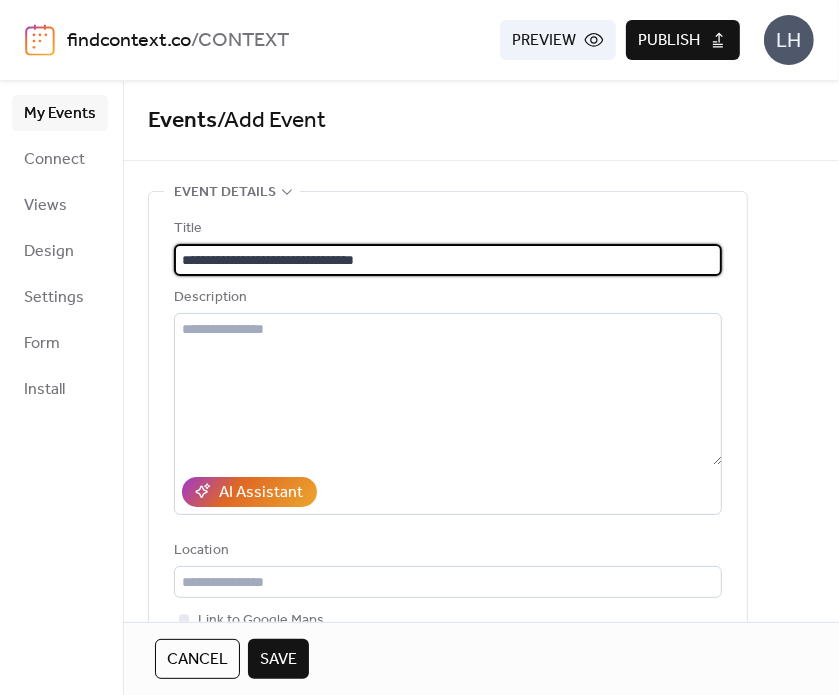 type on "**********" 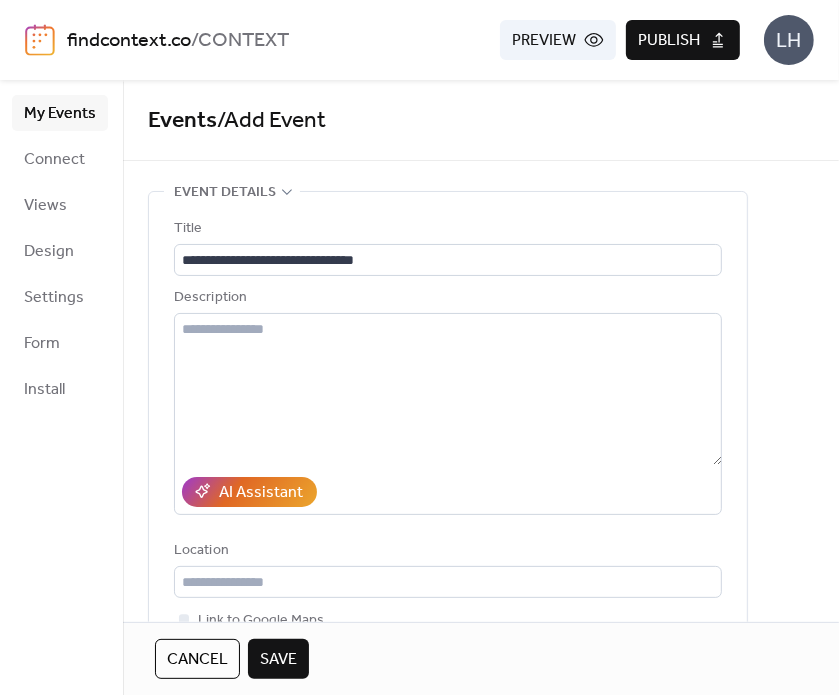 click on "Description" at bounding box center [448, 400] 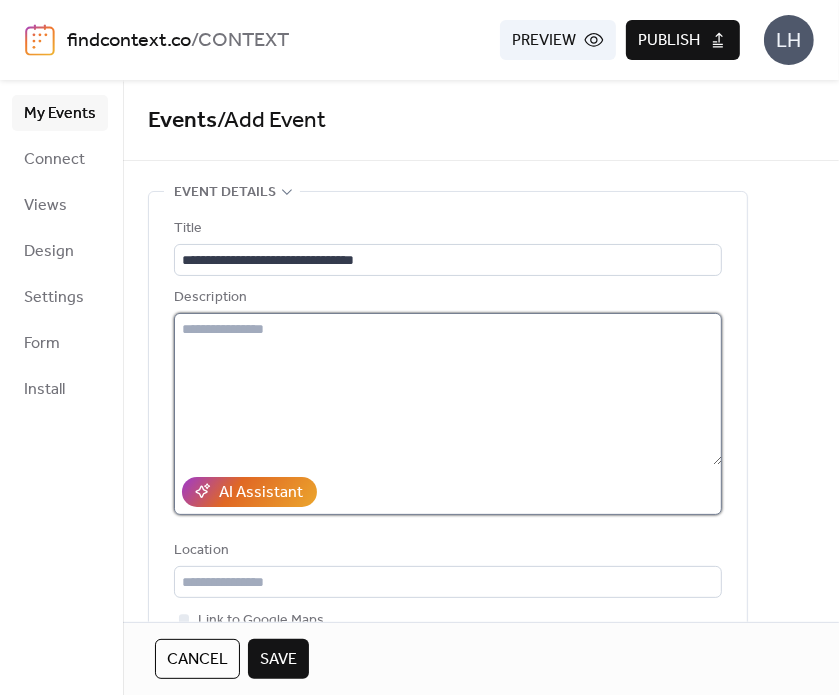 click at bounding box center [448, 389] 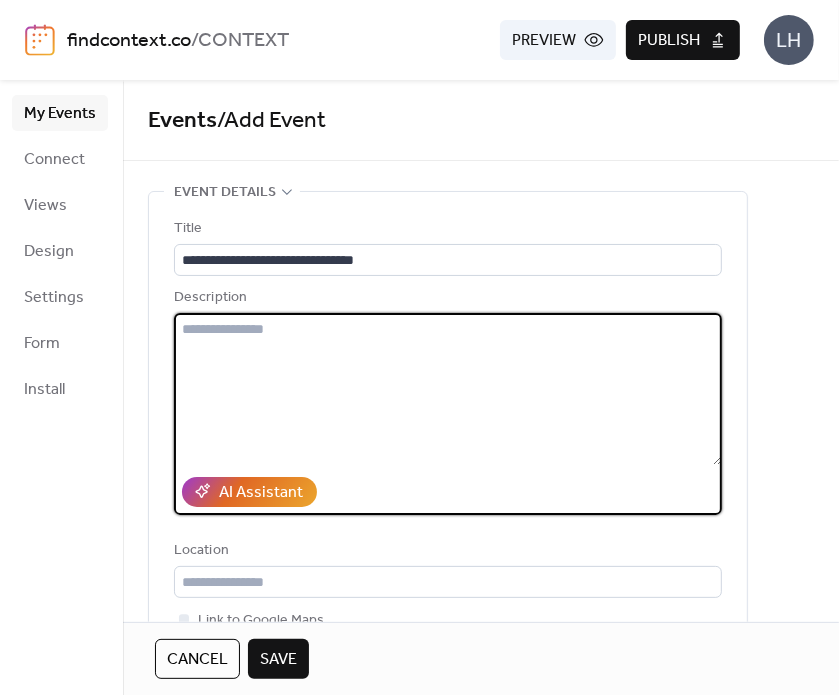 paste on "**********" 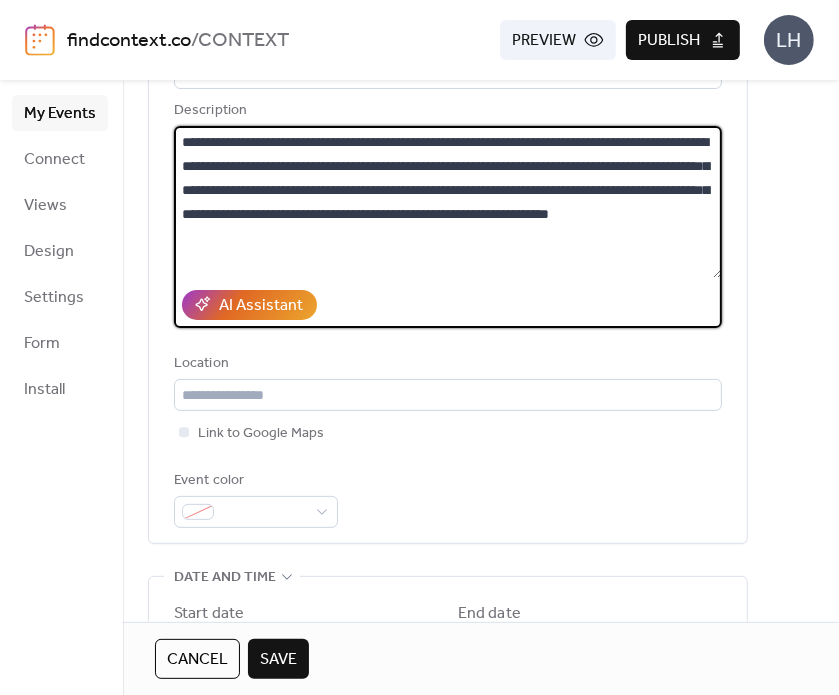 scroll, scrollTop: 208, scrollLeft: 0, axis: vertical 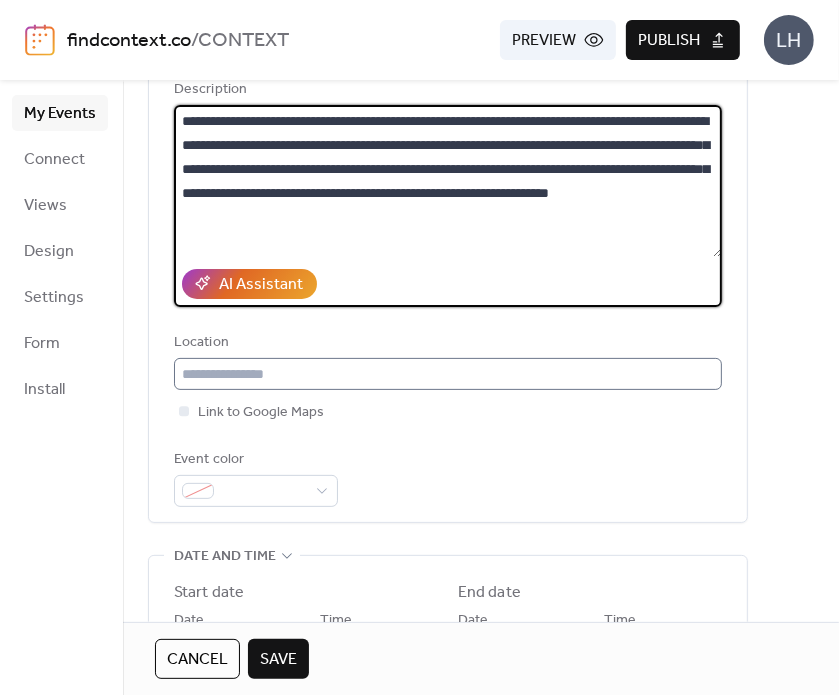 type on "**********" 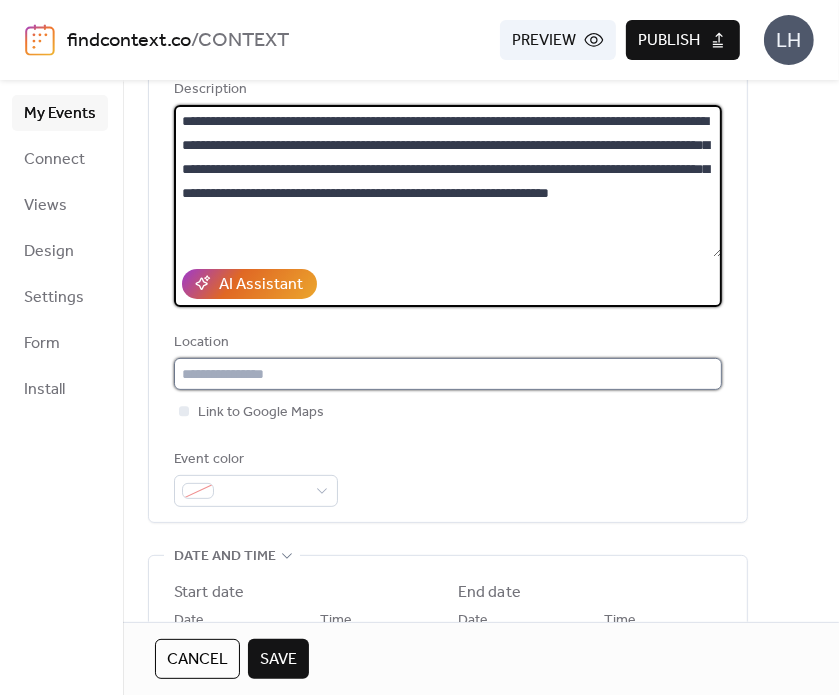 click at bounding box center (448, 374) 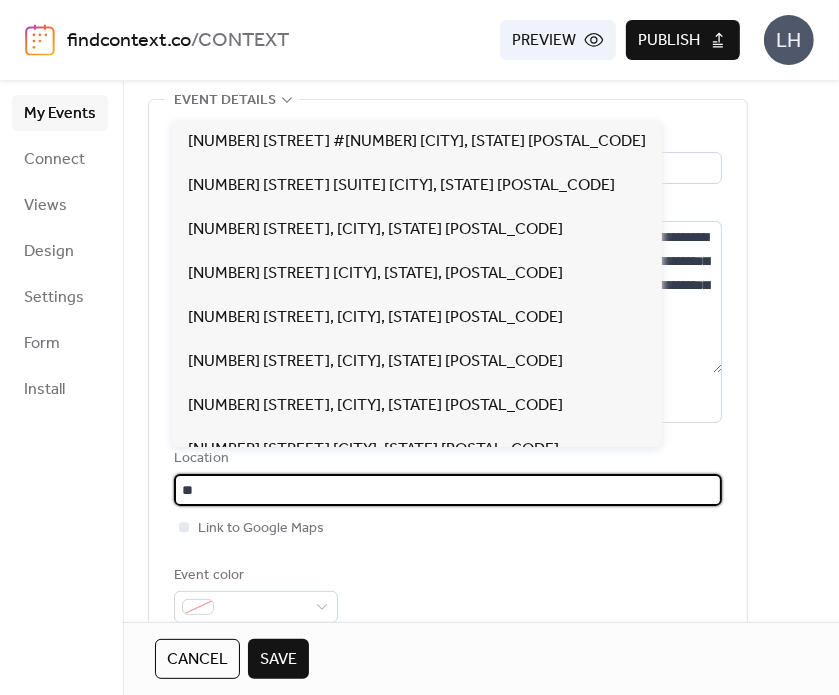 scroll, scrollTop: 92, scrollLeft: 0, axis: vertical 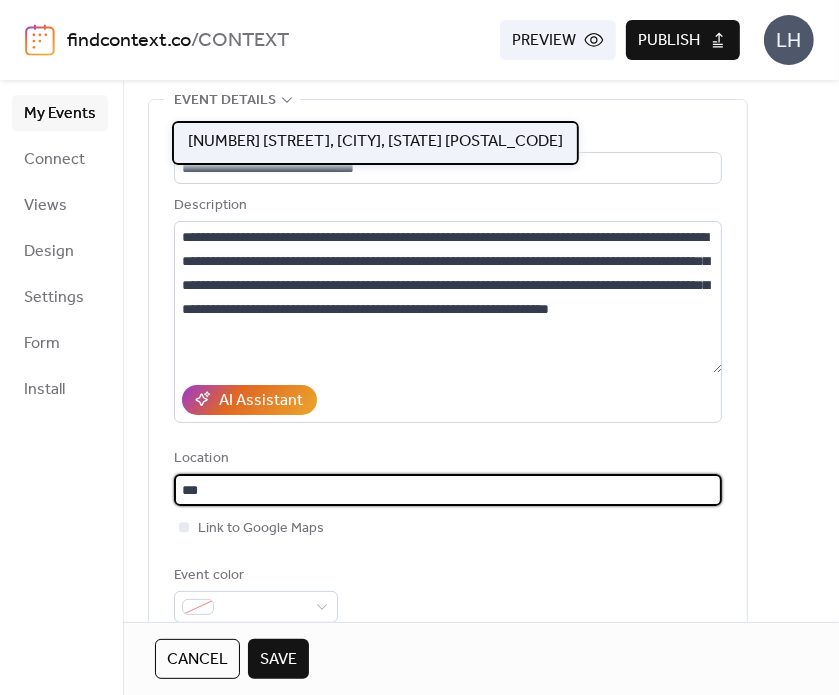 click on "[NUMBER] [STREET], [CITY], [STATE] [POSTAL_CODE]" at bounding box center [375, 142] 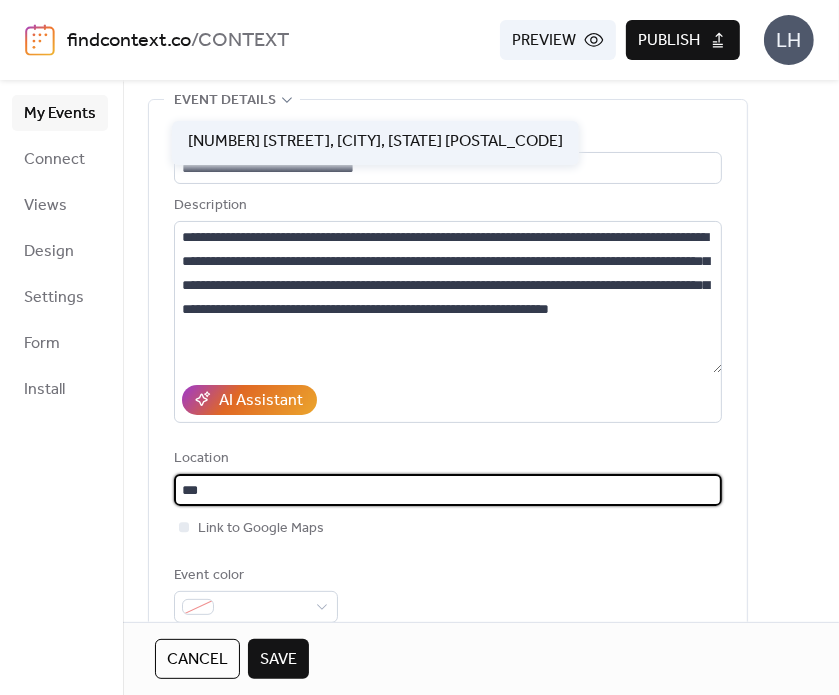 type on "**********" 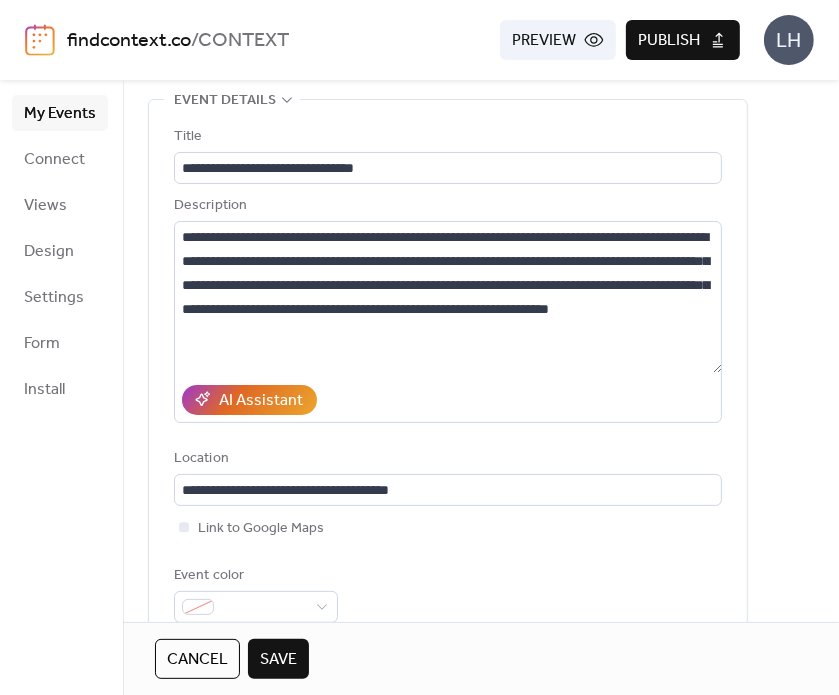 click on "Event color" at bounding box center [448, 593] 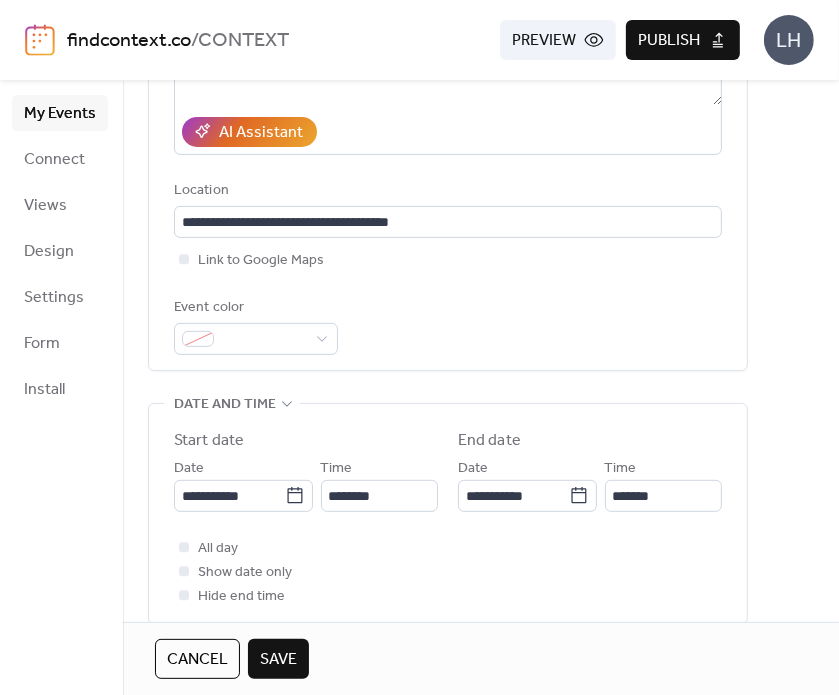 scroll, scrollTop: 383, scrollLeft: 0, axis: vertical 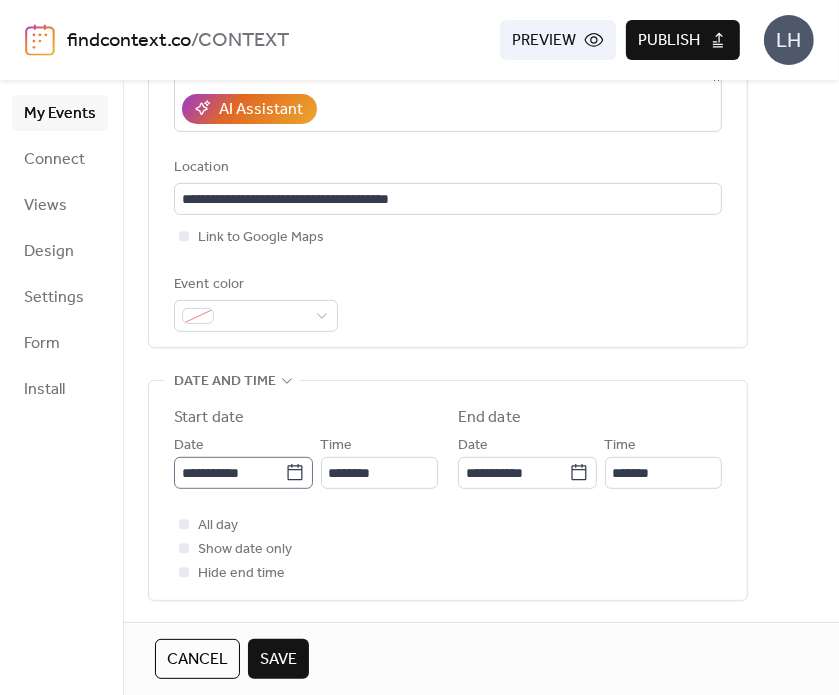 click 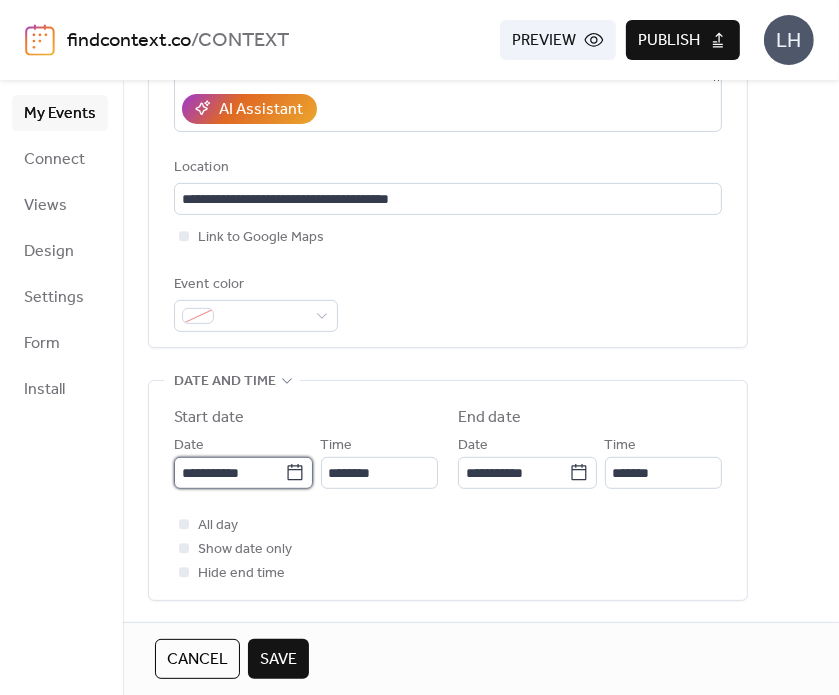 click on "**********" at bounding box center [229, 473] 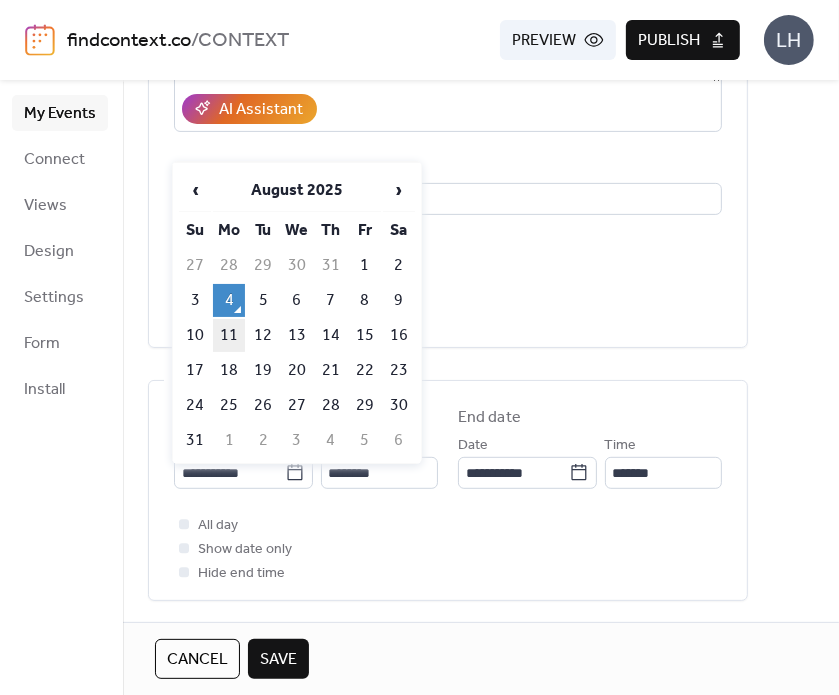 click on "11" at bounding box center (229, 335) 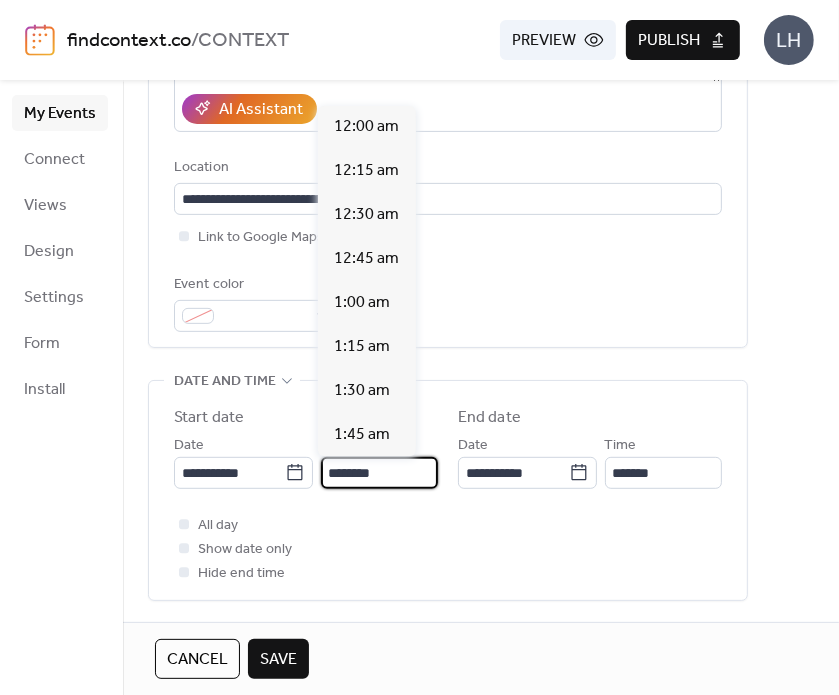 click on "********" at bounding box center [379, 473] 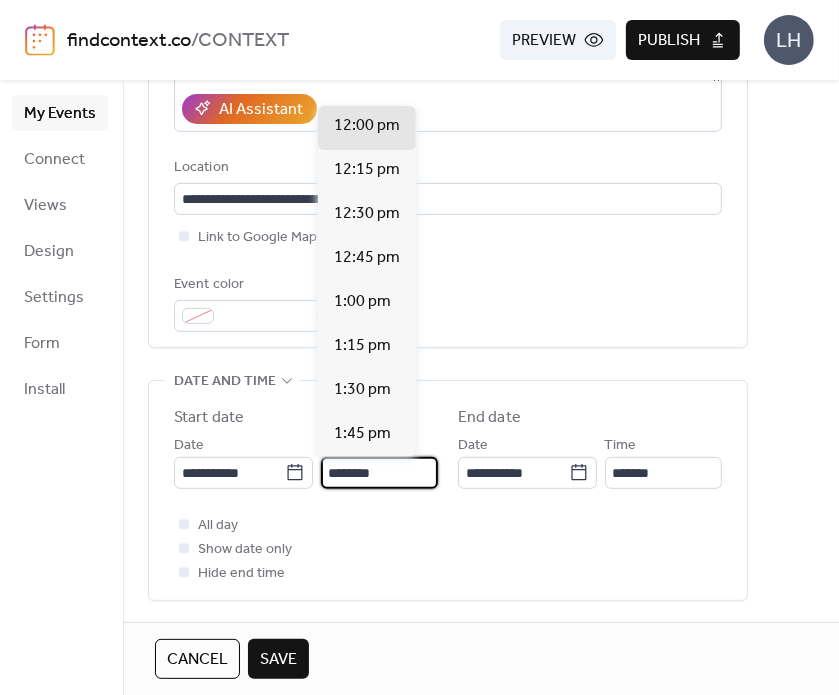 click on "********" at bounding box center [379, 473] 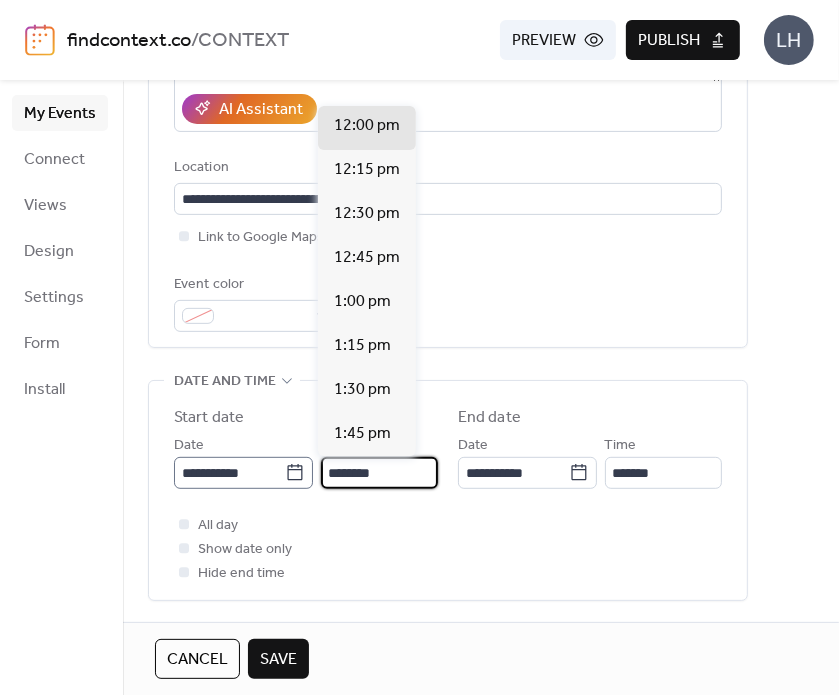 click on "**********" at bounding box center [243, 473] 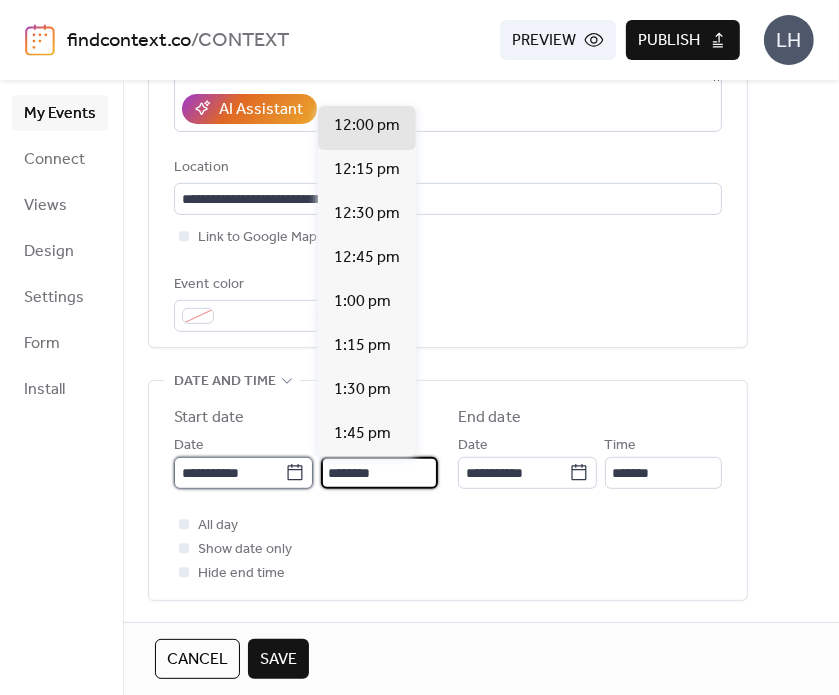 click on "**********" at bounding box center (229, 473) 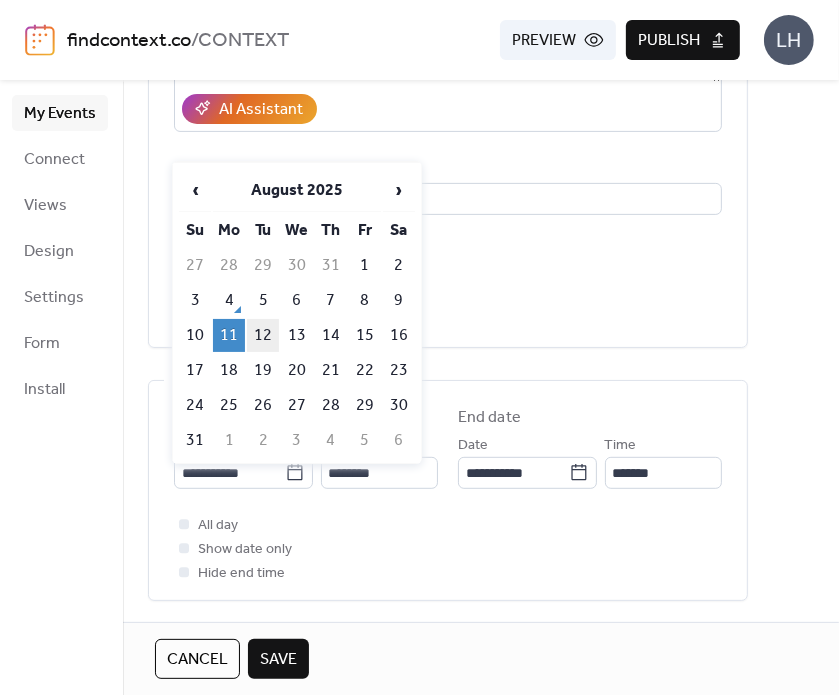 click on "12" at bounding box center (263, 335) 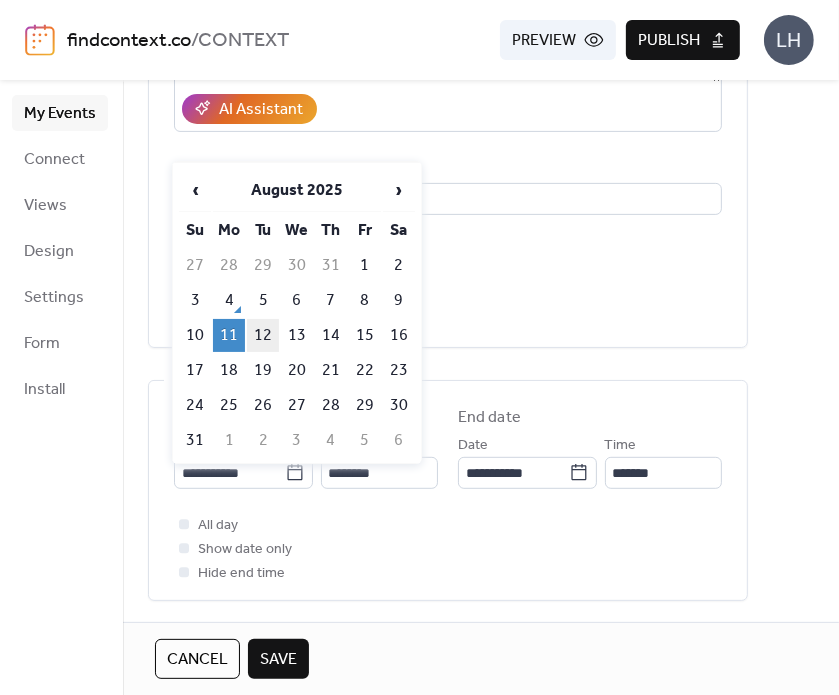 type on "**********" 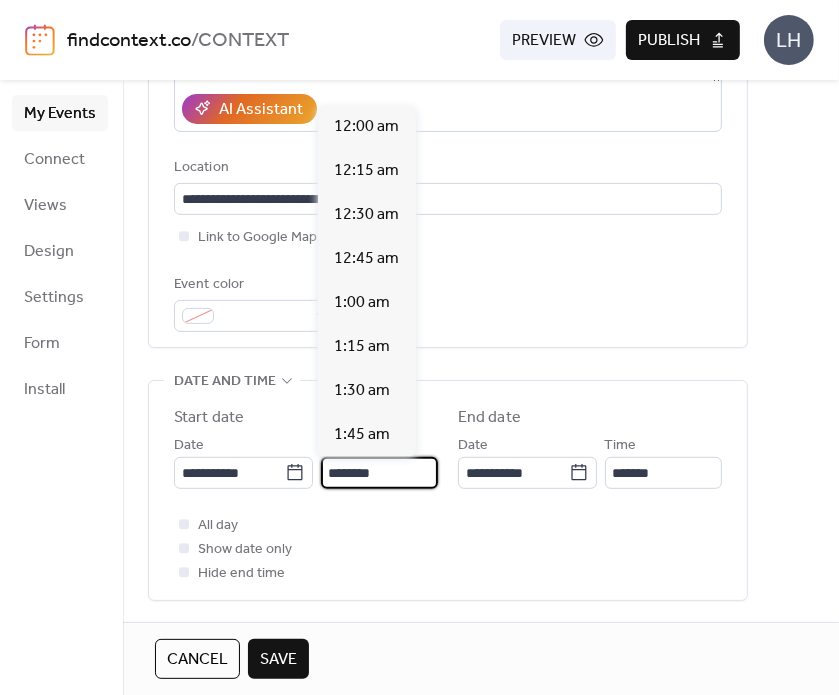 click on "********" at bounding box center [379, 473] 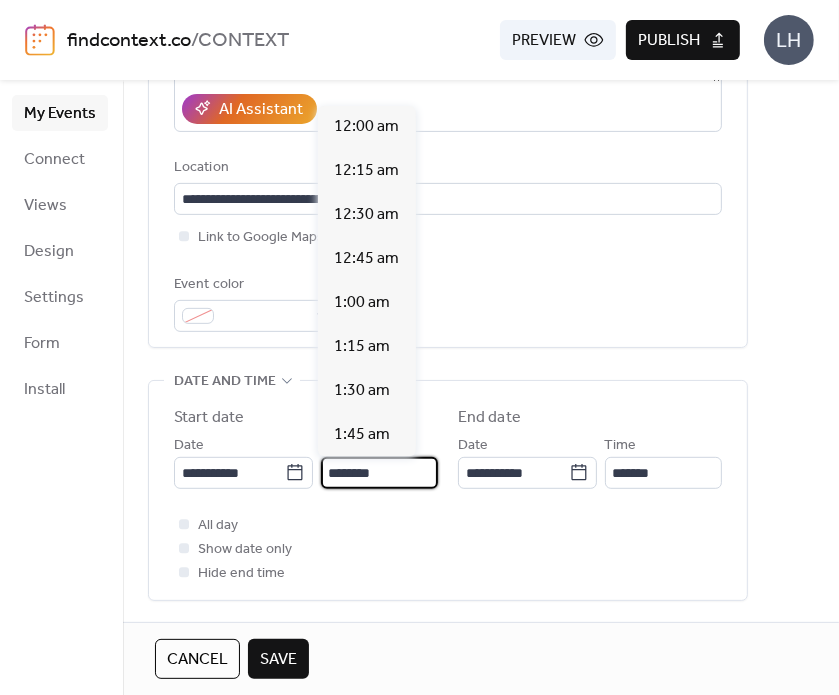scroll, scrollTop: 2112, scrollLeft: 0, axis: vertical 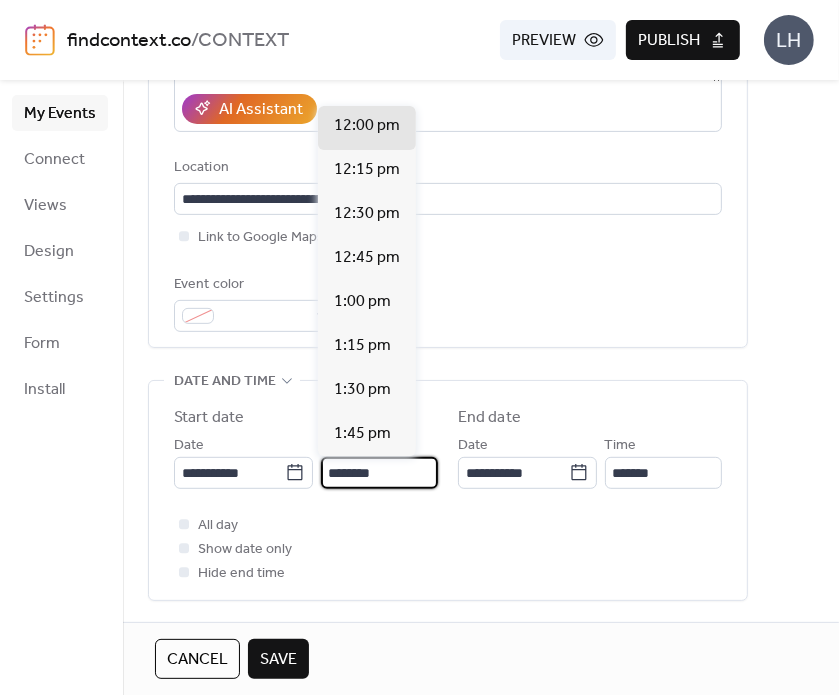 click on "********" at bounding box center (379, 473) 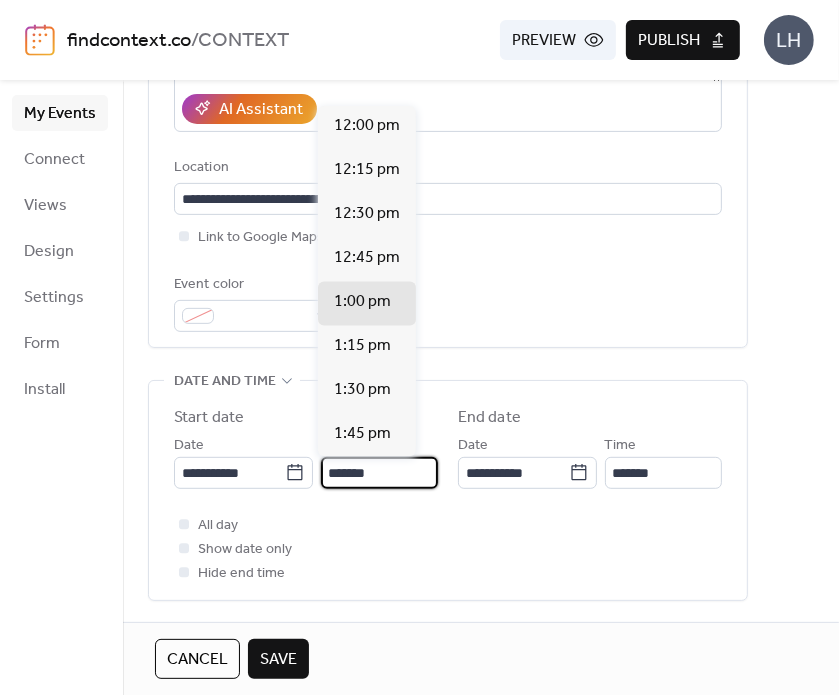 click on "*******" at bounding box center [379, 473] 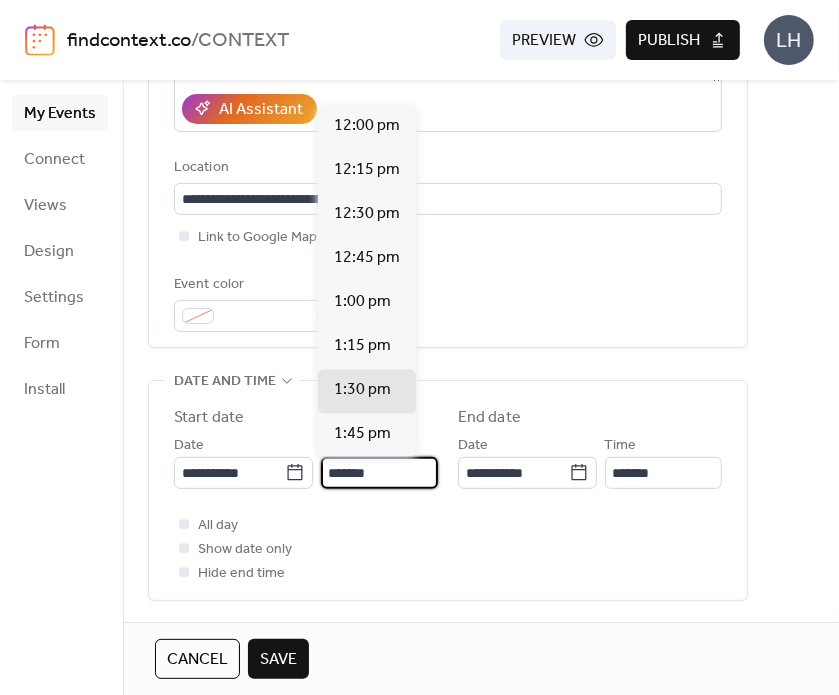 type on "*******" 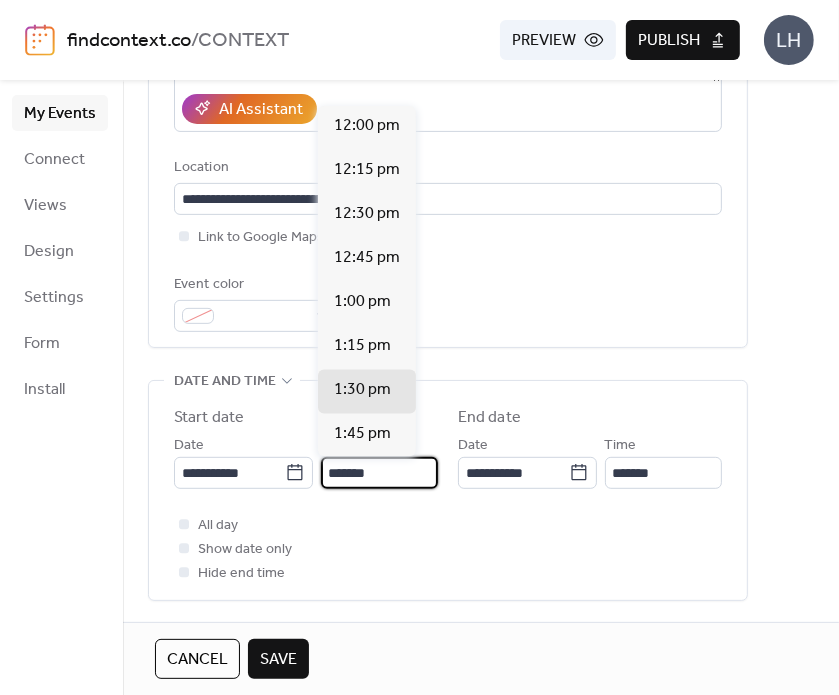 type on "*******" 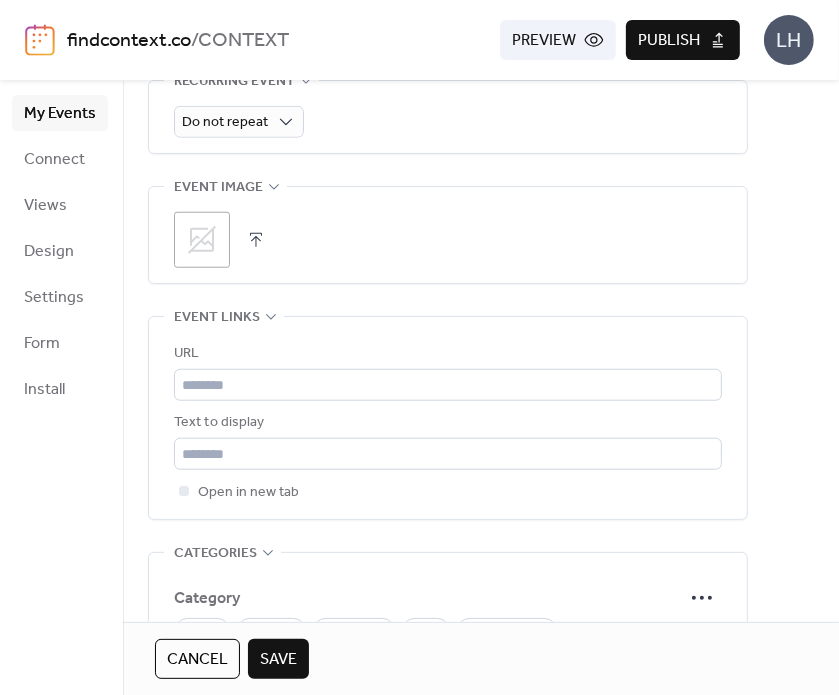 scroll, scrollTop: 938, scrollLeft: 0, axis: vertical 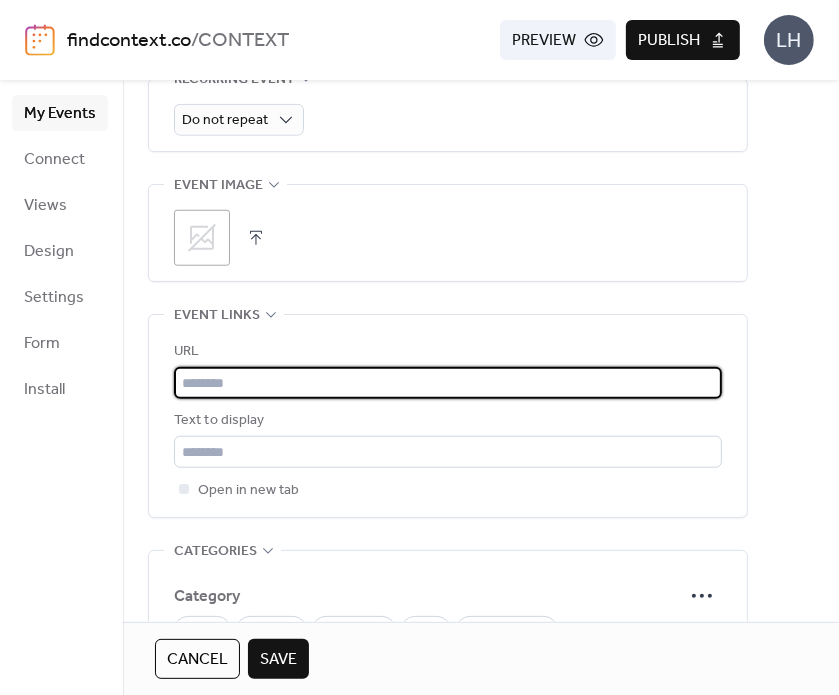 click at bounding box center [448, 383] 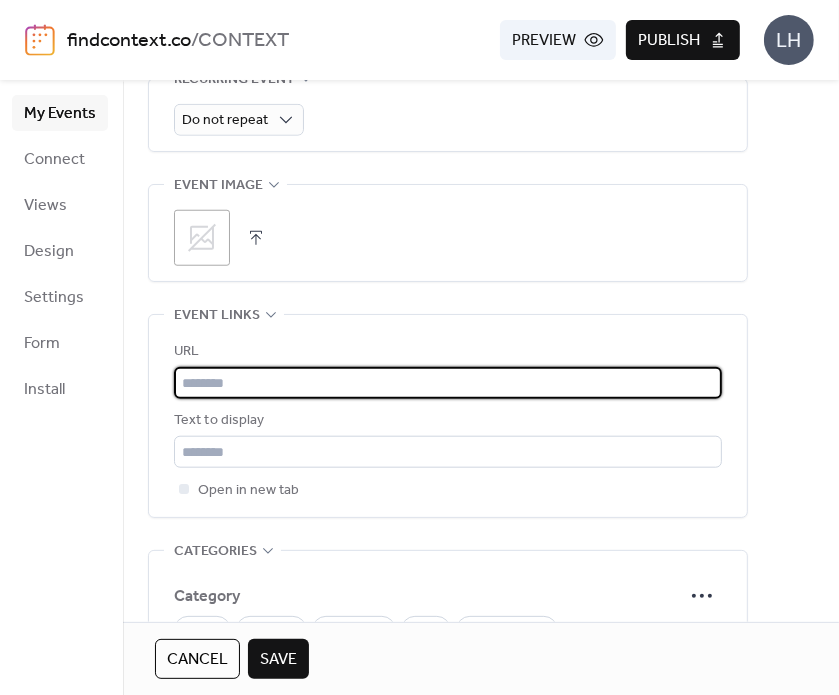 paste on "**********" 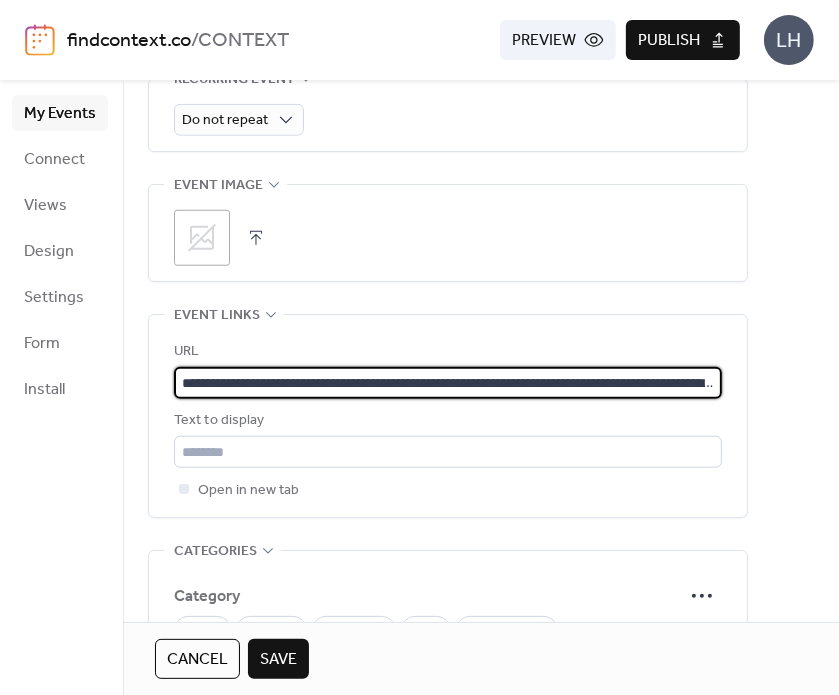 scroll, scrollTop: 0, scrollLeft: 556, axis: horizontal 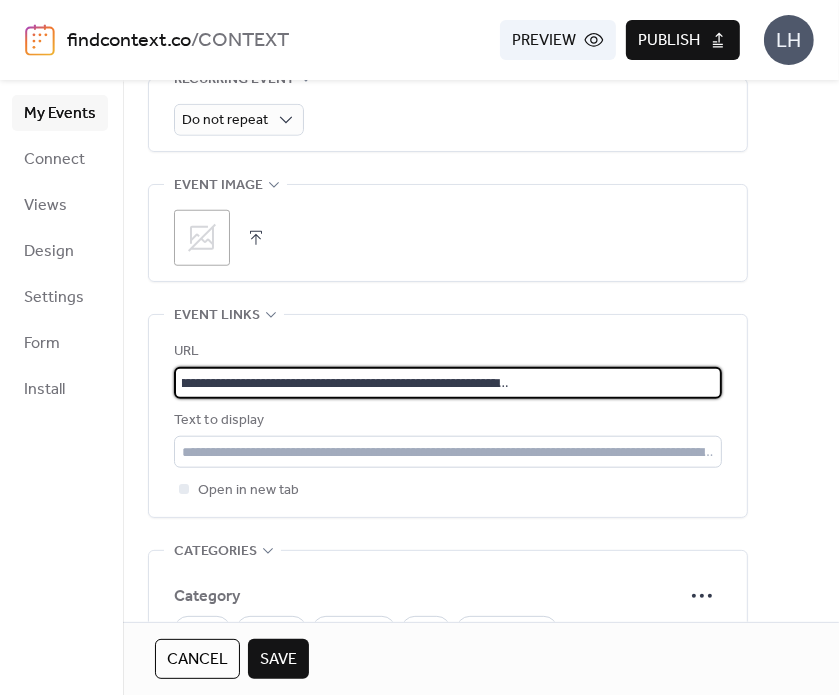type on "**********" 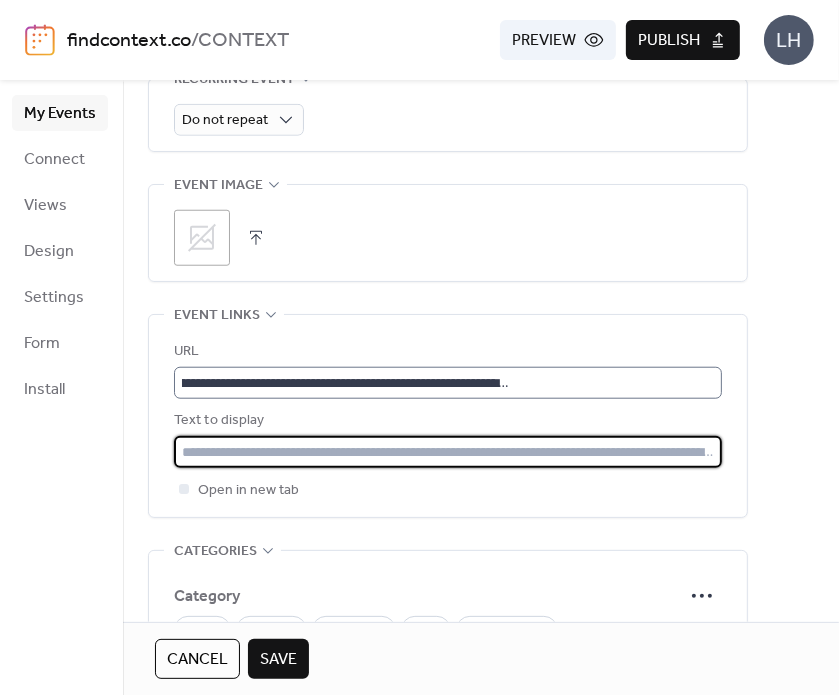 scroll, scrollTop: 0, scrollLeft: 0, axis: both 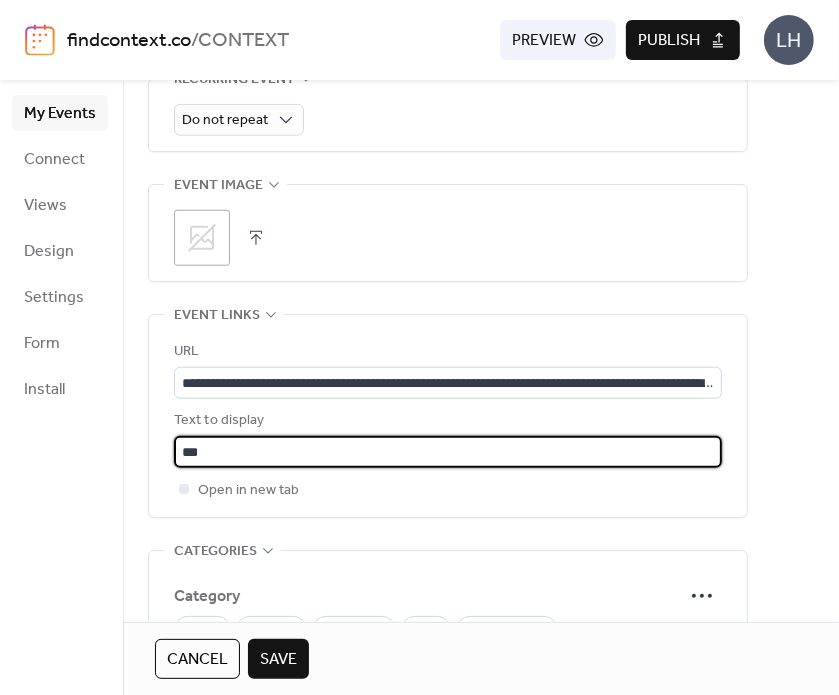 type on "**********" 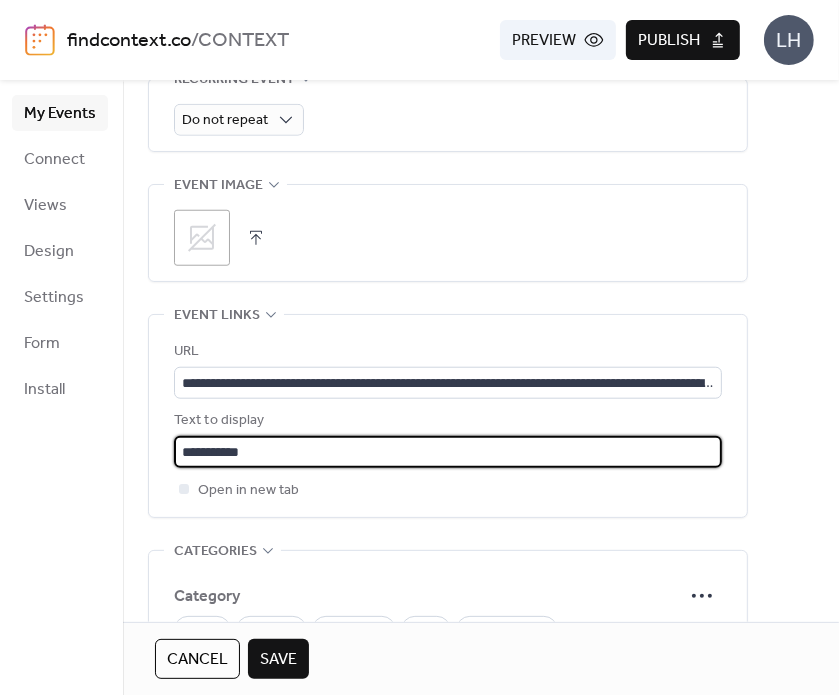 click on "Category Event Lecture Workshop Tour Performance Tags Arts / Create Culture Get Active Entertainment Meet Up Learn Hands On Food + Bev Explore Market Music Nature + Outdoors Family 21+ Club Add Category" at bounding box center (448, 714) 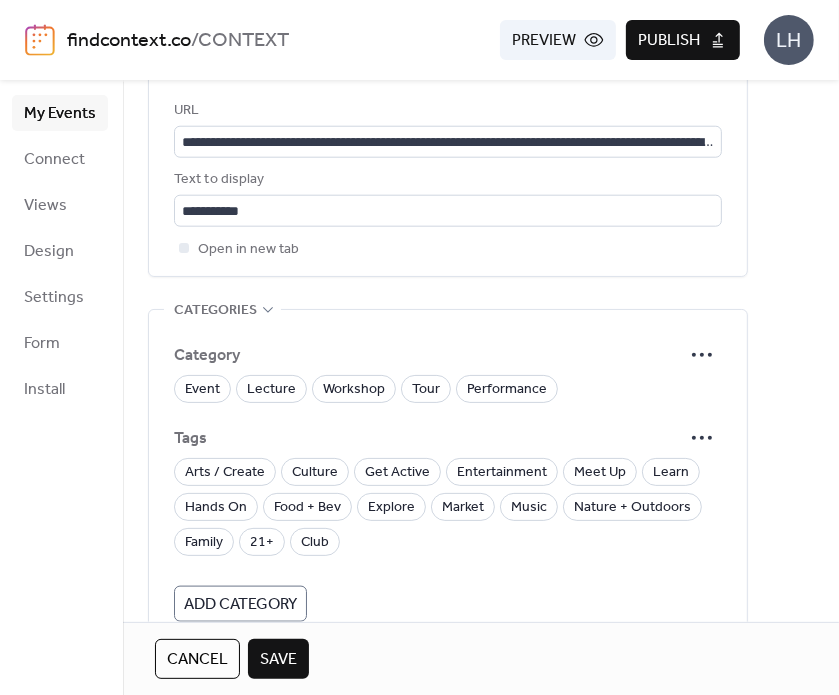 scroll, scrollTop: 1184, scrollLeft: 0, axis: vertical 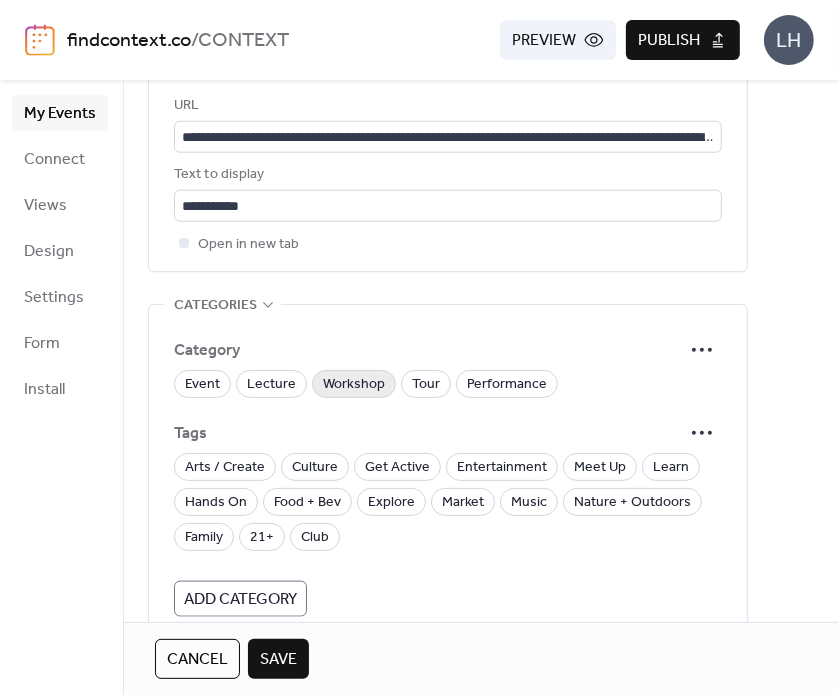 click on "Workshop" at bounding box center (354, 385) 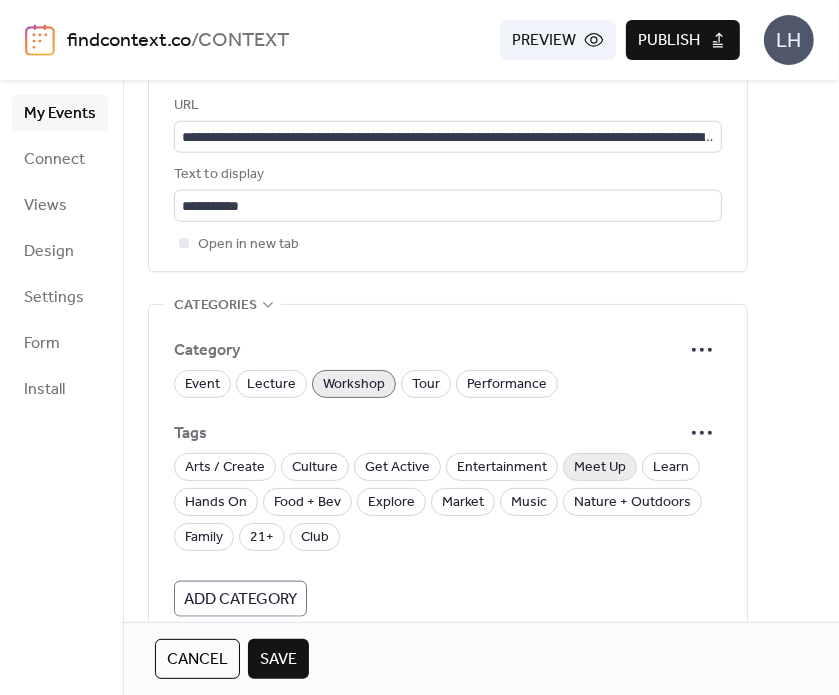 click on "Meet Up" at bounding box center (600, 468) 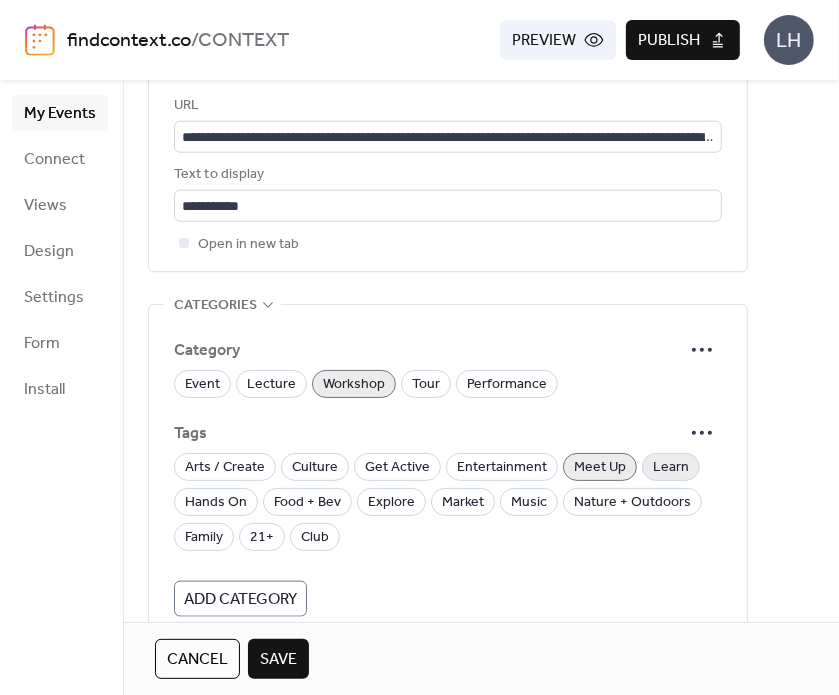 click on "Learn" at bounding box center (671, 468) 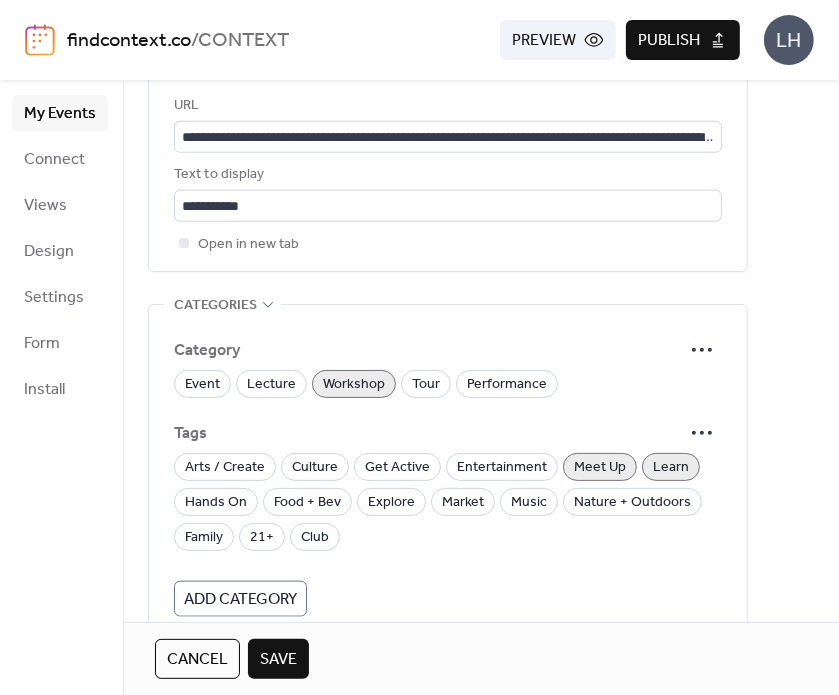 click on "Save" at bounding box center (278, 660) 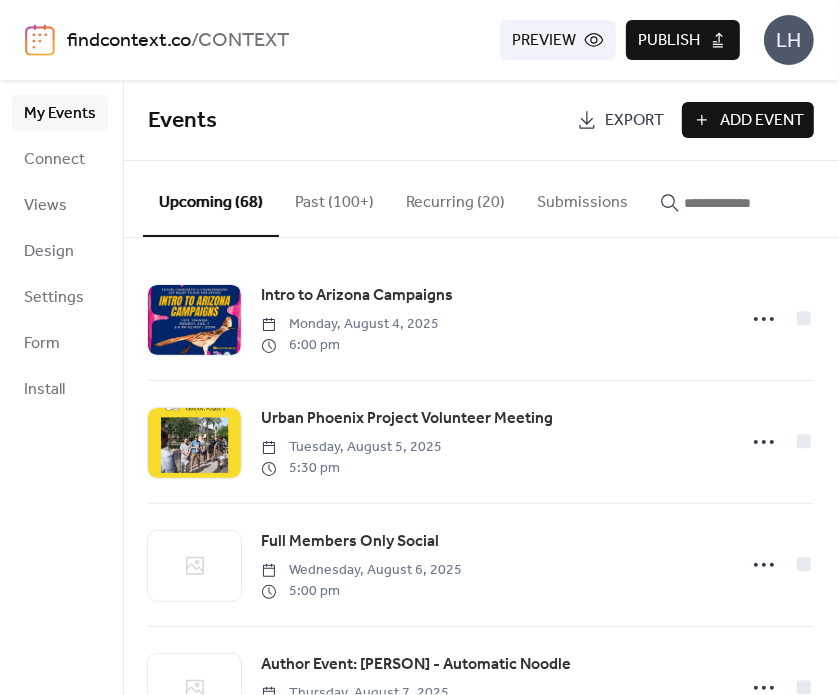 click on "Events Export Add Event" at bounding box center [481, 120] 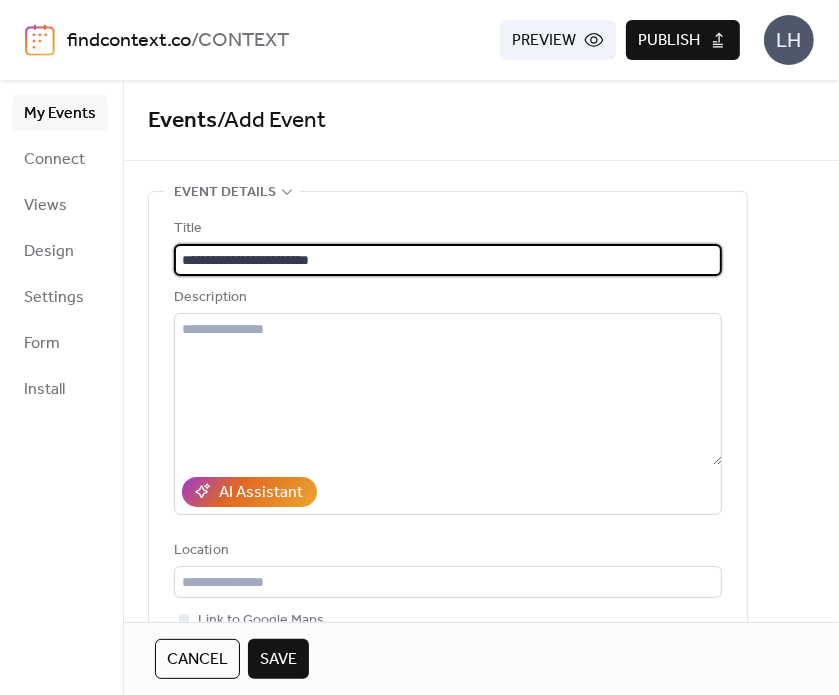 type on "**********" 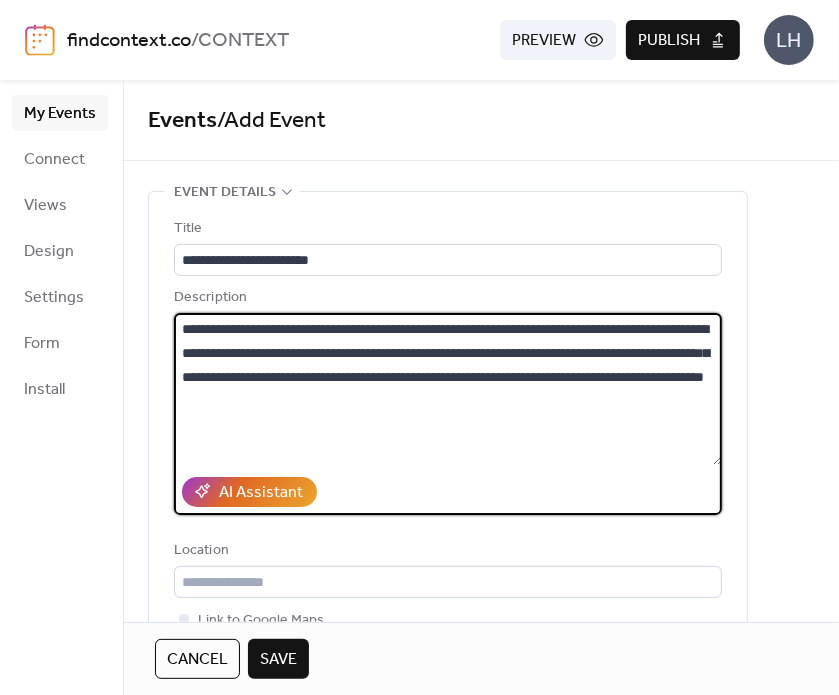 click on "**********" at bounding box center [448, 389] 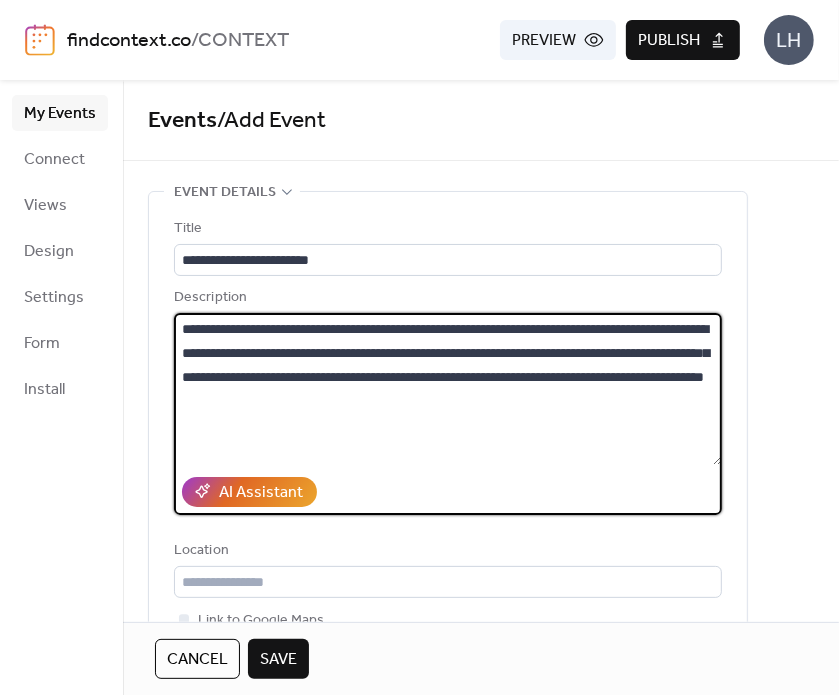 paste on "**" 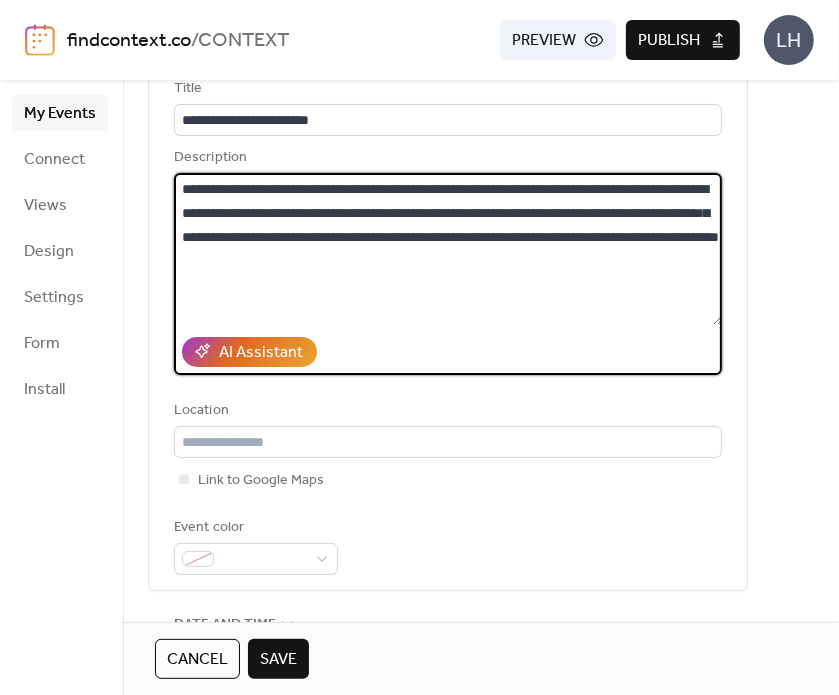 scroll, scrollTop: 160, scrollLeft: 0, axis: vertical 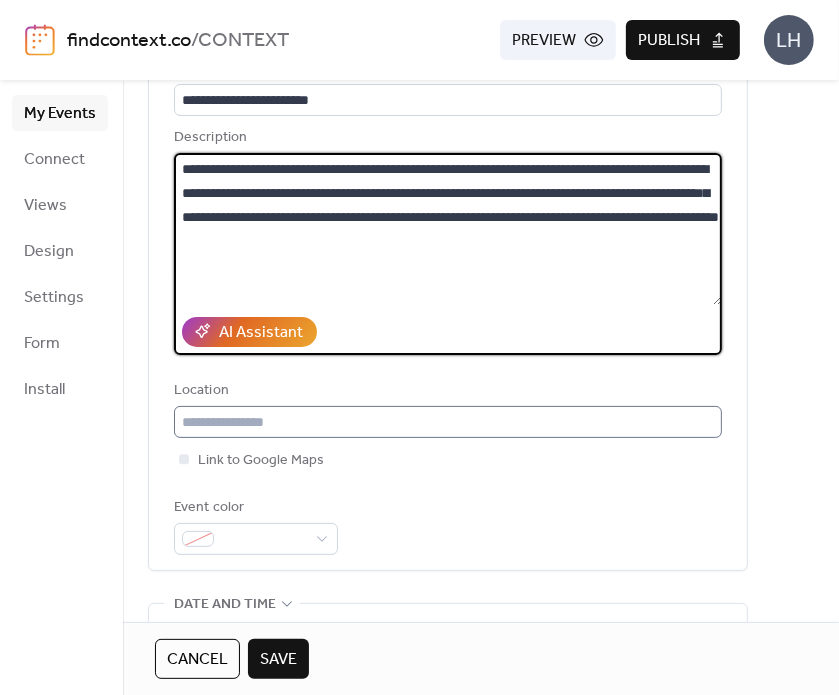 type on "**********" 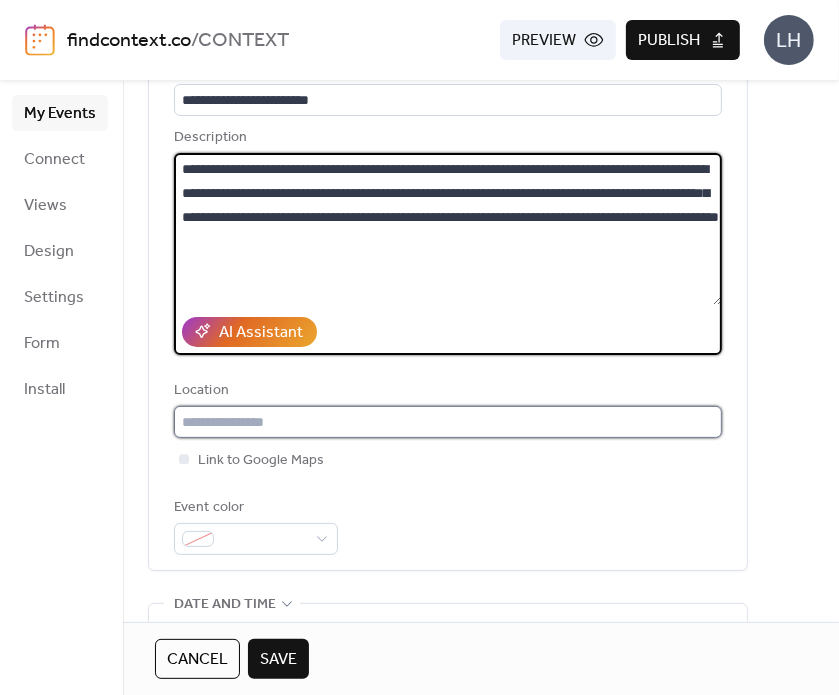 click at bounding box center (448, 422) 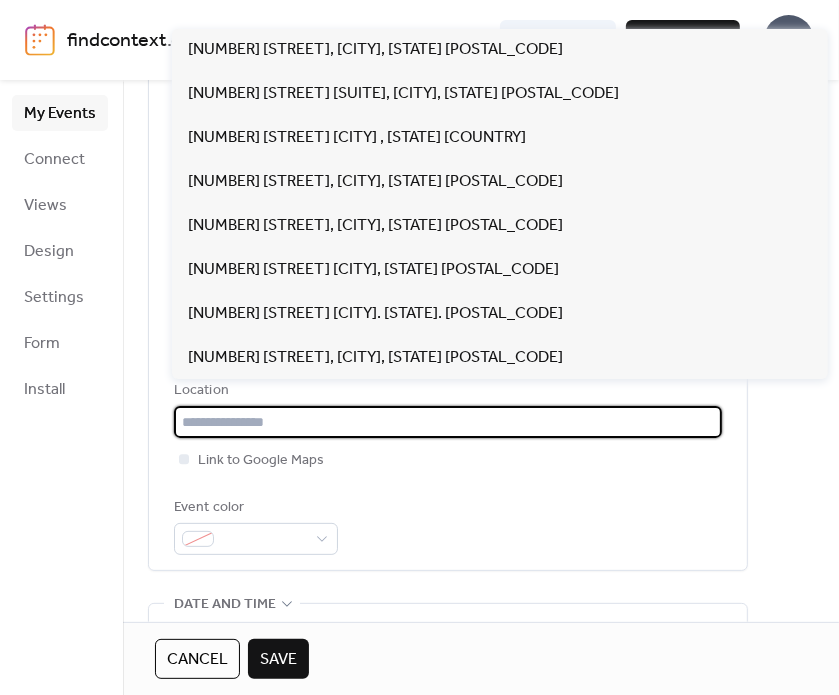 click on "Event color" at bounding box center [448, 525] 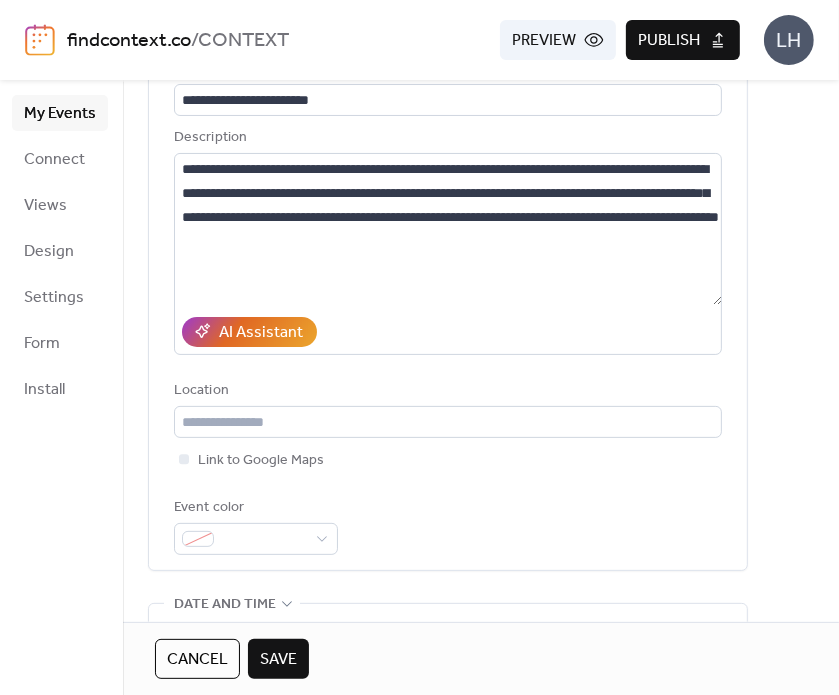 scroll, scrollTop: 0, scrollLeft: 0, axis: both 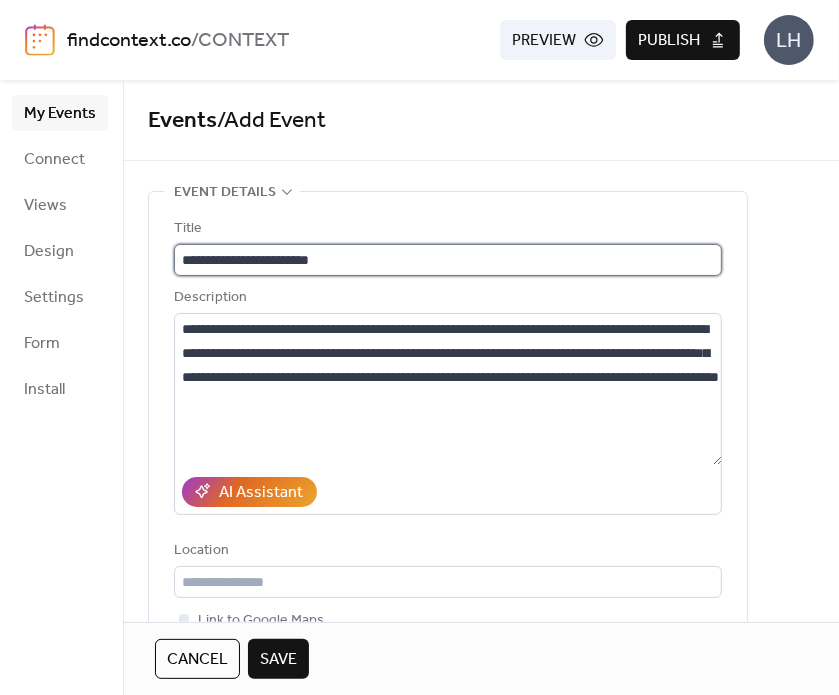 click on "**********" at bounding box center [448, 260] 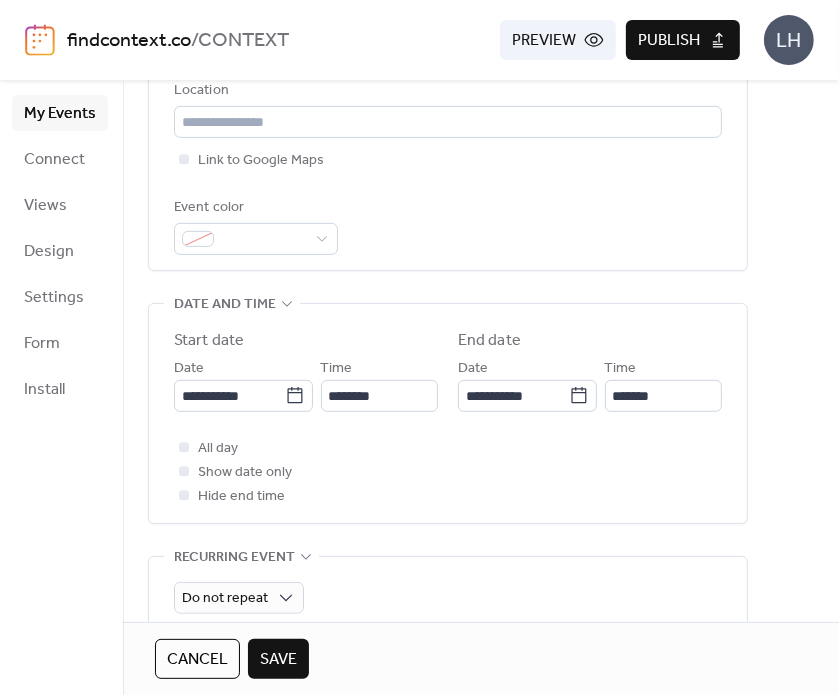 scroll, scrollTop: 500, scrollLeft: 0, axis: vertical 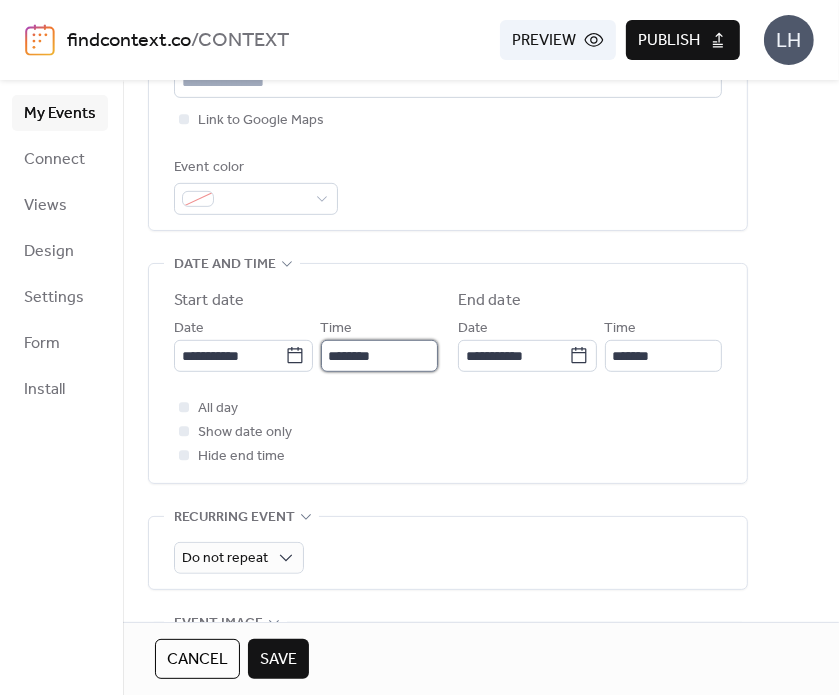 click on "********" at bounding box center [379, 356] 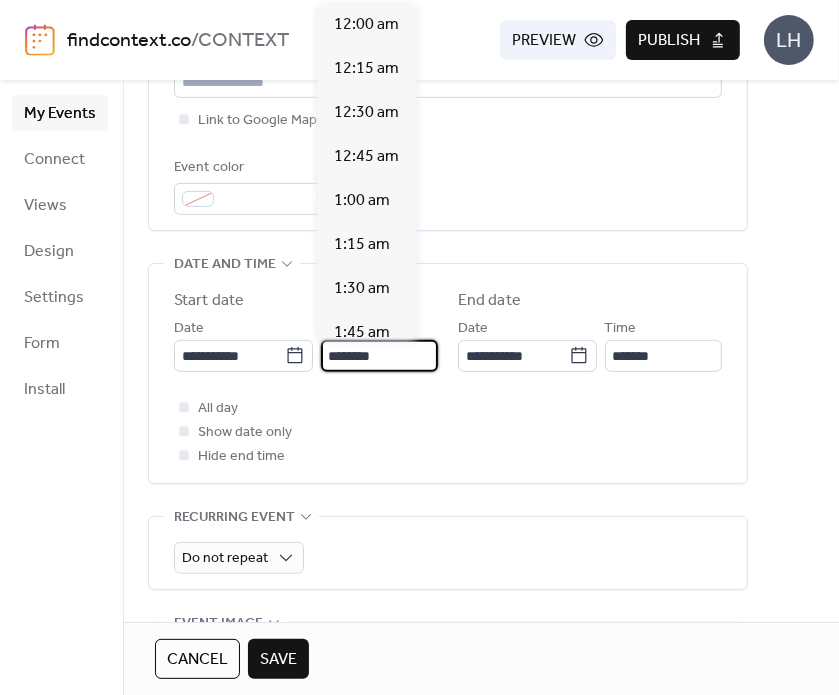 click on "********" at bounding box center [379, 356] 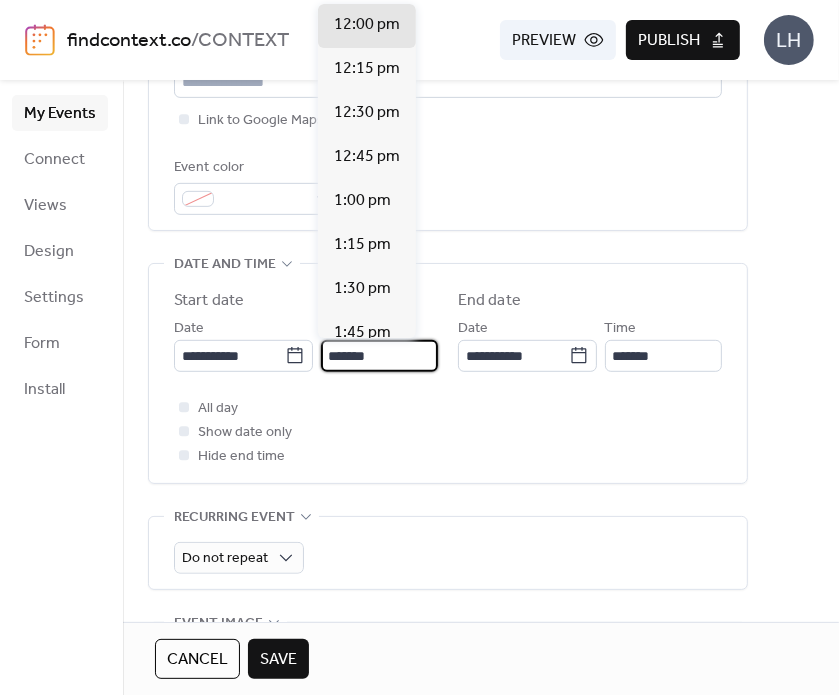 scroll, scrollTop: 2640, scrollLeft: 0, axis: vertical 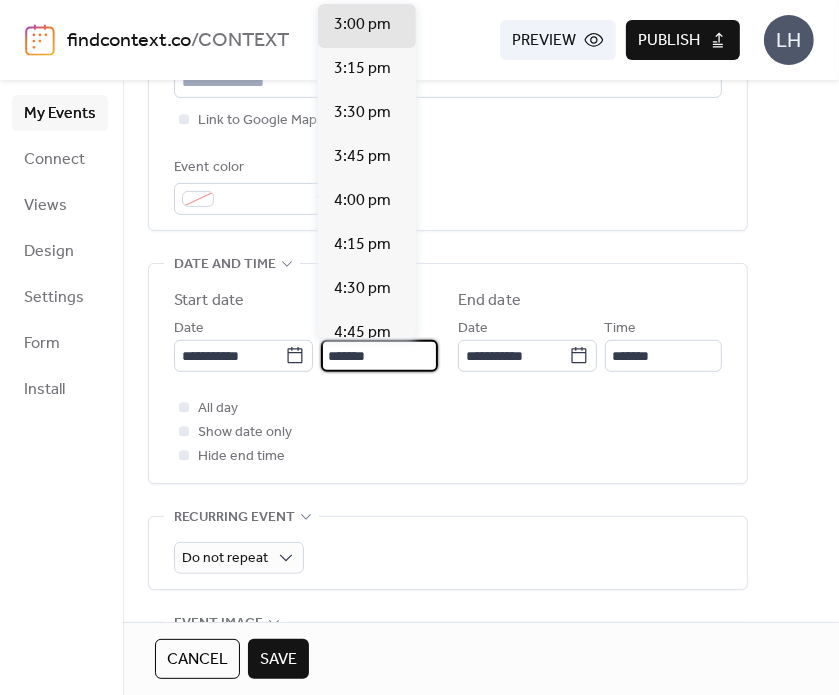 type on "*******" 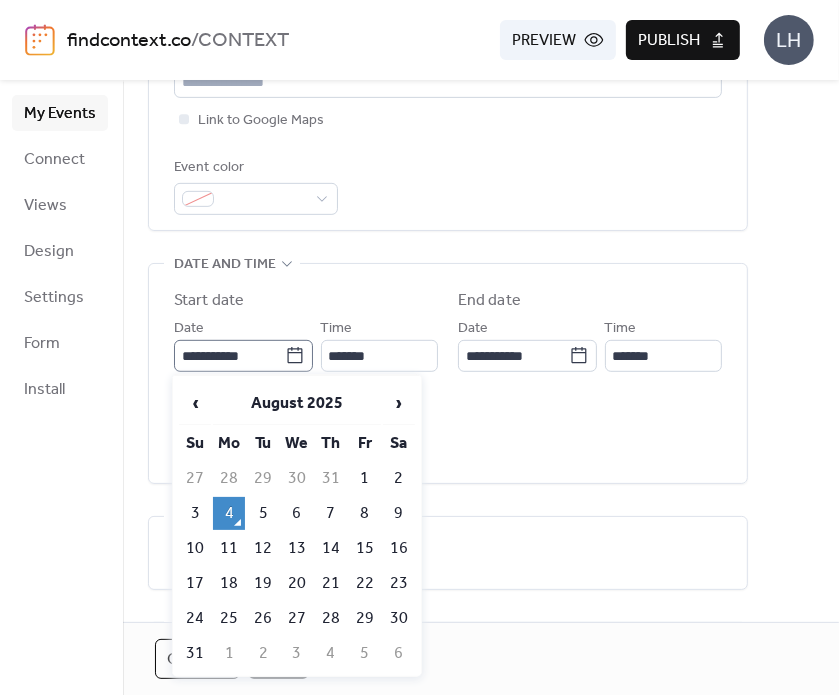 click 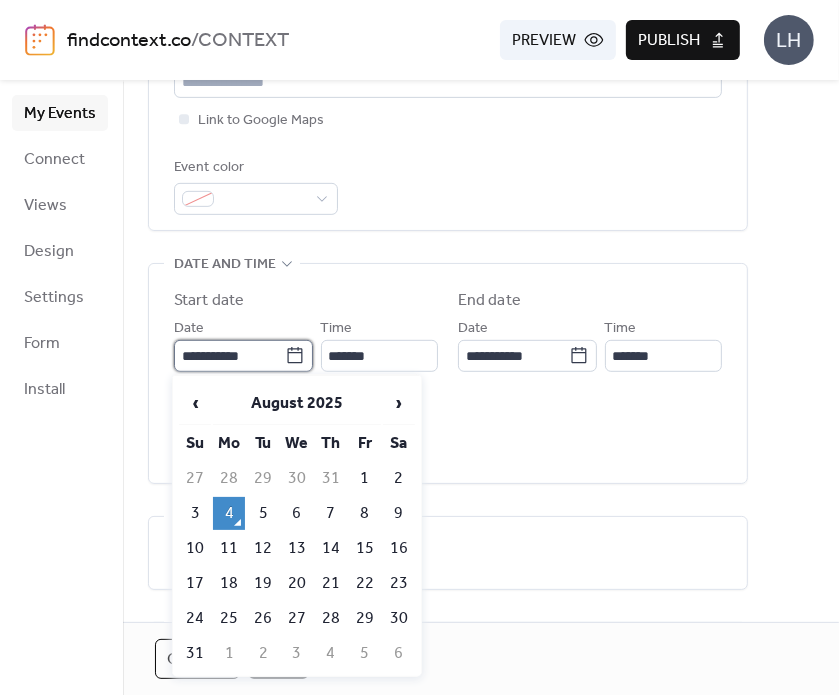 click on "**********" at bounding box center (229, 356) 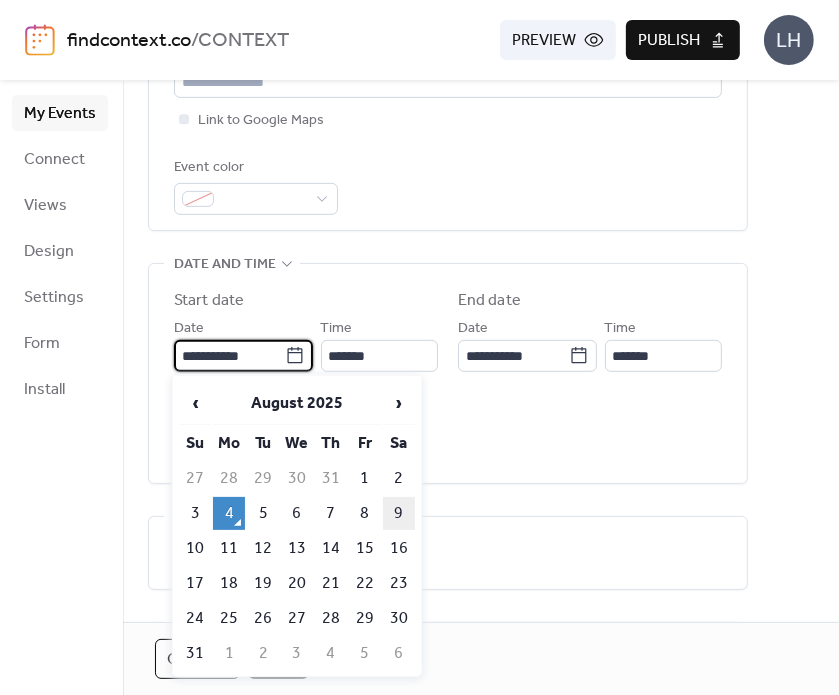 click on "9" at bounding box center [399, 513] 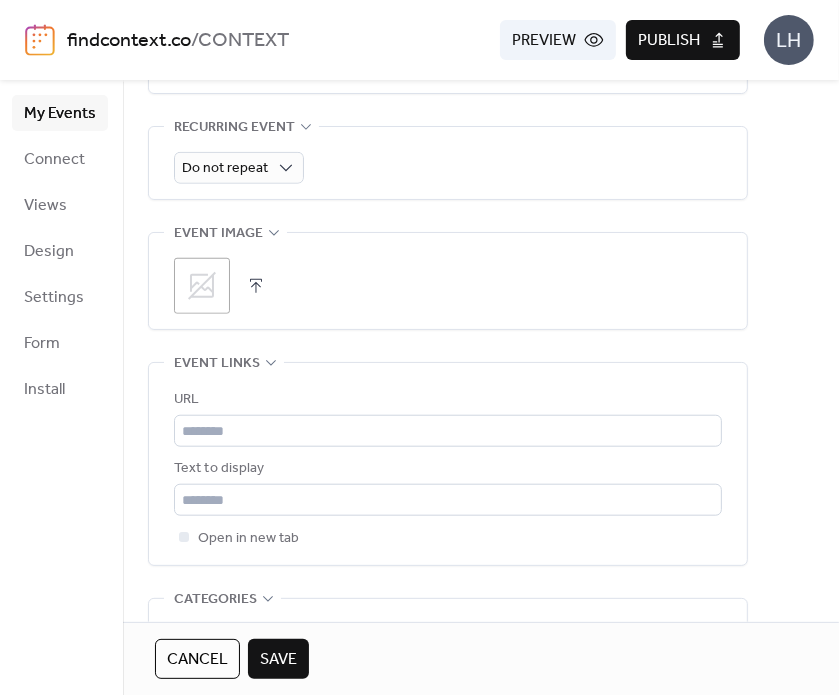 scroll, scrollTop: 963, scrollLeft: 0, axis: vertical 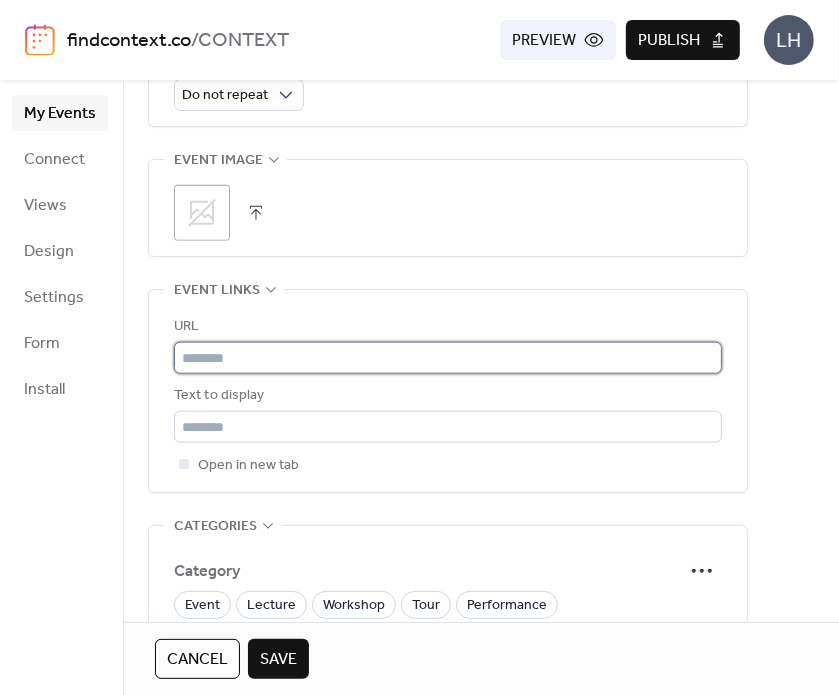 click at bounding box center (448, 358) 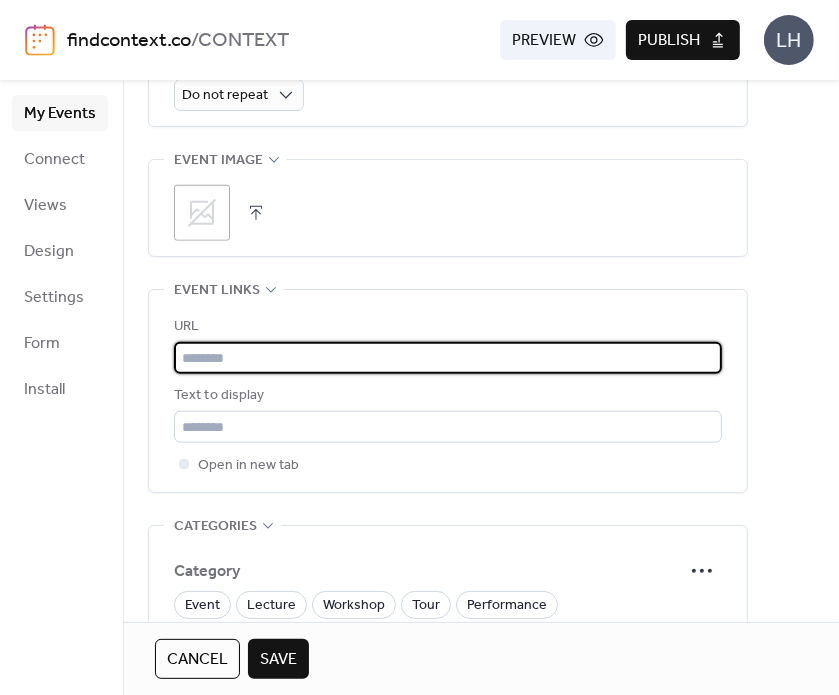 paste on "**********" 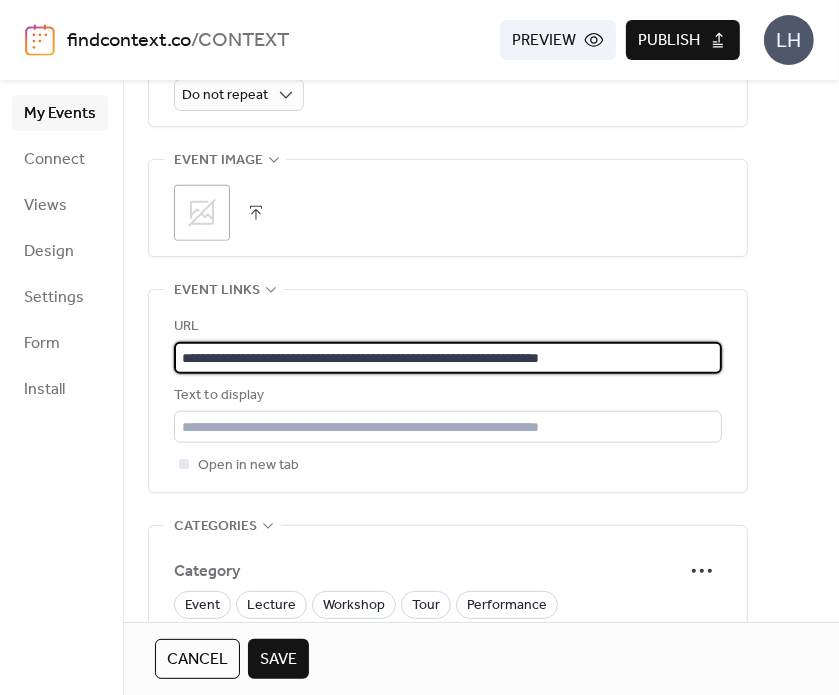 type on "**********" 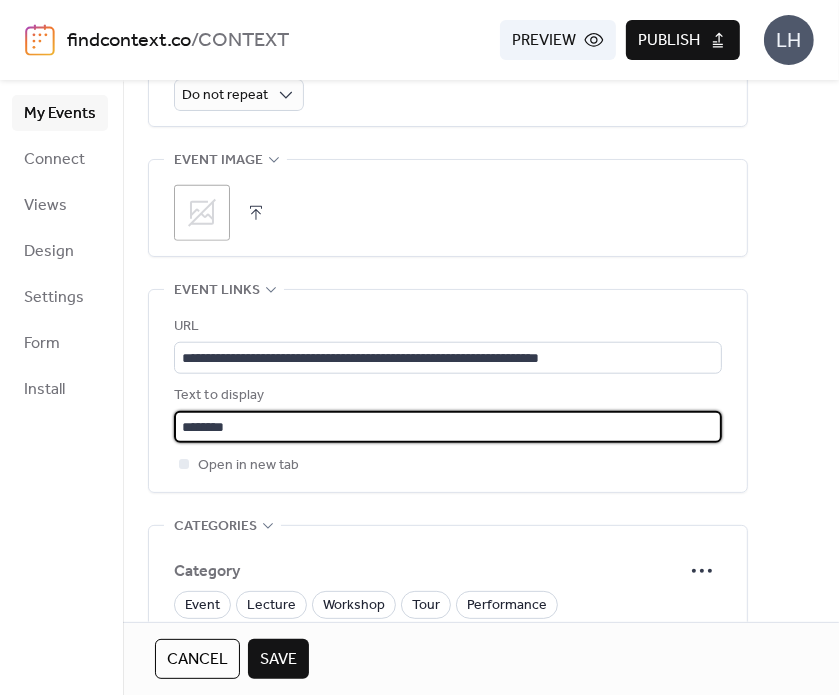 click on "********" at bounding box center (448, 427) 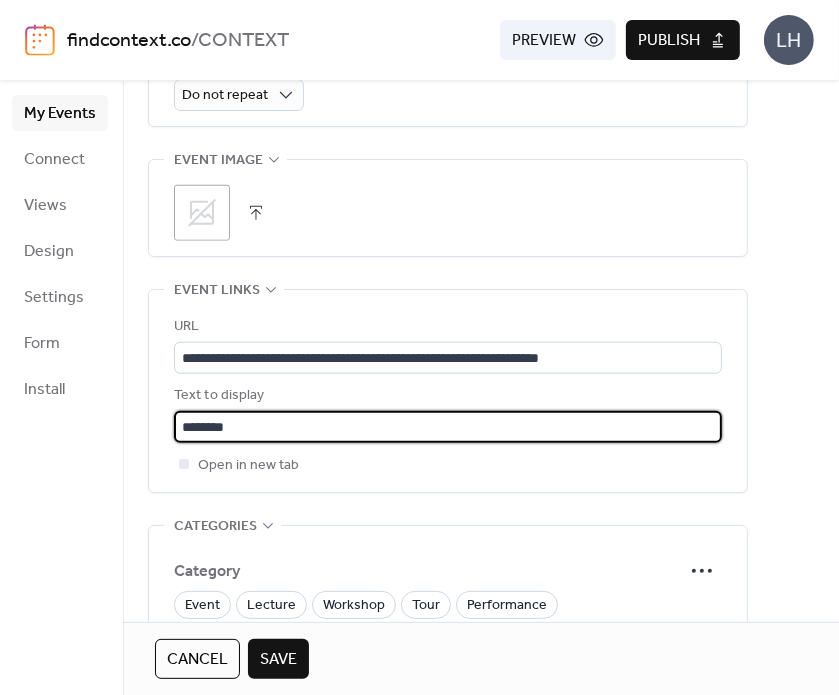 type on "********" 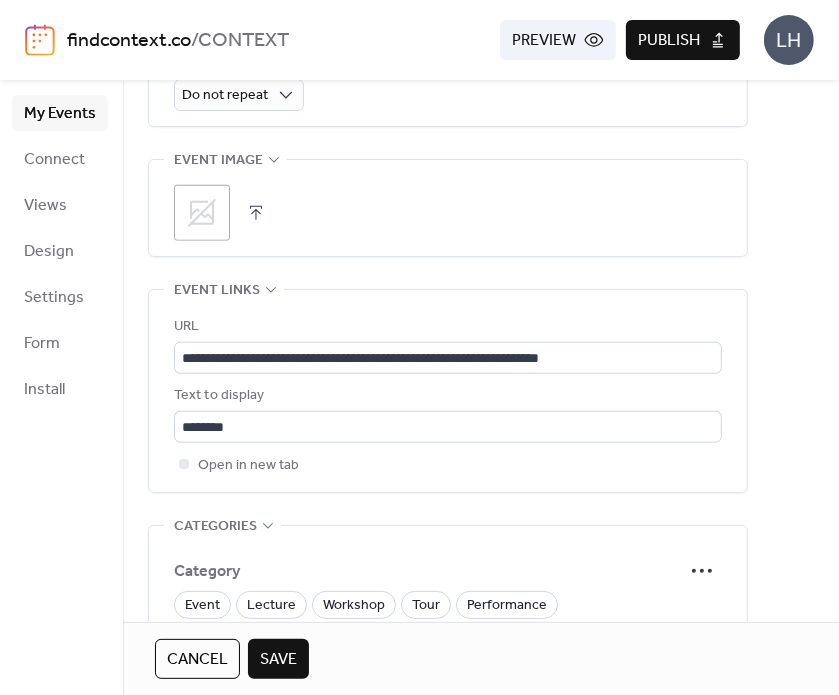click on ";" at bounding box center [202, 213] 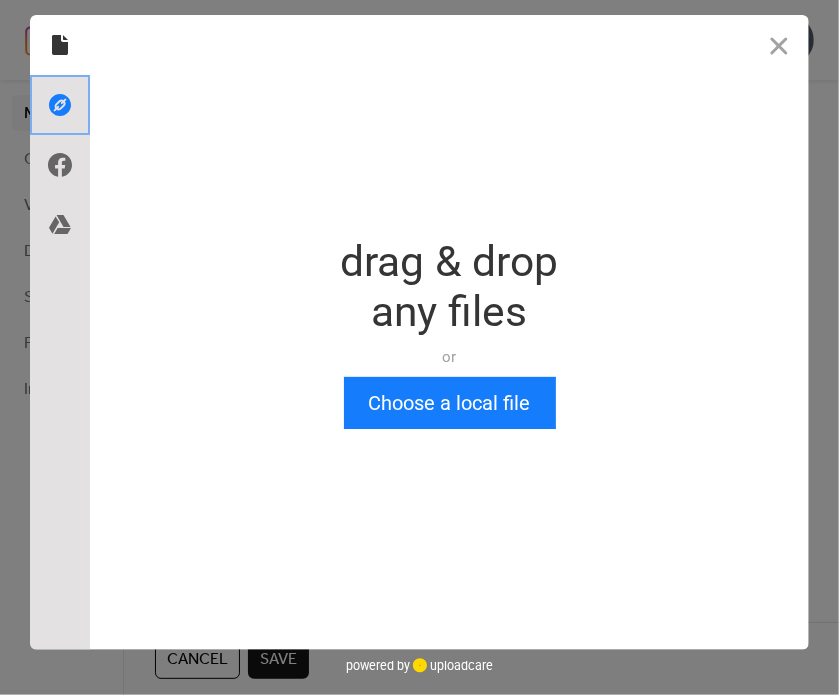 click at bounding box center (60, 105) 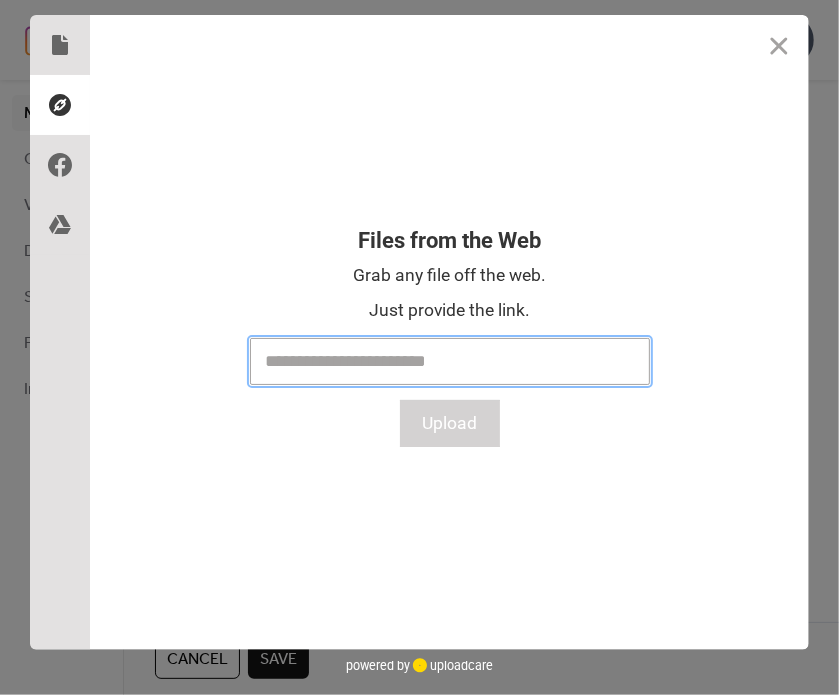 paste on "**********" 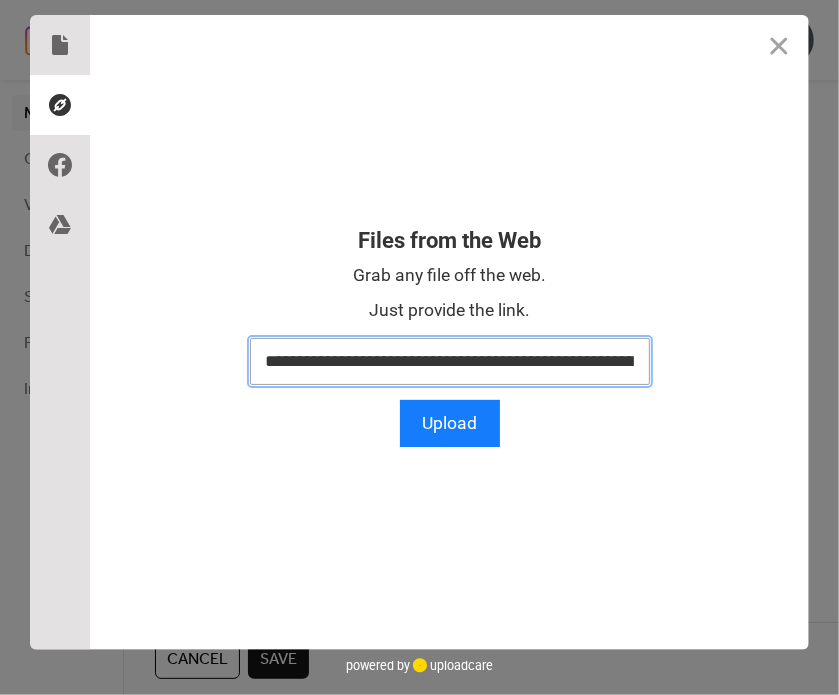 scroll, scrollTop: 0, scrollLeft: 1052, axis: horizontal 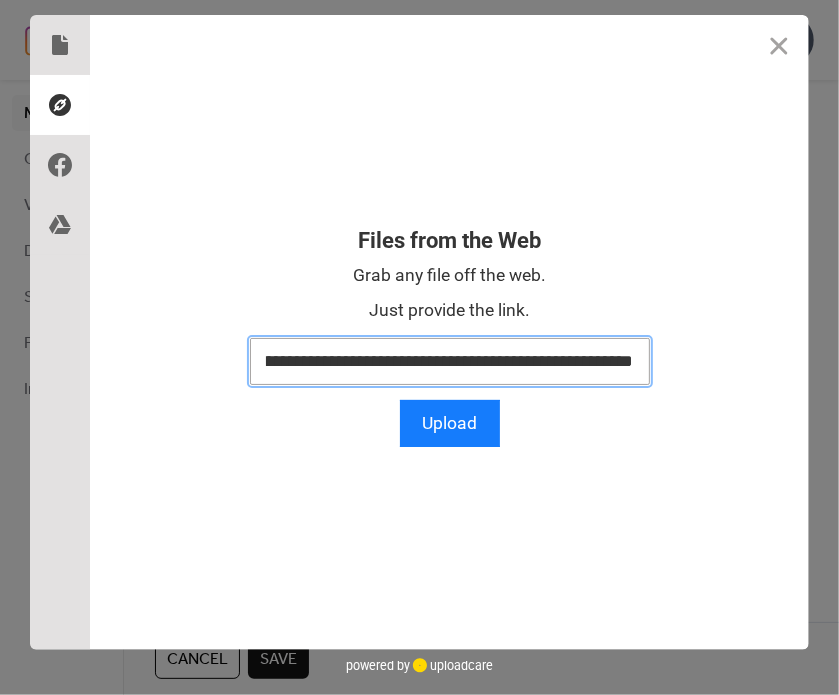 click on "Upload" at bounding box center (450, 423) 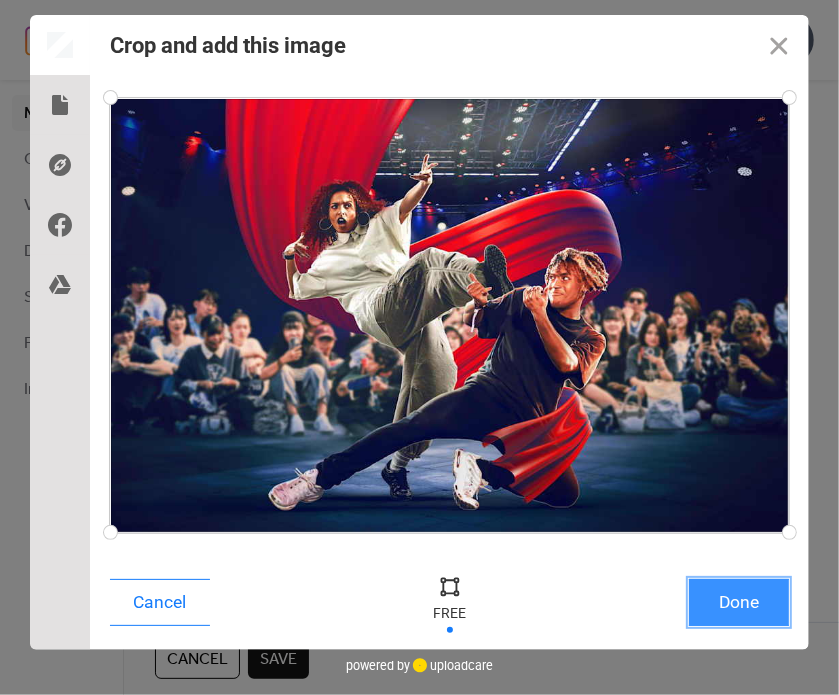 click on "Done" at bounding box center (739, 602) 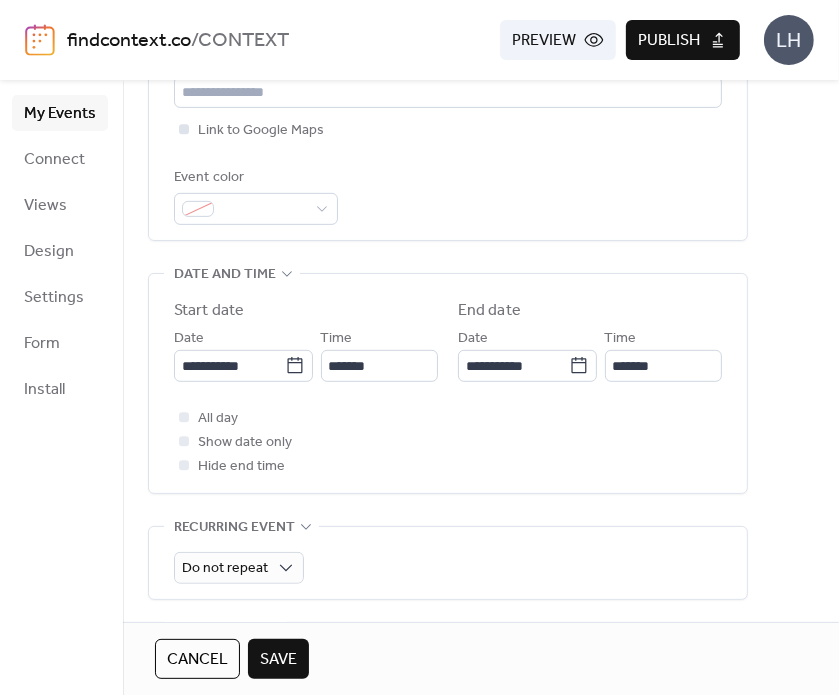 scroll, scrollTop: 491, scrollLeft: 0, axis: vertical 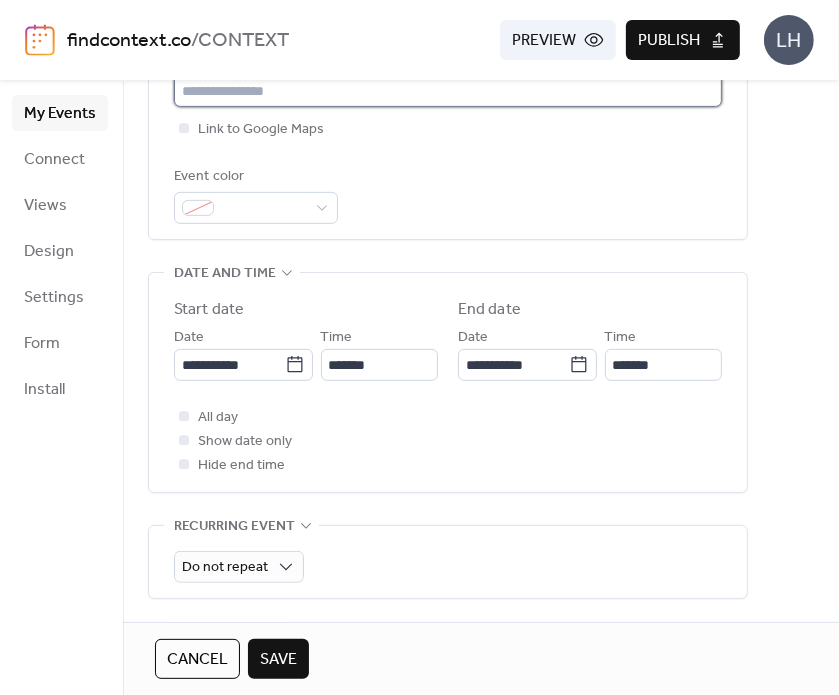 click at bounding box center (448, 91) 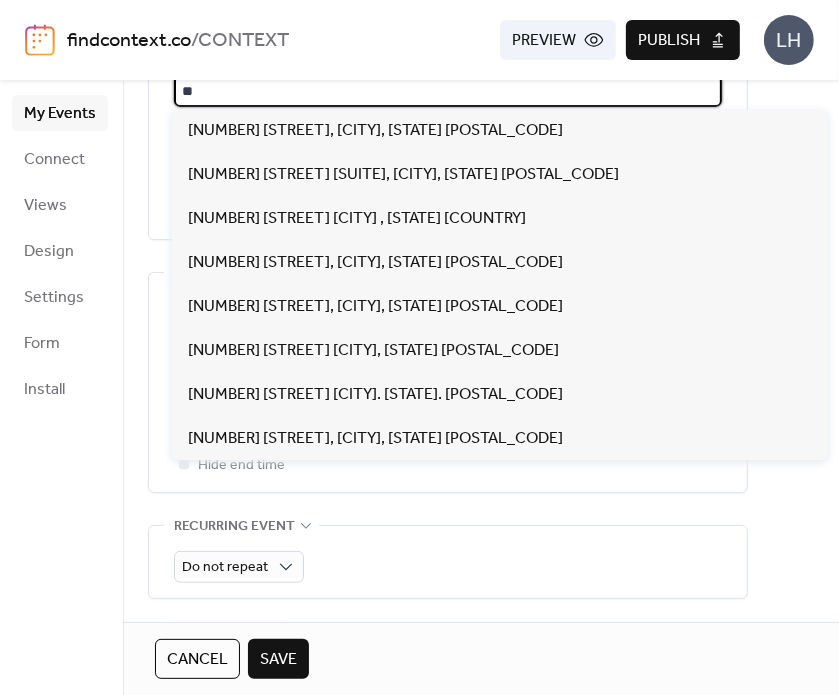 scroll, scrollTop: 489, scrollLeft: 0, axis: vertical 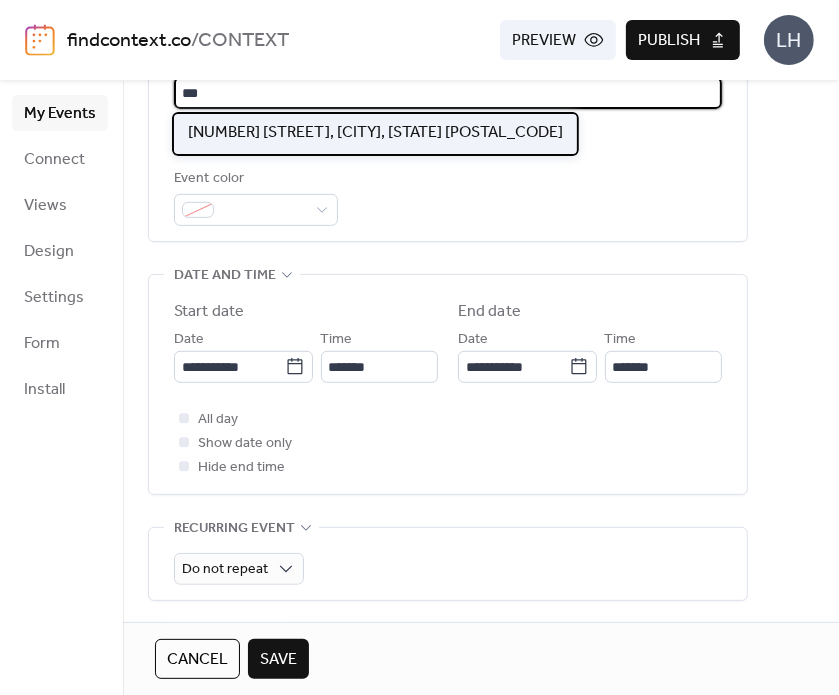 click on "[NUMBER] [STREET], [CITY], [STATE] [POSTAL_CODE]" at bounding box center [375, 133] 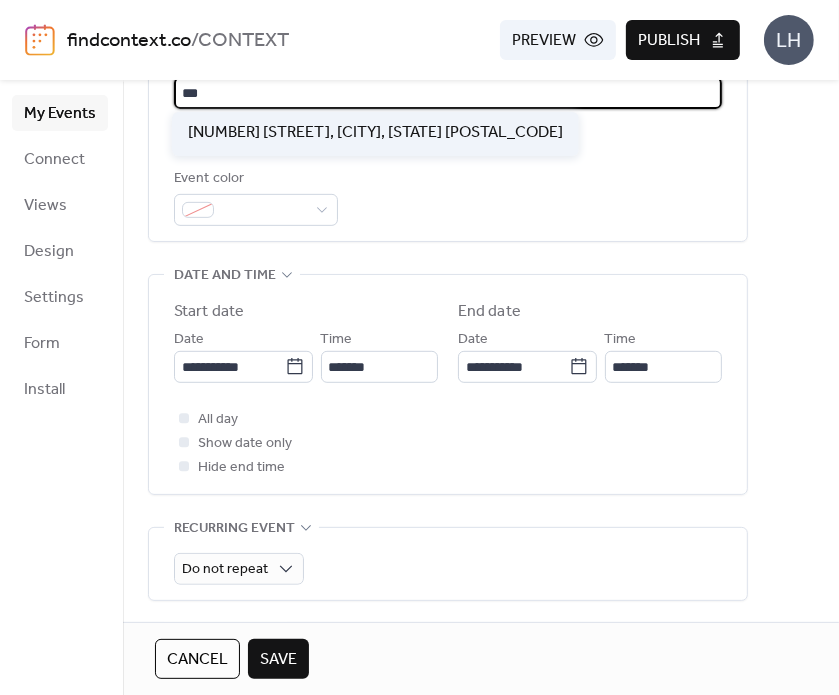 type on "**********" 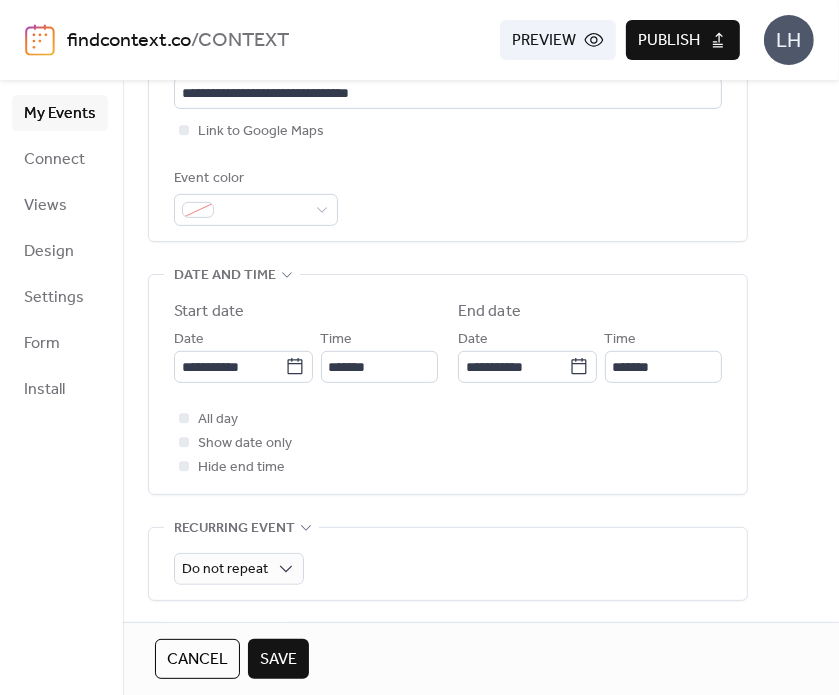 click on "Event color" at bounding box center (448, 196) 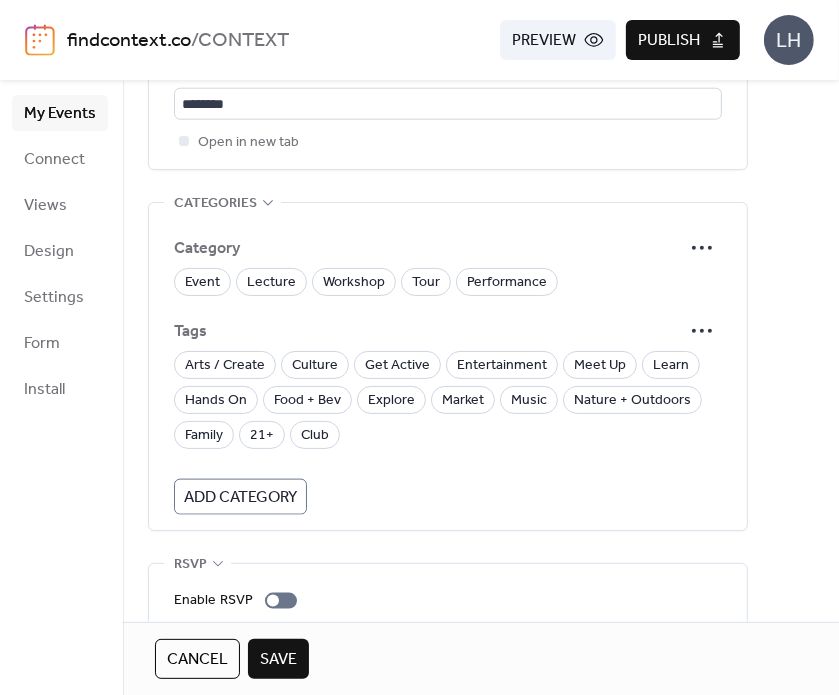 scroll, scrollTop: 1291, scrollLeft: 0, axis: vertical 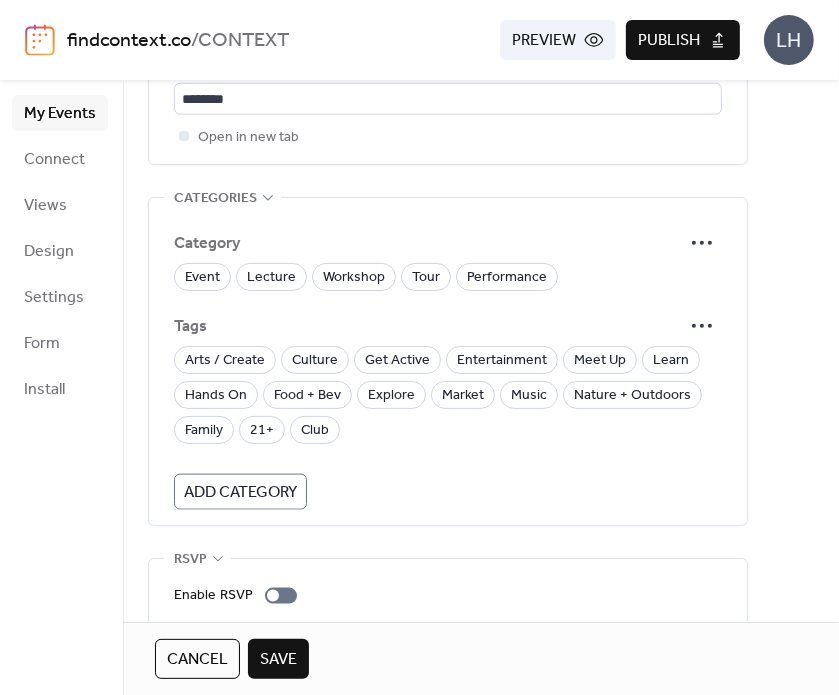 click on "Category Event Lecture Workshop Tour Performance Tags Arts / Create Culture Get Active Entertainment Meet Up Learn Hands On Food + Bev Explore Market Music Nature + Outdoors Family 21+ Club Add Category" at bounding box center [448, 366] 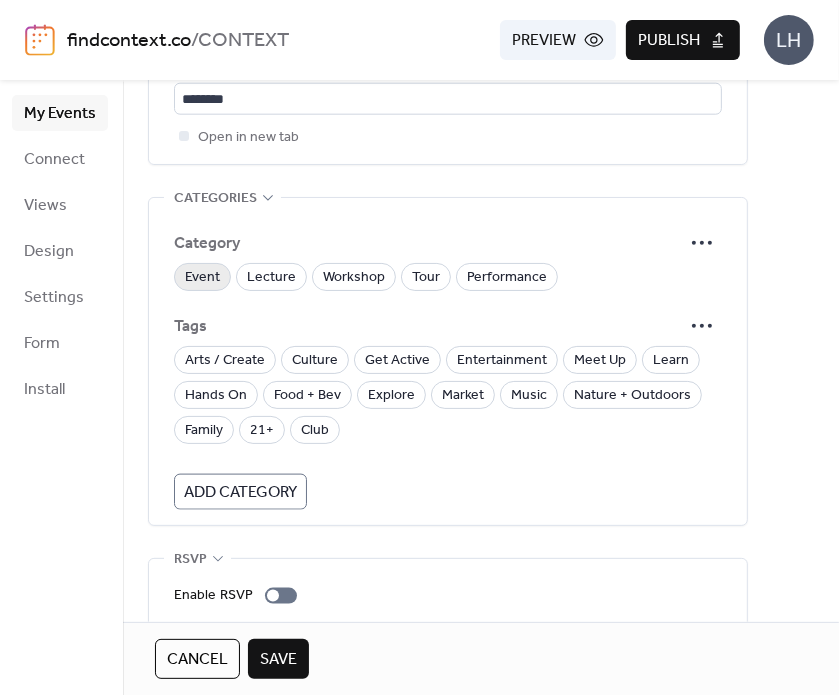 click on "Event" at bounding box center [202, 278] 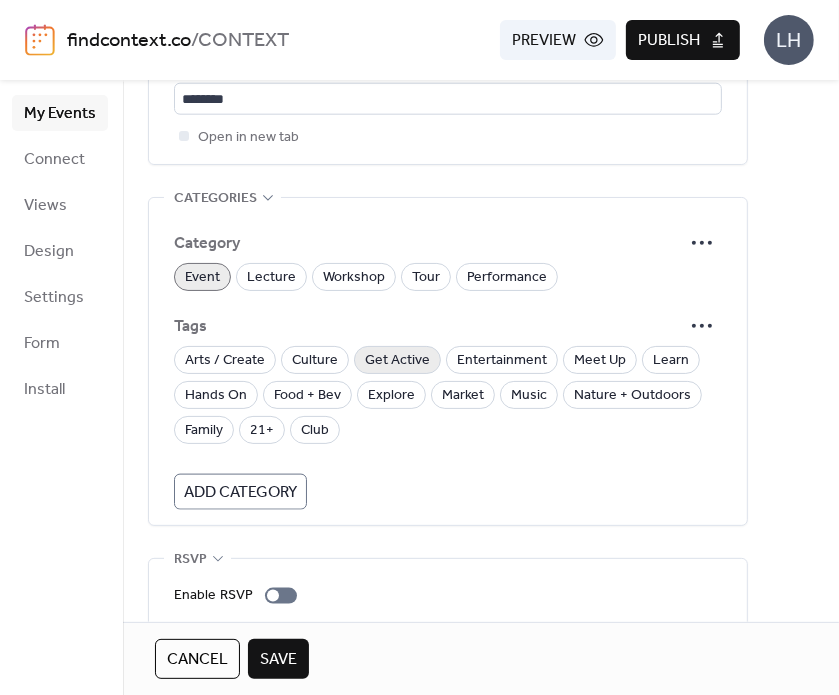 click on "Get Active" at bounding box center (397, 361) 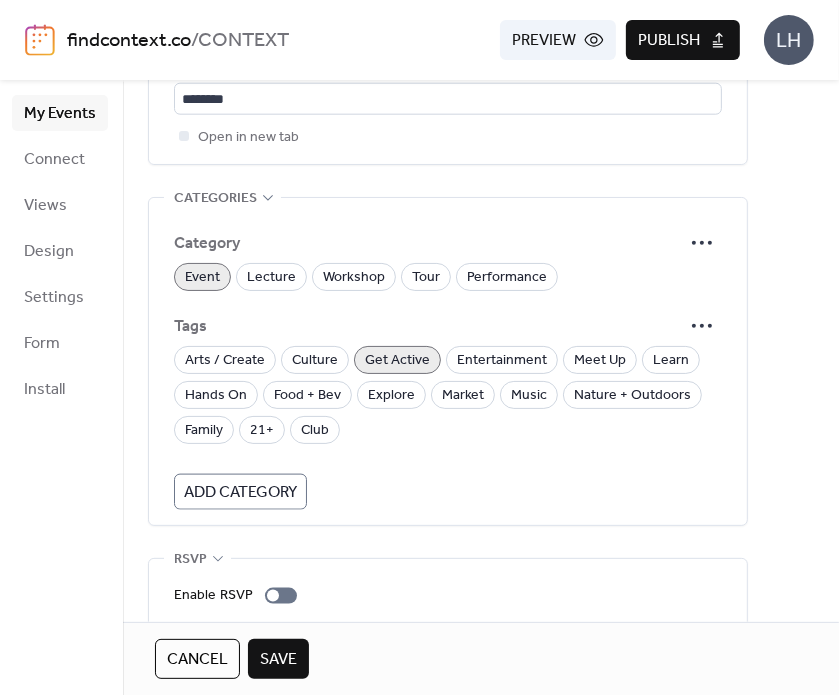 click on "Get Active" at bounding box center (397, 360) 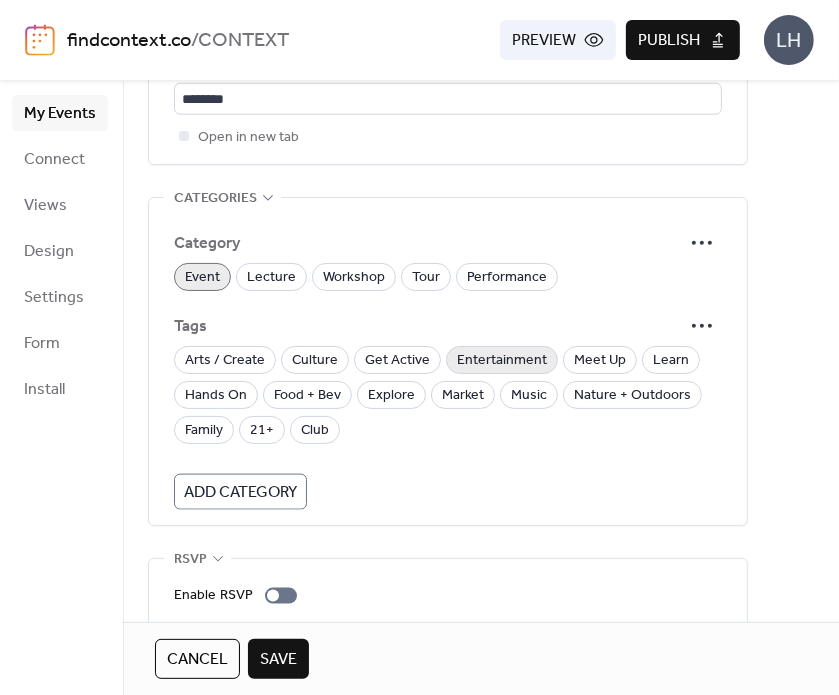 click on "Entertainment" at bounding box center (502, 361) 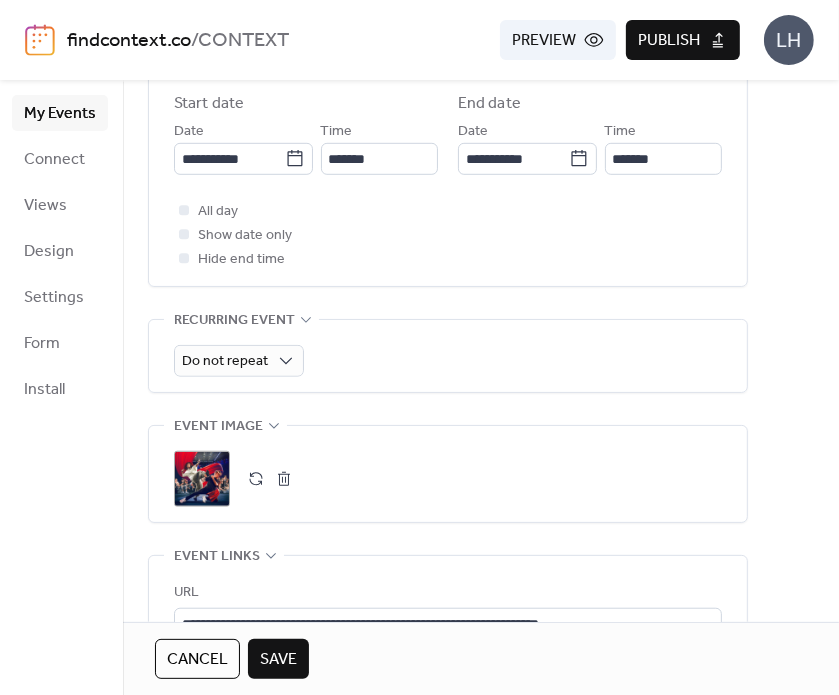 scroll, scrollTop: 695, scrollLeft: 0, axis: vertical 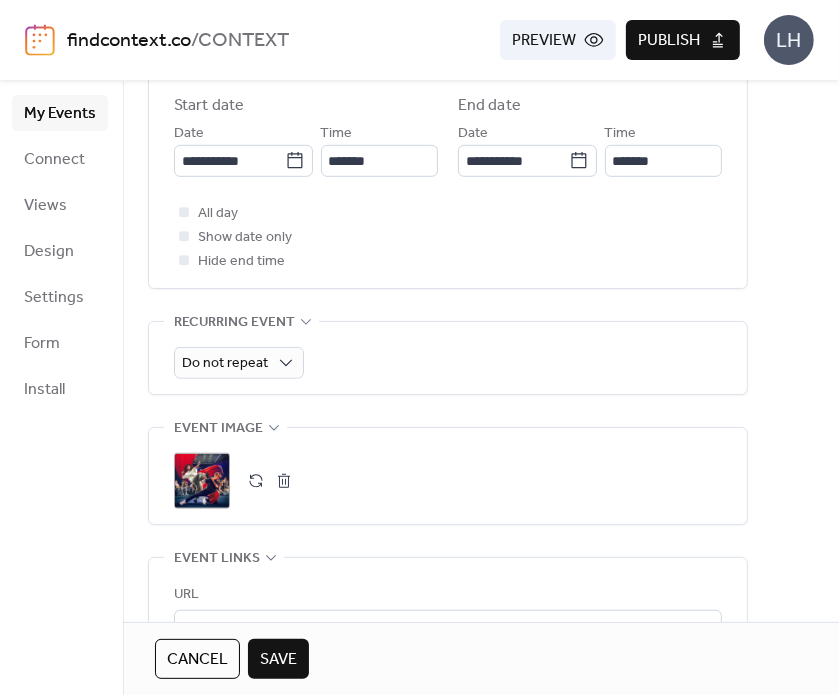 click on "Save" at bounding box center (278, 660) 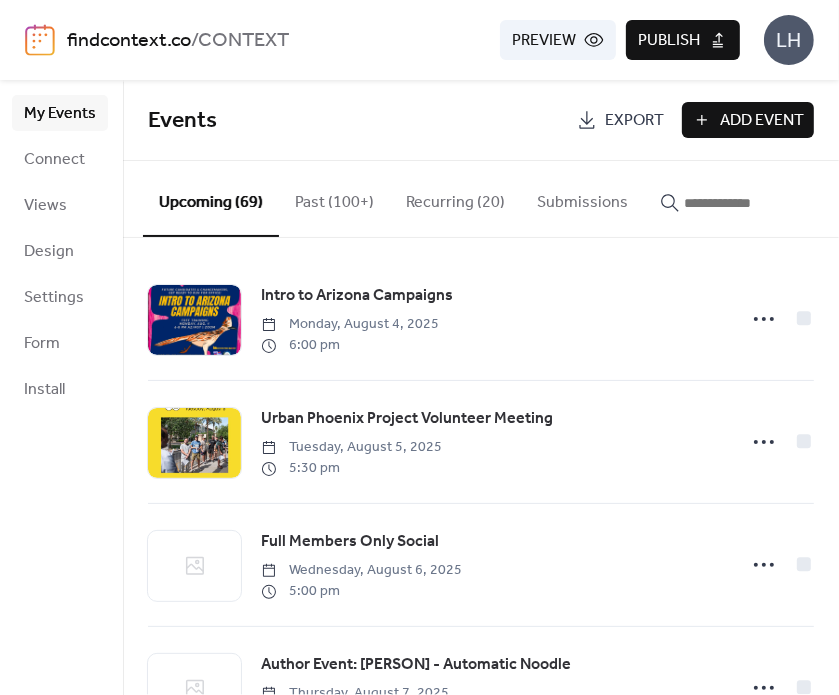 click on "Add Event" at bounding box center [762, 121] 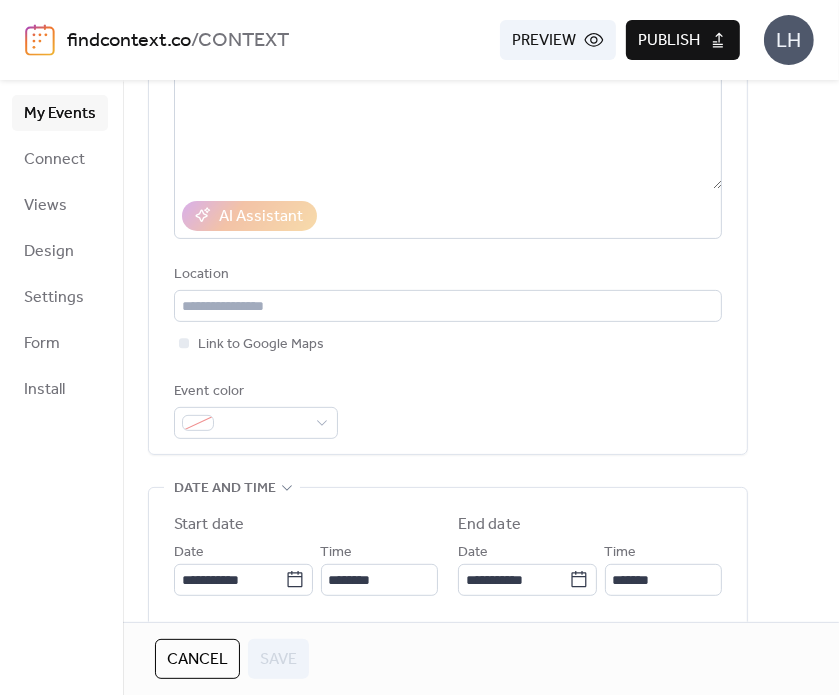scroll, scrollTop: 286, scrollLeft: 0, axis: vertical 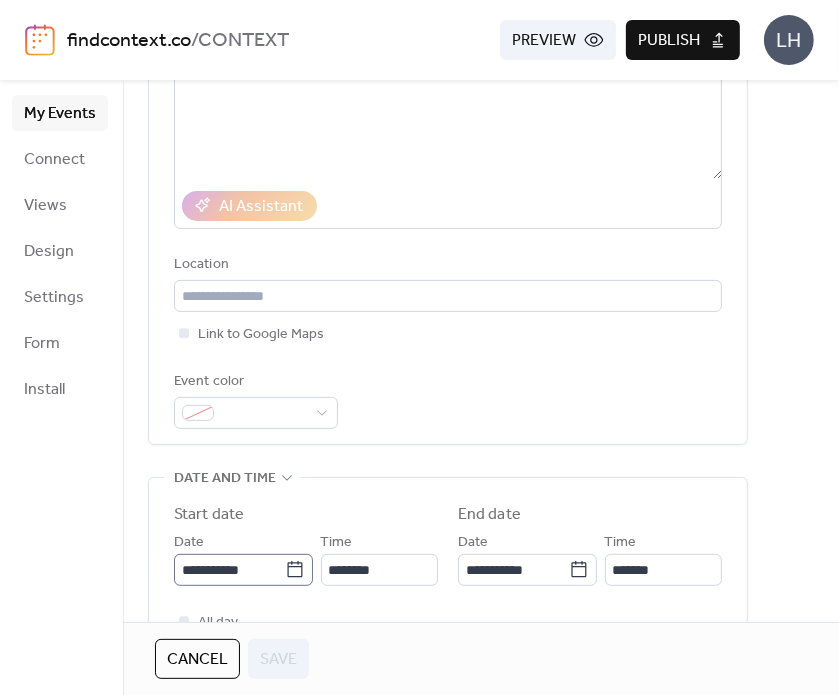 click 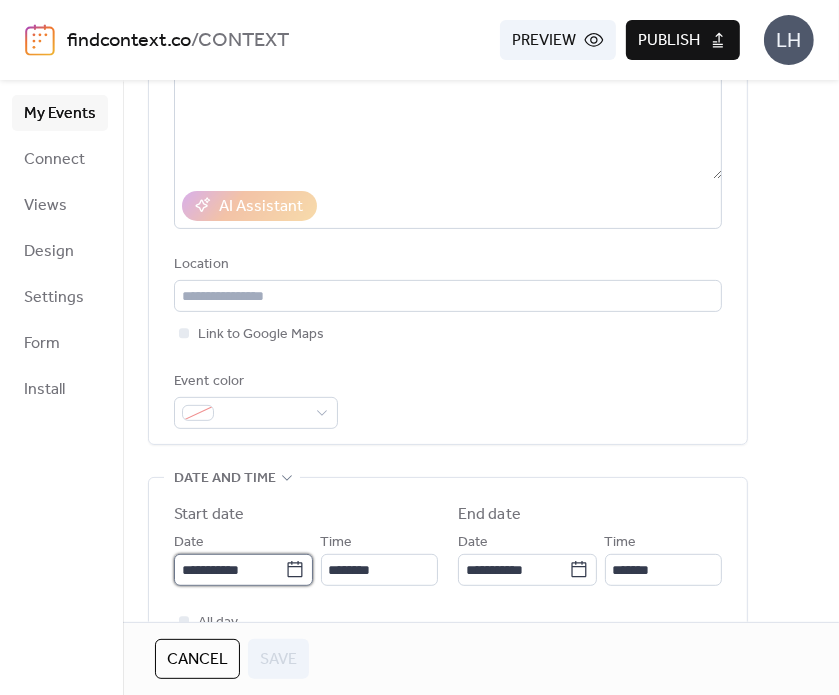 click on "**********" at bounding box center (229, 570) 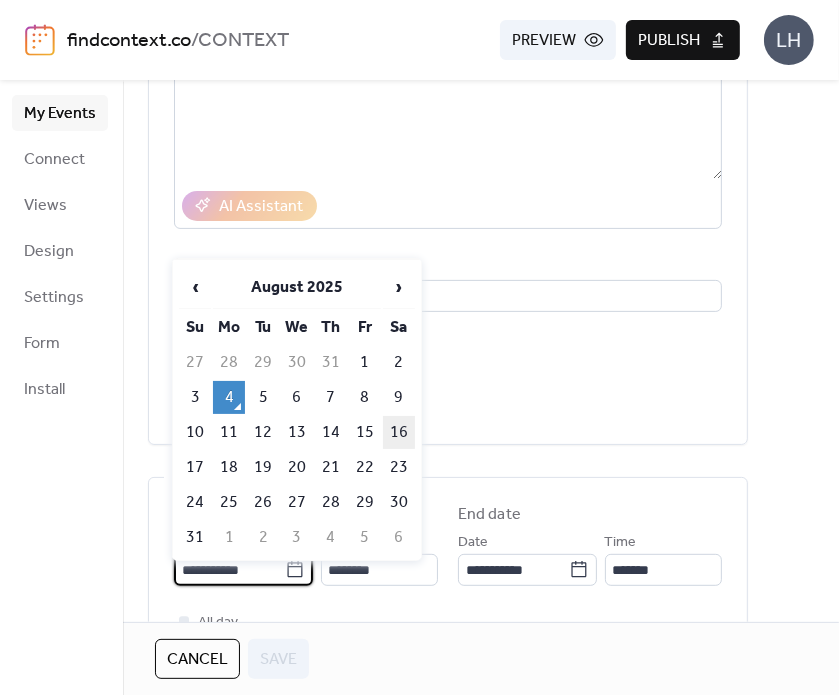 click on "16" at bounding box center (399, 432) 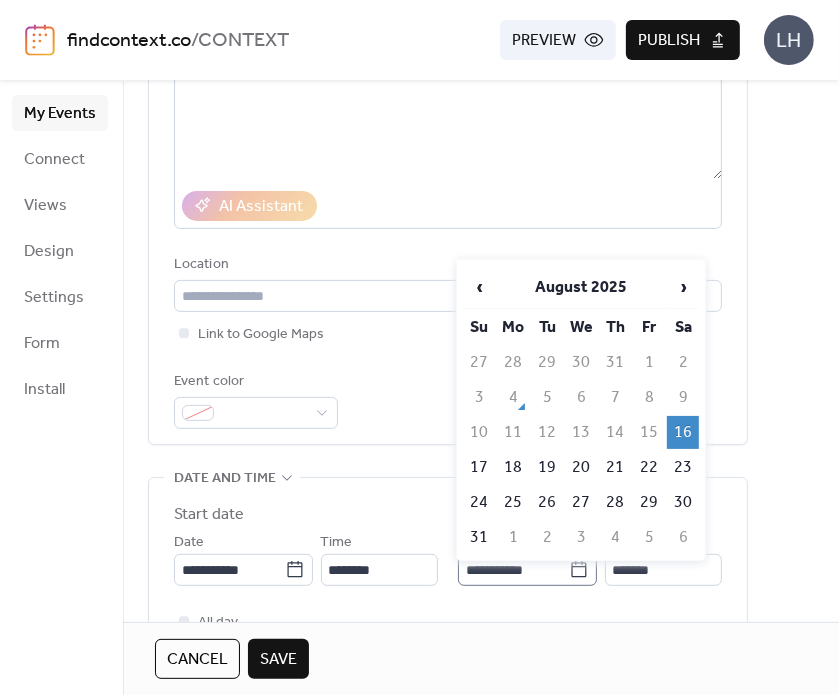 click 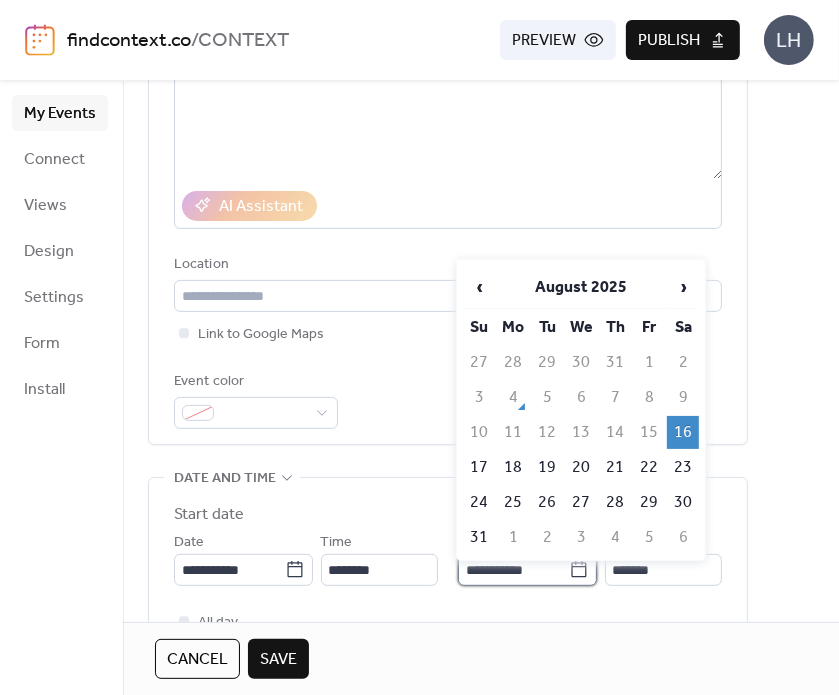 click on "**********" at bounding box center [513, 570] 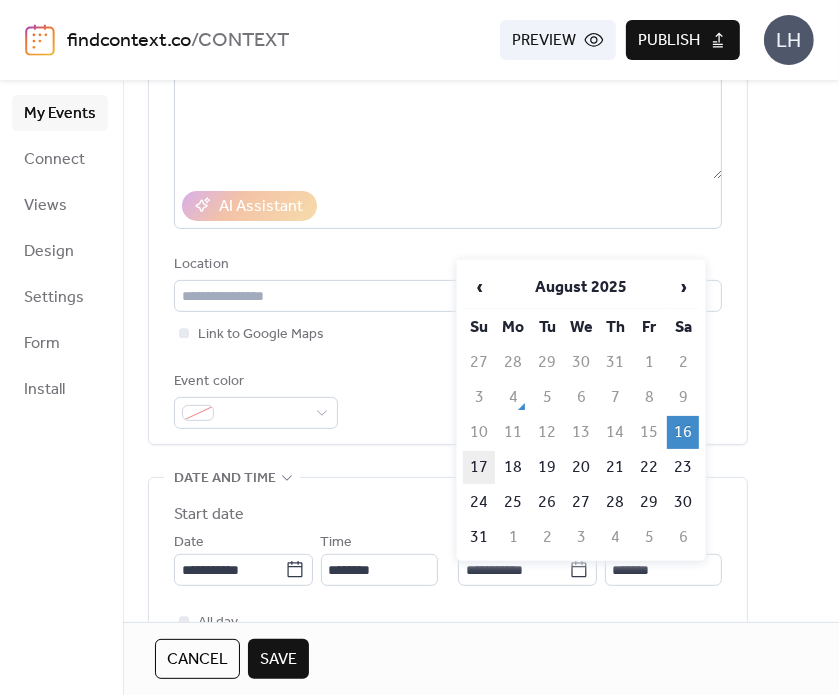 click on "17" at bounding box center [479, 467] 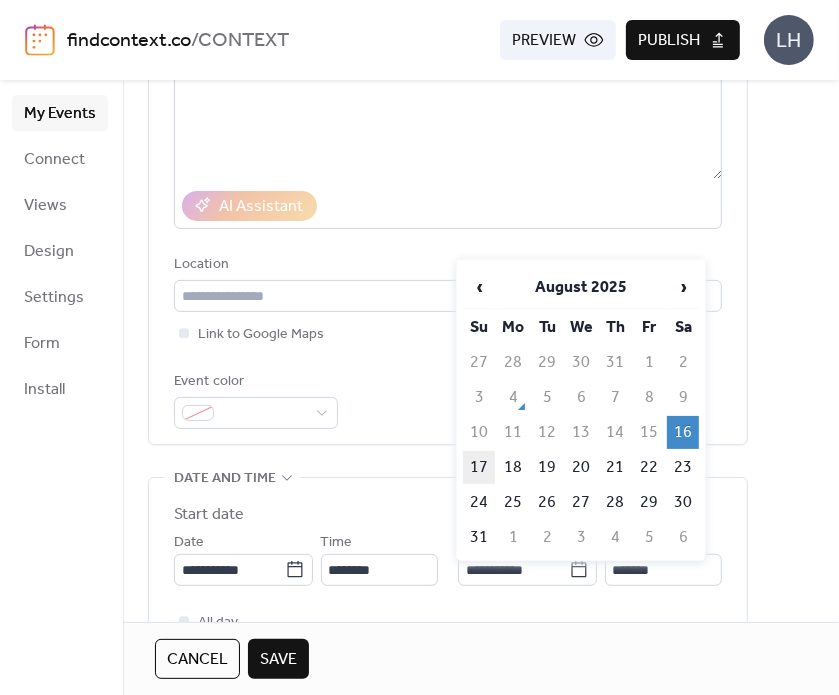 type on "**********" 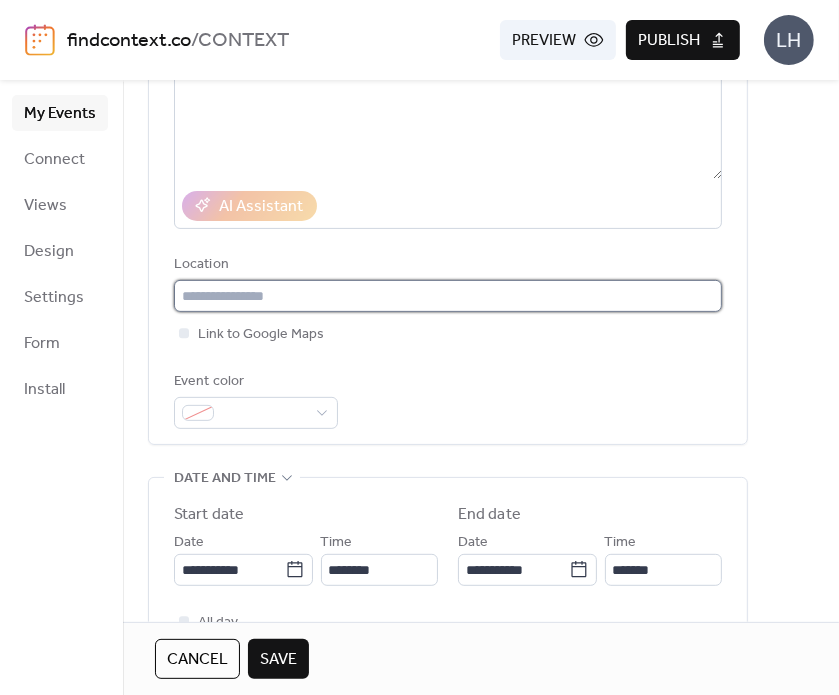click at bounding box center [448, 296] 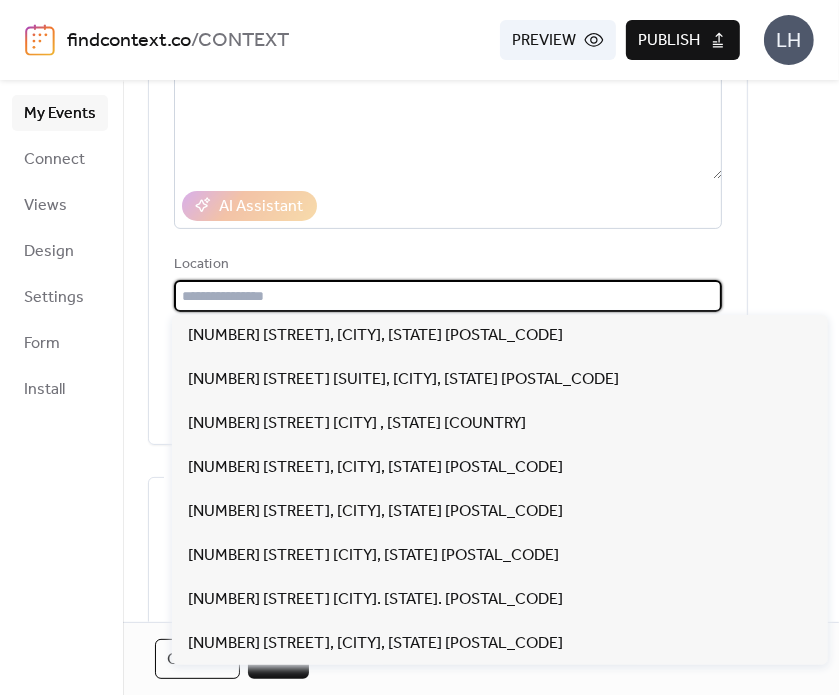 paste on "**********" 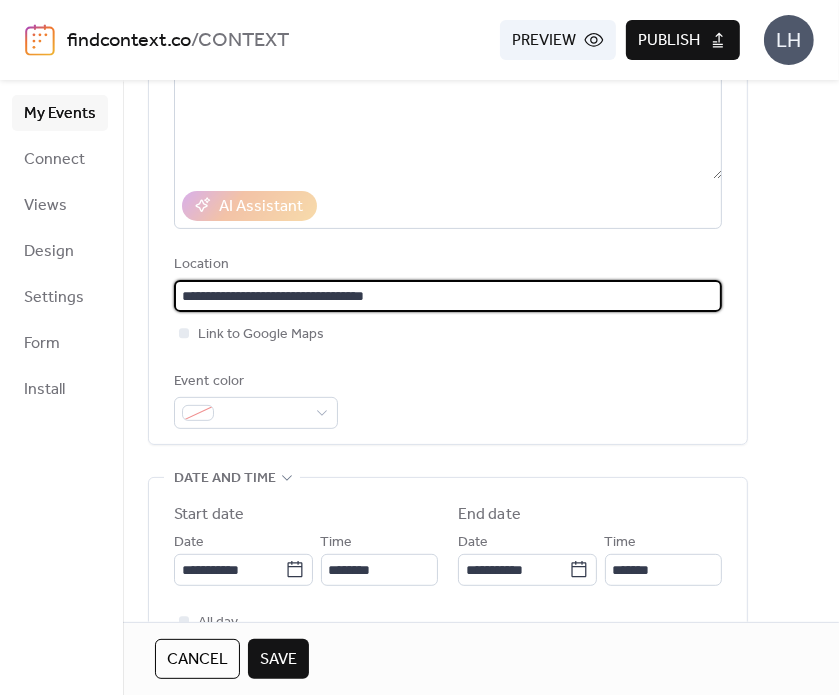 scroll, scrollTop: 250, scrollLeft: 0, axis: vertical 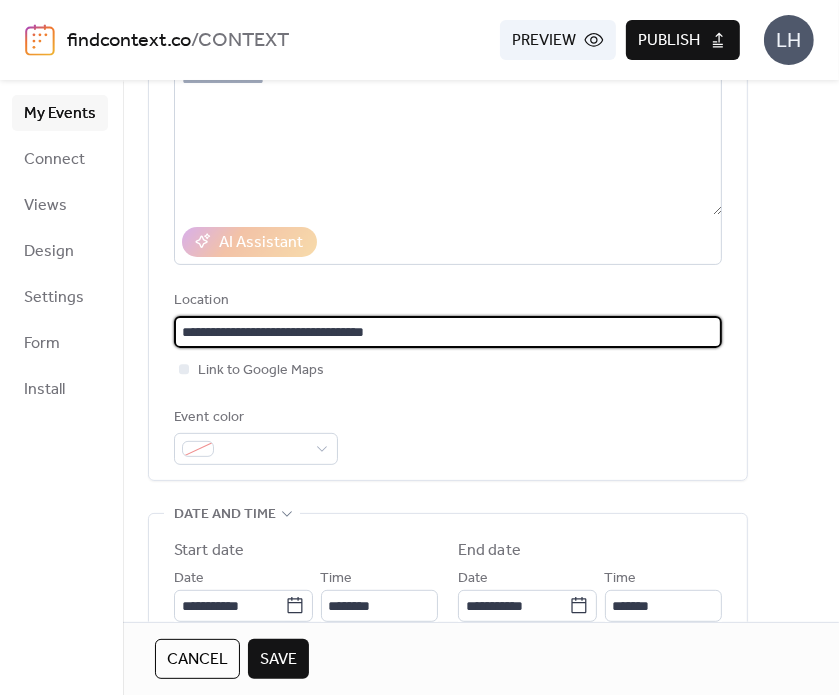 type on "**********" 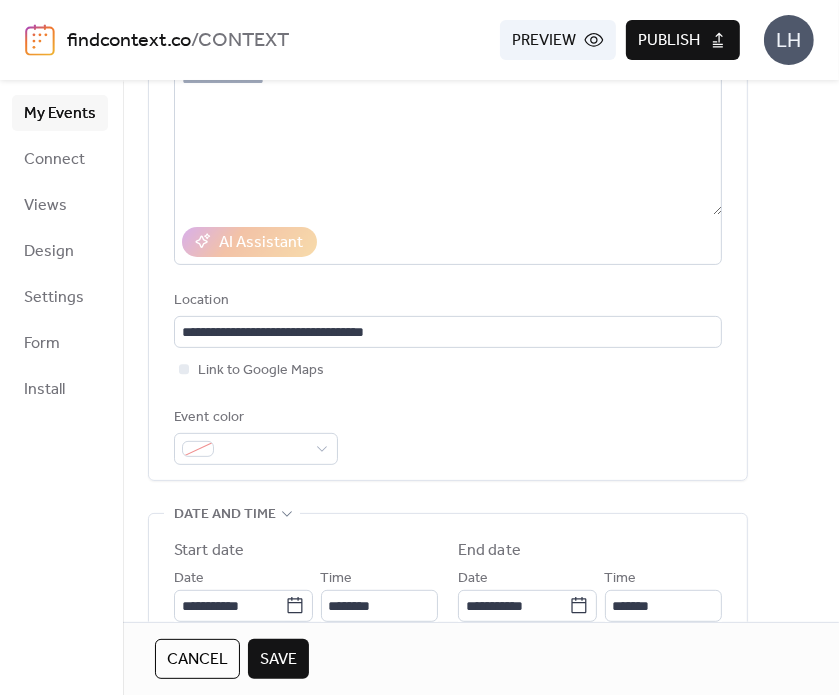 click on "AI Assistant" at bounding box center (448, 242) 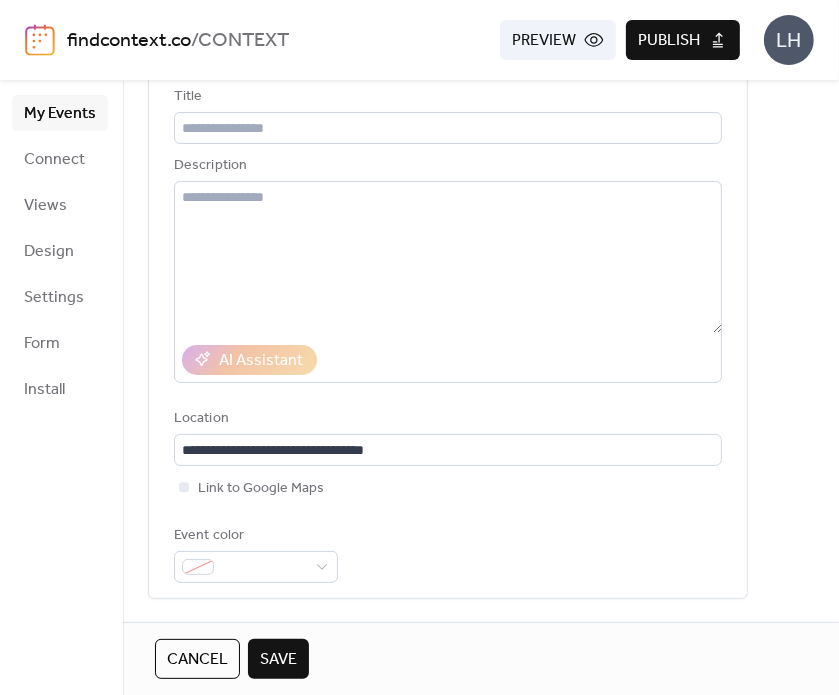 scroll, scrollTop: 131, scrollLeft: 0, axis: vertical 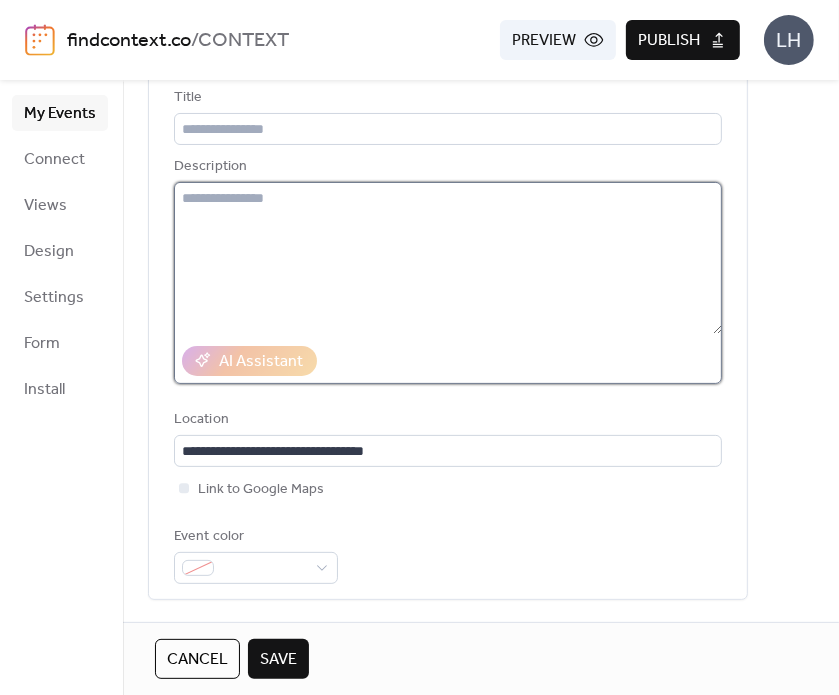 click at bounding box center (448, 258) 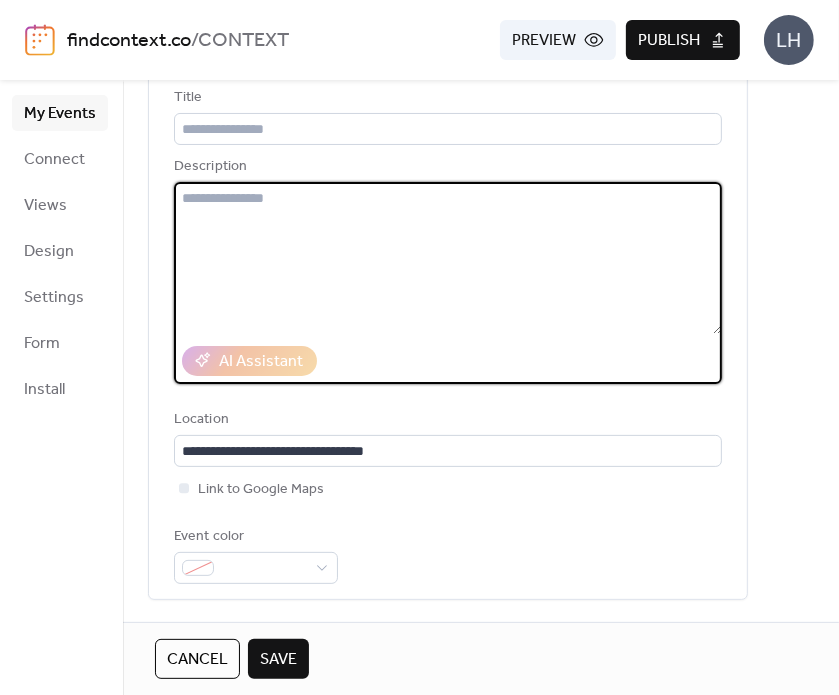 paste on "**********" 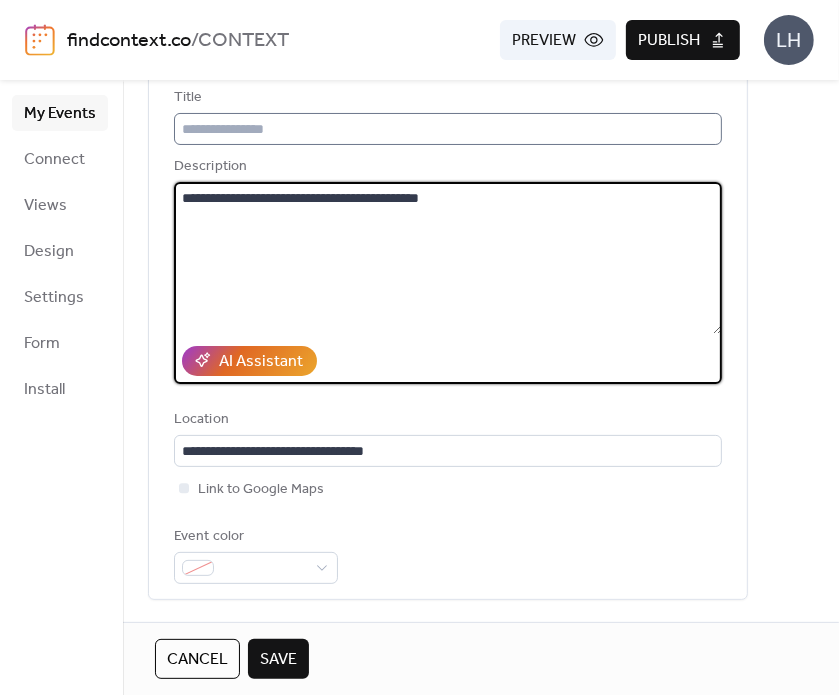 type on "**********" 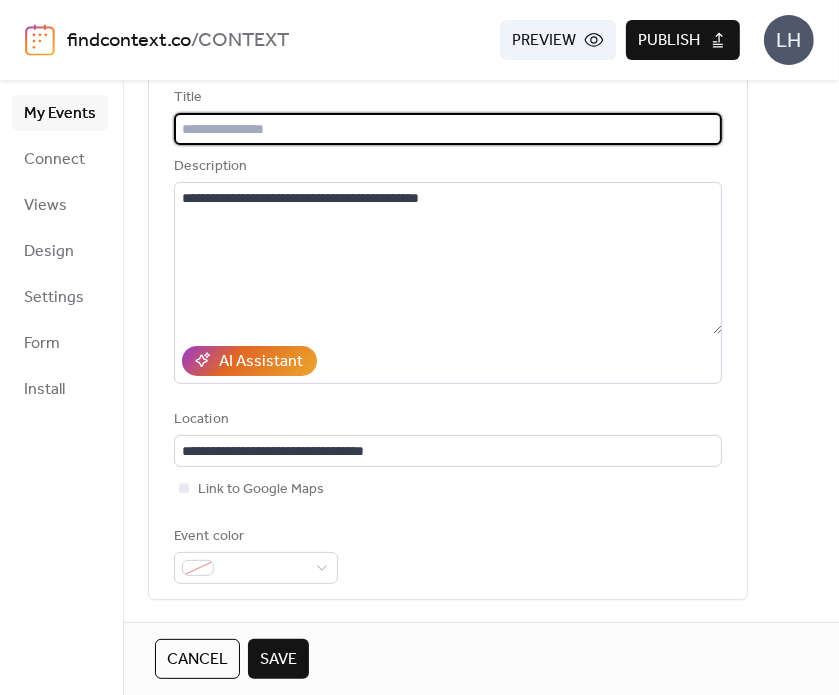 click at bounding box center (448, 129) 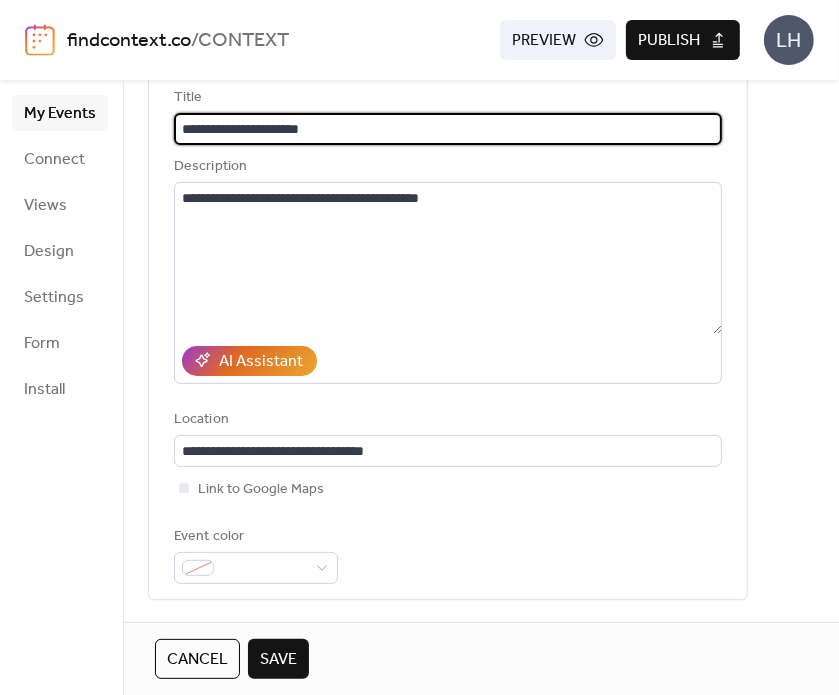 type on "**********" 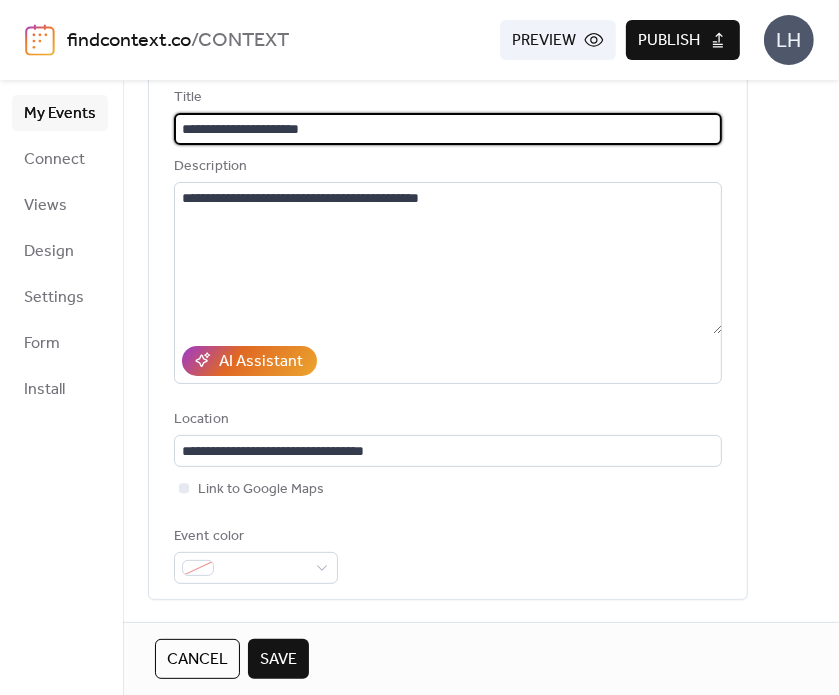 click on "**********" at bounding box center (448, 269) 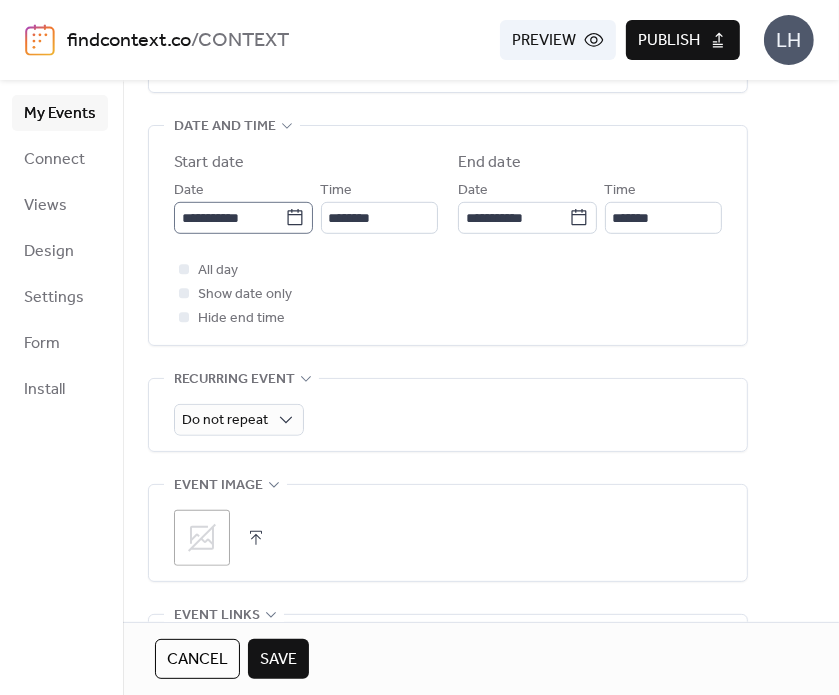 scroll, scrollTop: 639, scrollLeft: 0, axis: vertical 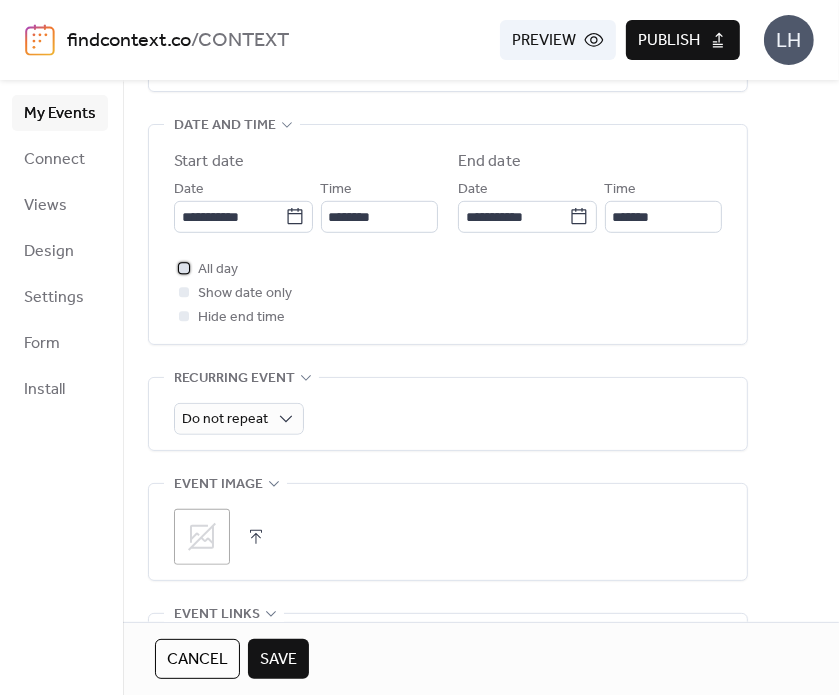 click on "All day" at bounding box center [218, 270] 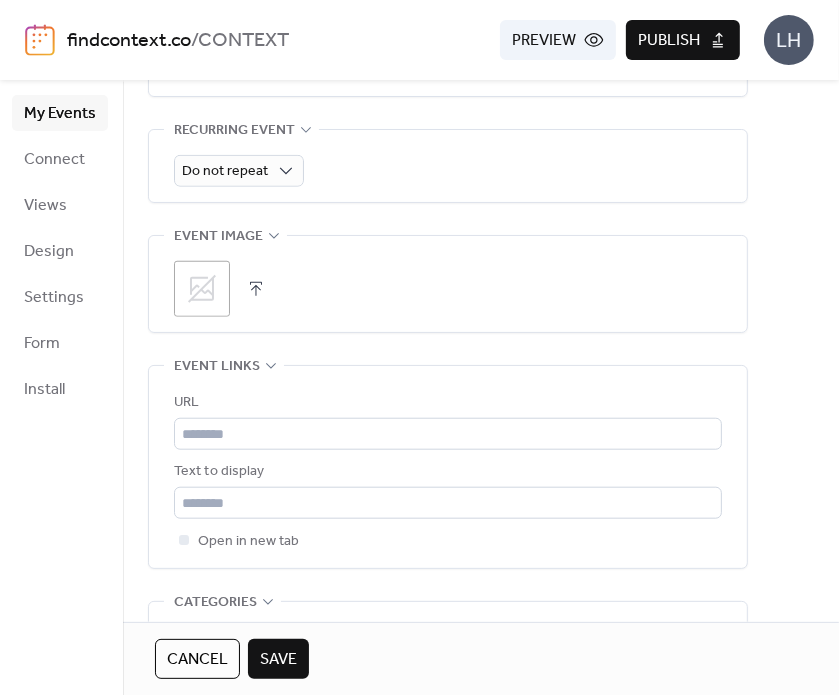 scroll, scrollTop: 895, scrollLeft: 0, axis: vertical 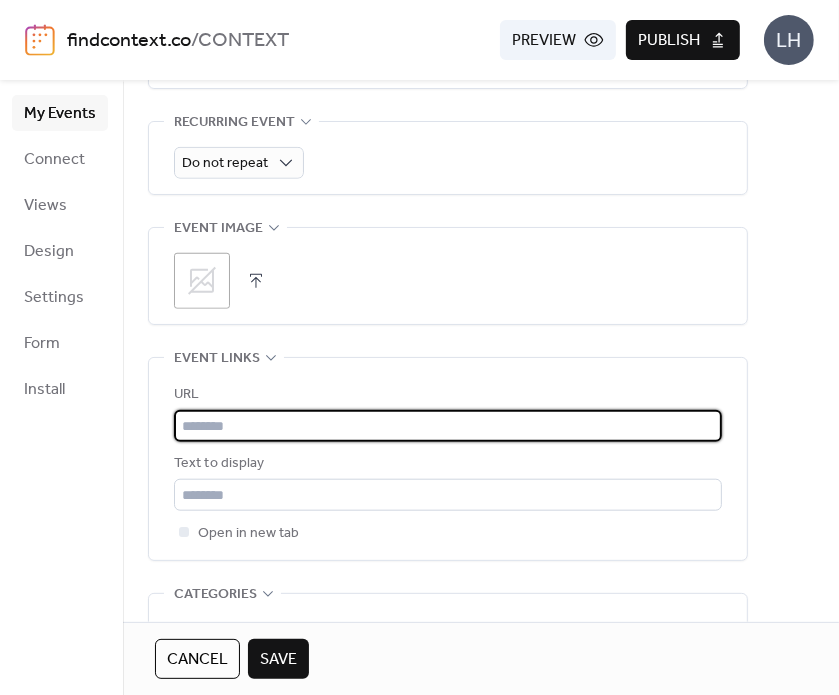 click at bounding box center [448, 426] 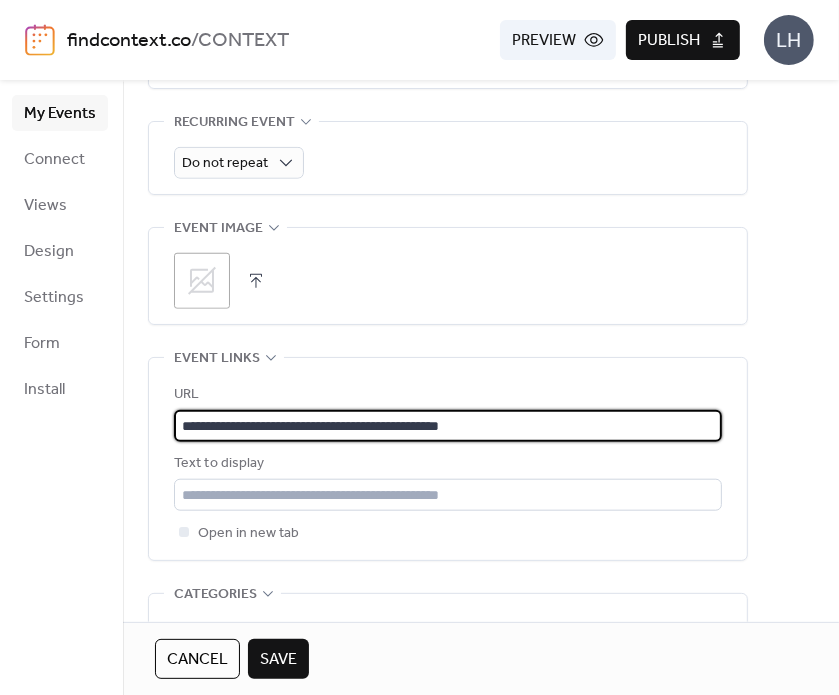 type on "**********" 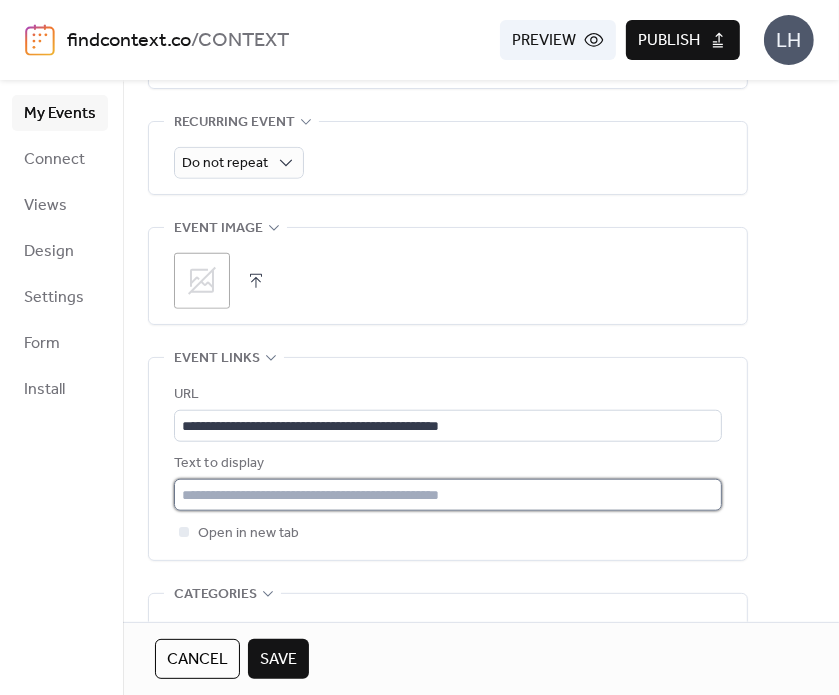 click at bounding box center [448, 495] 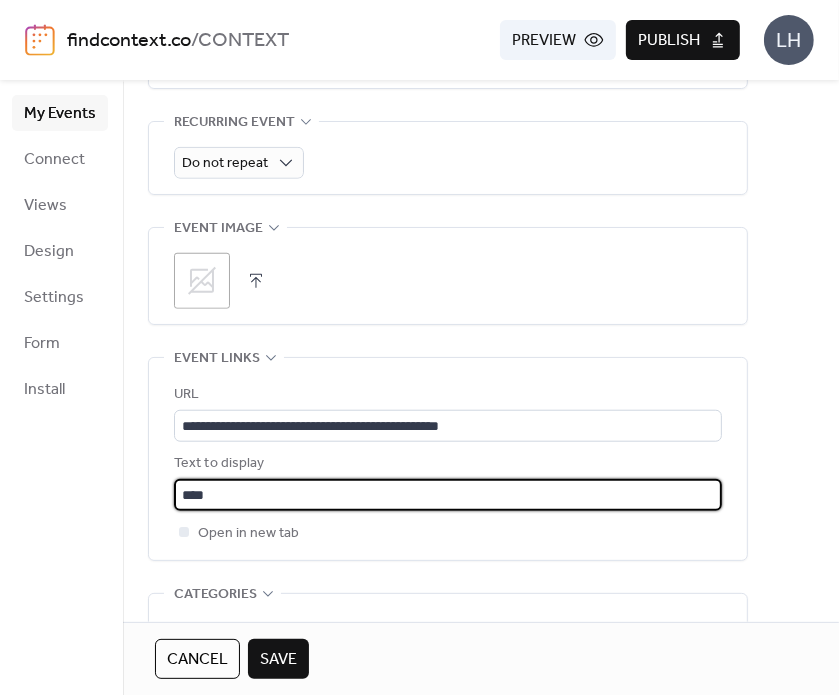 type on "****" 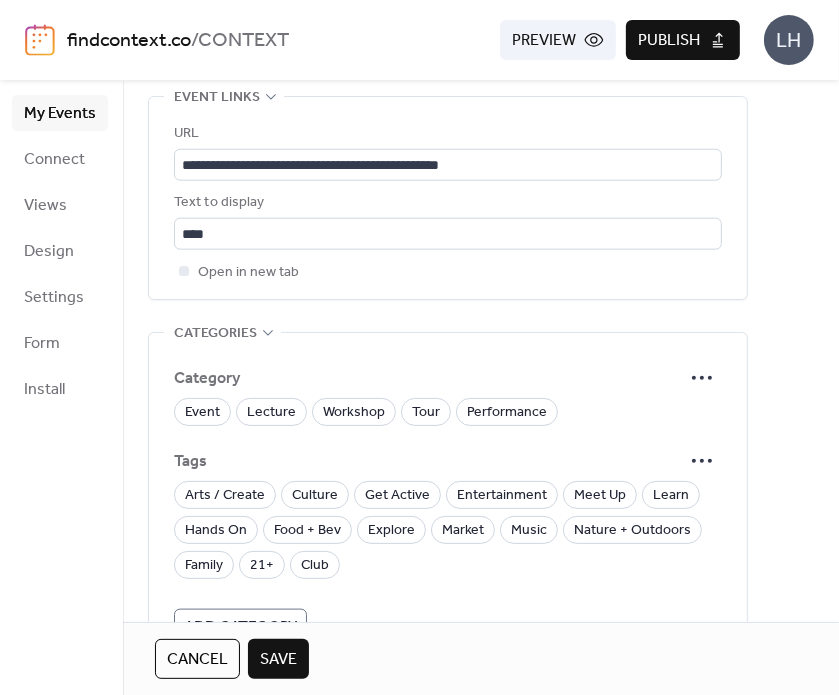 scroll, scrollTop: 1158, scrollLeft: 0, axis: vertical 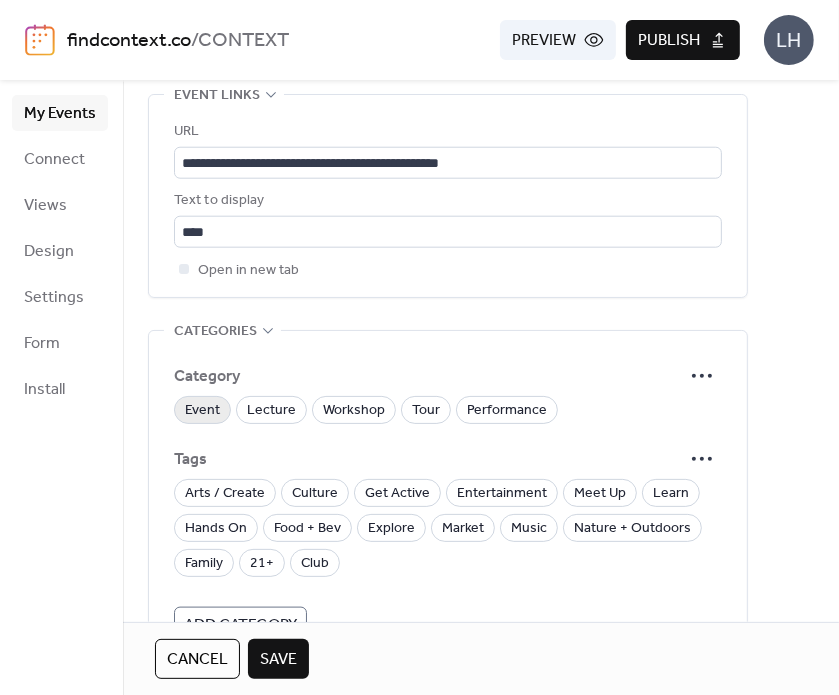 click on "Event" at bounding box center (202, 411) 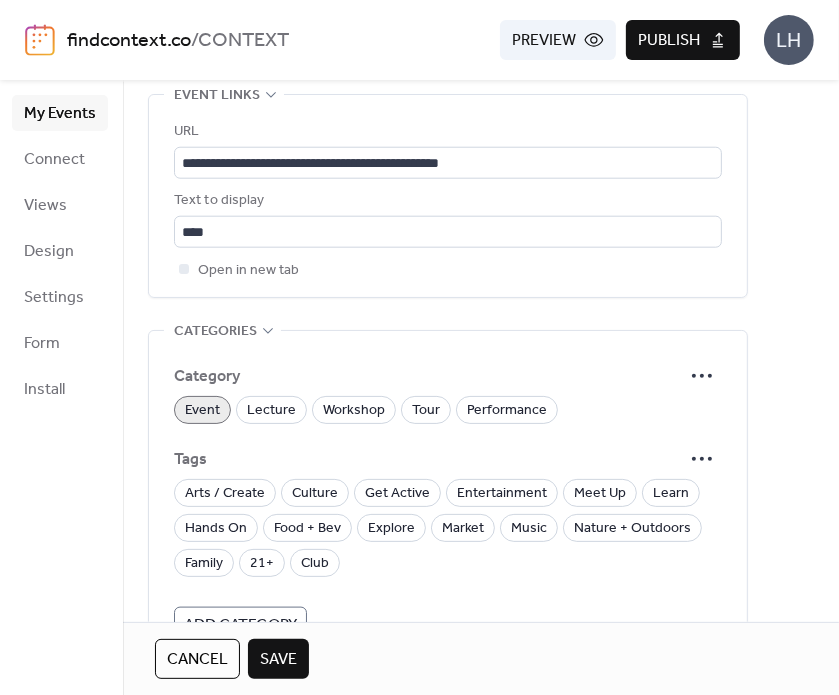 click on "Arts / Create Culture Get Active Entertainment Meet Up Learn Hands On Food + Bev Explore Market Music Nature + Outdoors Family 21+ Club" at bounding box center (448, 528) 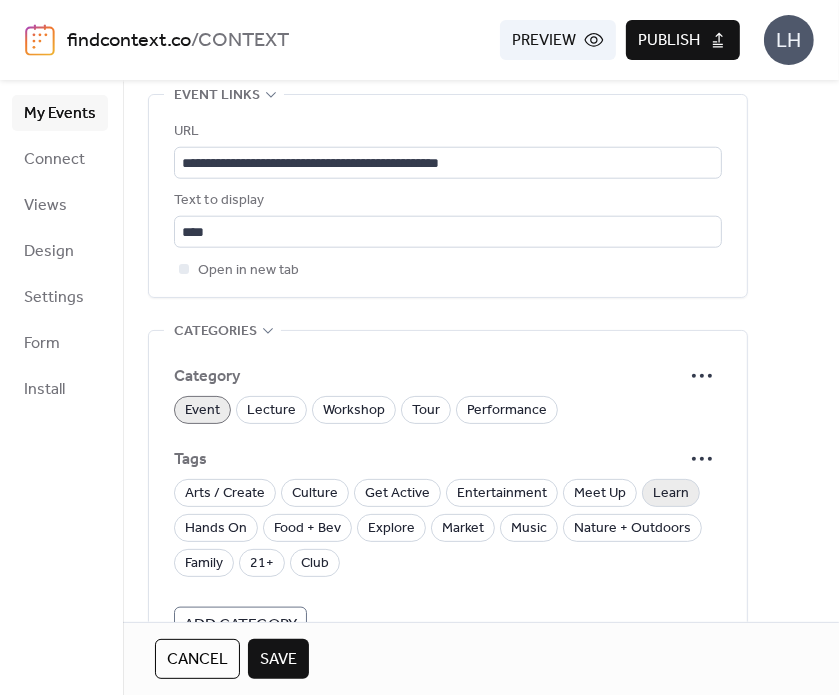 click on "Learn" at bounding box center [671, 494] 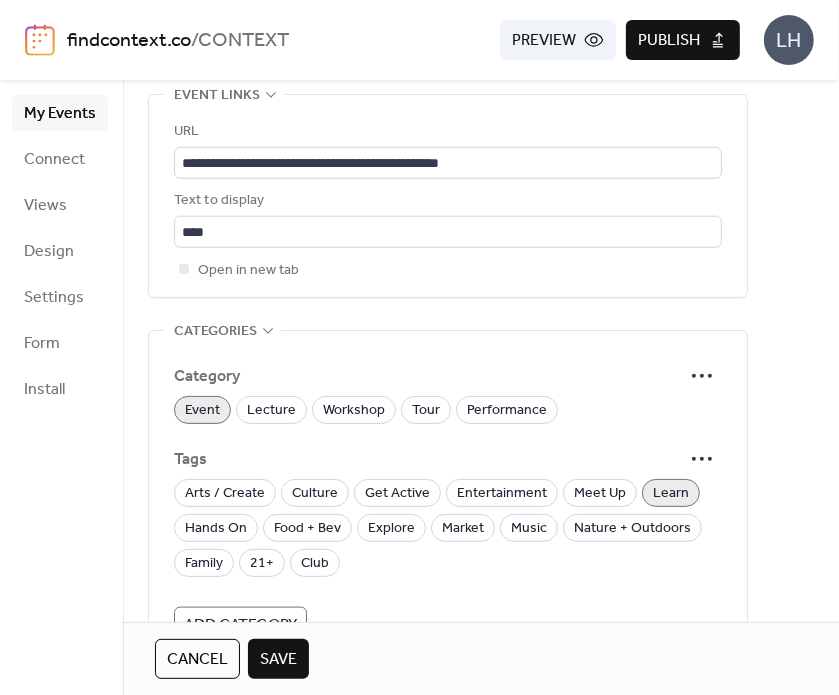 click on "Tags" at bounding box center (448, 459) 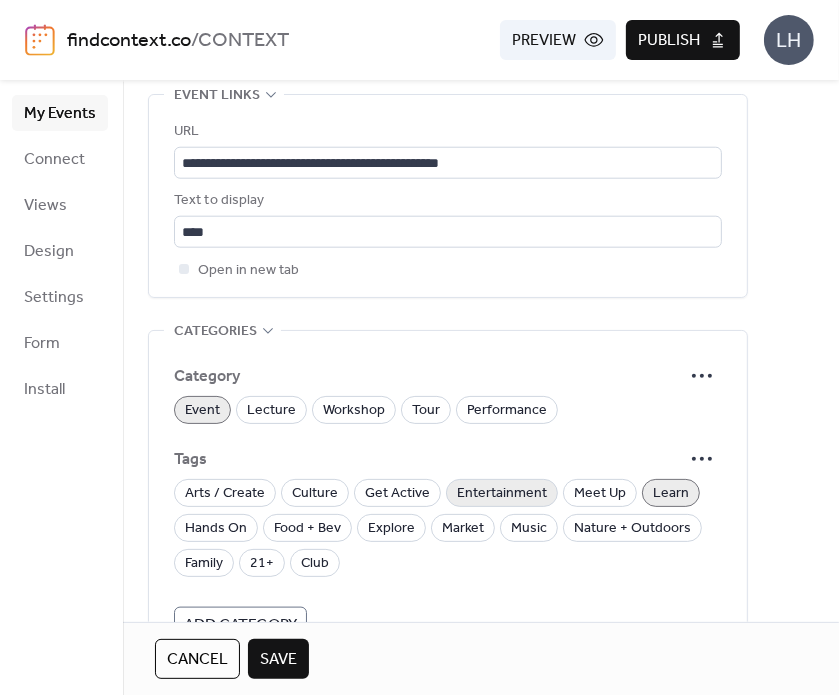click on "Entertainment" at bounding box center [502, 494] 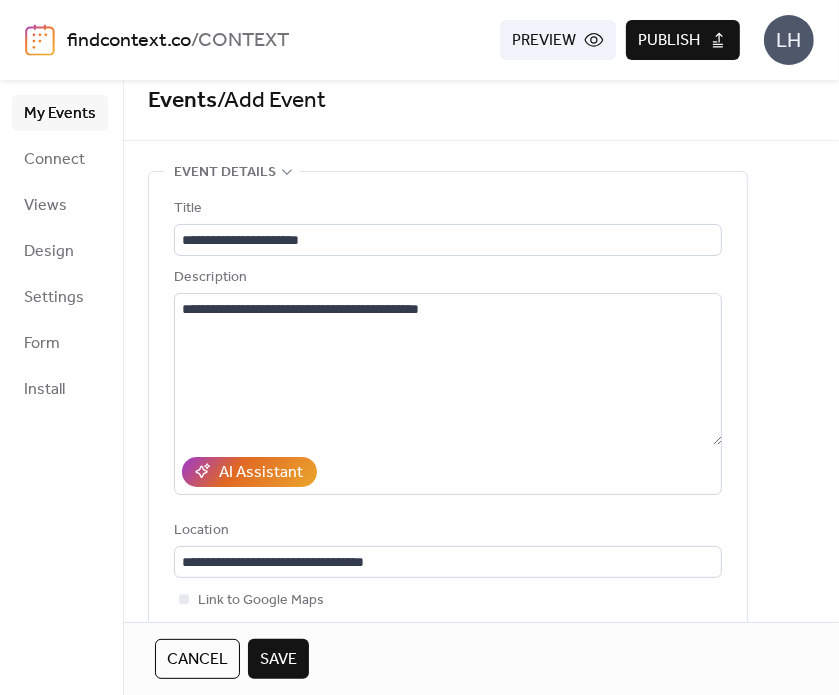 scroll, scrollTop: 19, scrollLeft: 0, axis: vertical 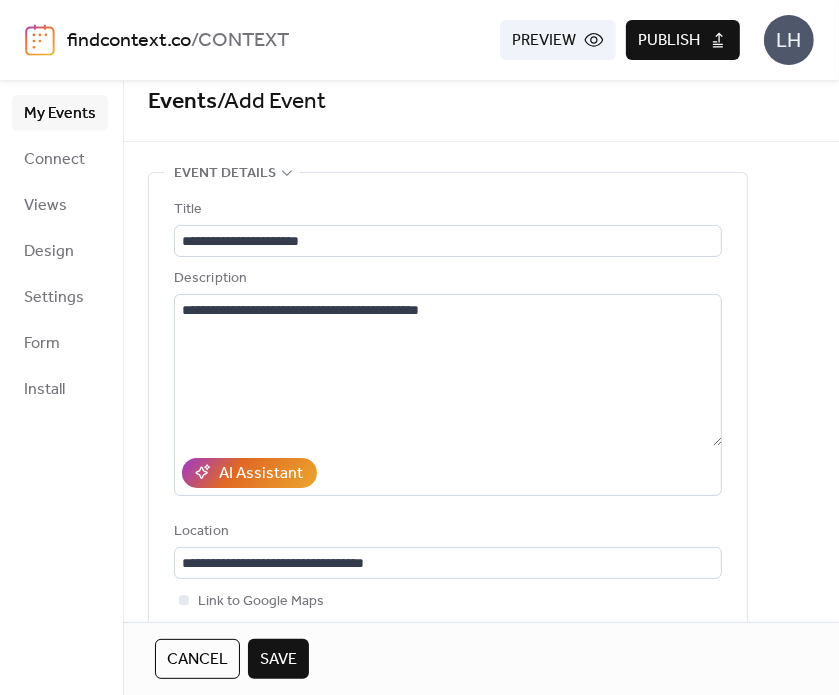 click on "Save" at bounding box center [278, 660] 